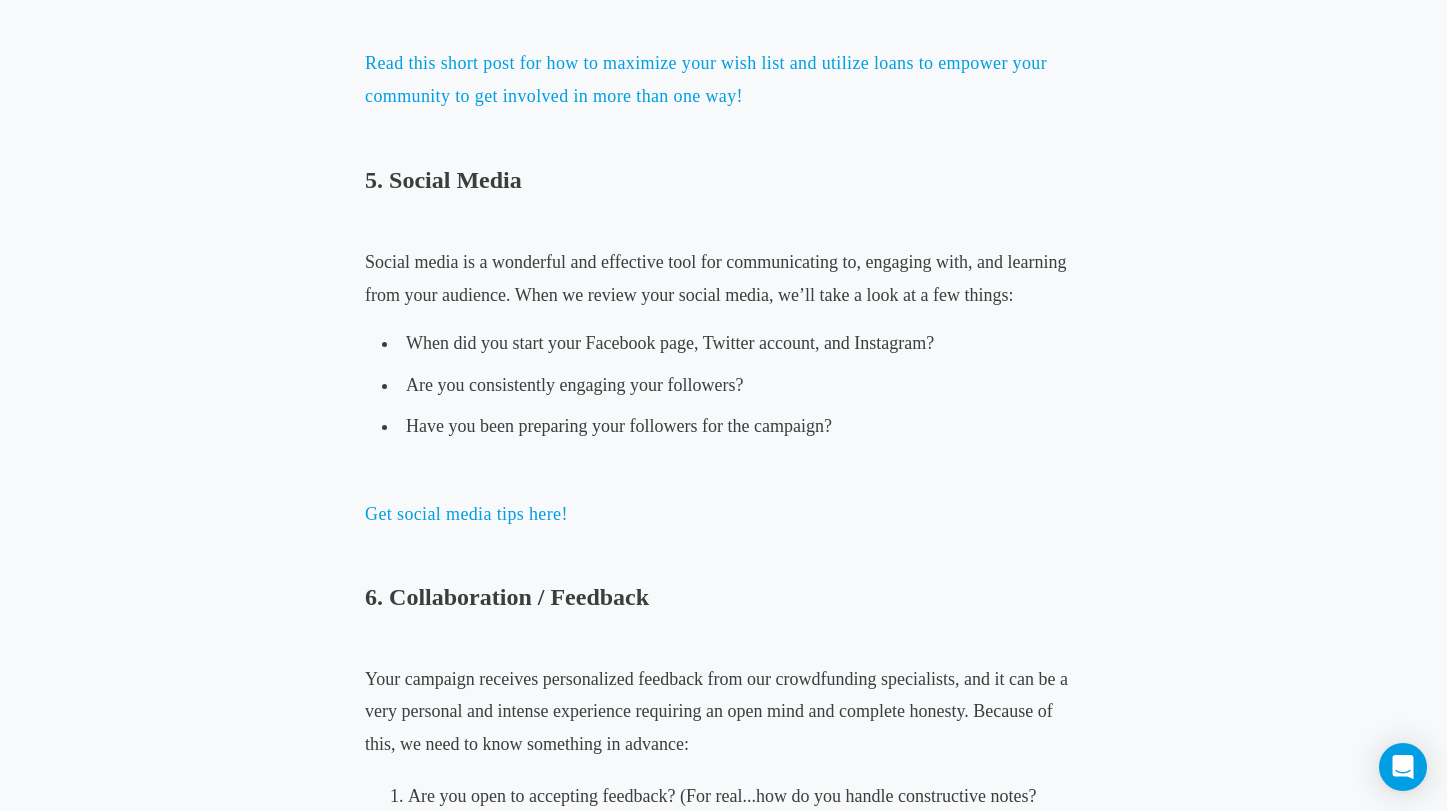 scroll, scrollTop: 3640, scrollLeft: 0, axis: vertical 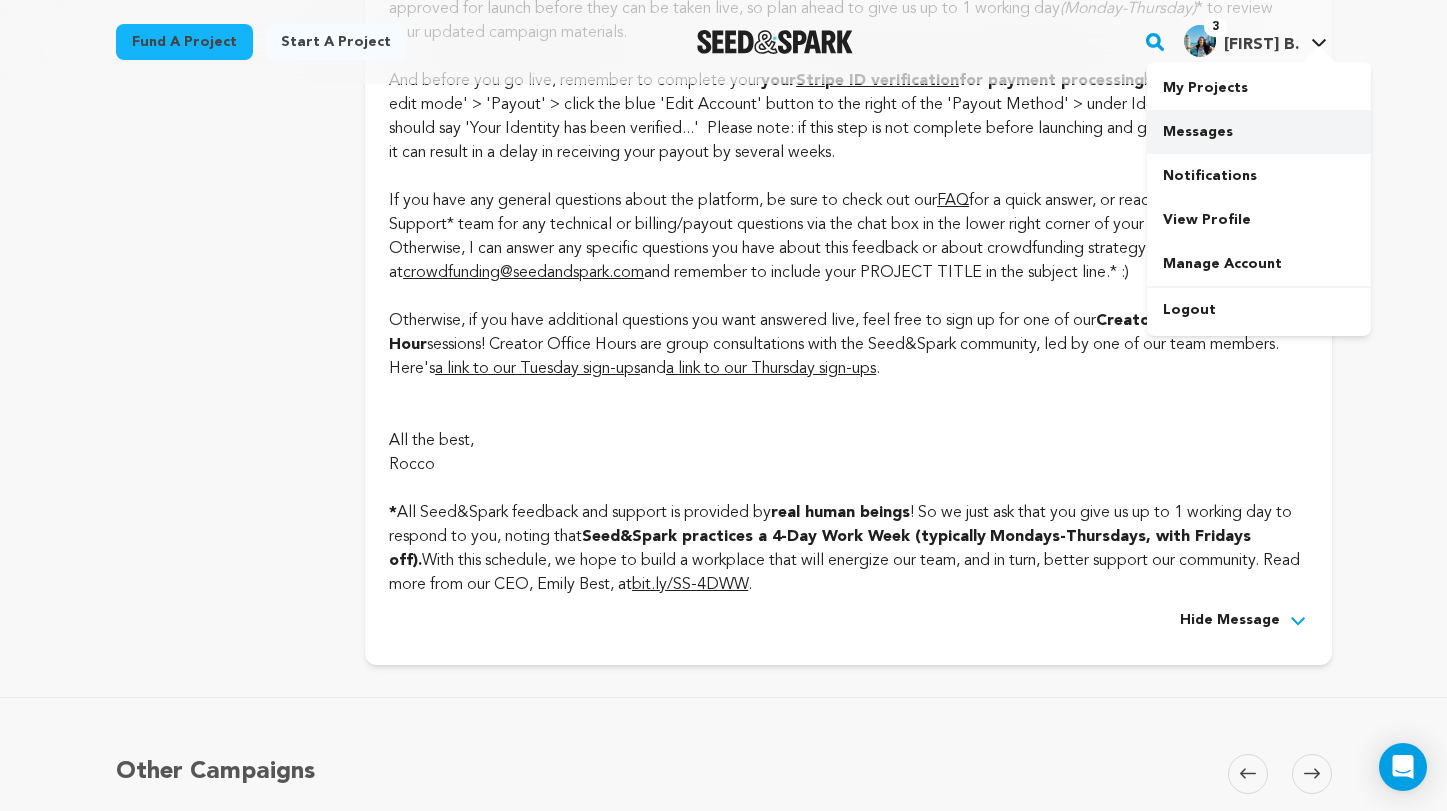 click on "Messages" at bounding box center (1259, 132) 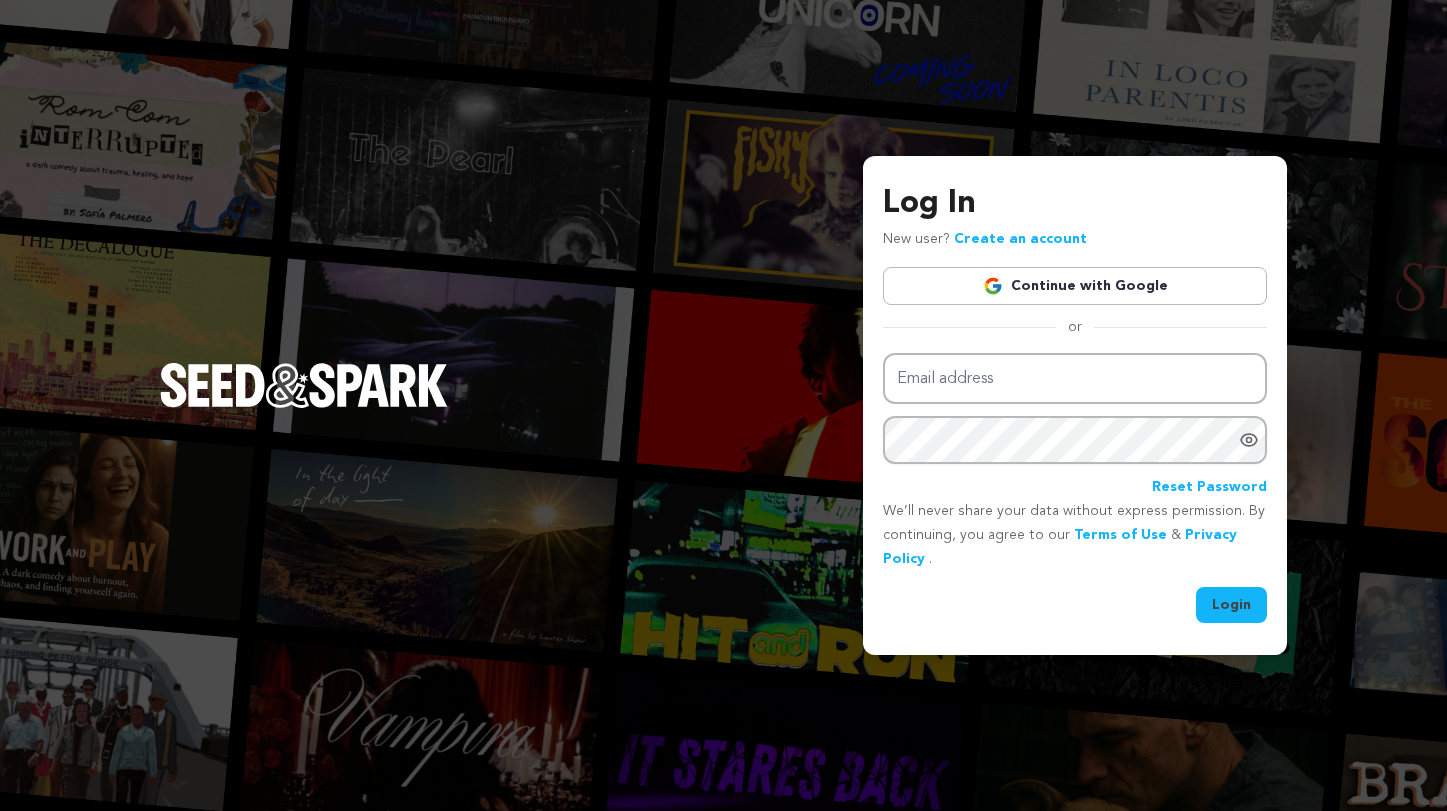scroll, scrollTop: 0, scrollLeft: 0, axis: both 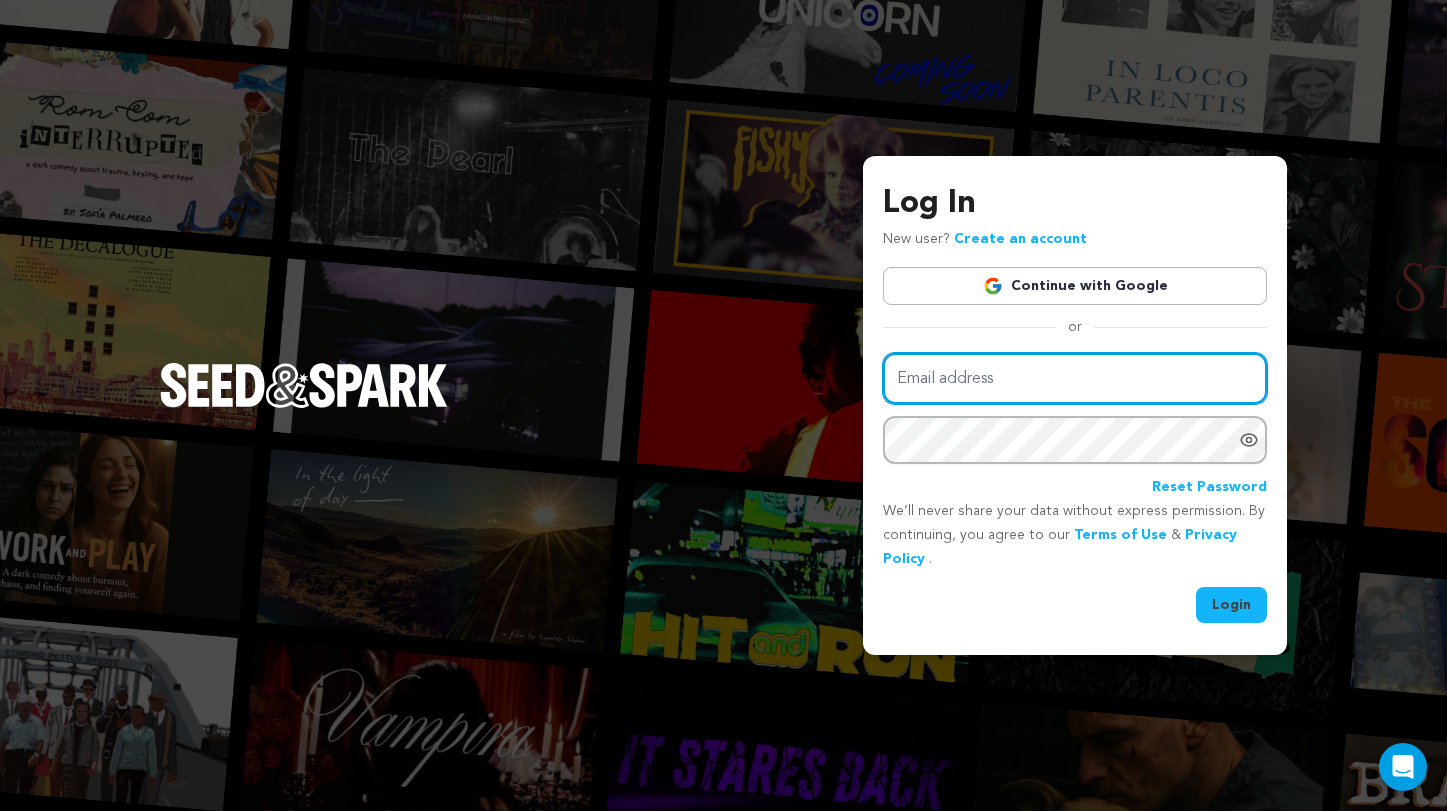 type on "luisabott@icloud.com" 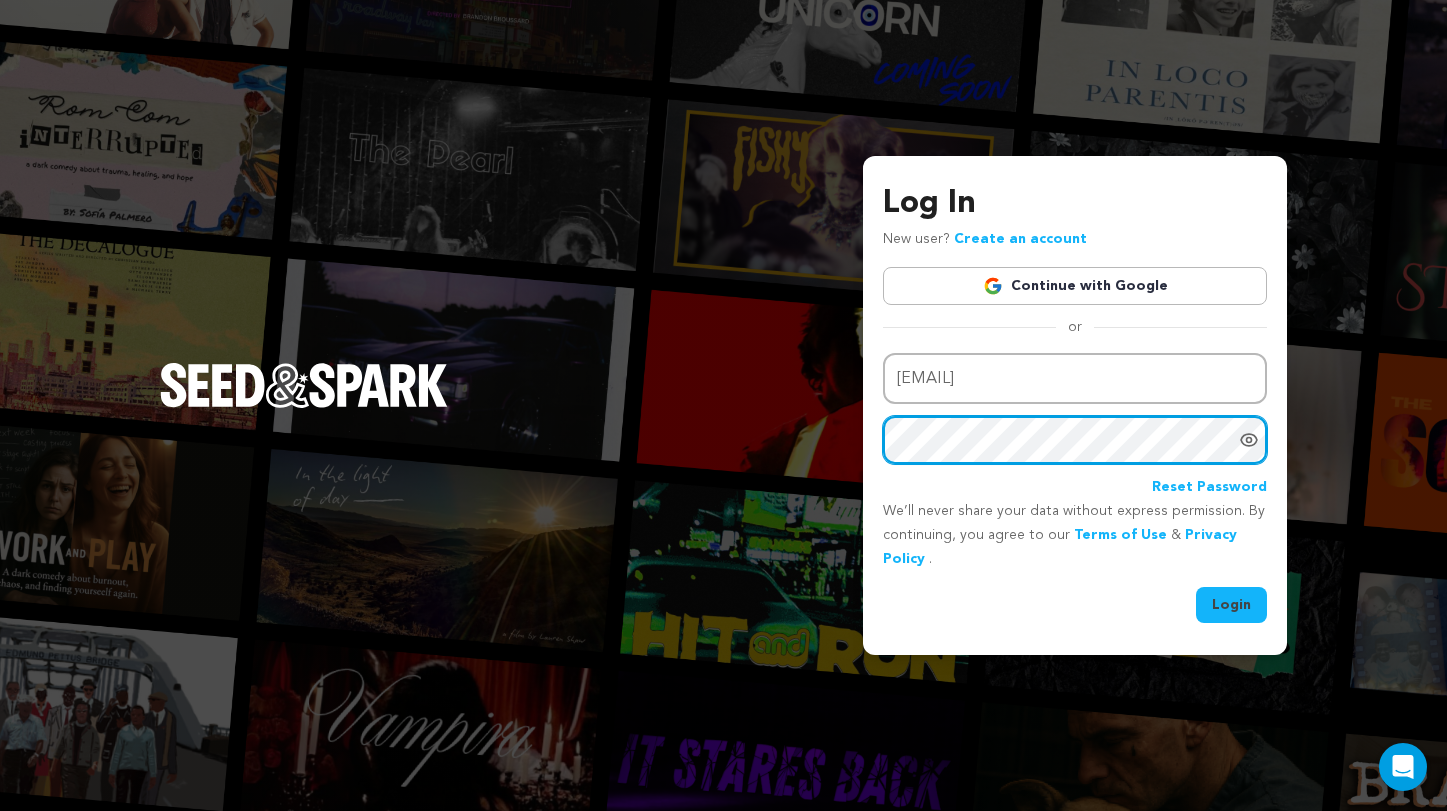 click on "Login" at bounding box center (1231, 605) 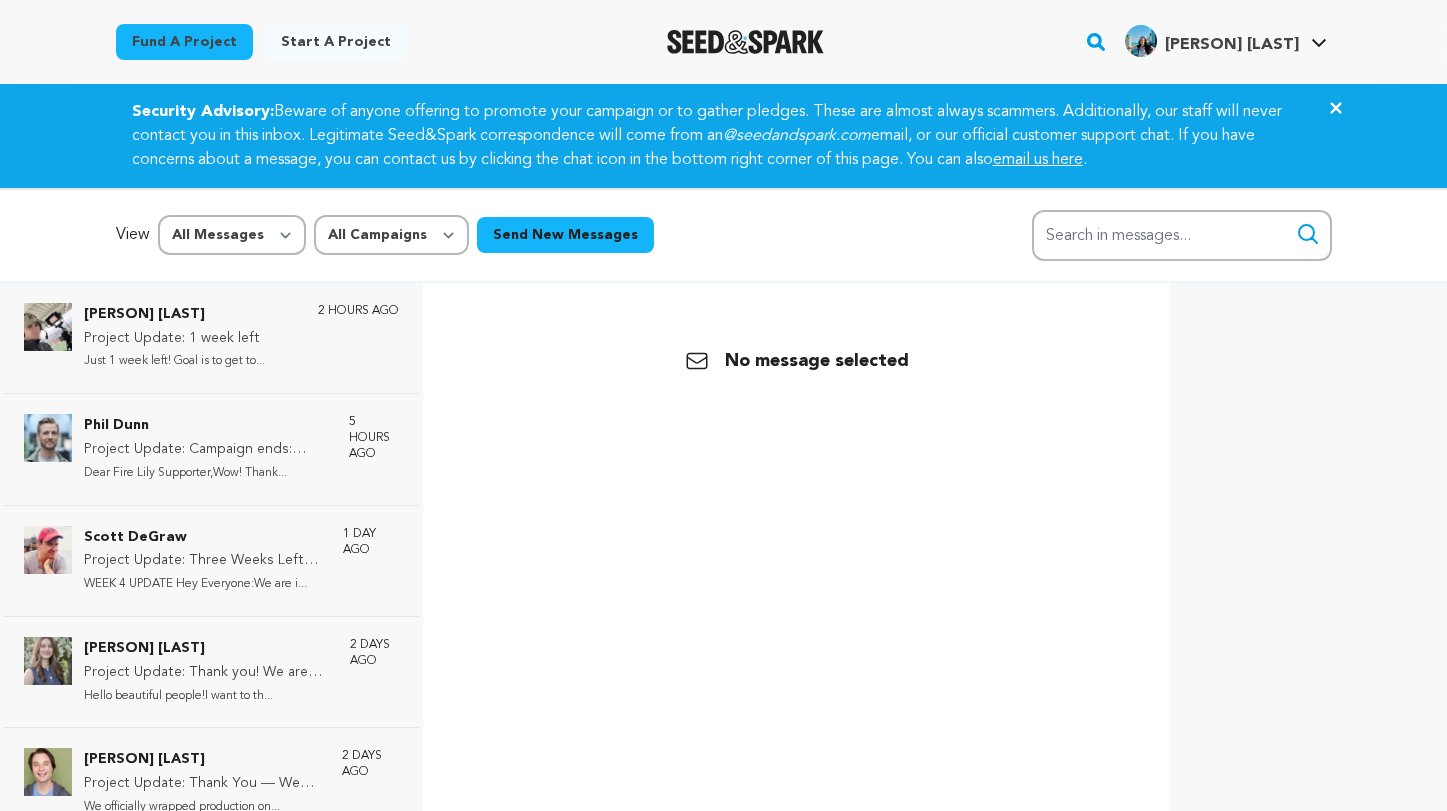 scroll, scrollTop: 0, scrollLeft: 0, axis: both 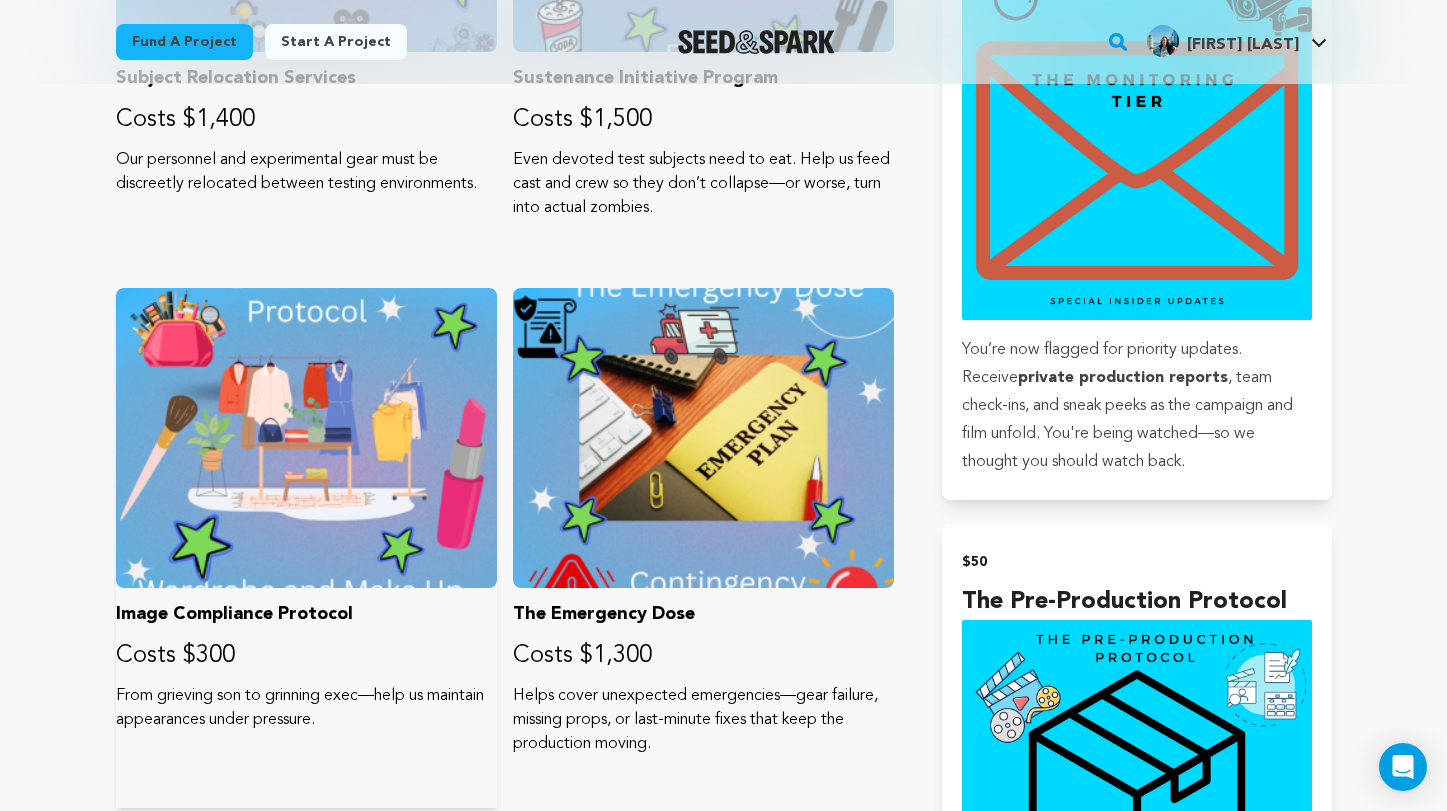 click at bounding box center [306, 438] 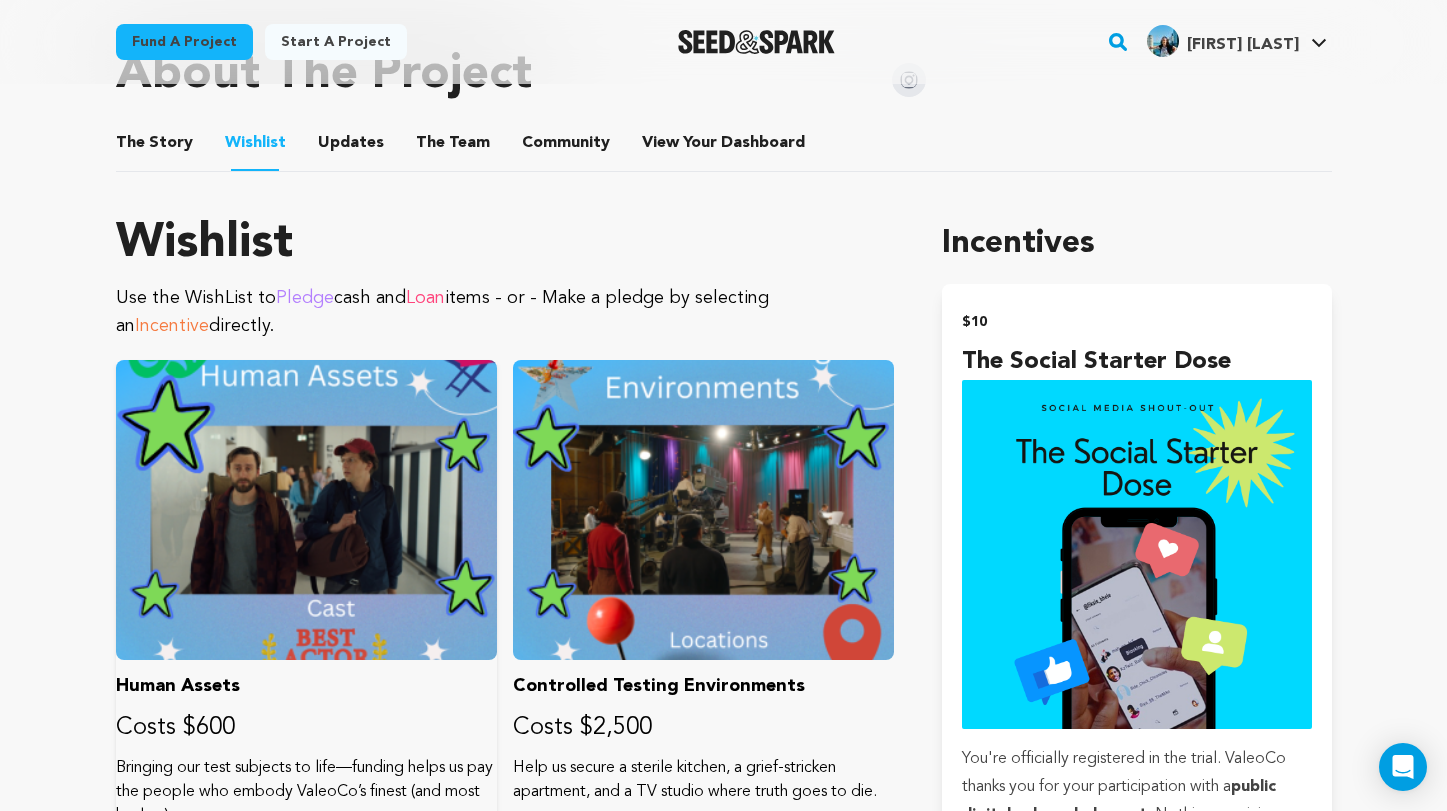 scroll, scrollTop: 936, scrollLeft: 0, axis: vertical 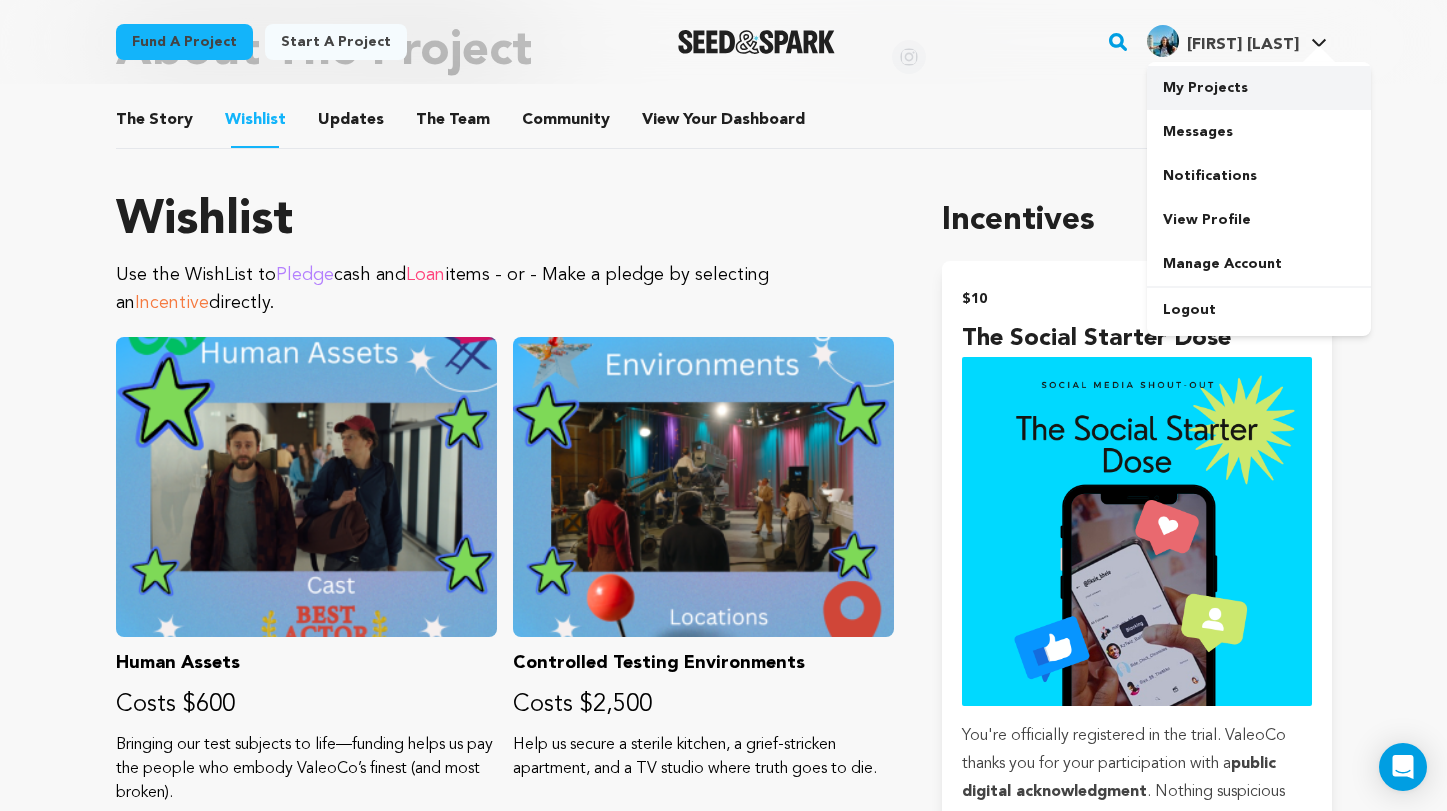 click on "My Projects" at bounding box center (1259, 88) 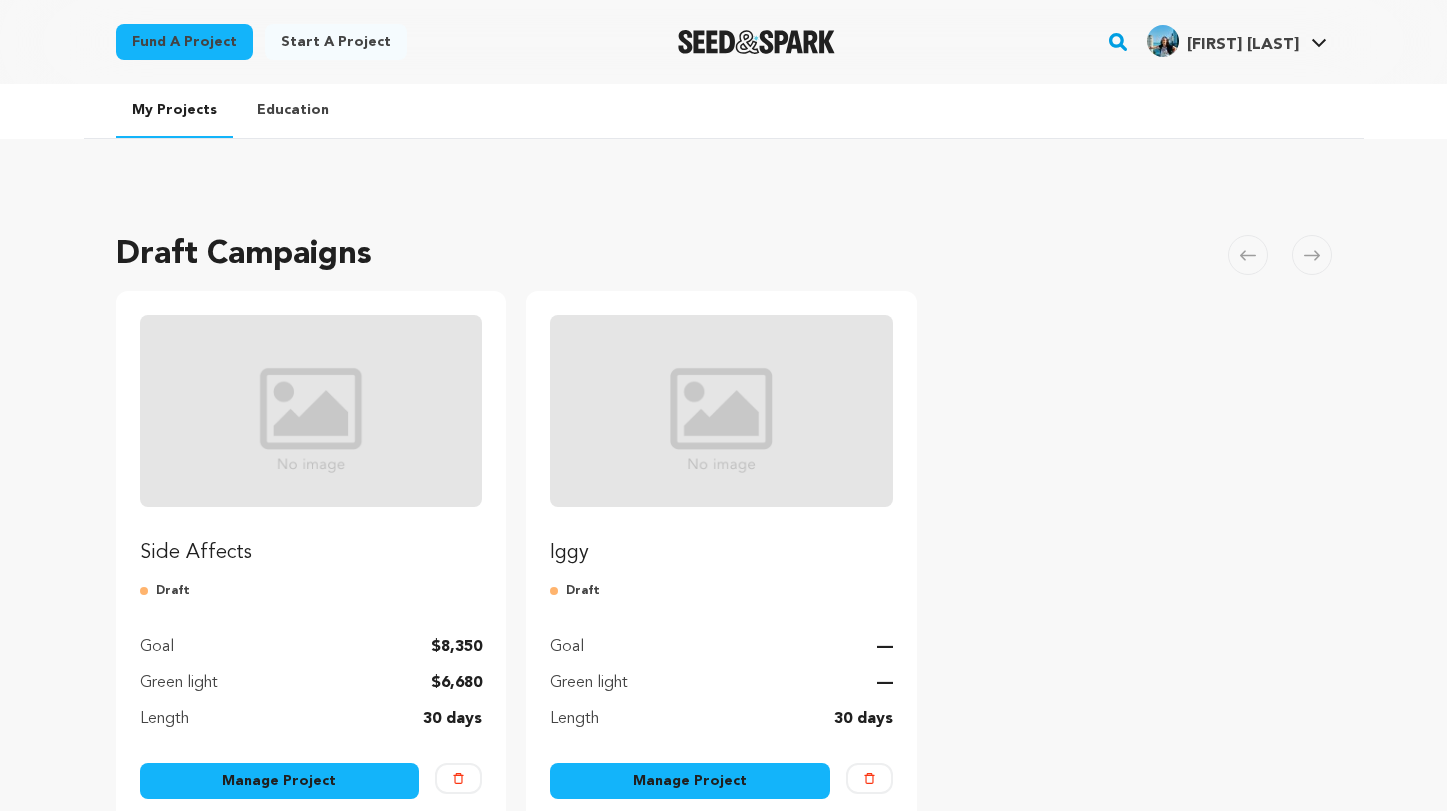 scroll, scrollTop: 0, scrollLeft: 0, axis: both 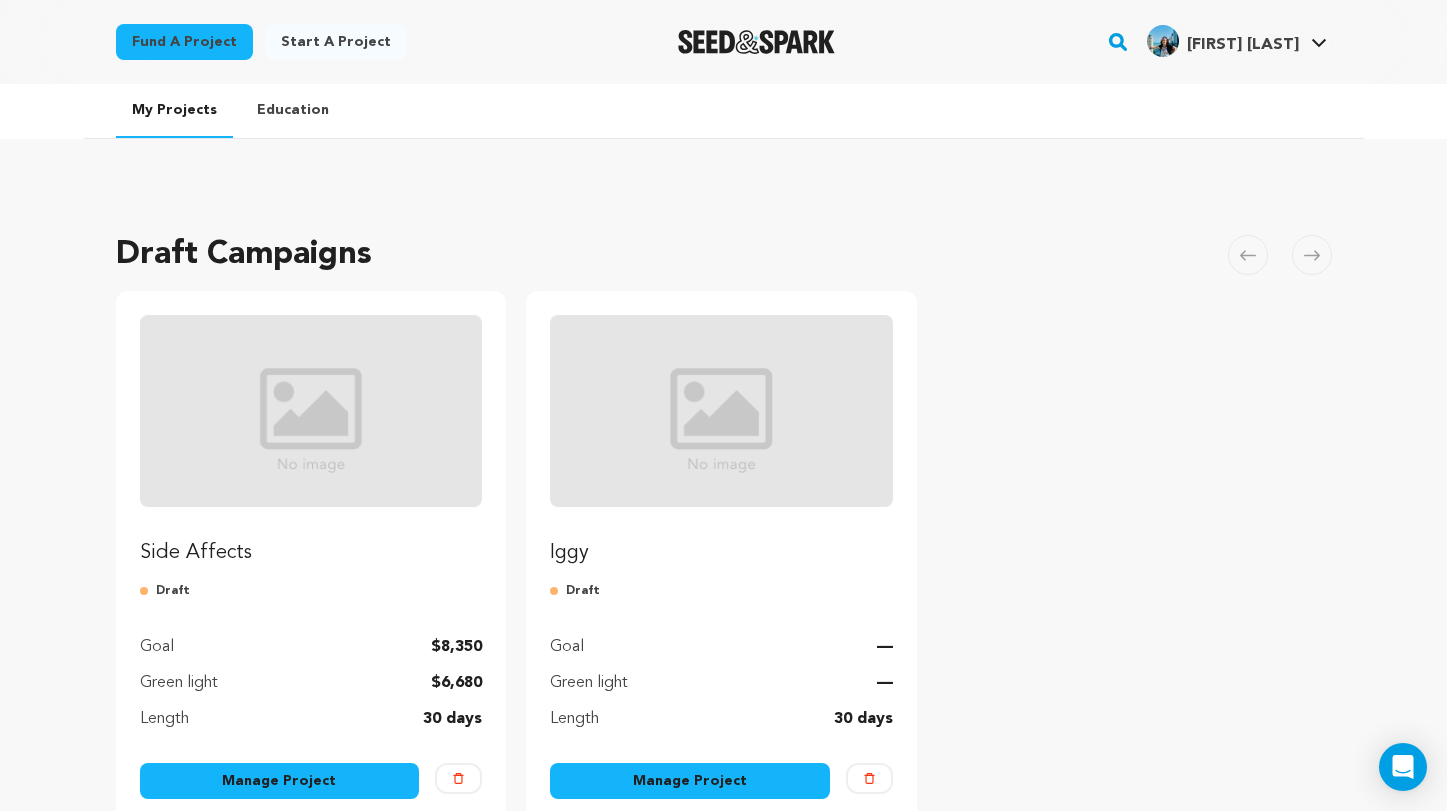 click on "Manage Project" at bounding box center (280, 781) 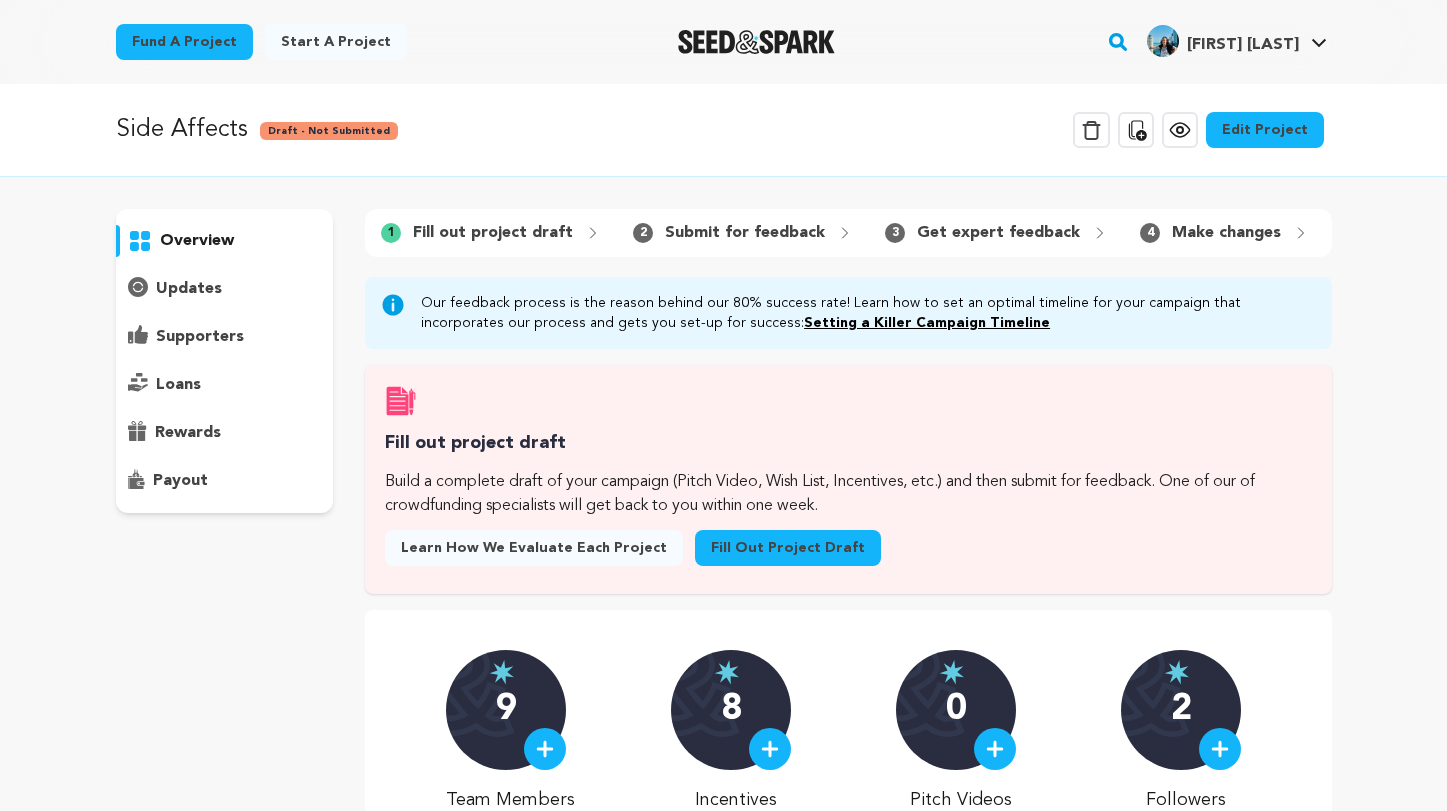 scroll, scrollTop: 0, scrollLeft: 0, axis: both 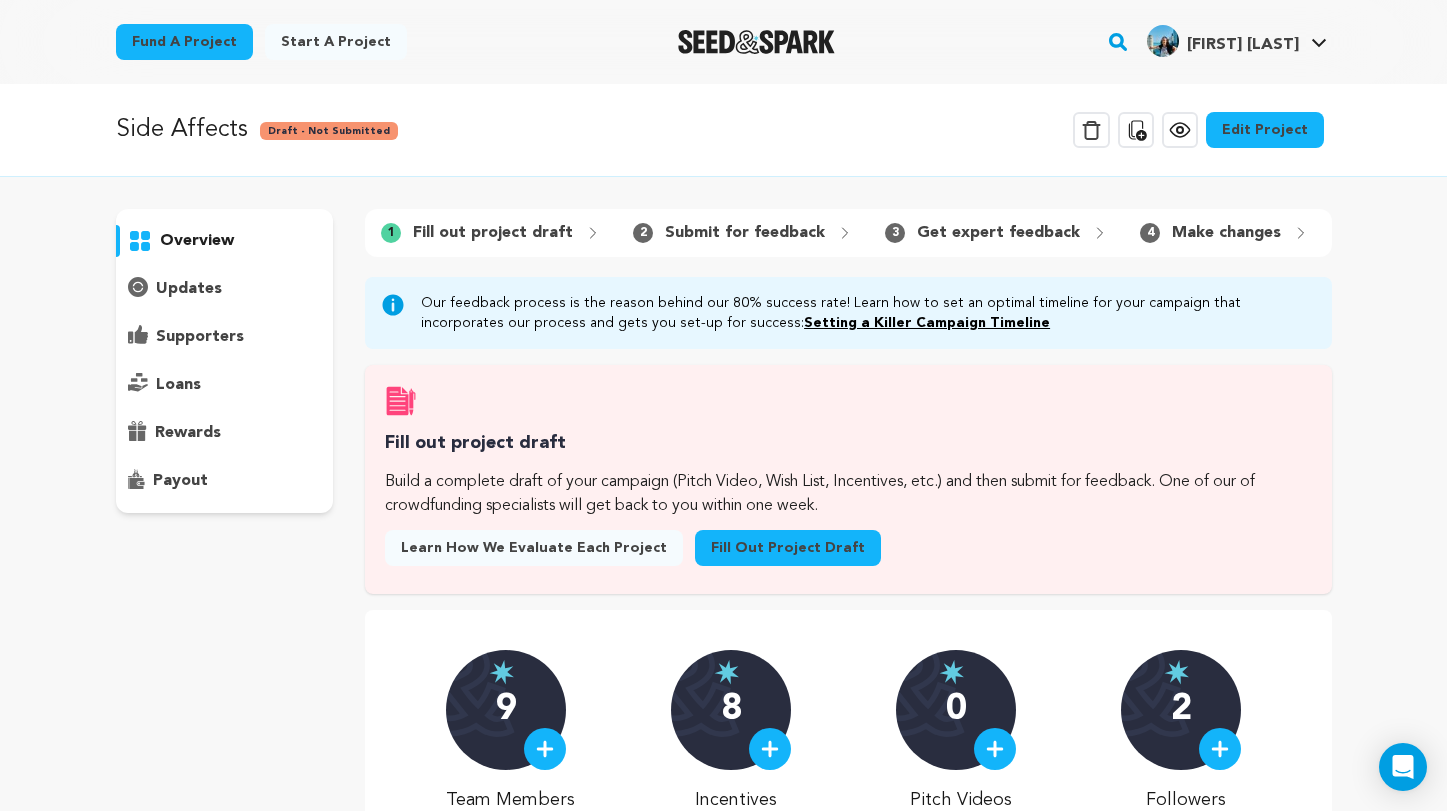 click on "Edit Project" at bounding box center (1265, 130) 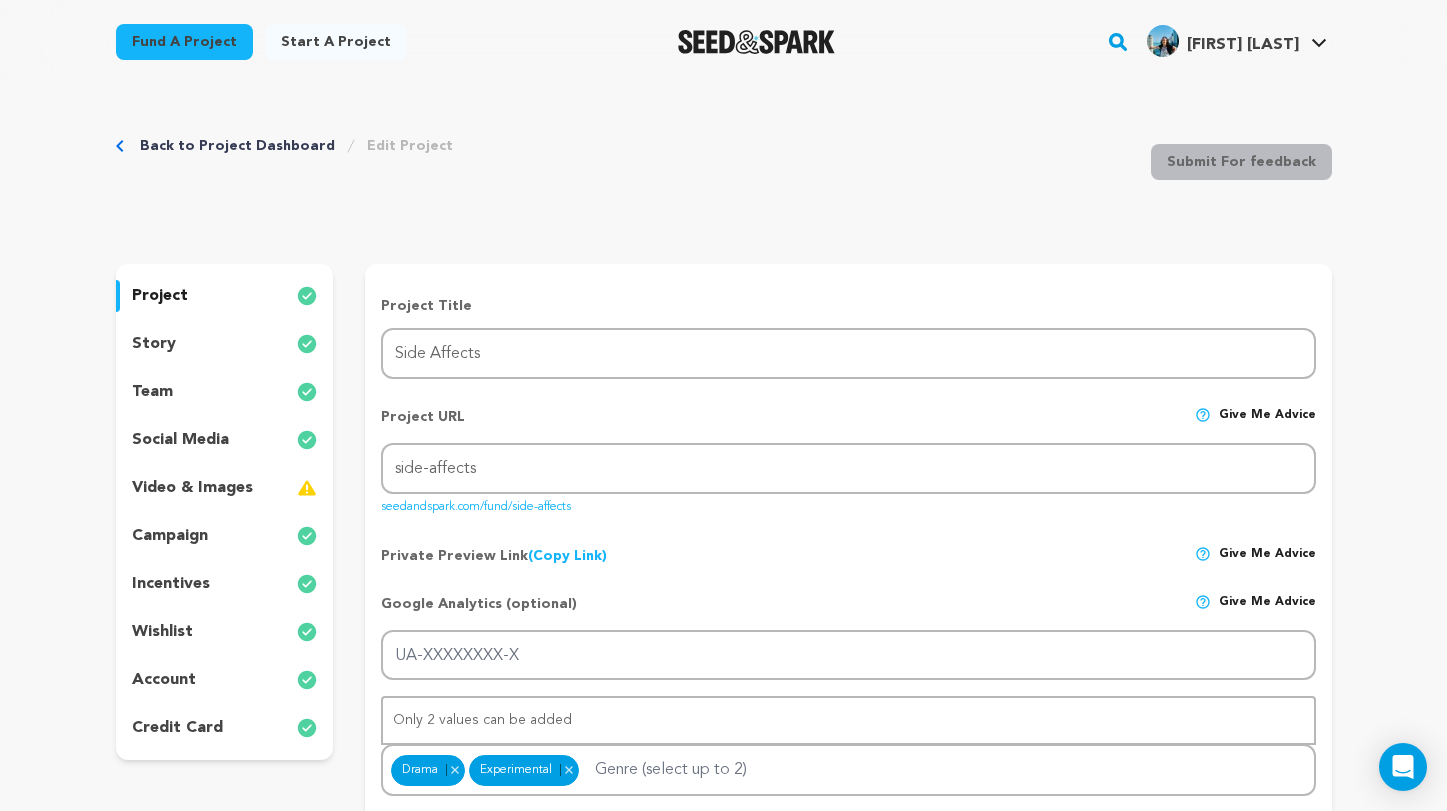 scroll, scrollTop: 0, scrollLeft: 0, axis: both 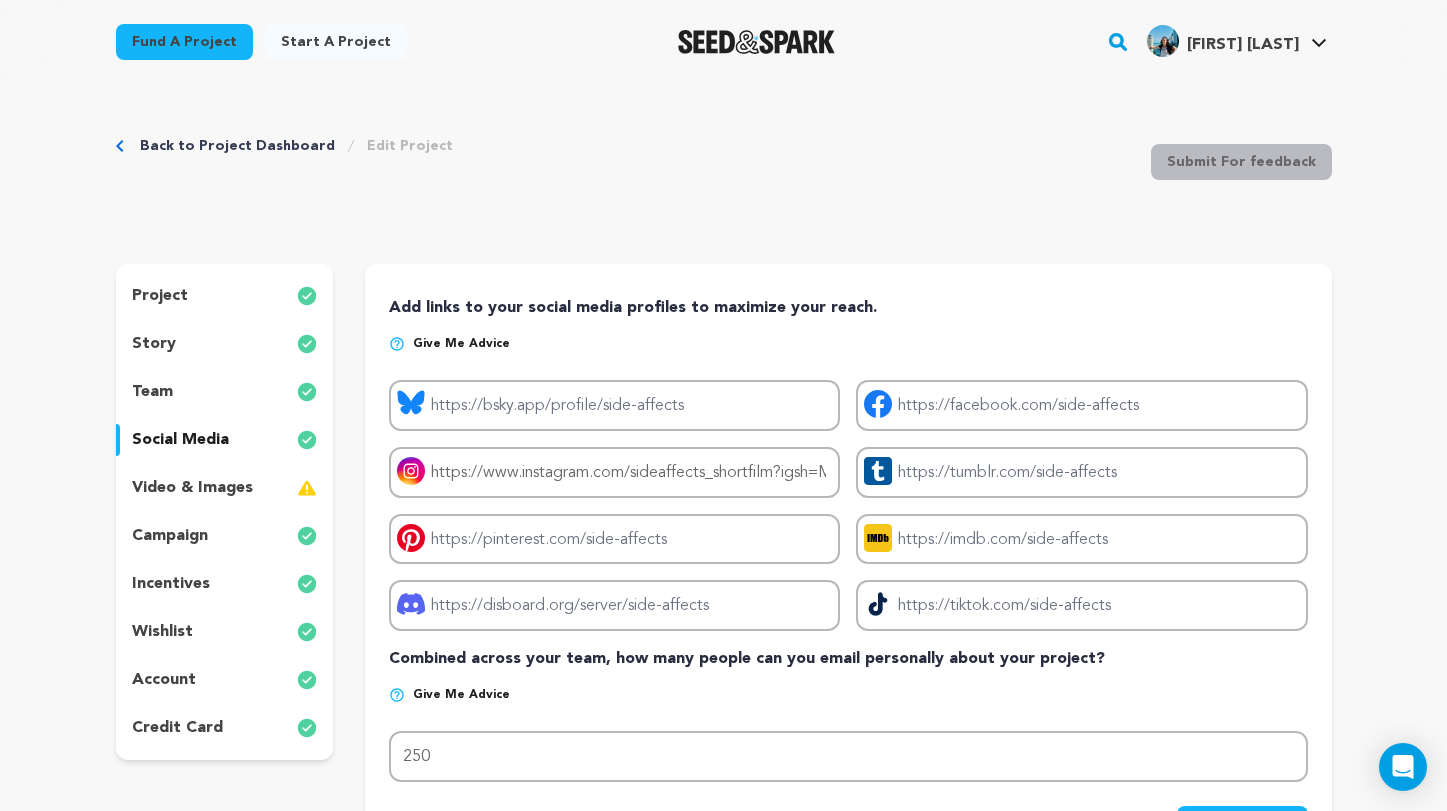 click on "wishlist" at bounding box center [225, 632] 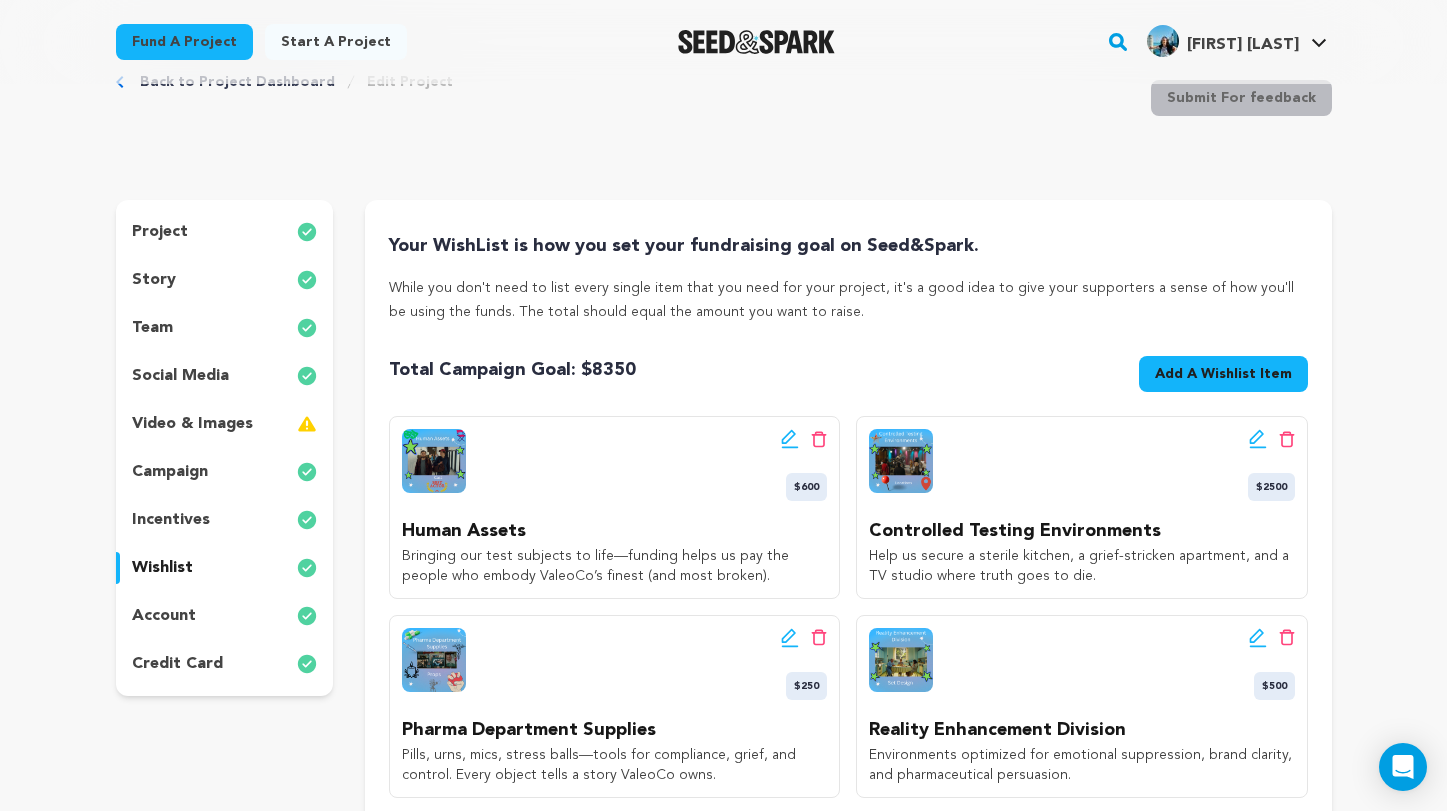 scroll, scrollTop: 67, scrollLeft: 0, axis: vertical 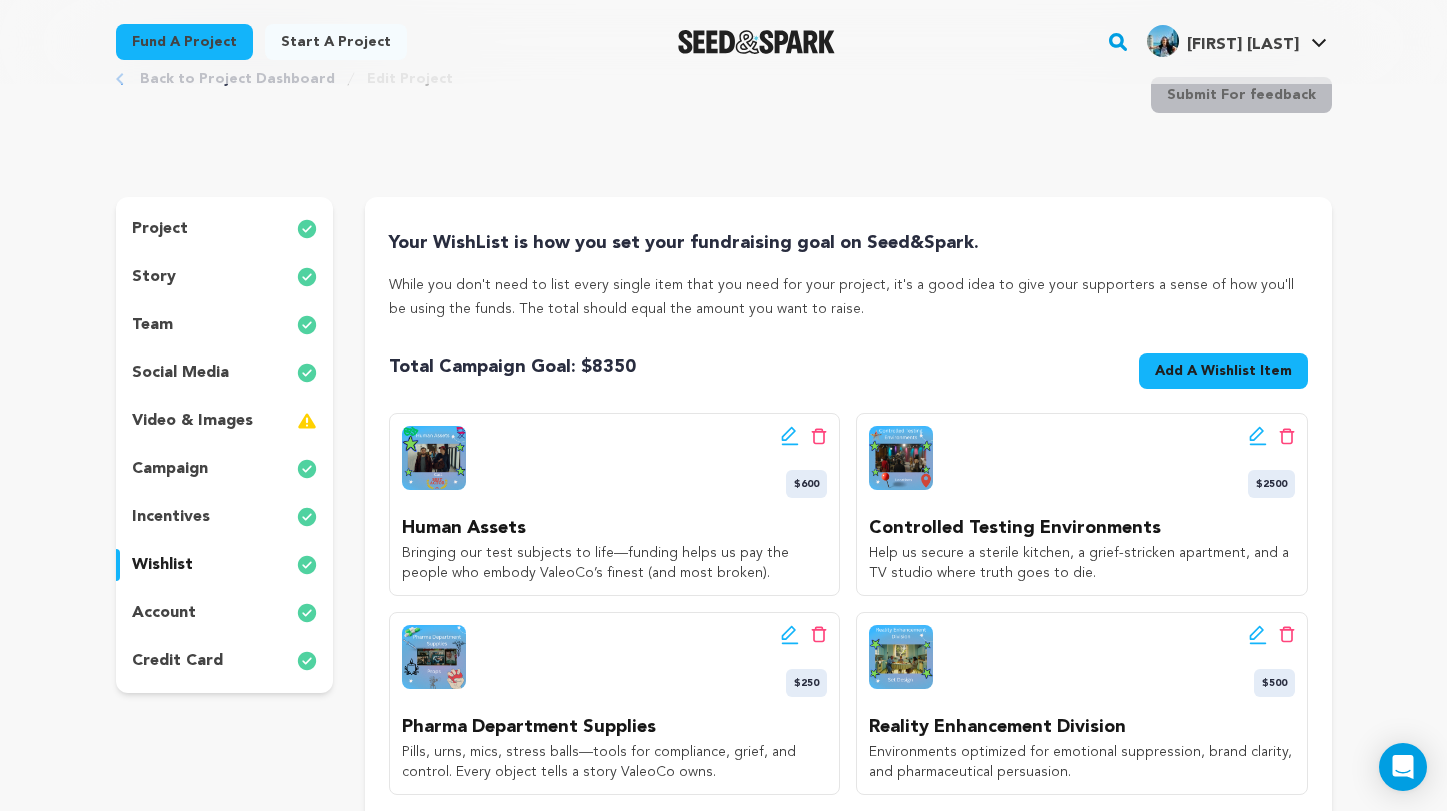 click 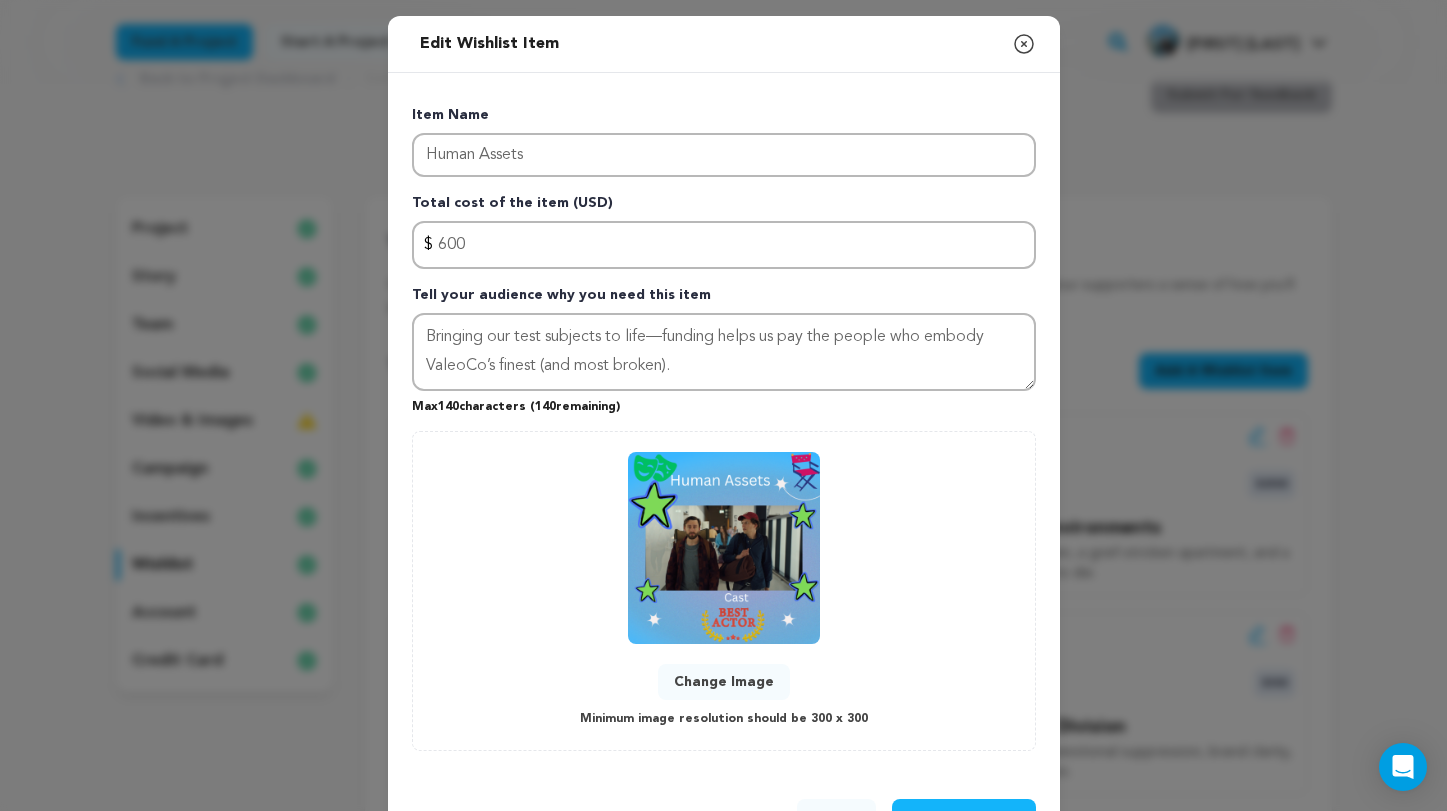 click on "Change Image" at bounding box center (724, 682) 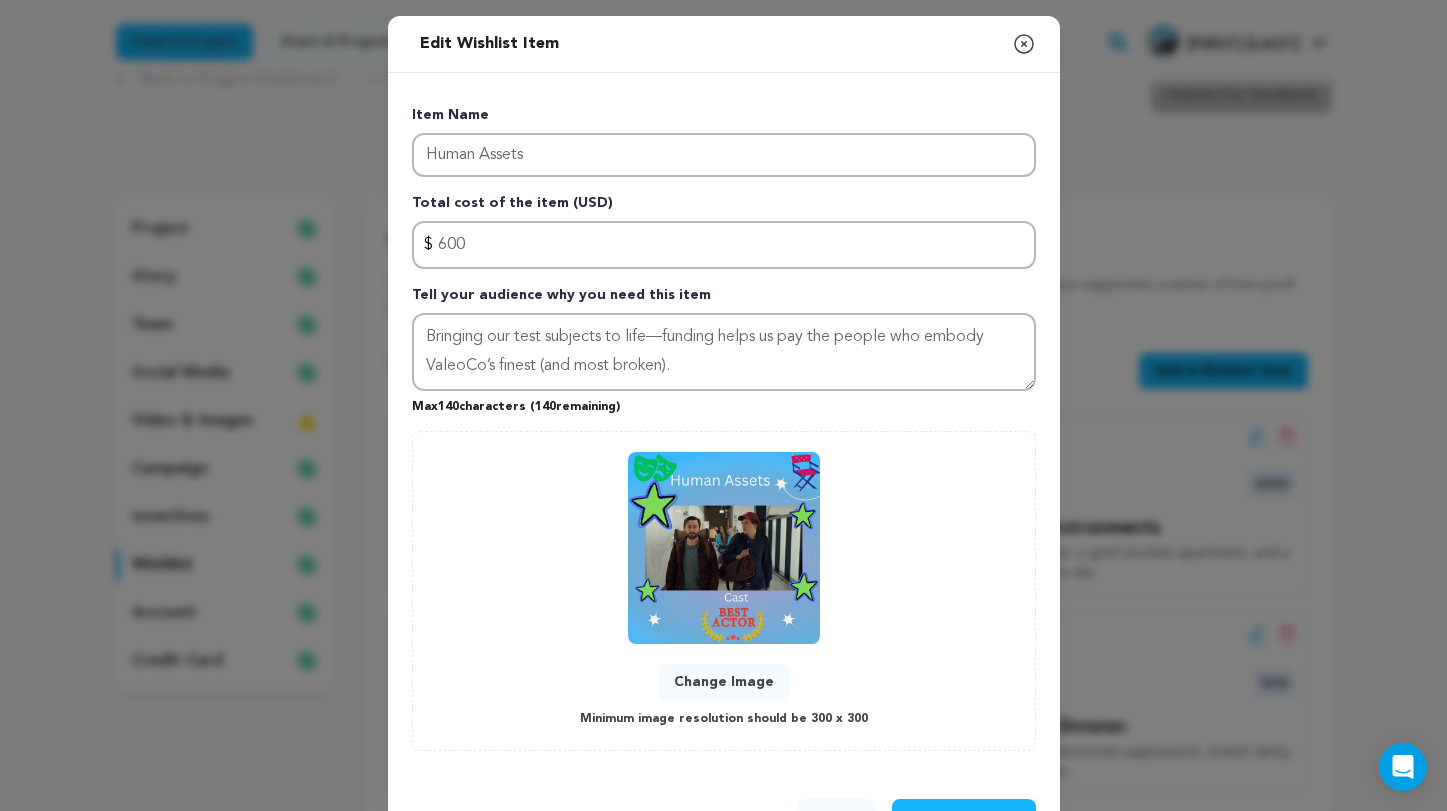 scroll, scrollTop: 60, scrollLeft: 0, axis: vertical 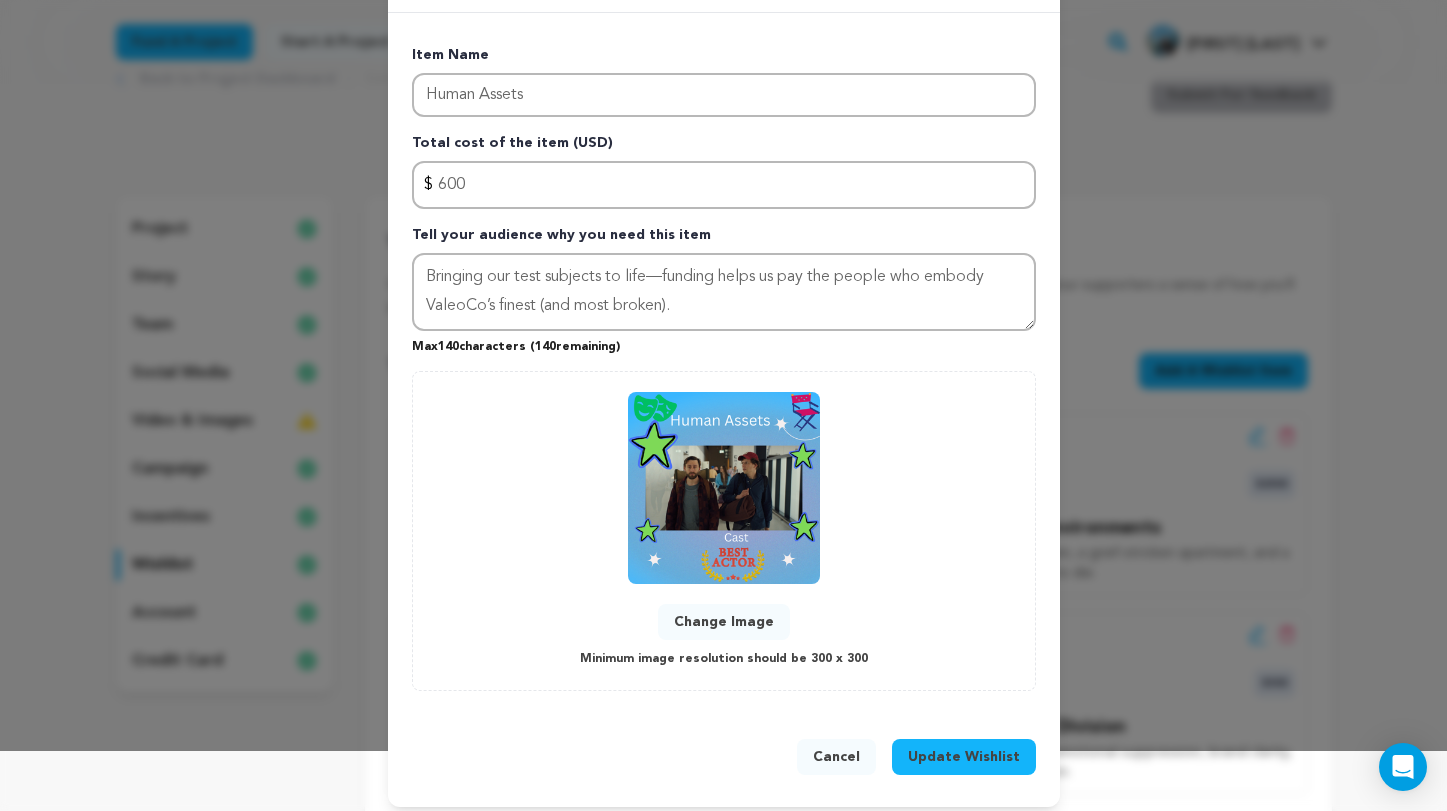 click on "Update Wishlist" at bounding box center [964, 757] 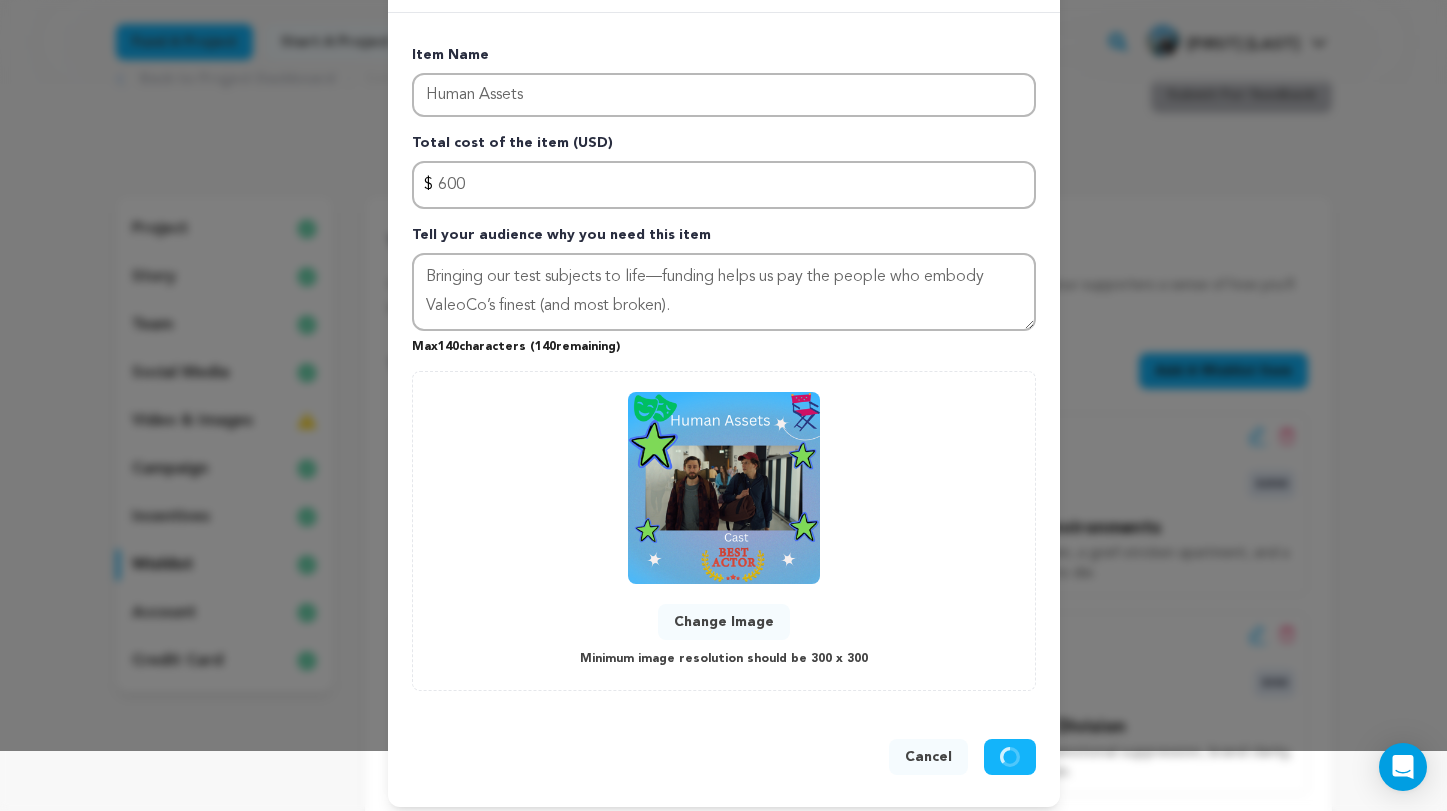 type 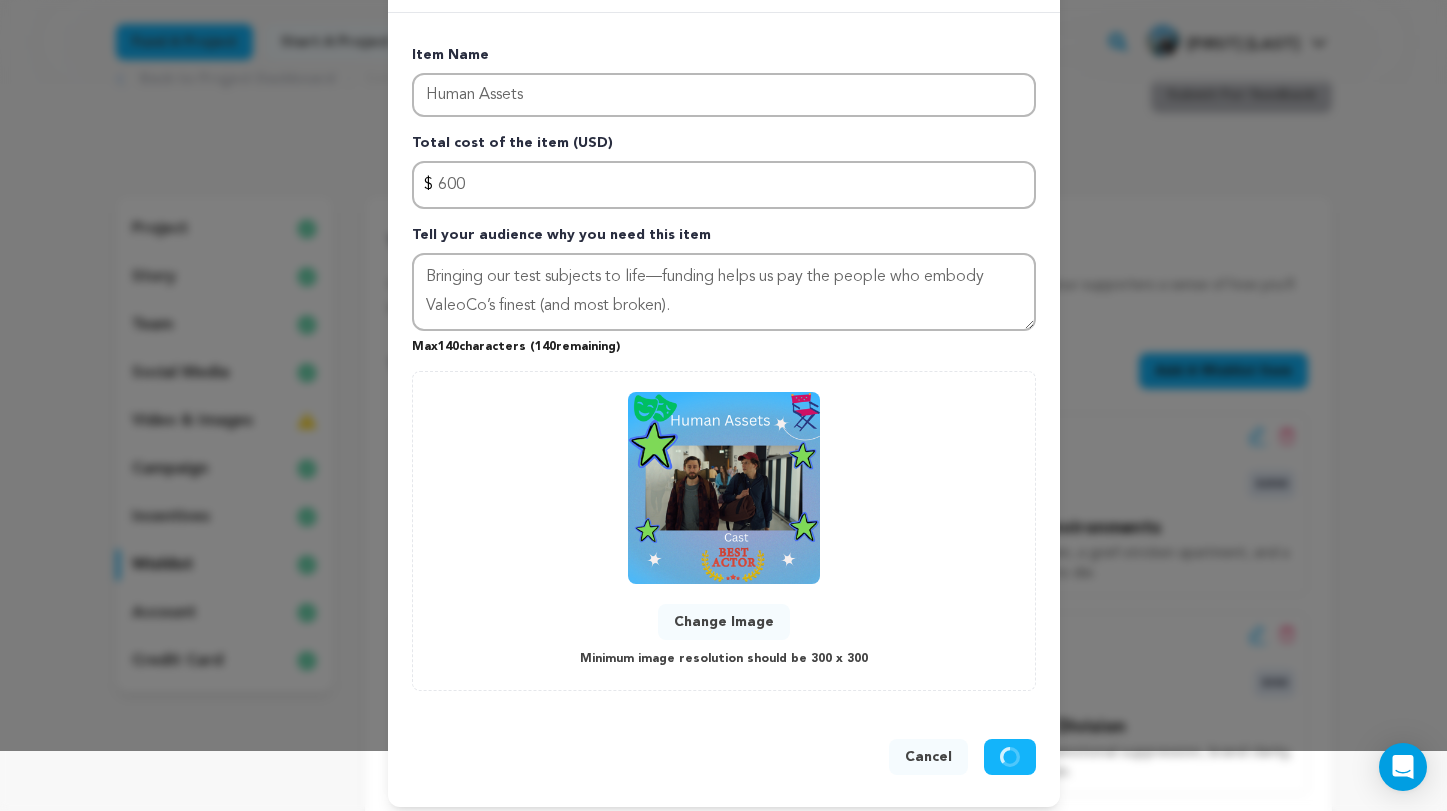 type 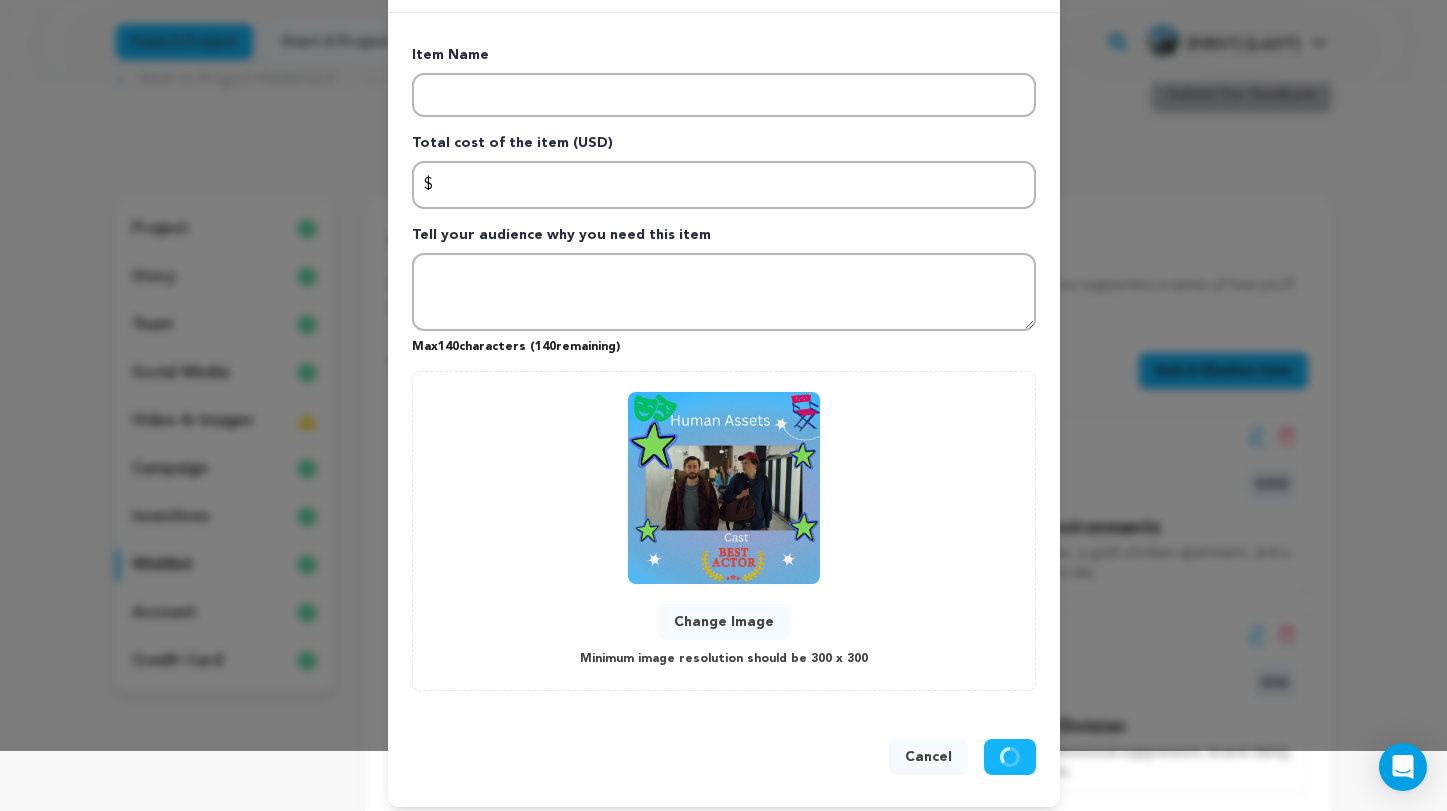 scroll, scrollTop: 0, scrollLeft: 0, axis: both 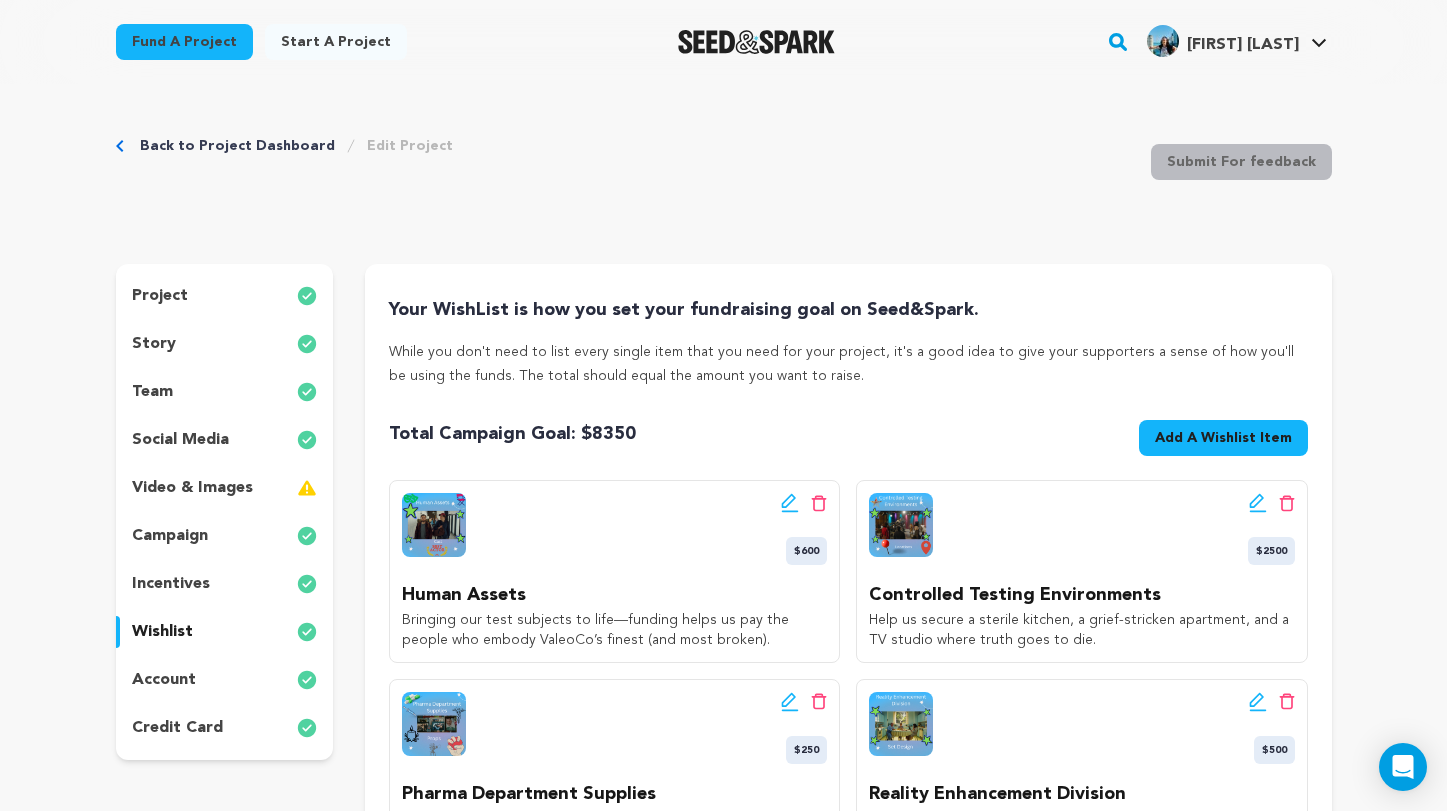 click on "Back to Project Dashboard" at bounding box center [237, 146] 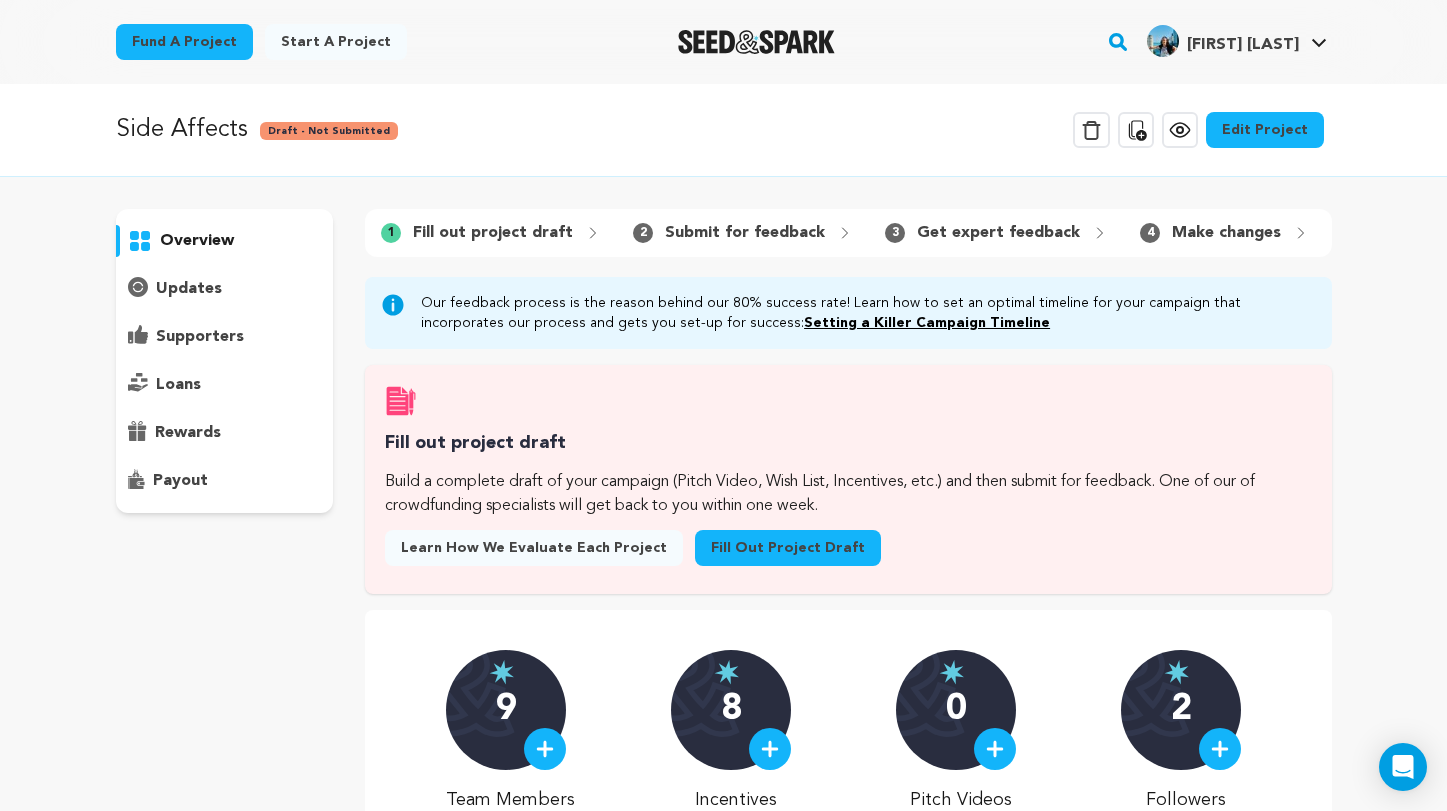 scroll, scrollTop: 0, scrollLeft: 0, axis: both 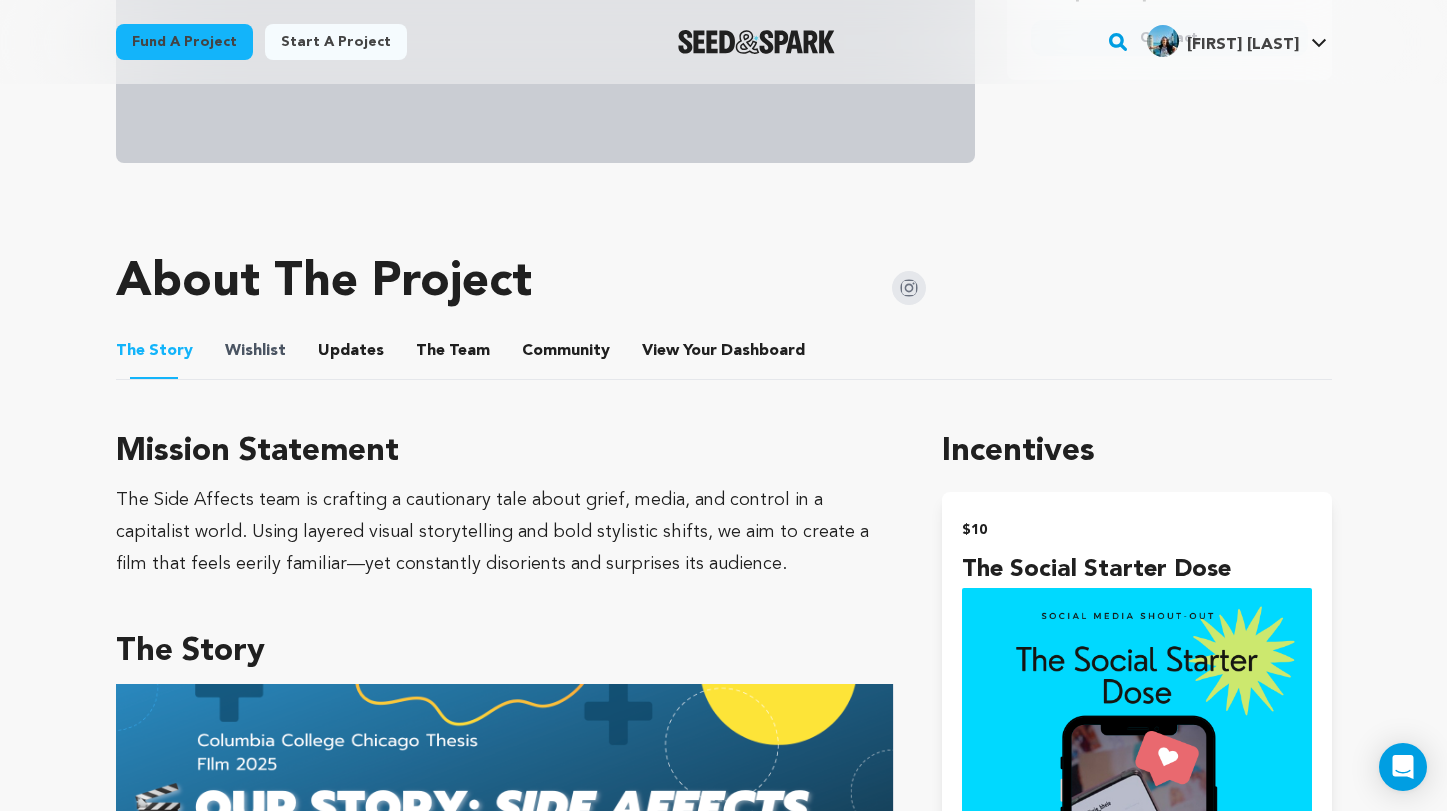 click on "Wishlist" at bounding box center [255, 351] 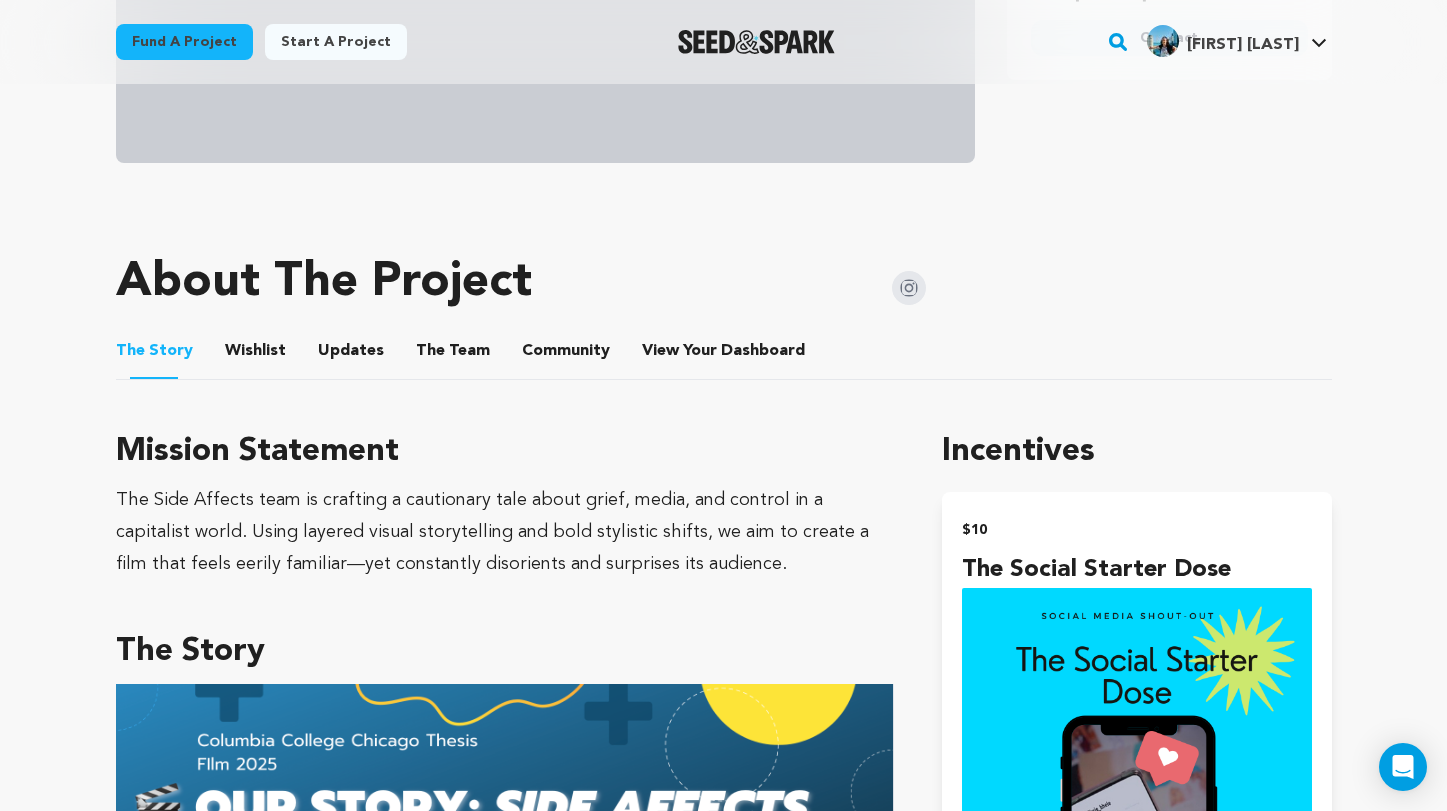 click on "Wishlist" at bounding box center [255, 355] 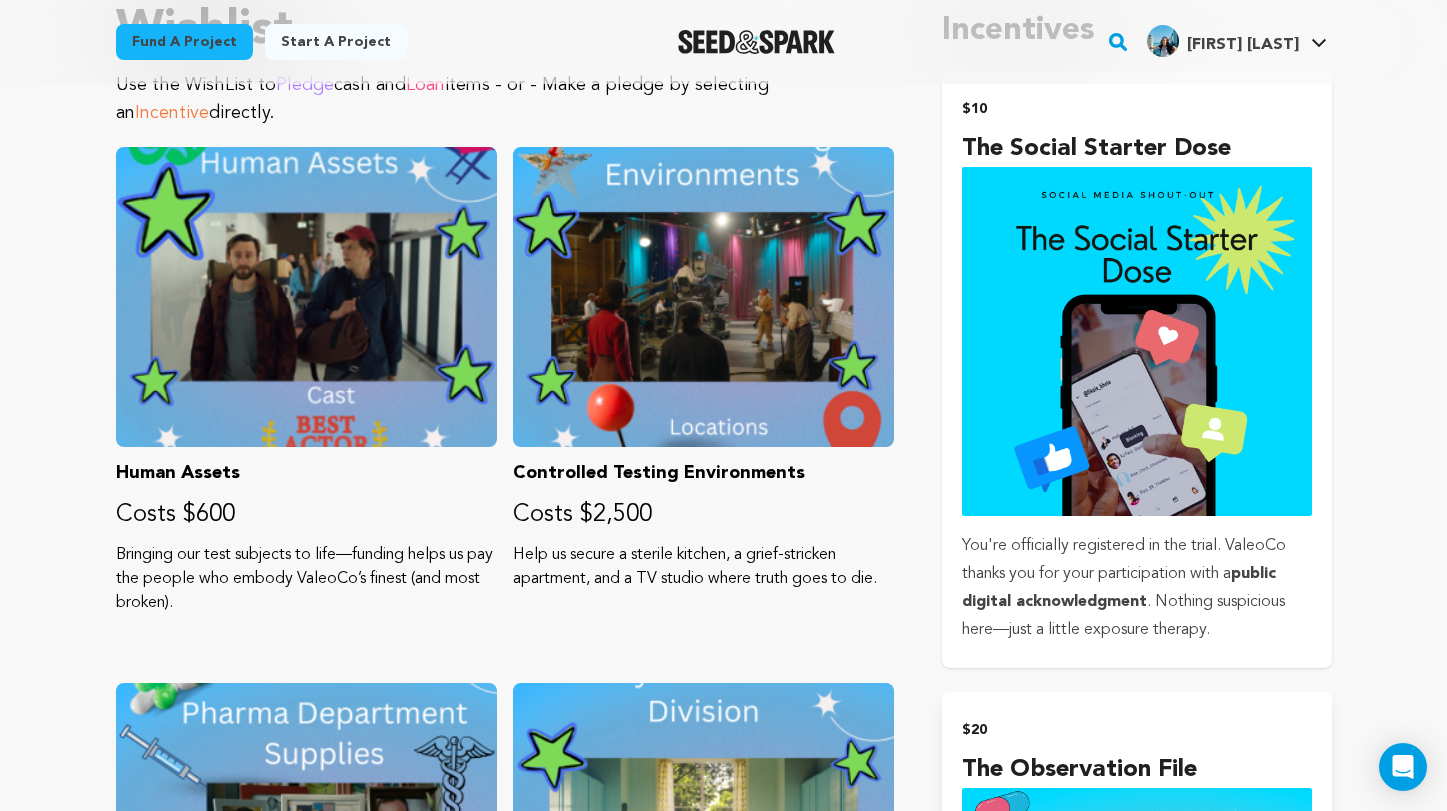 scroll, scrollTop: 1094, scrollLeft: 0, axis: vertical 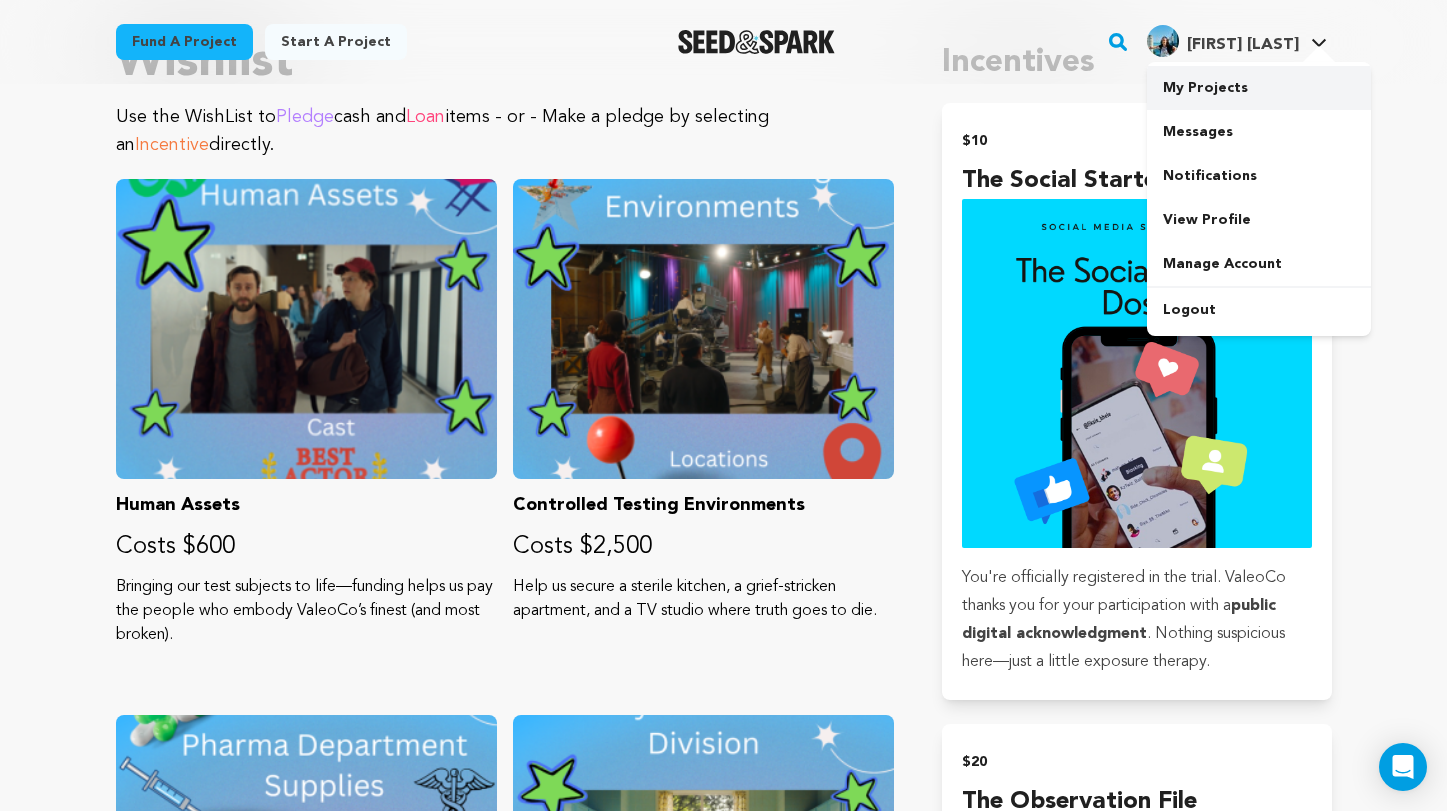 click on "My Projects" at bounding box center [1259, 88] 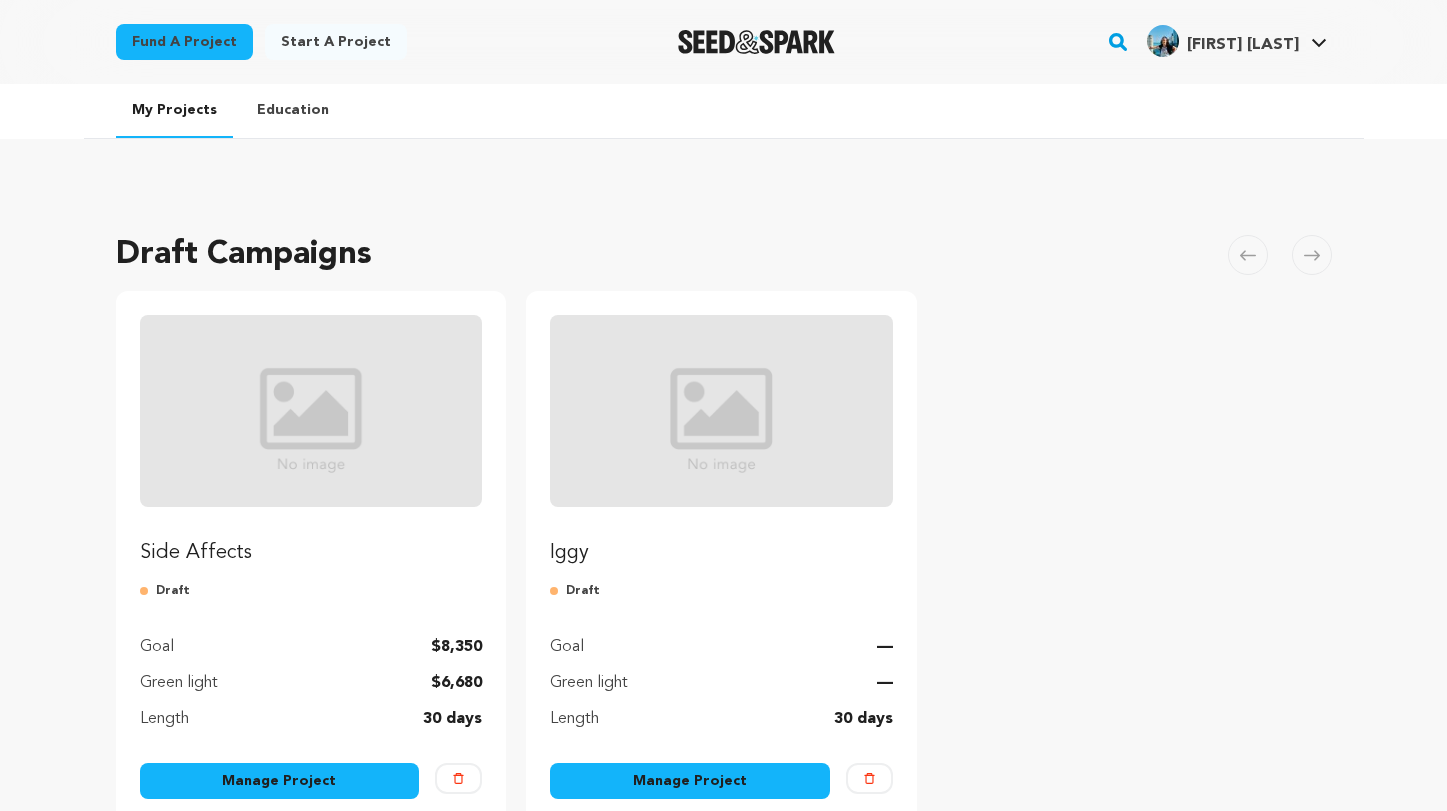 scroll, scrollTop: 0, scrollLeft: 0, axis: both 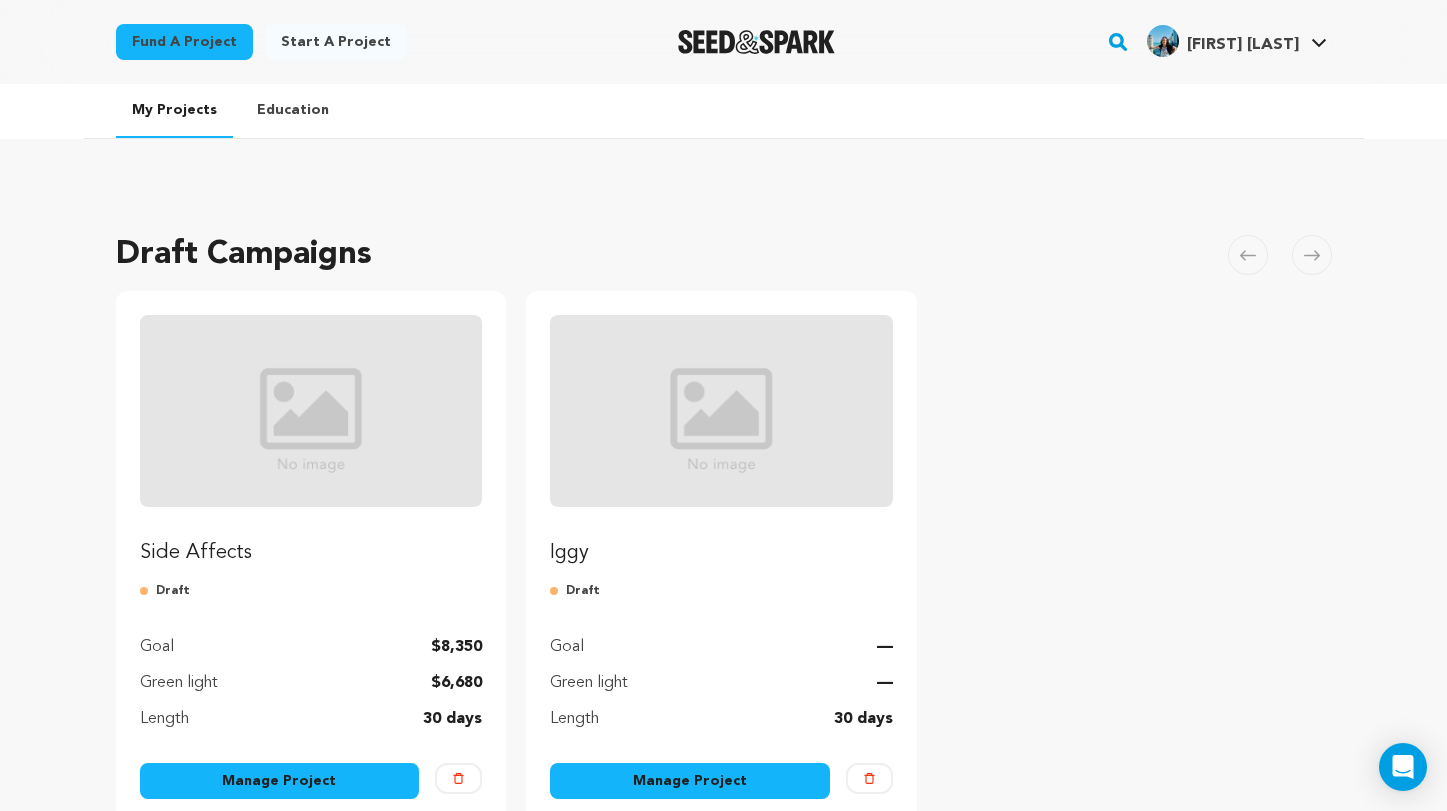 click on "Manage Project" at bounding box center (280, 781) 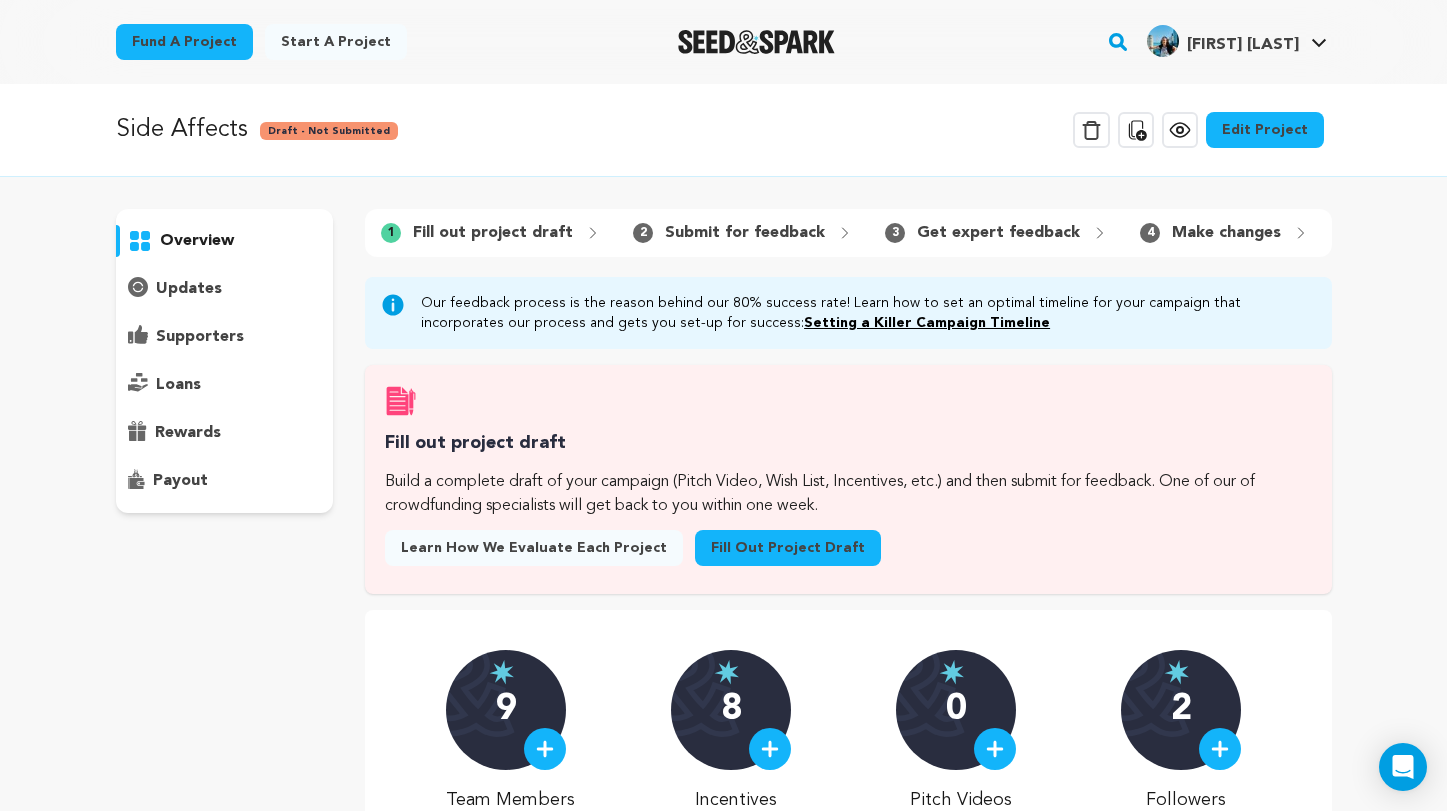 scroll, scrollTop: 0, scrollLeft: 0, axis: both 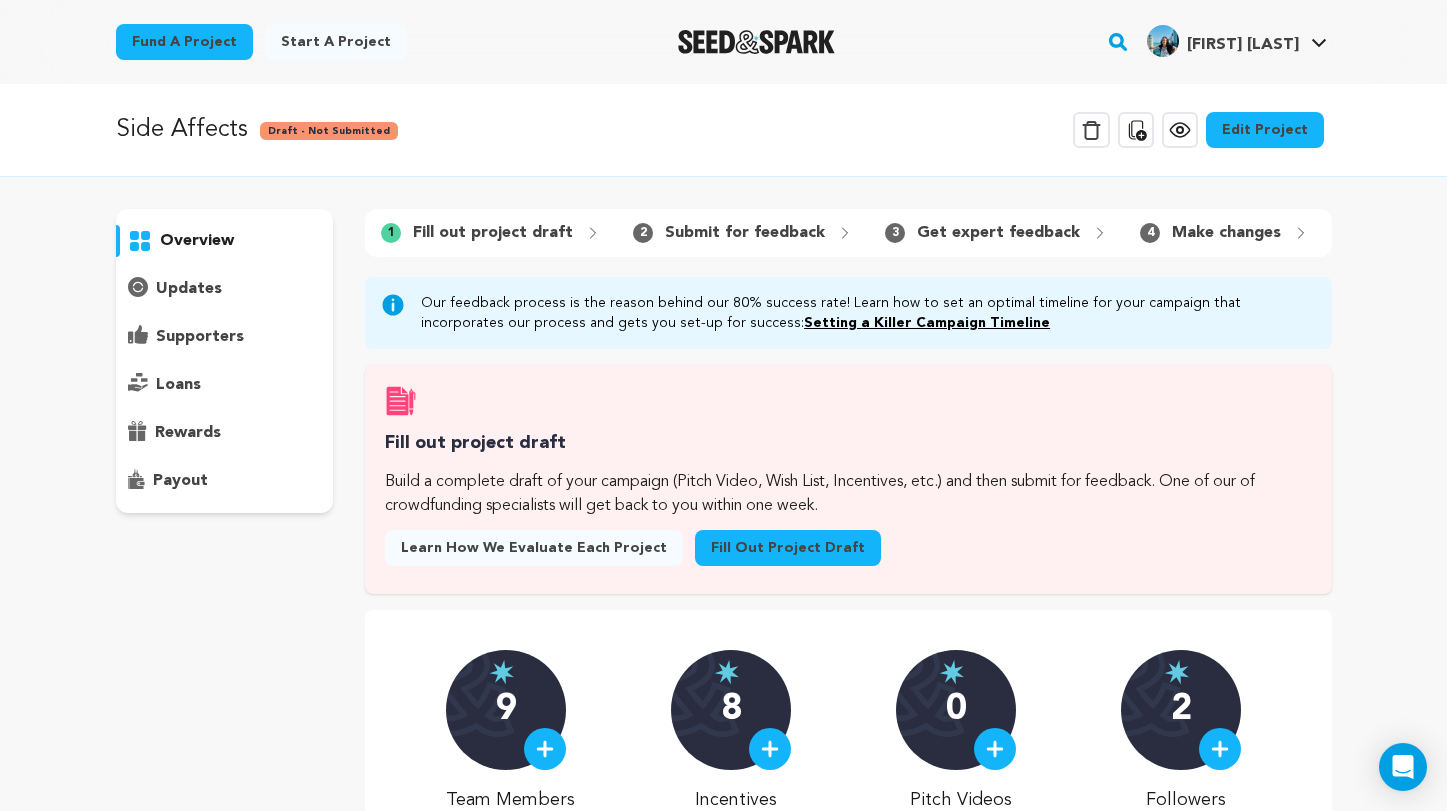 click on "Edit Project" at bounding box center (1265, 130) 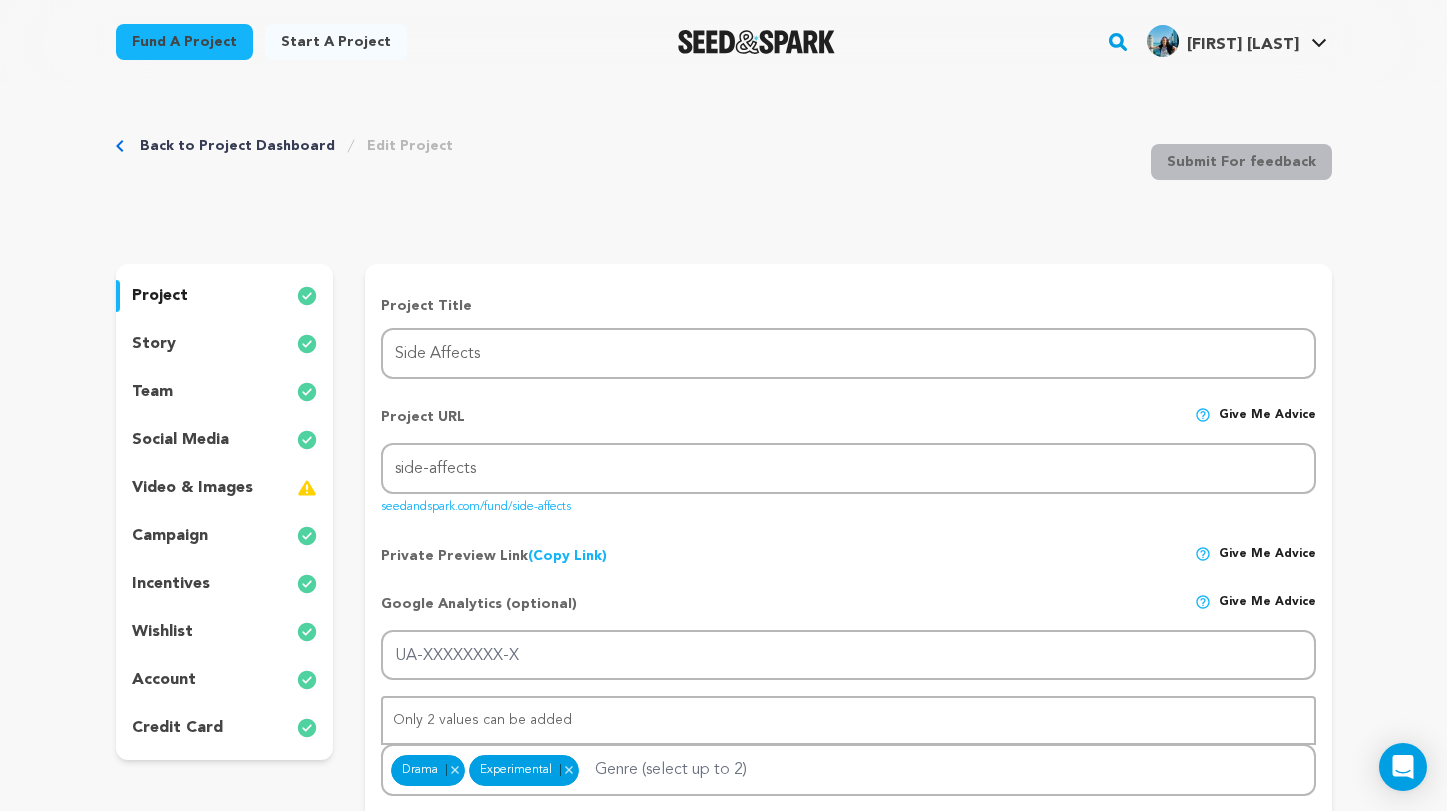 scroll, scrollTop: 0, scrollLeft: 0, axis: both 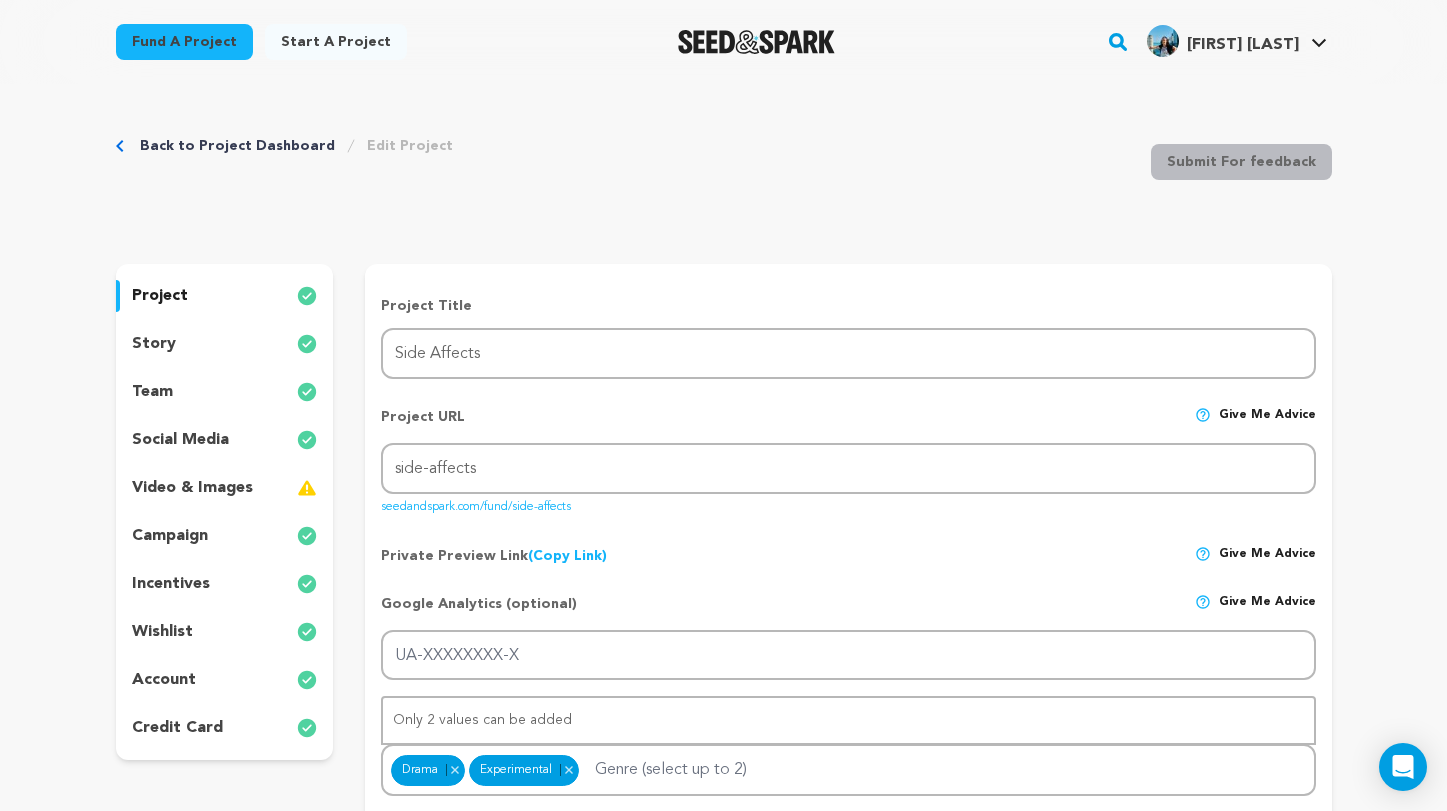 click on "wishlist" at bounding box center [225, 632] 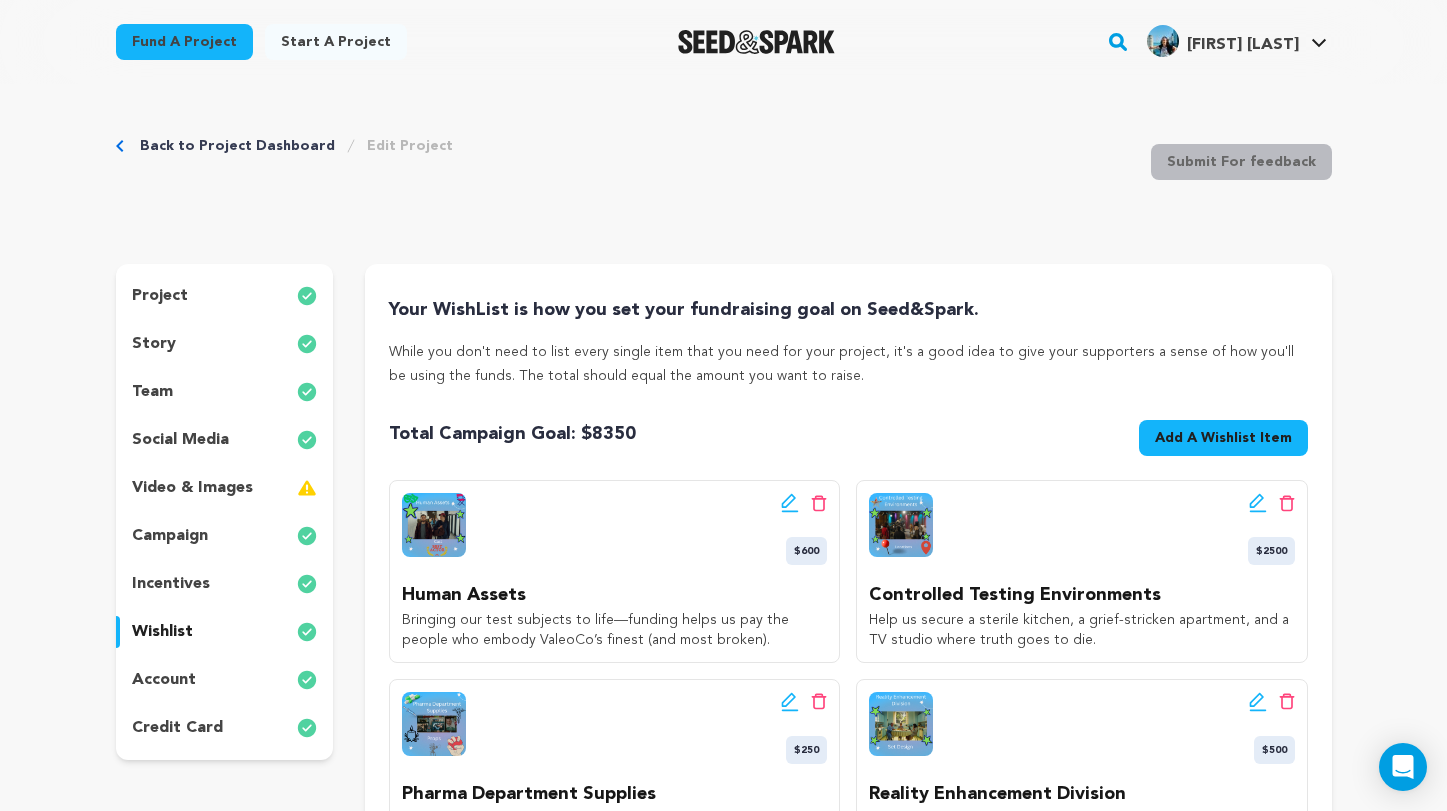 click 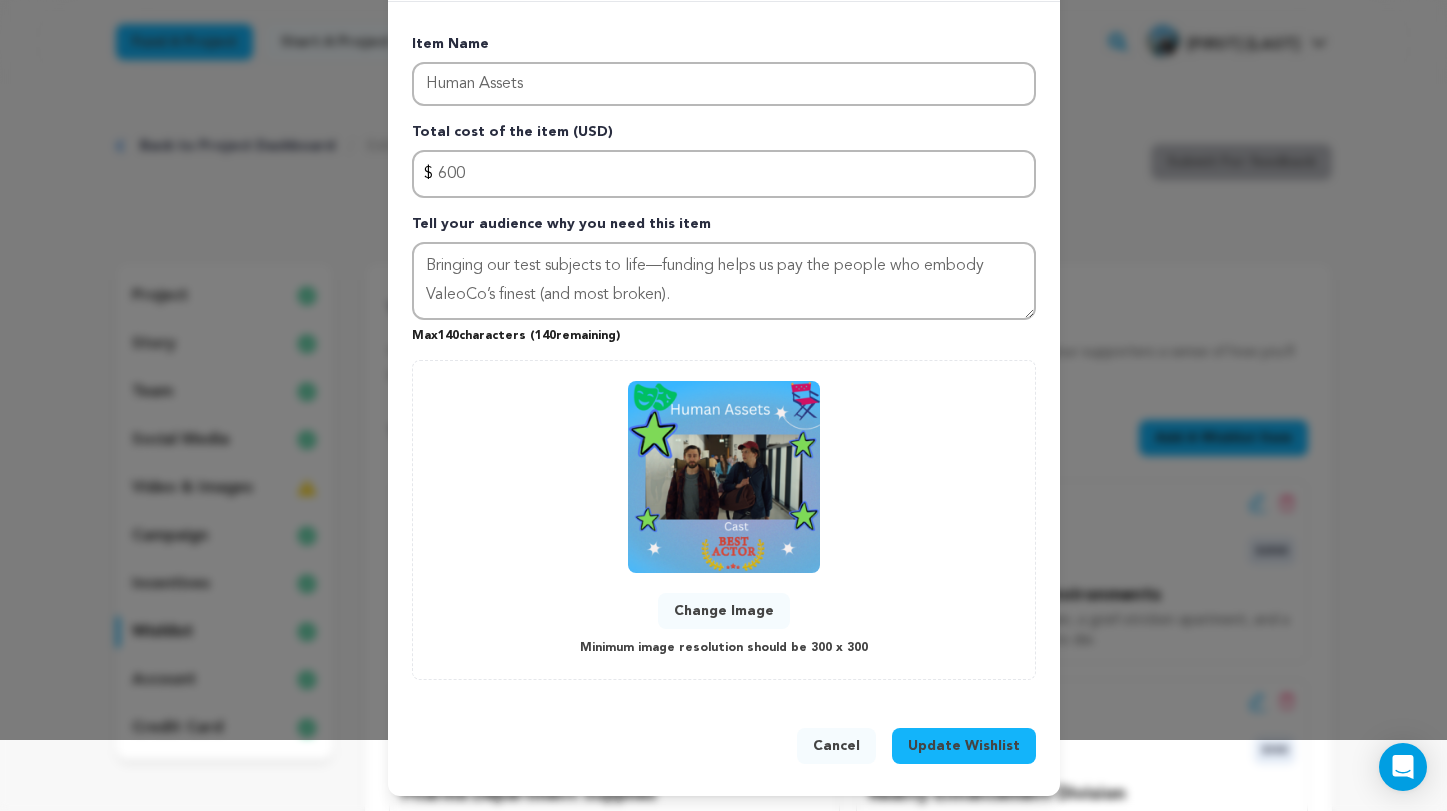 scroll, scrollTop: 70, scrollLeft: 0, axis: vertical 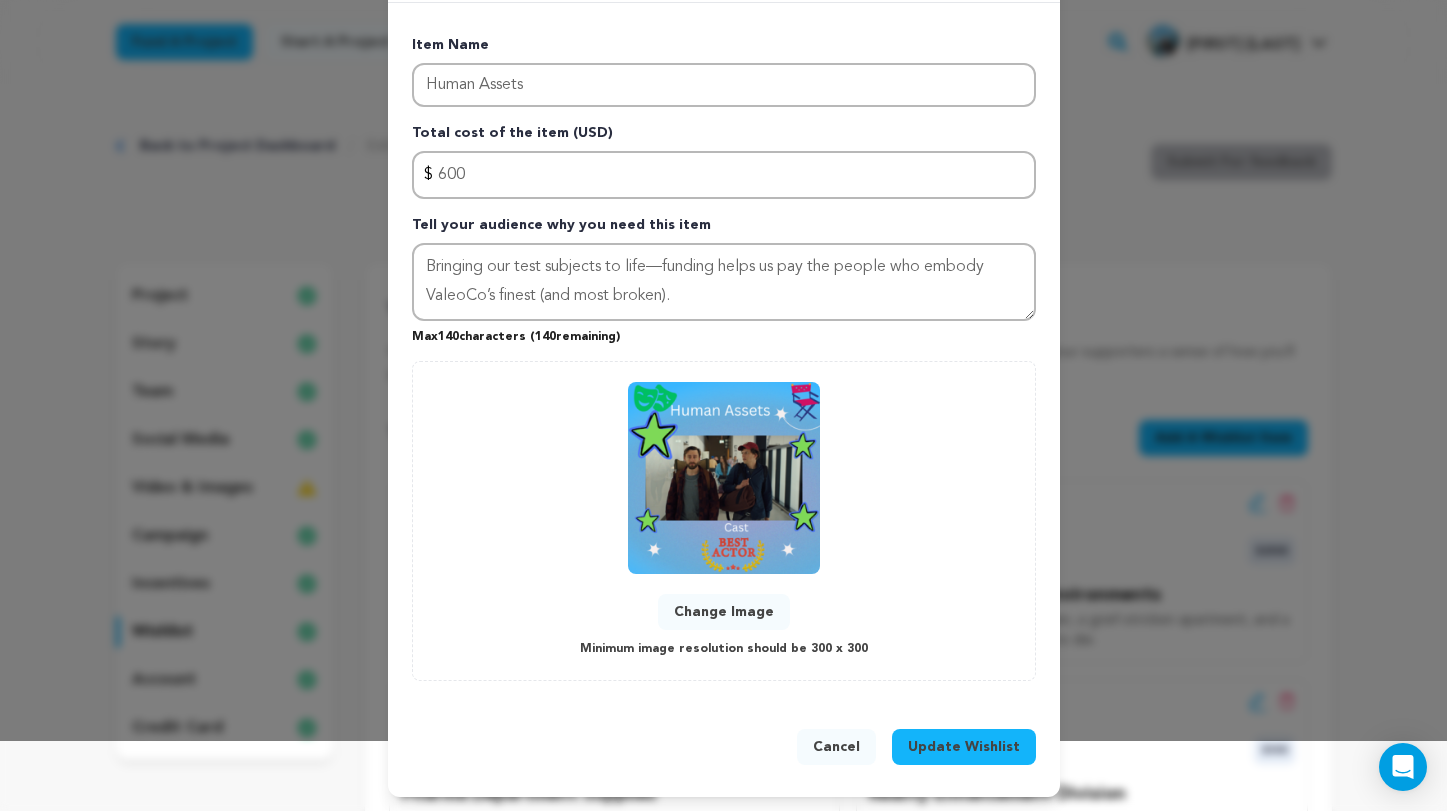click on "Cancel" at bounding box center (836, 747) 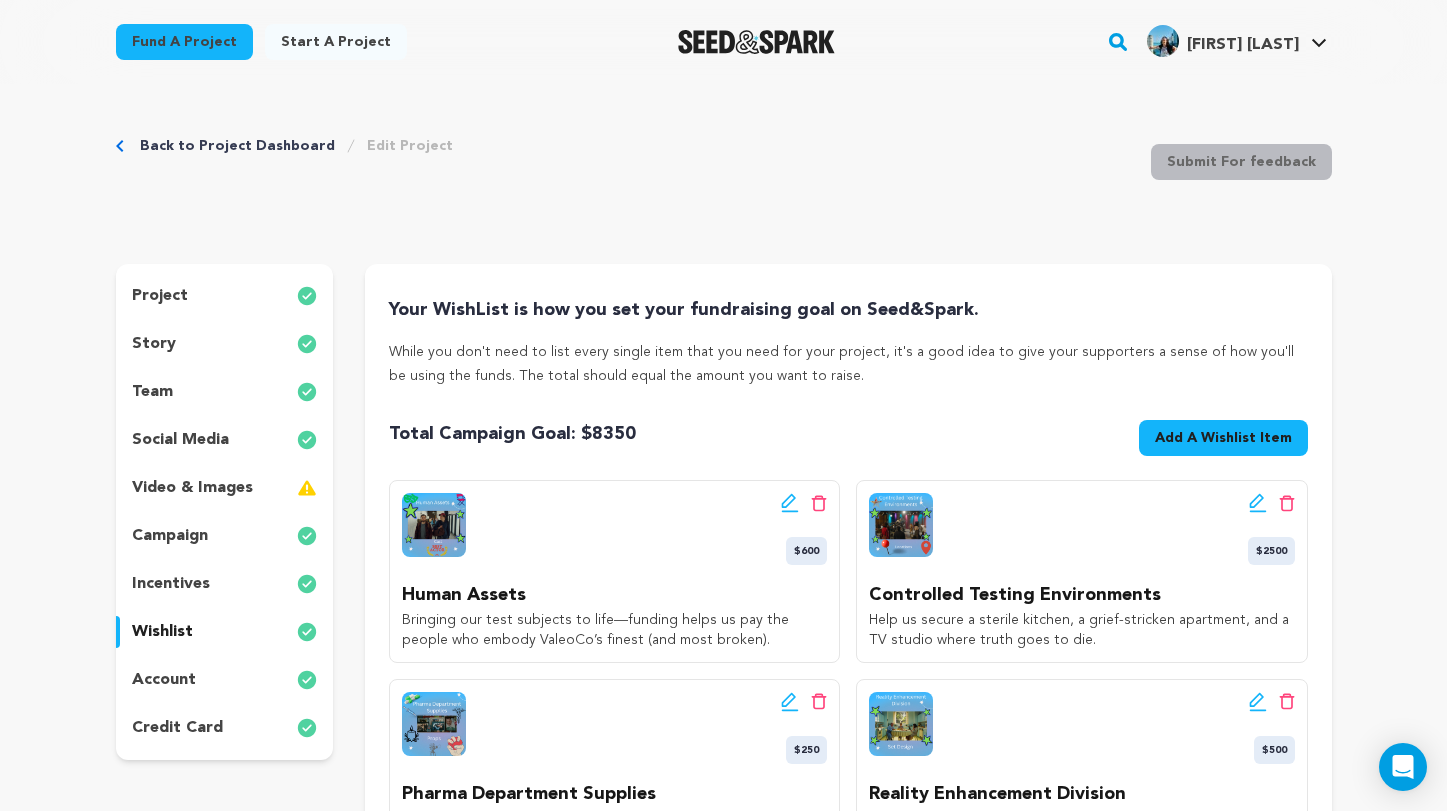 click 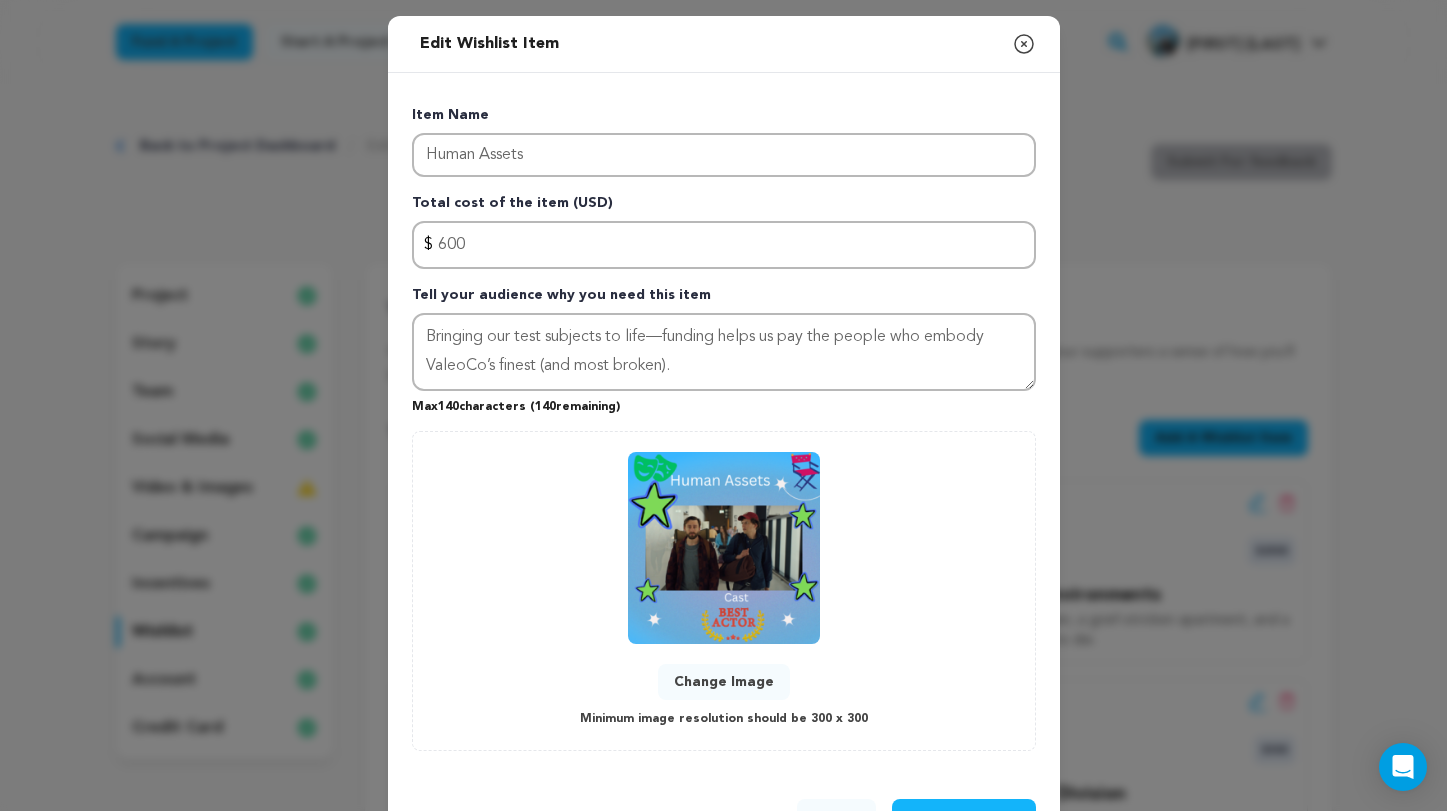 click on "Change Image" at bounding box center [724, 682] 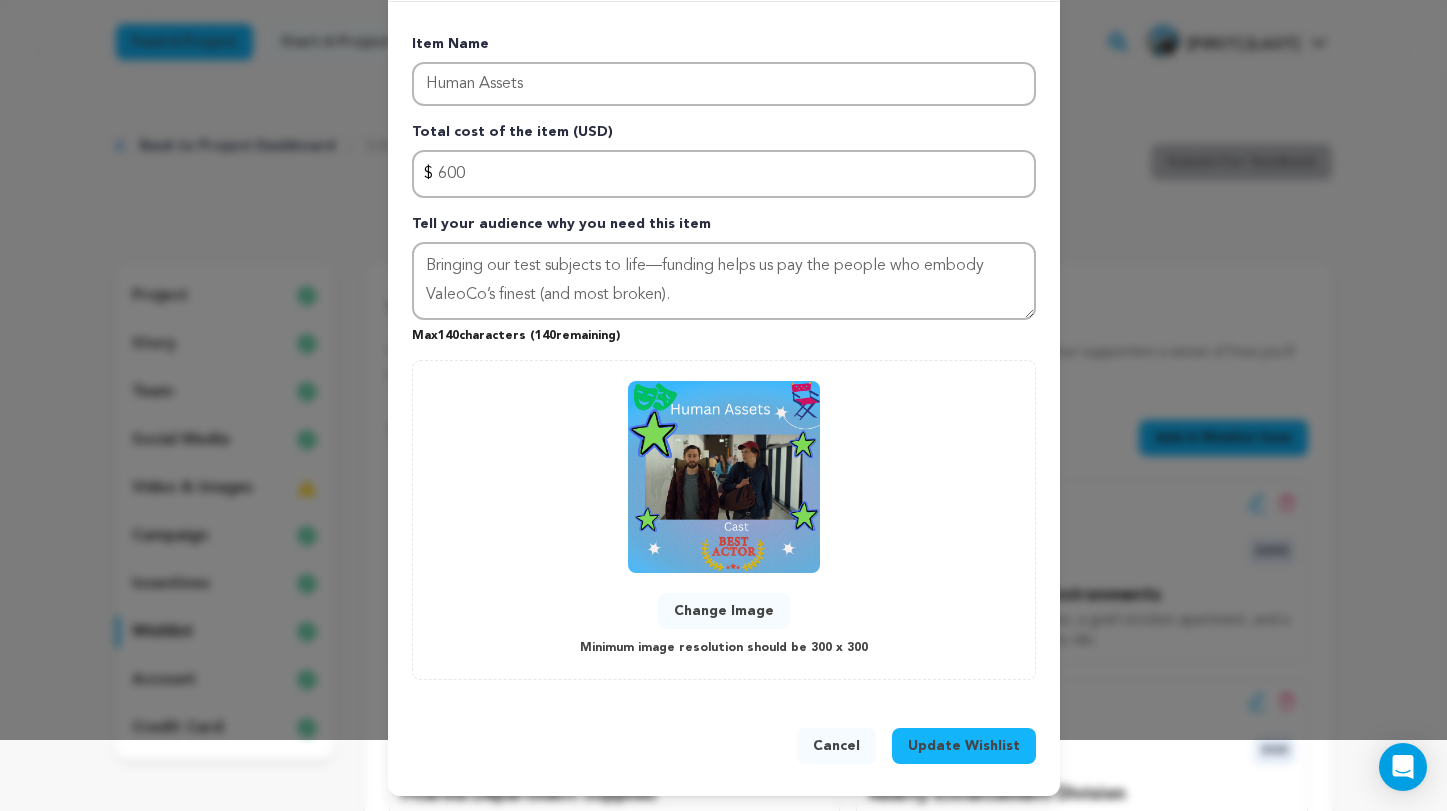 scroll, scrollTop: 70, scrollLeft: 0, axis: vertical 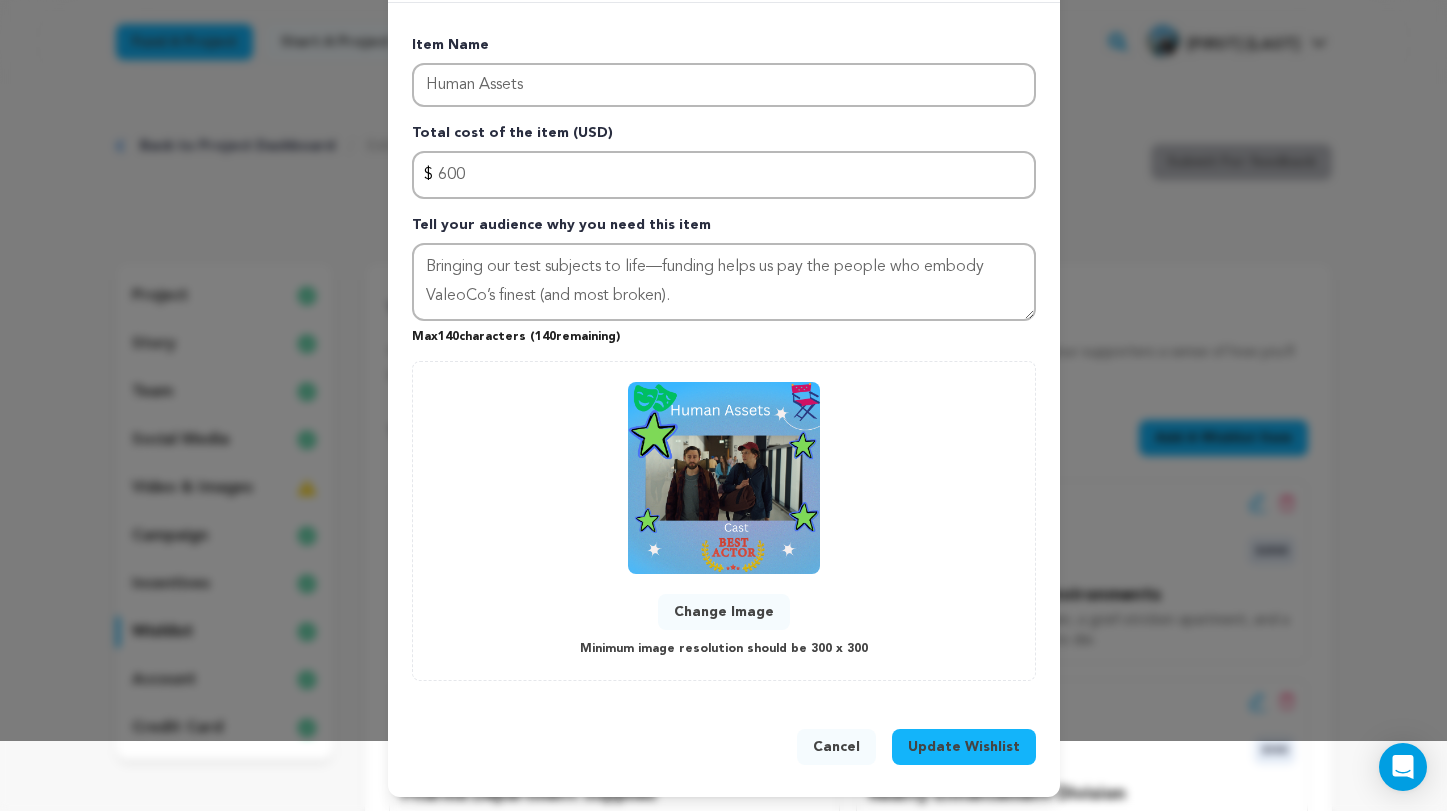 click on "Update Wishlist" at bounding box center (964, 747) 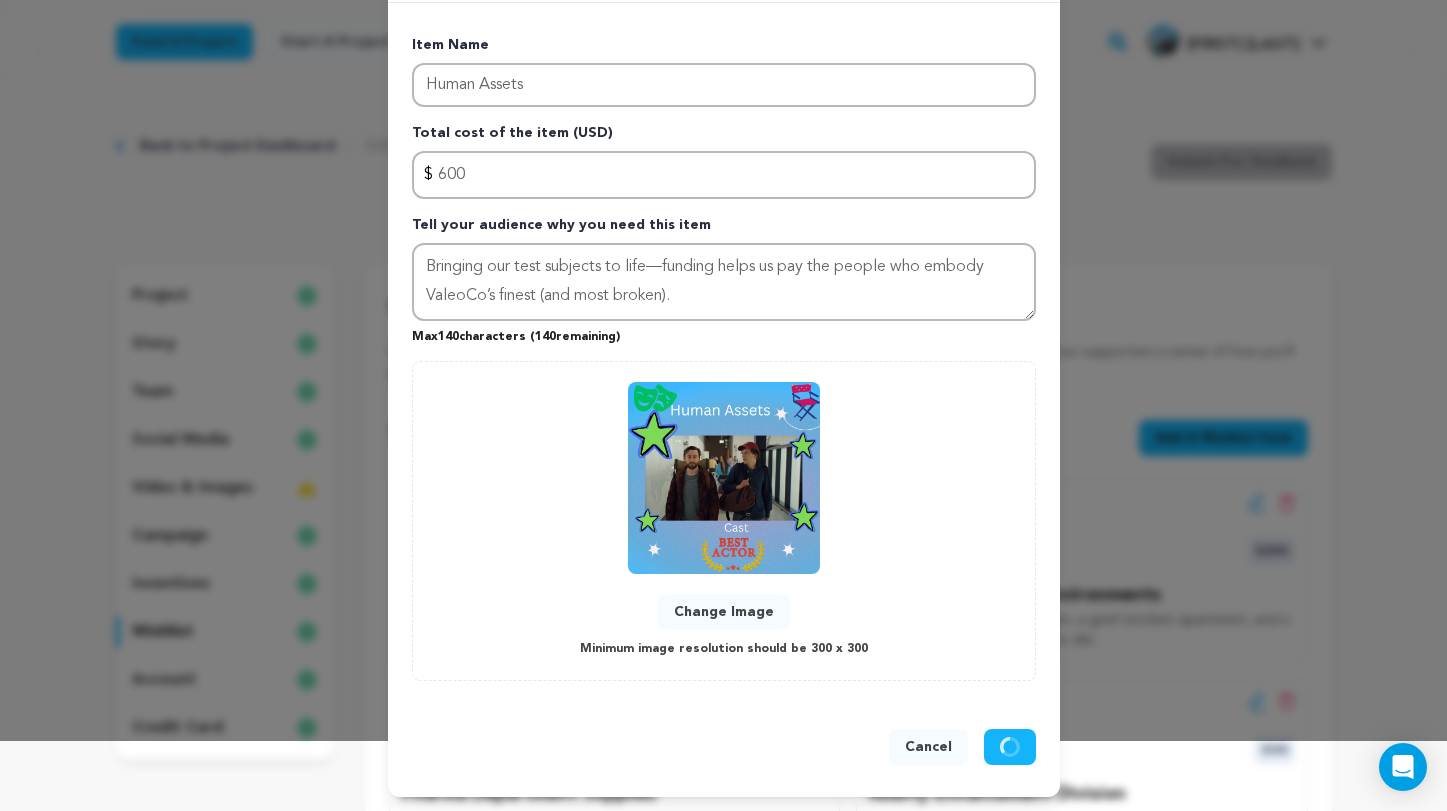 type 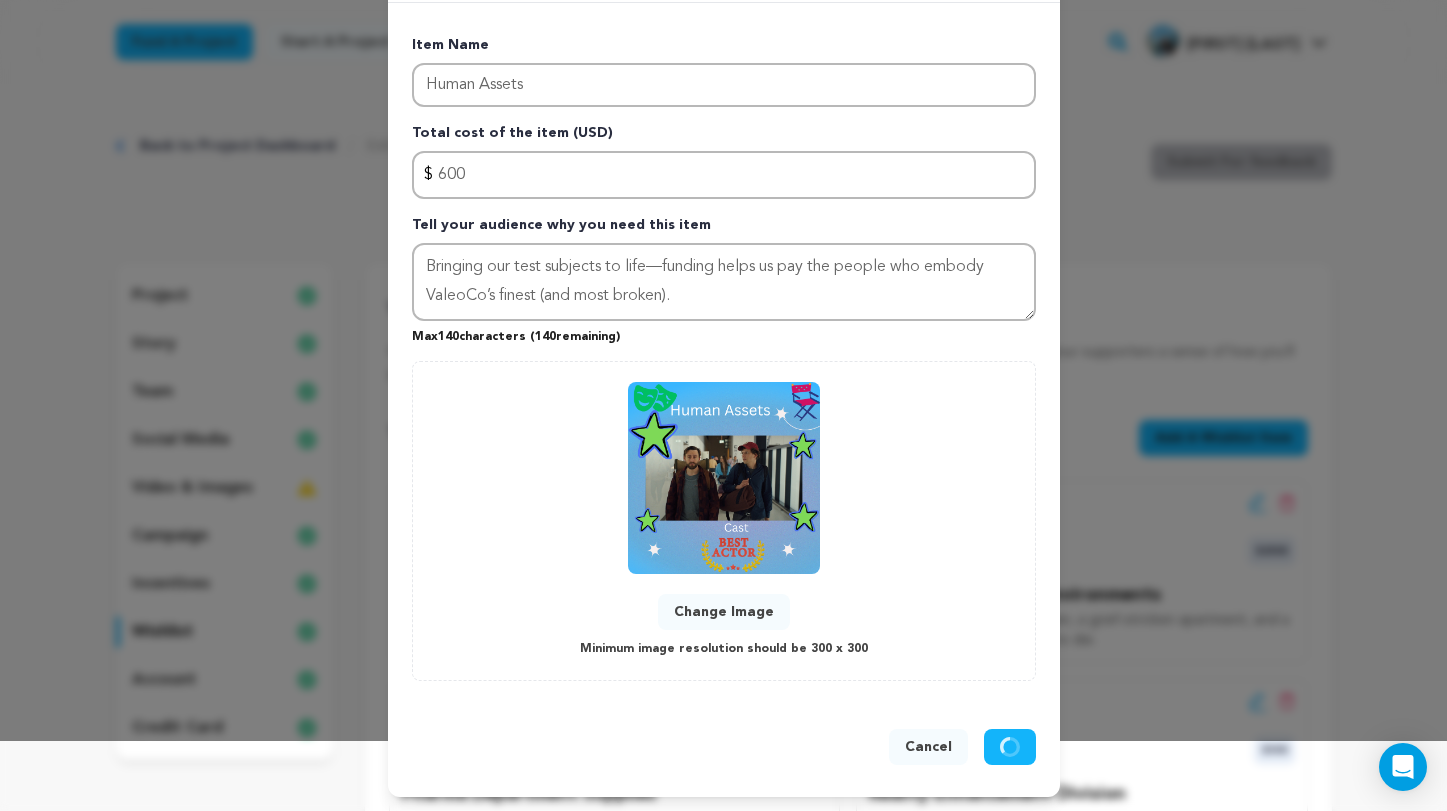 type 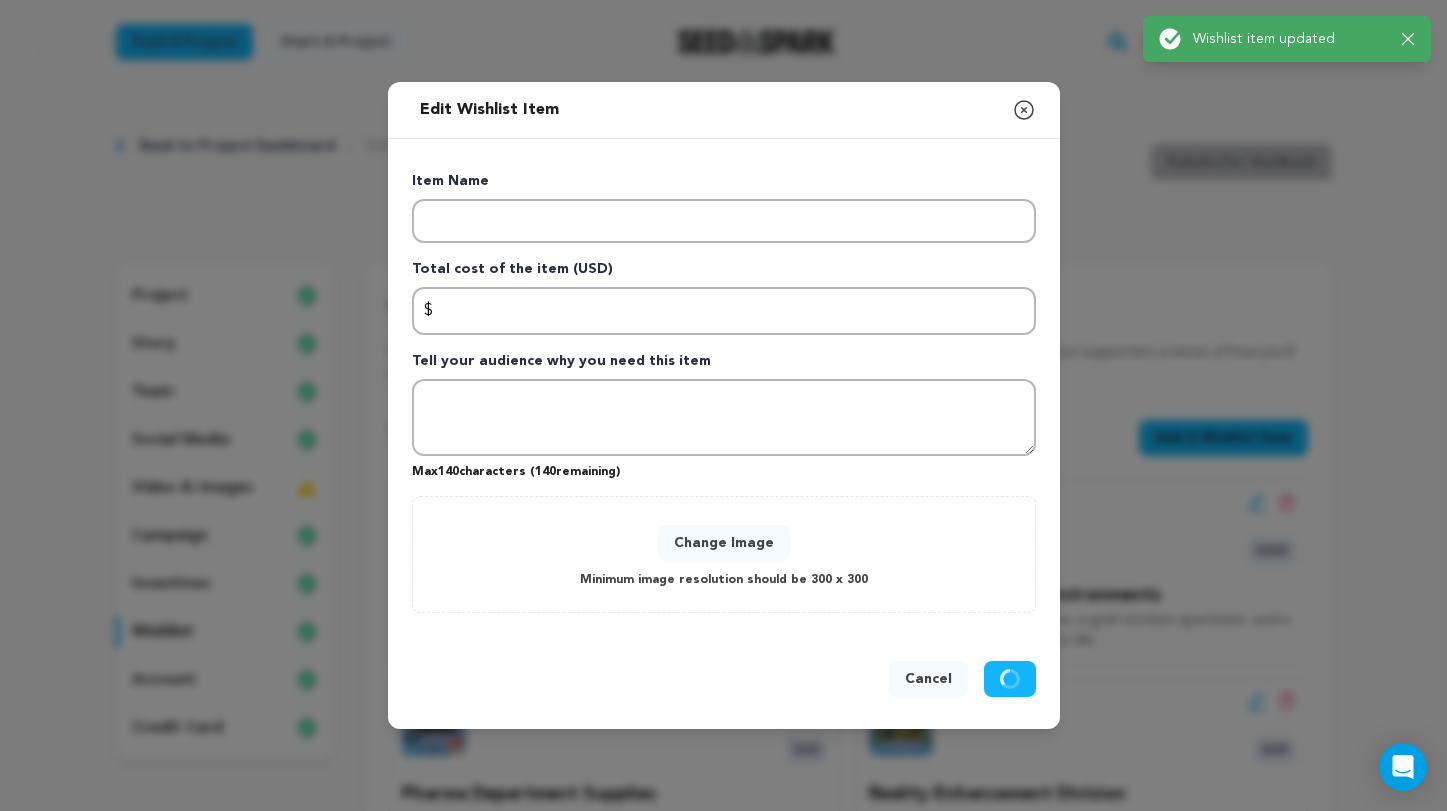 scroll, scrollTop: 0, scrollLeft: 0, axis: both 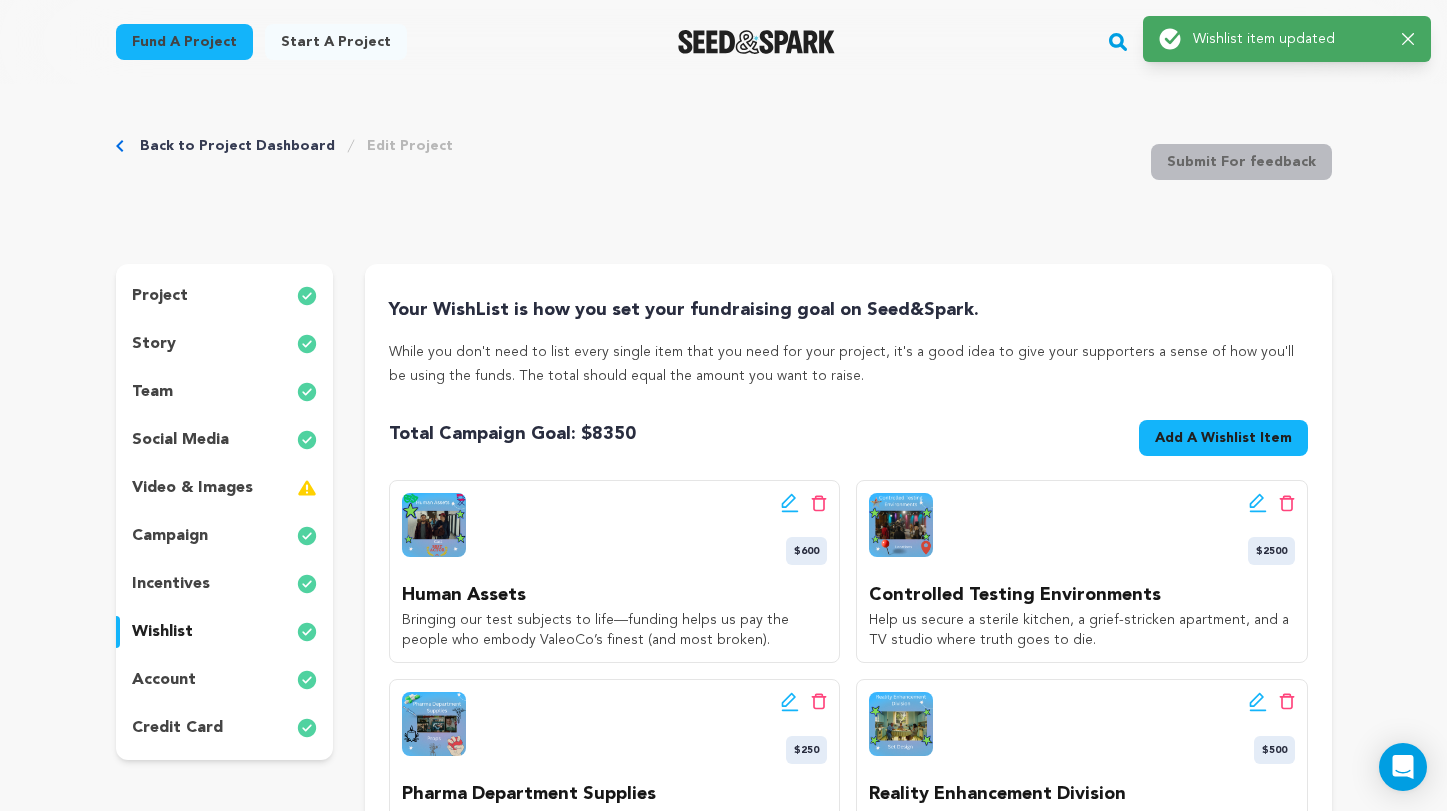 click 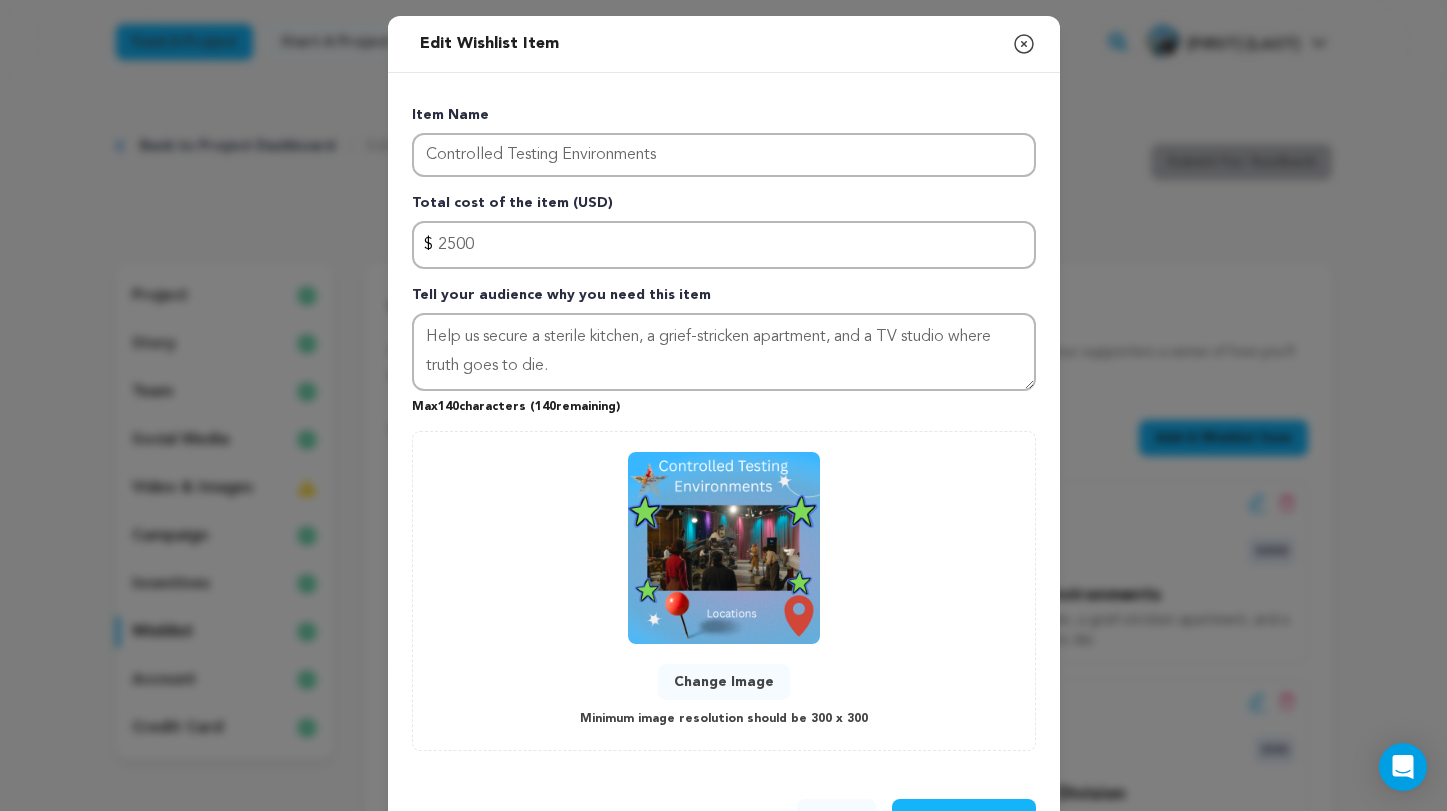 click on "Change Image" at bounding box center [724, 682] 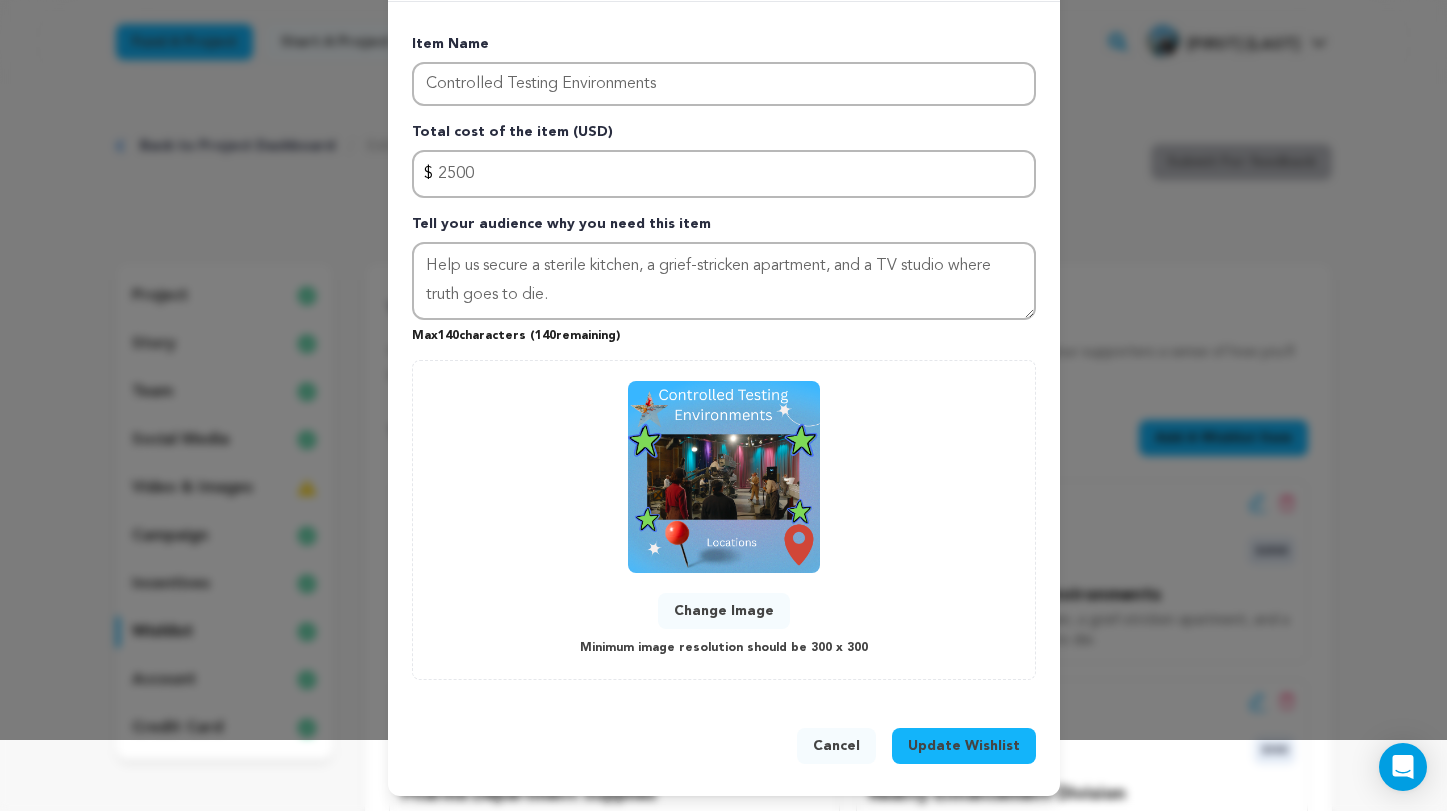 scroll, scrollTop: 70, scrollLeft: 0, axis: vertical 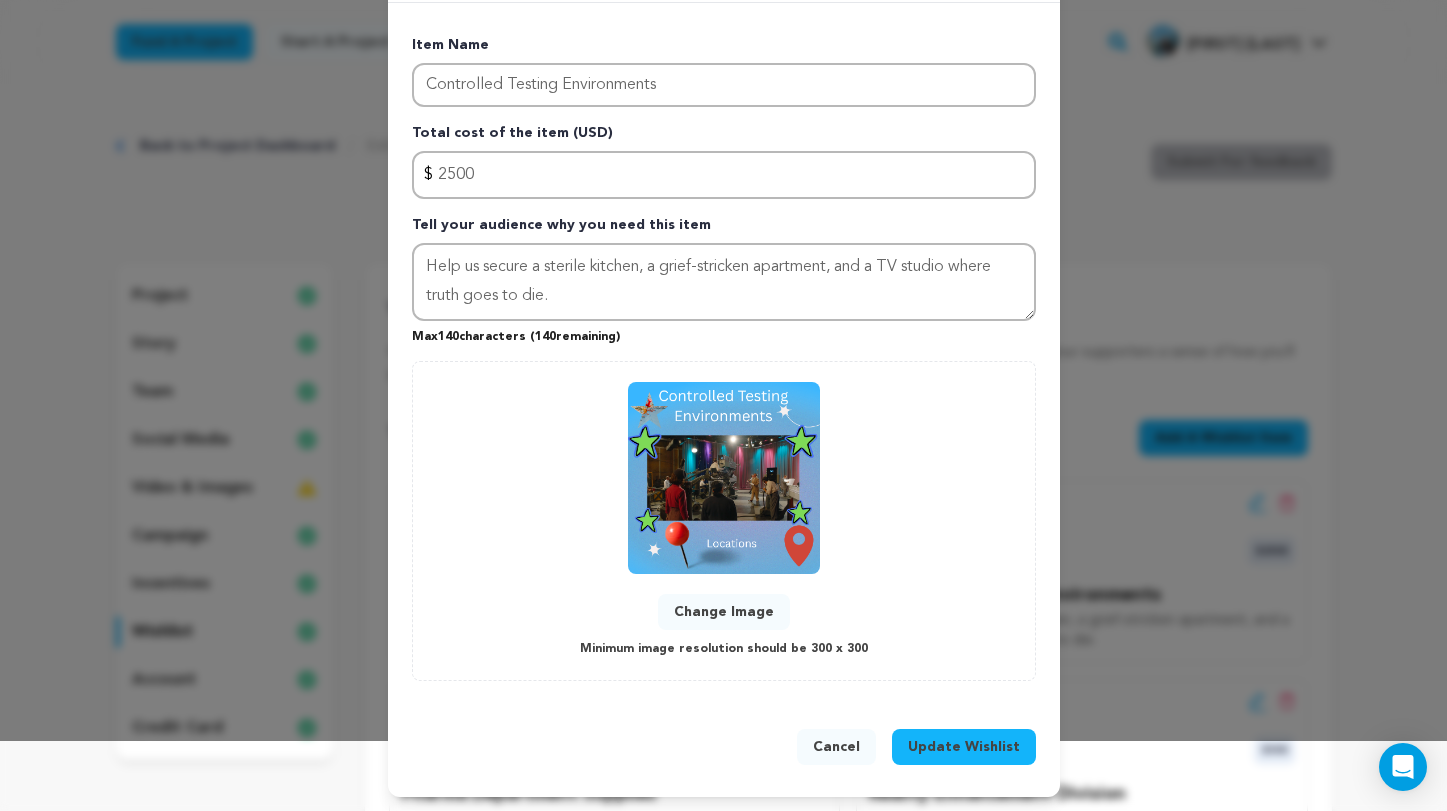 click on "Update Wishlist" at bounding box center (964, 747) 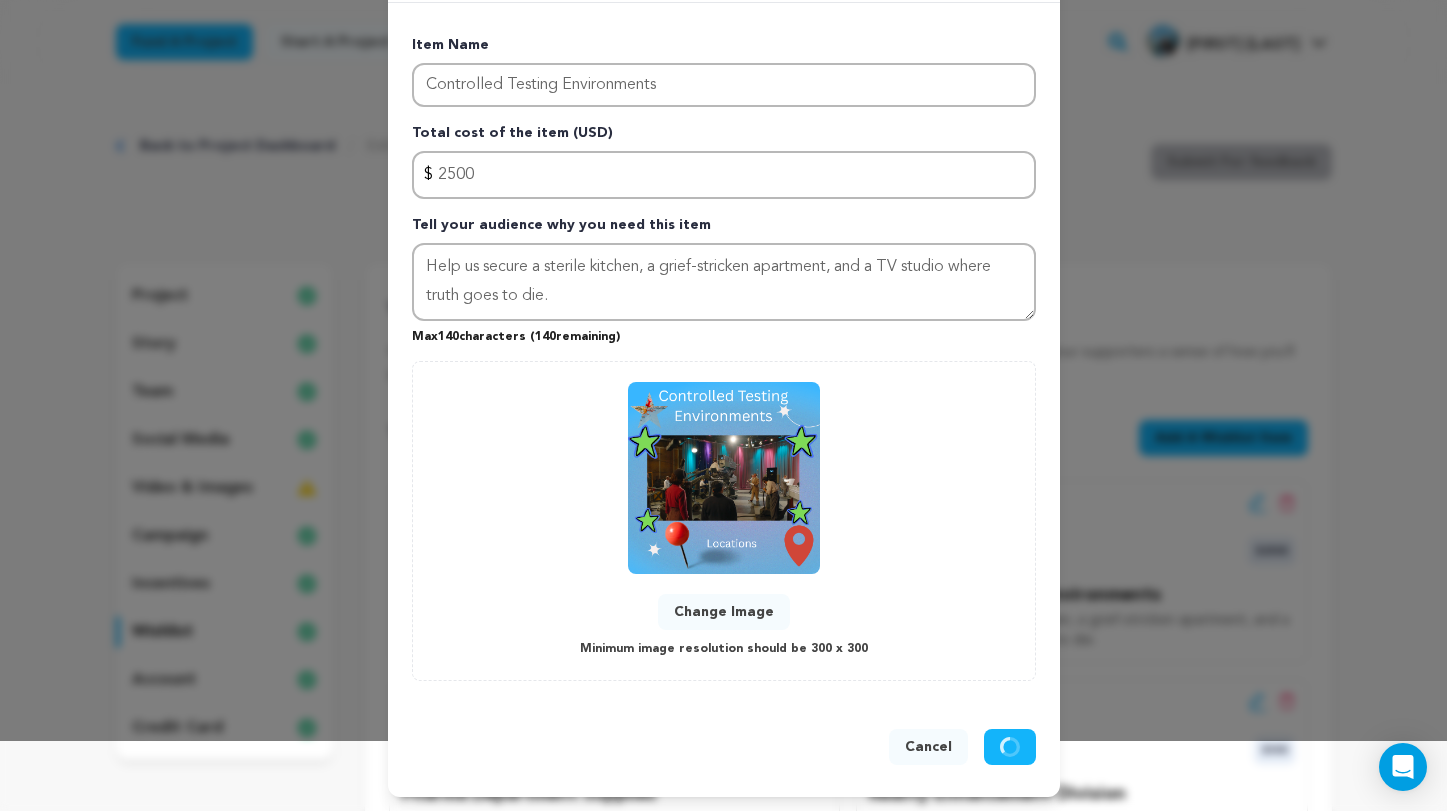 type 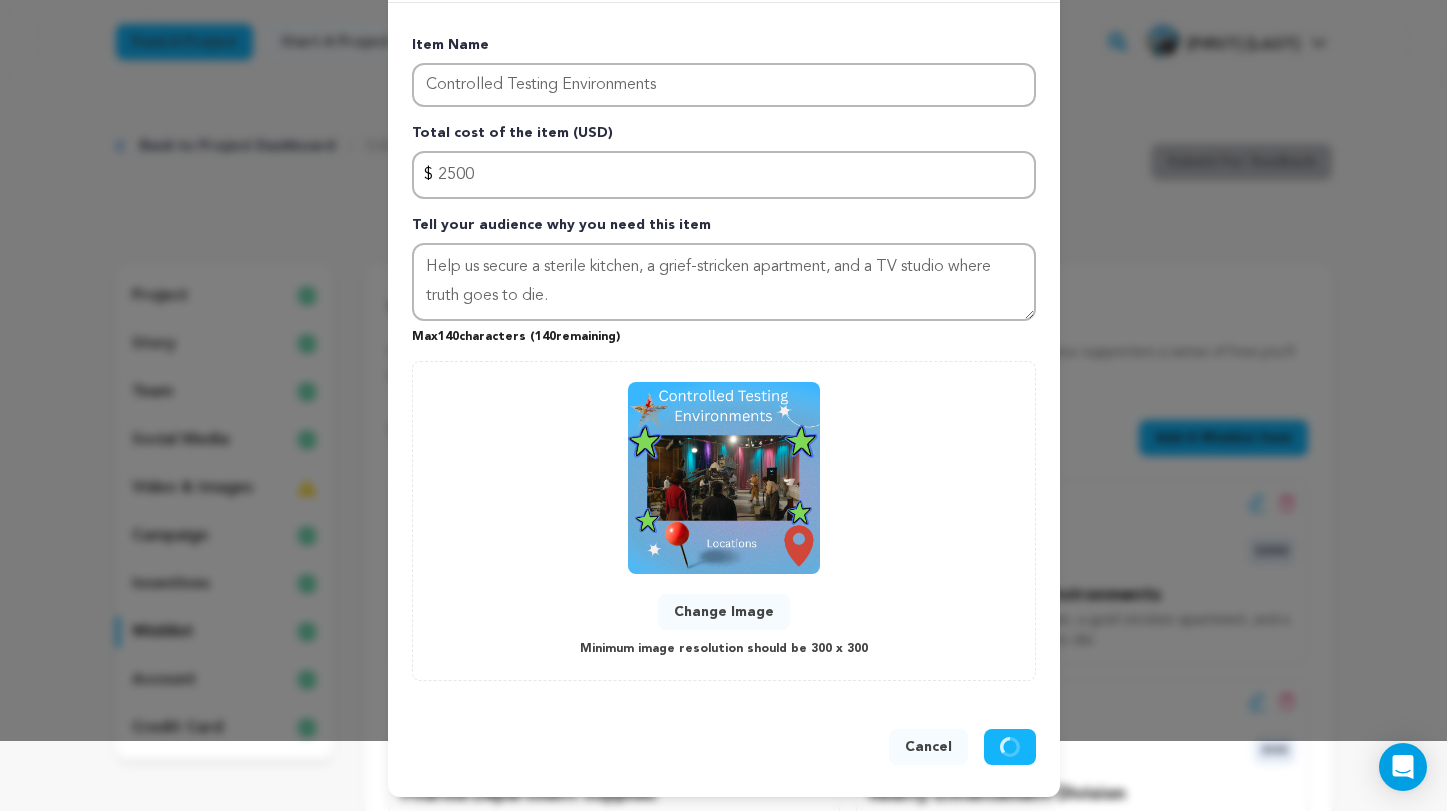 type 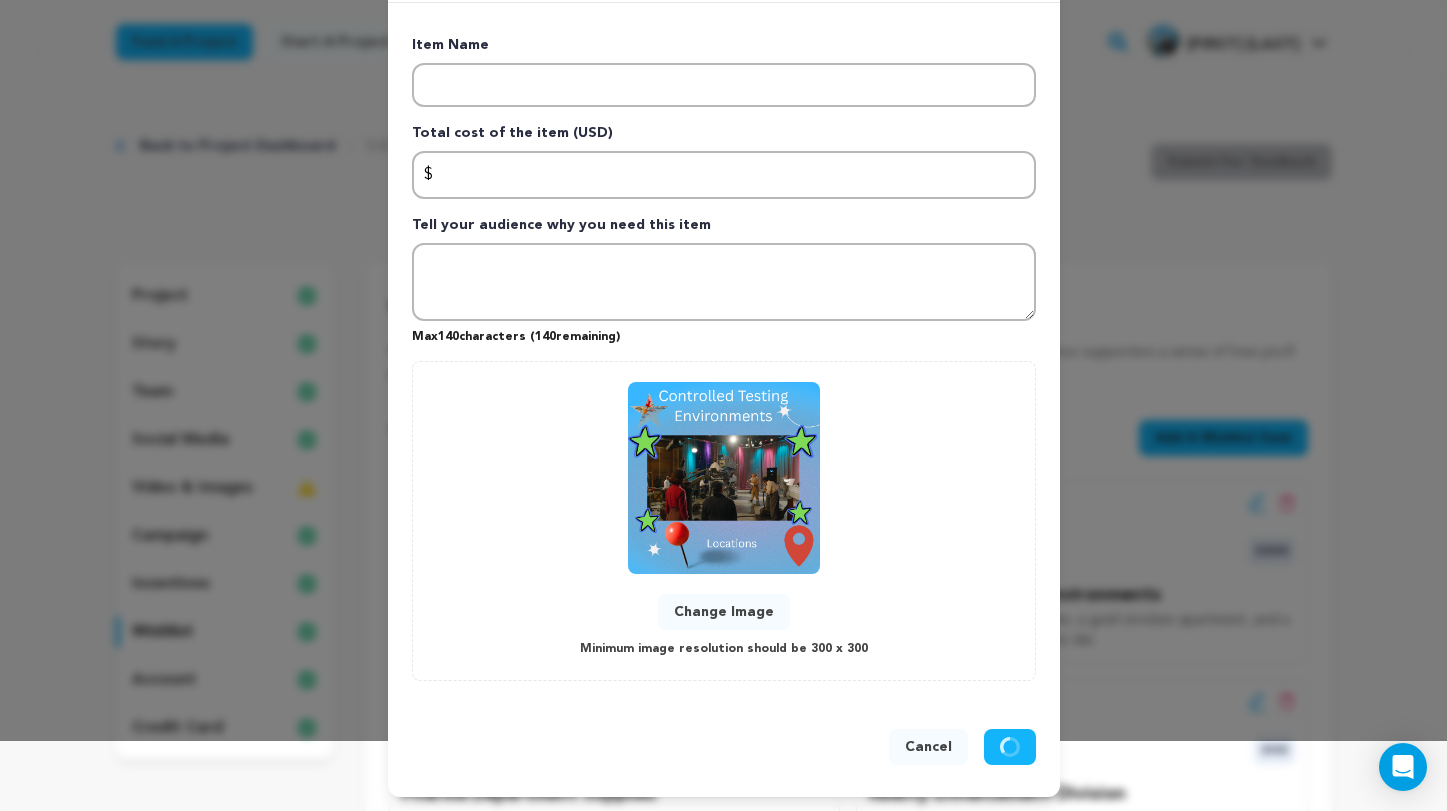 scroll, scrollTop: 0, scrollLeft: 0, axis: both 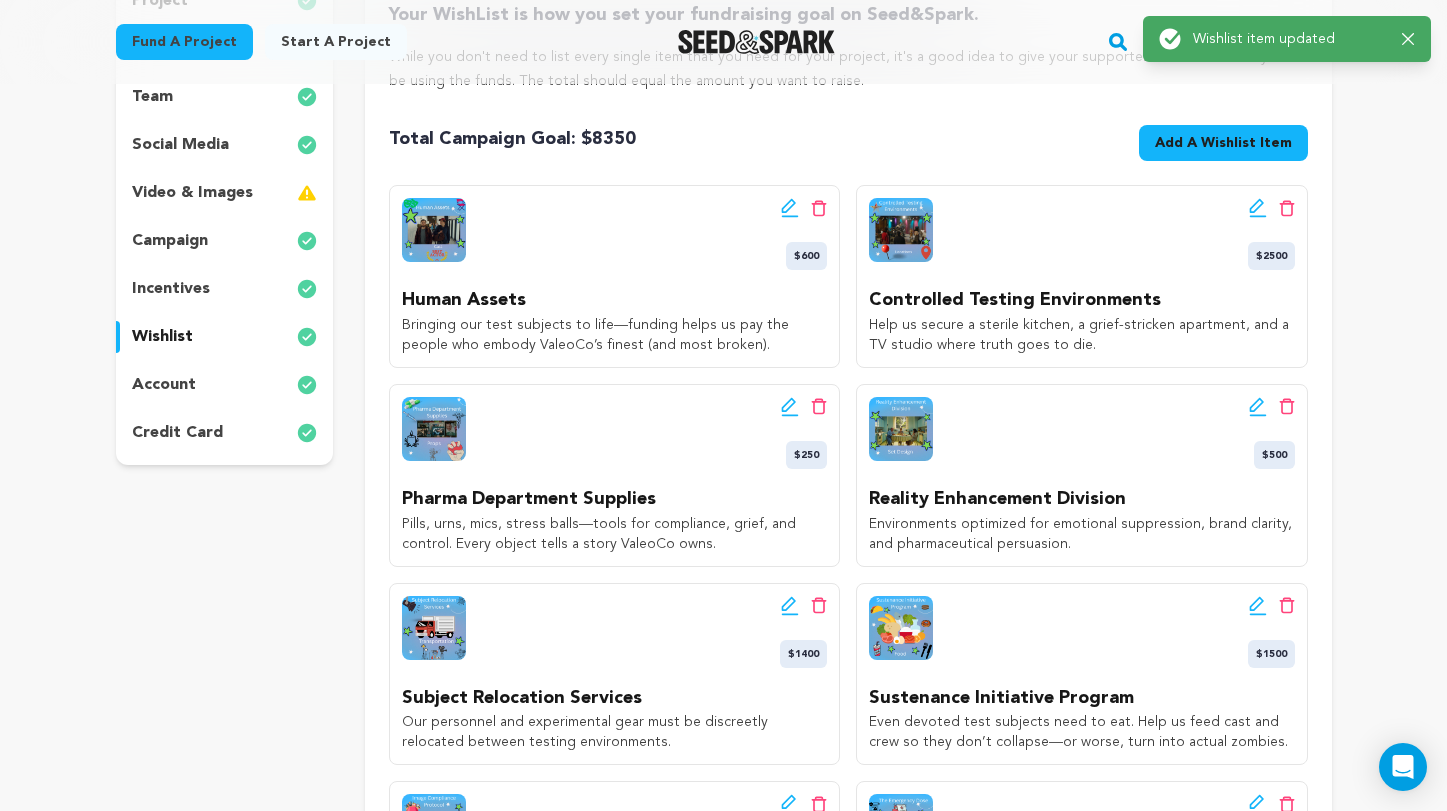 click 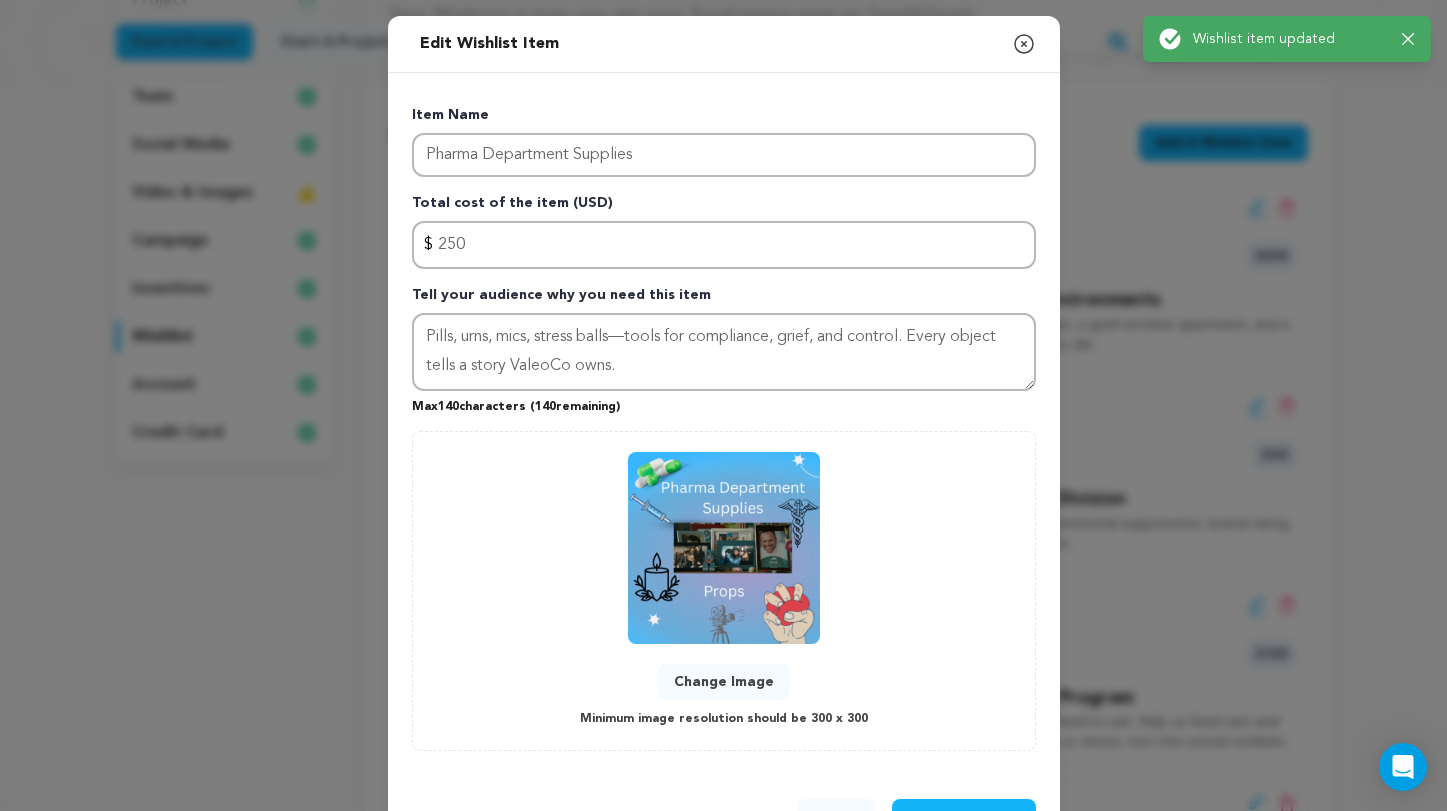 click on "Change Image" at bounding box center [724, 682] 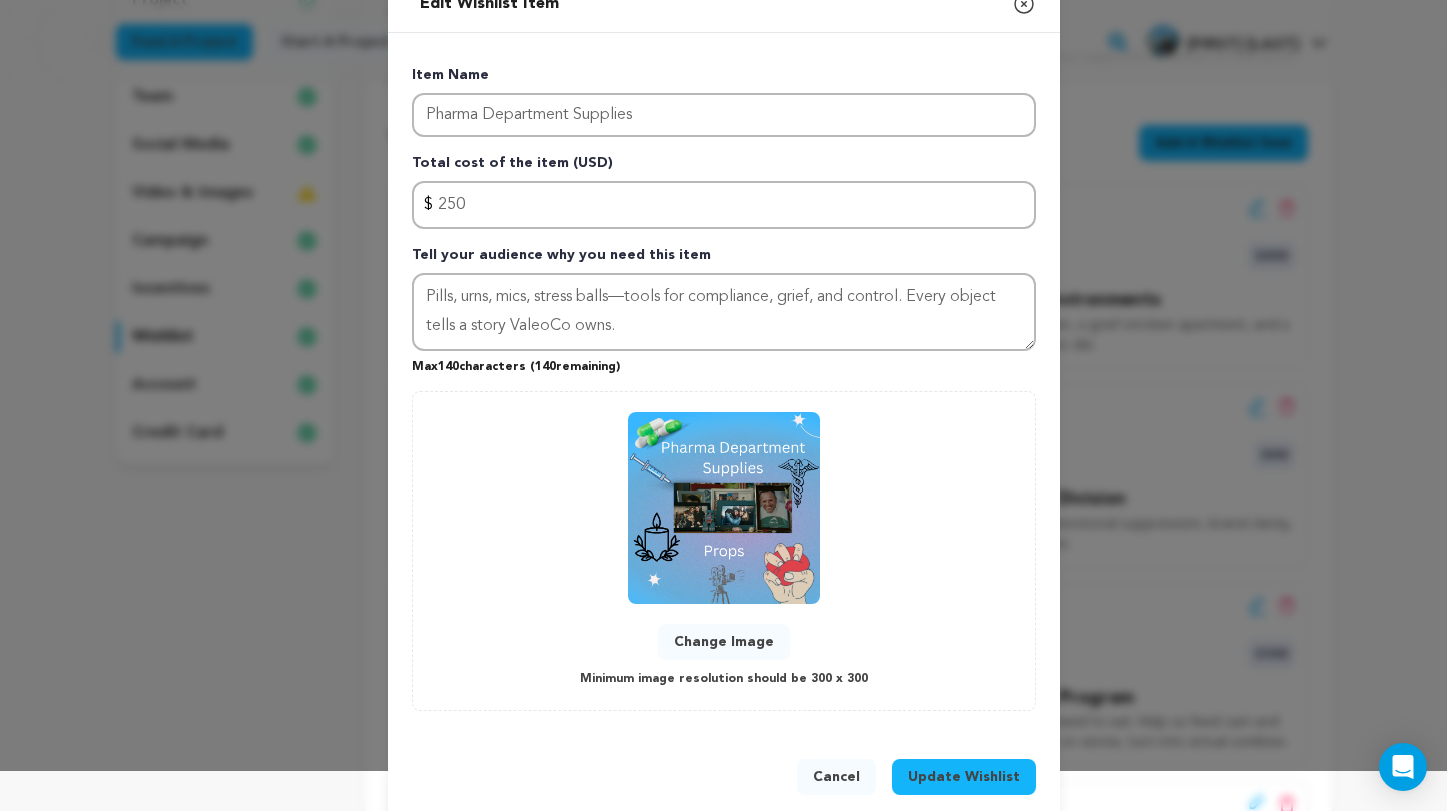 scroll, scrollTop: 47, scrollLeft: 0, axis: vertical 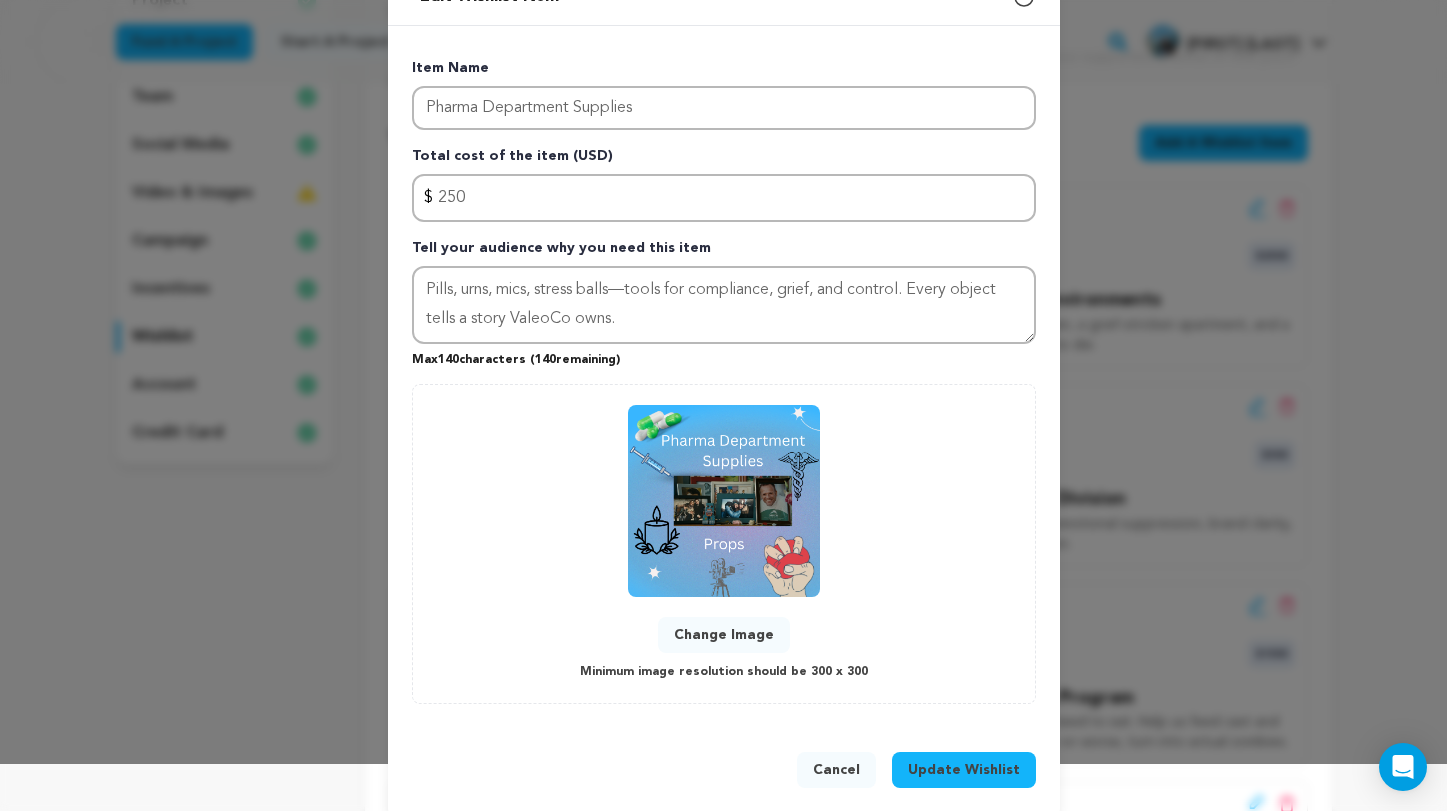 click on "Update Wishlist" at bounding box center (964, 770) 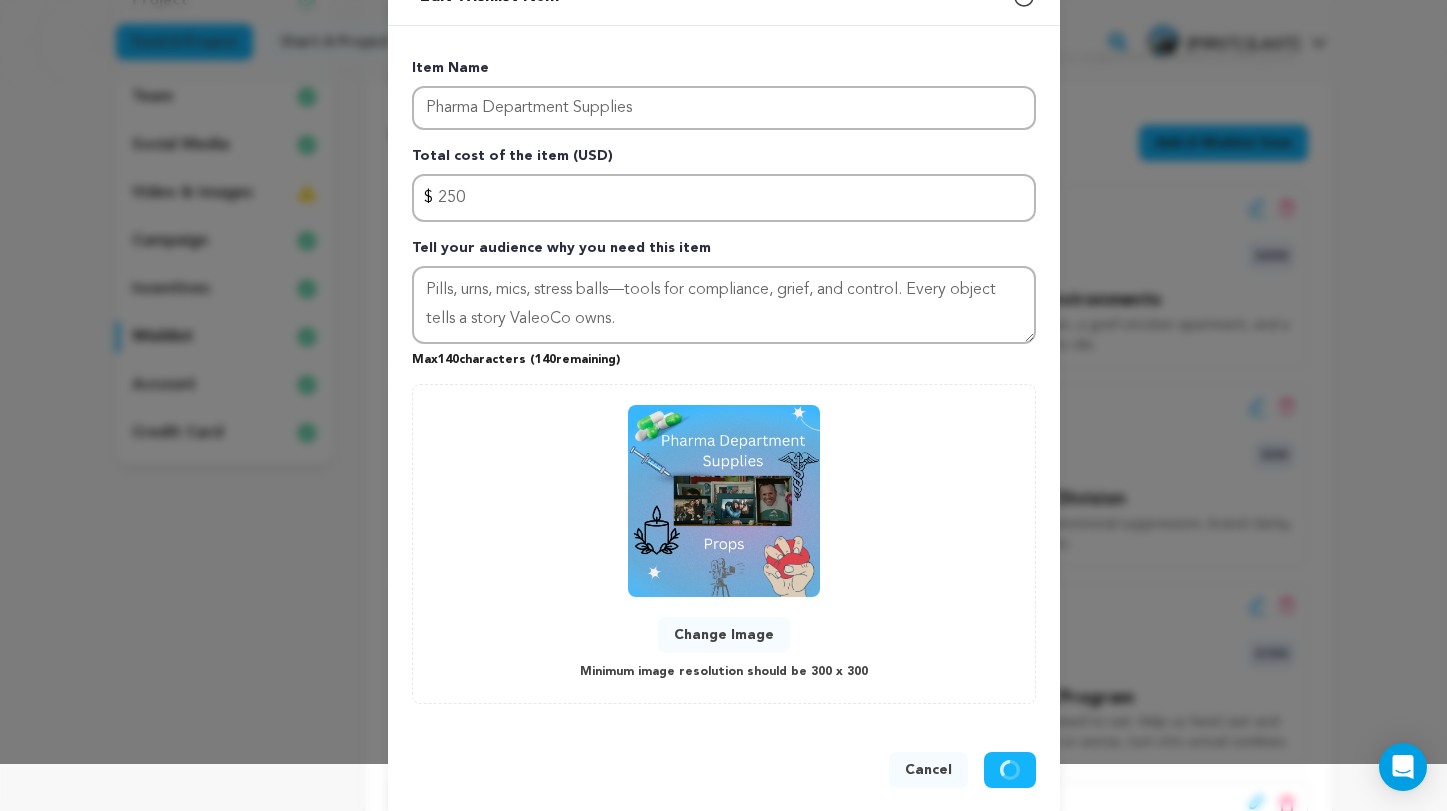 type 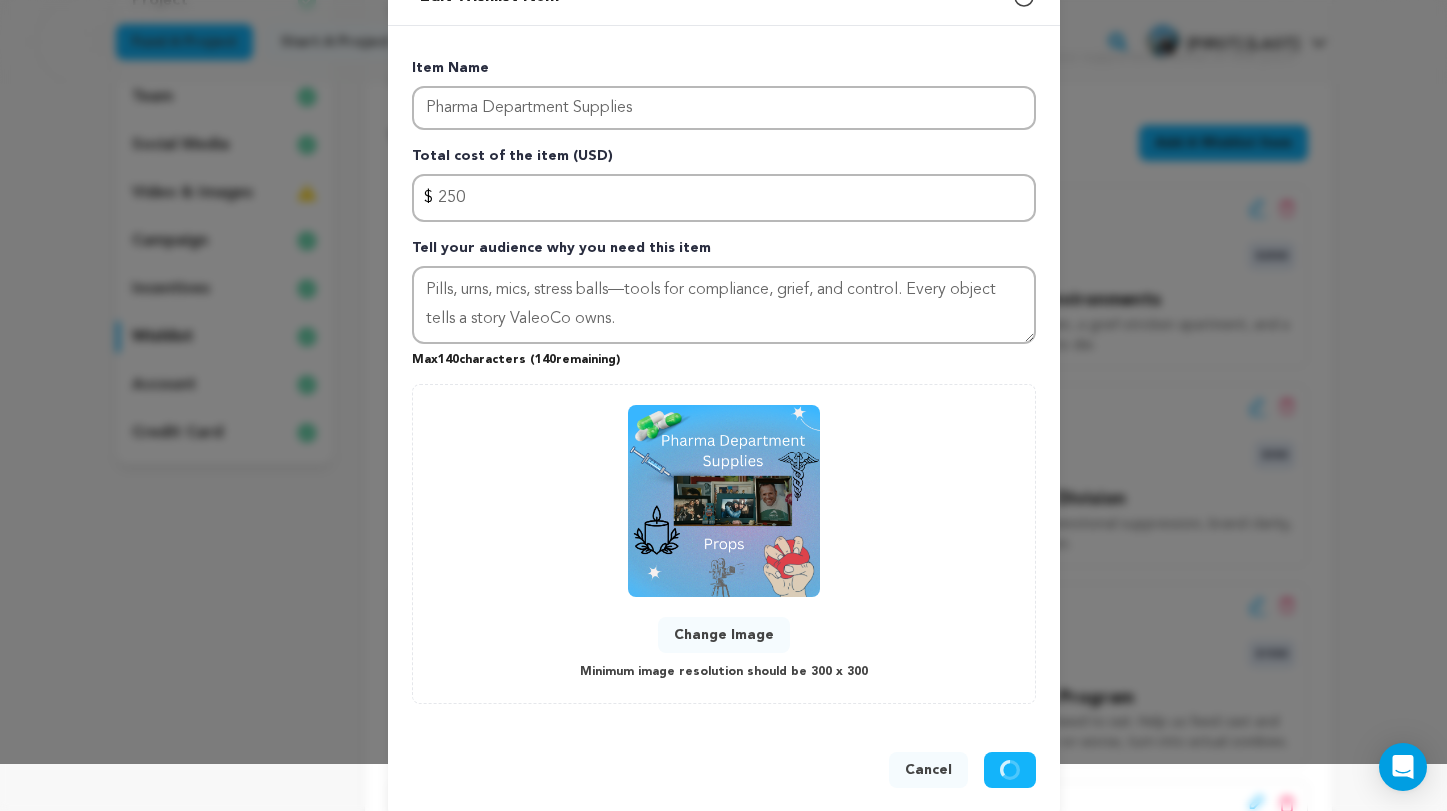type 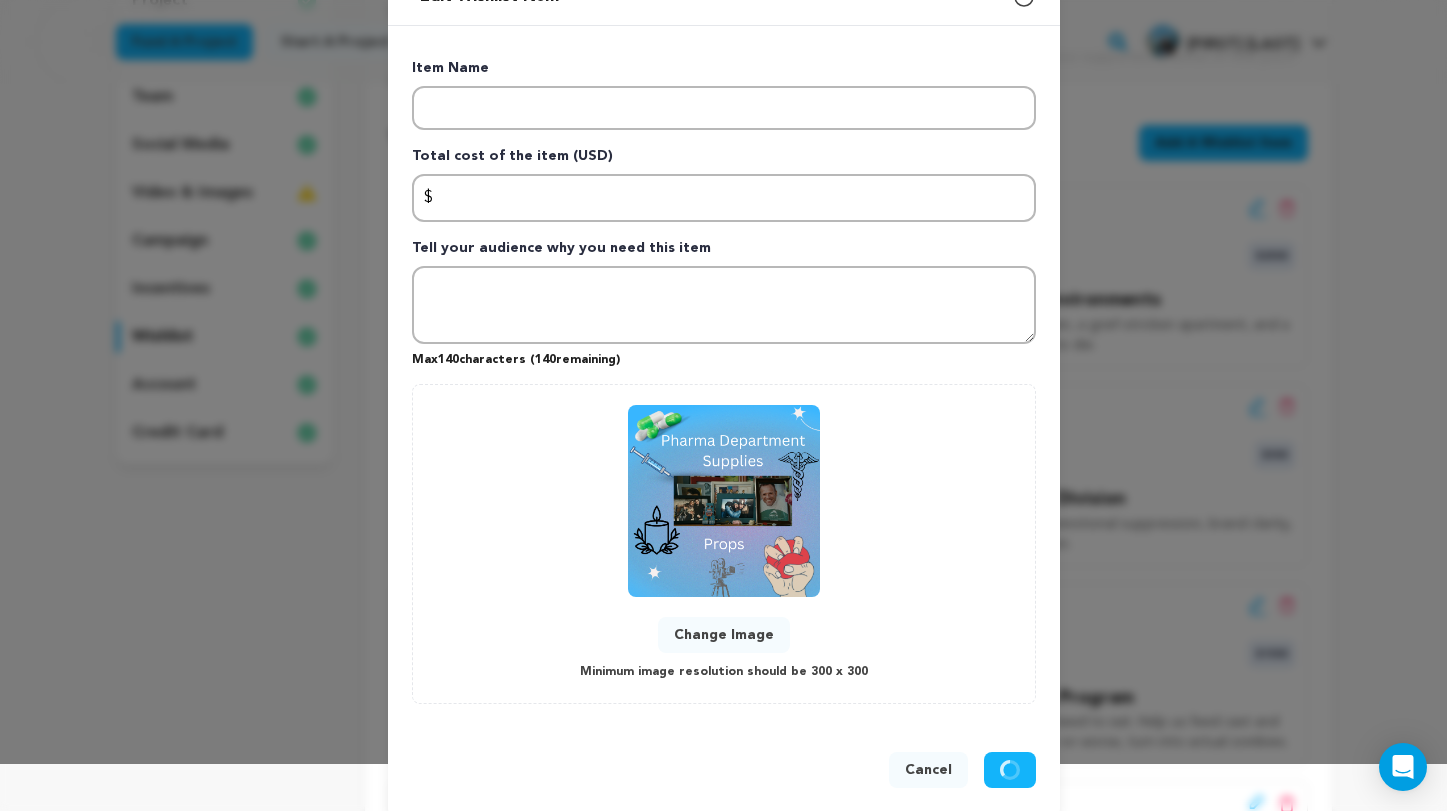 scroll, scrollTop: 0, scrollLeft: 0, axis: both 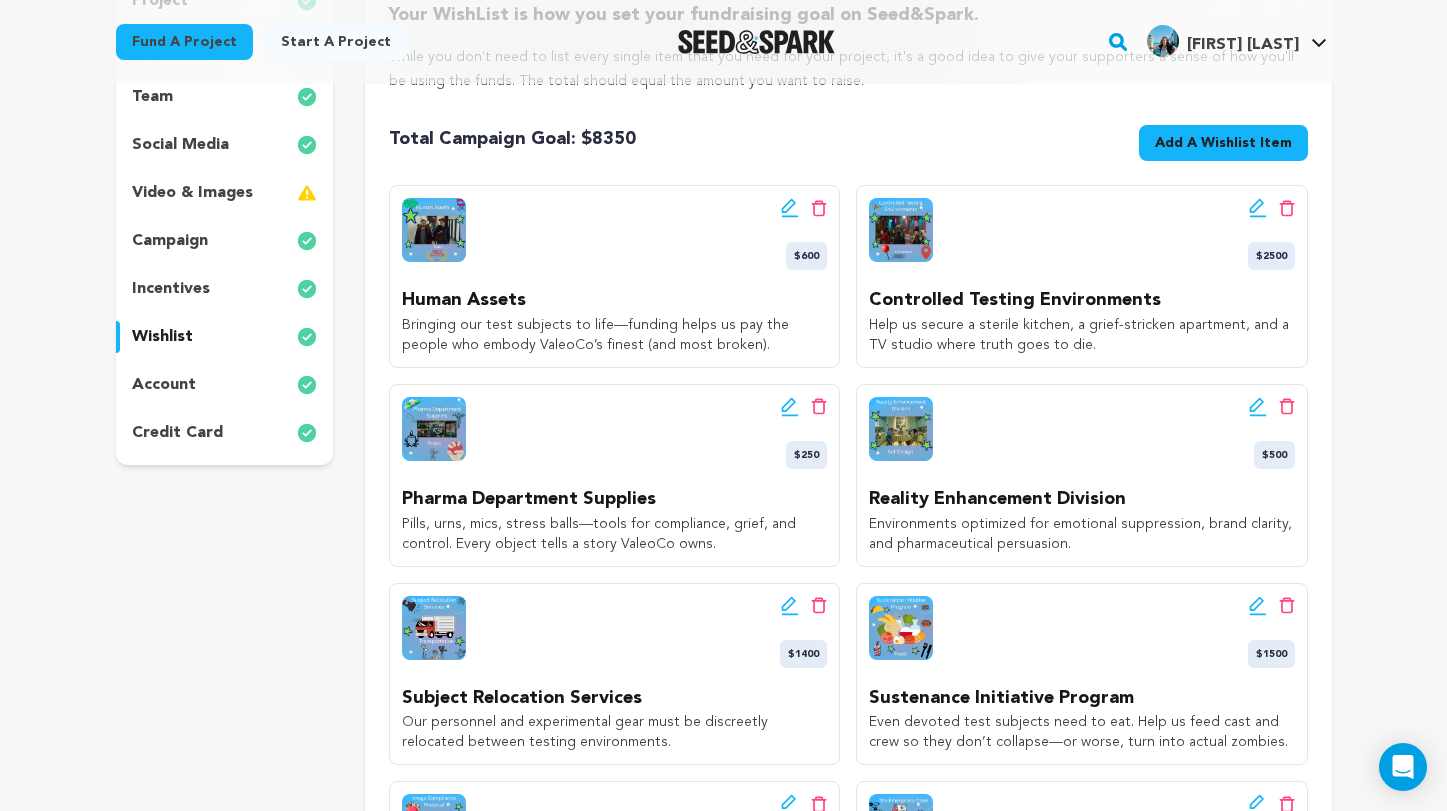 click 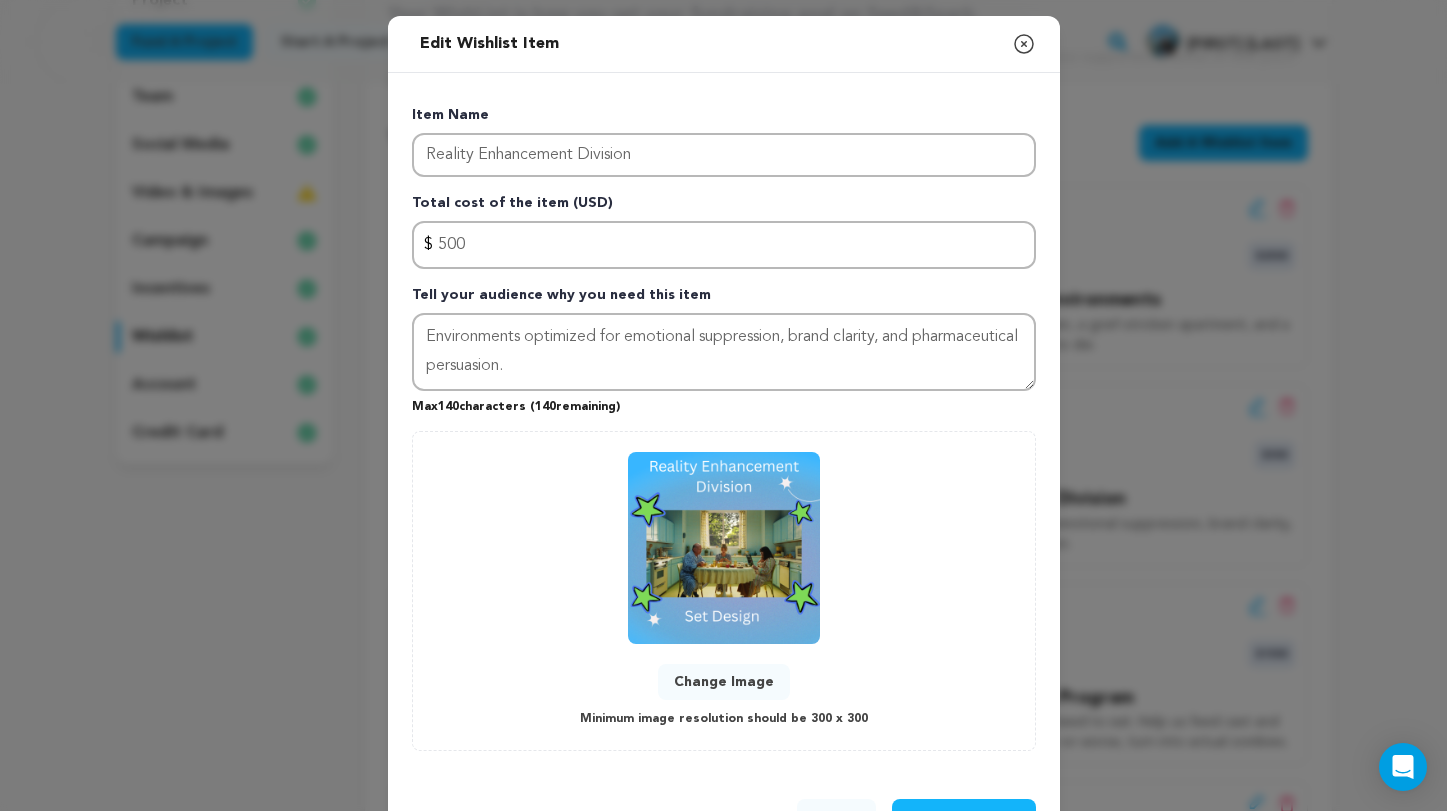 click on "Change Image" at bounding box center (724, 682) 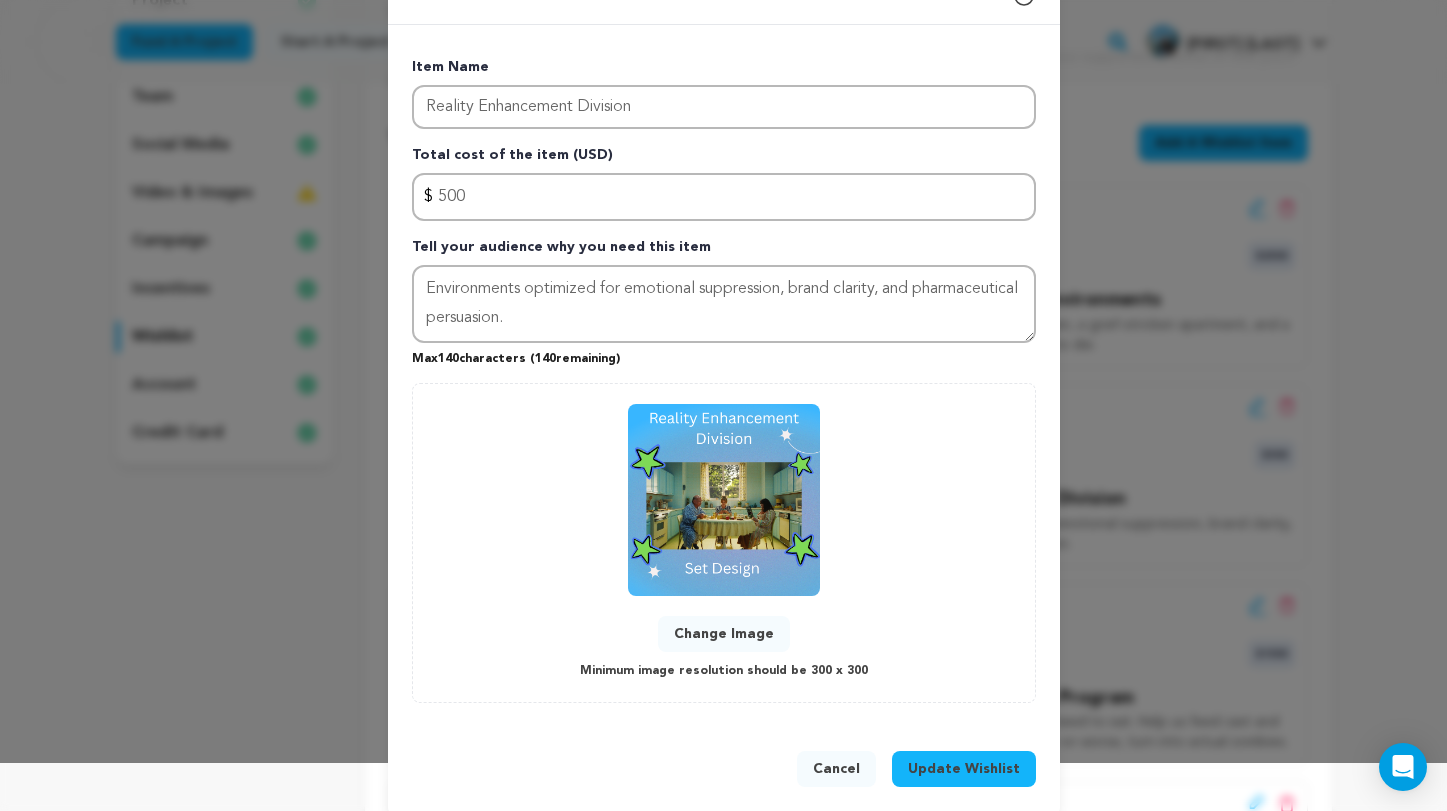 scroll, scrollTop: 54, scrollLeft: 0, axis: vertical 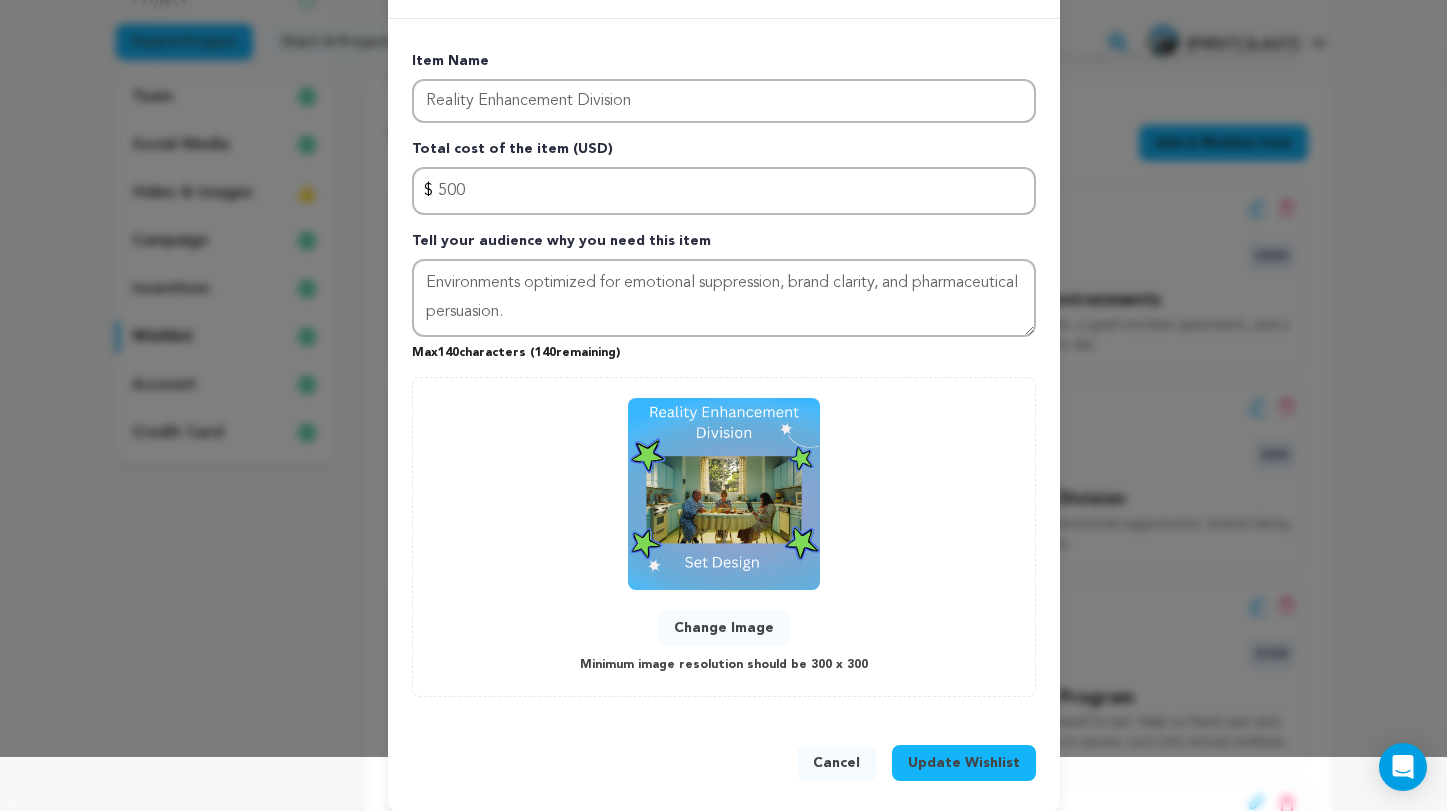 click on "Update Wishlist" at bounding box center [964, 763] 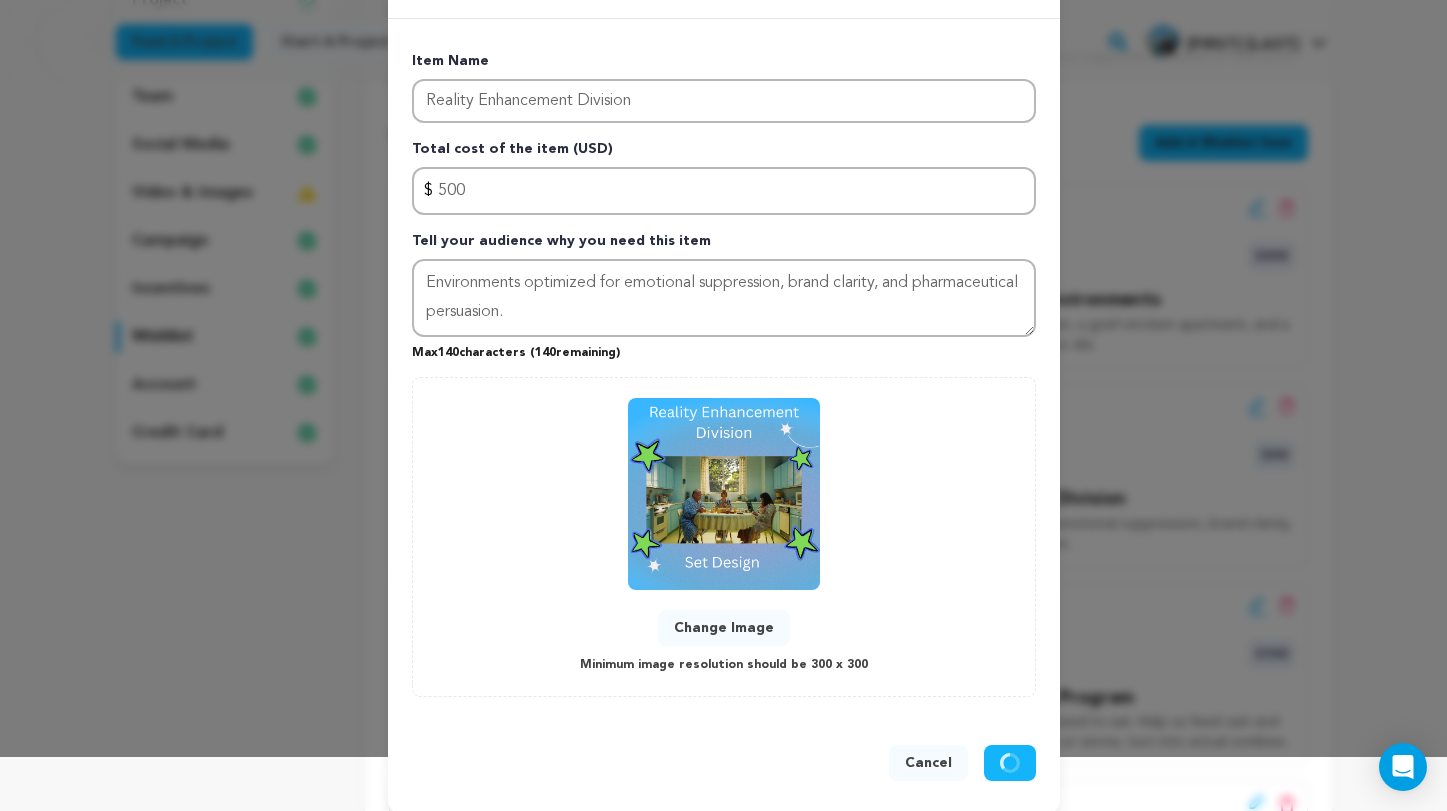 type 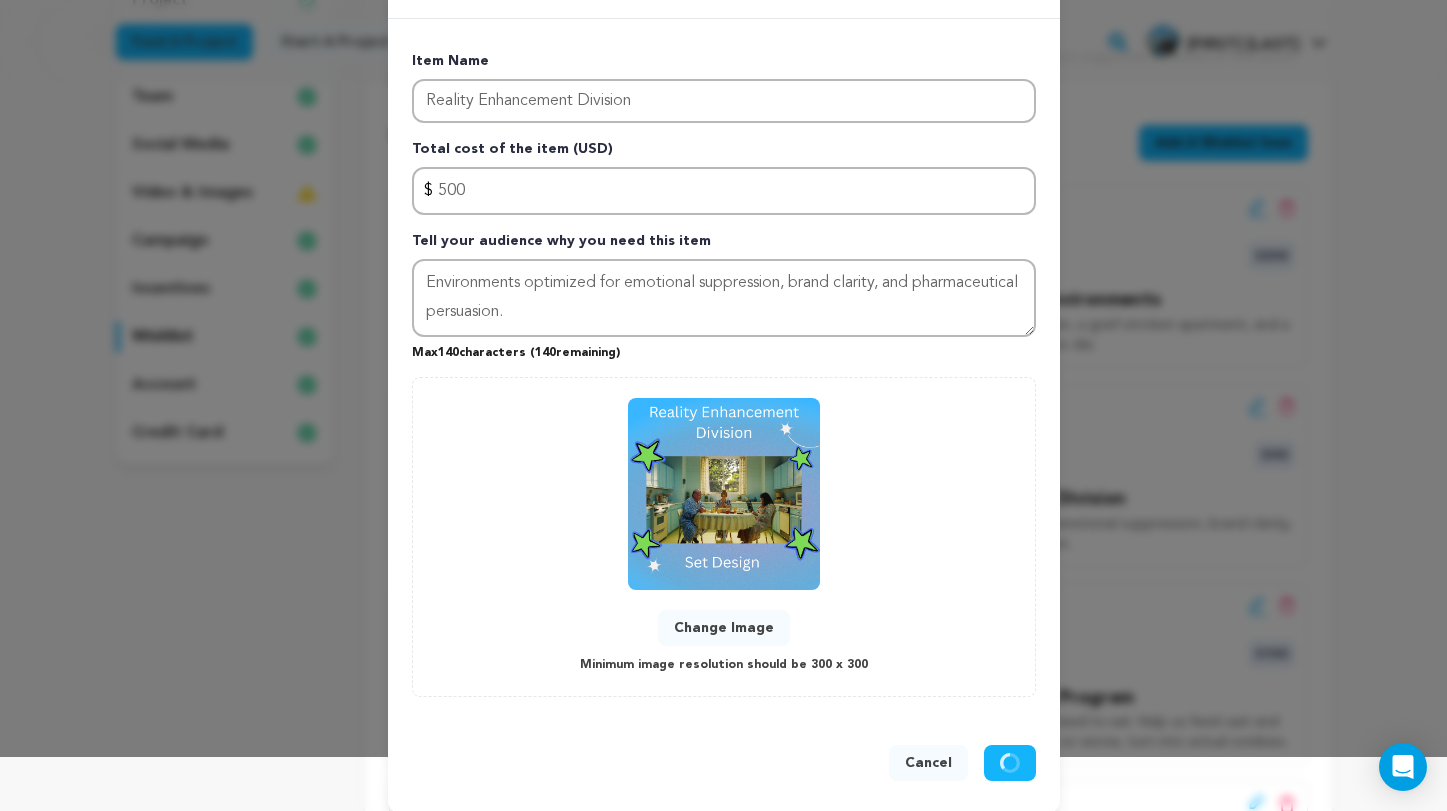 type 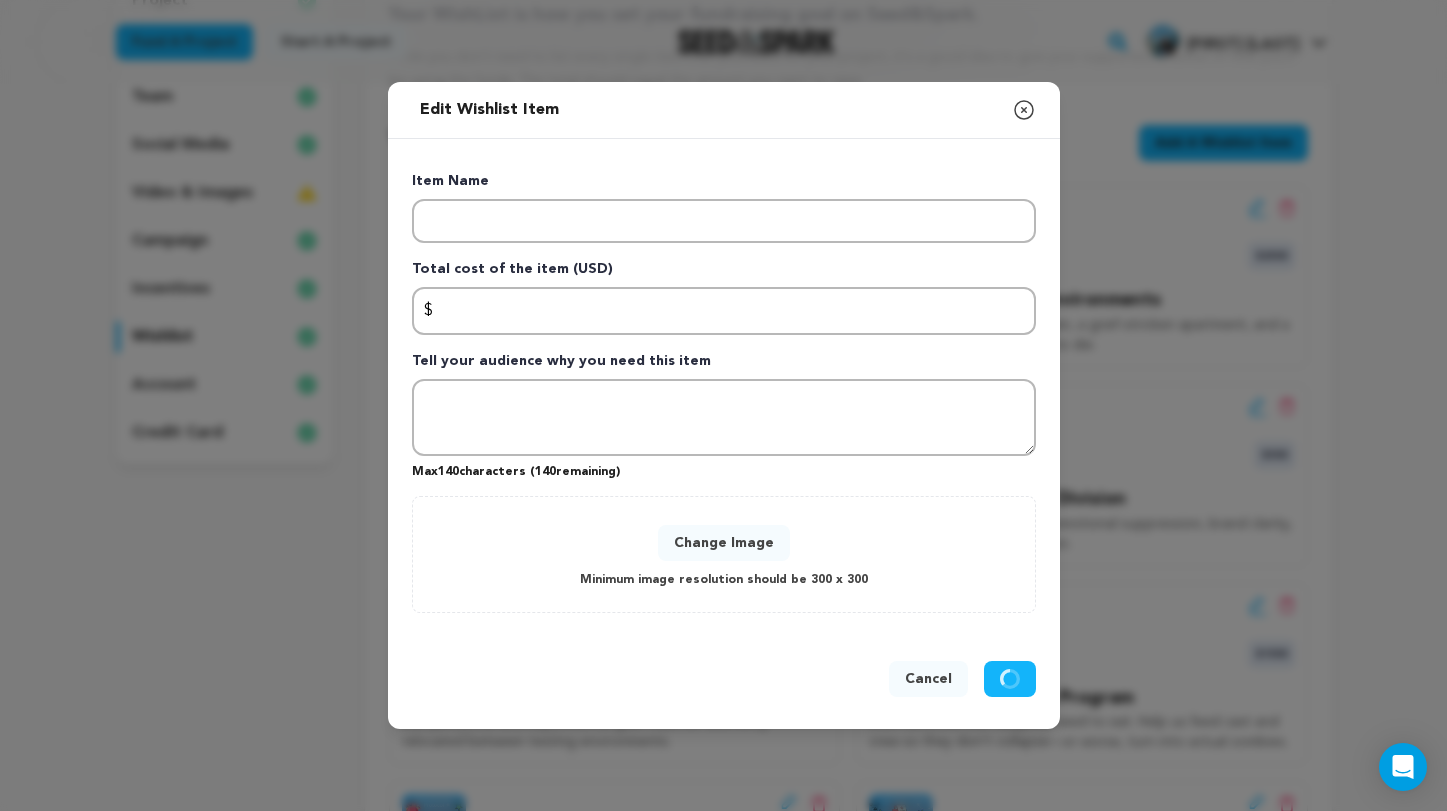 scroll, scrollTop: 0, scrollLeft: 0, axis: both 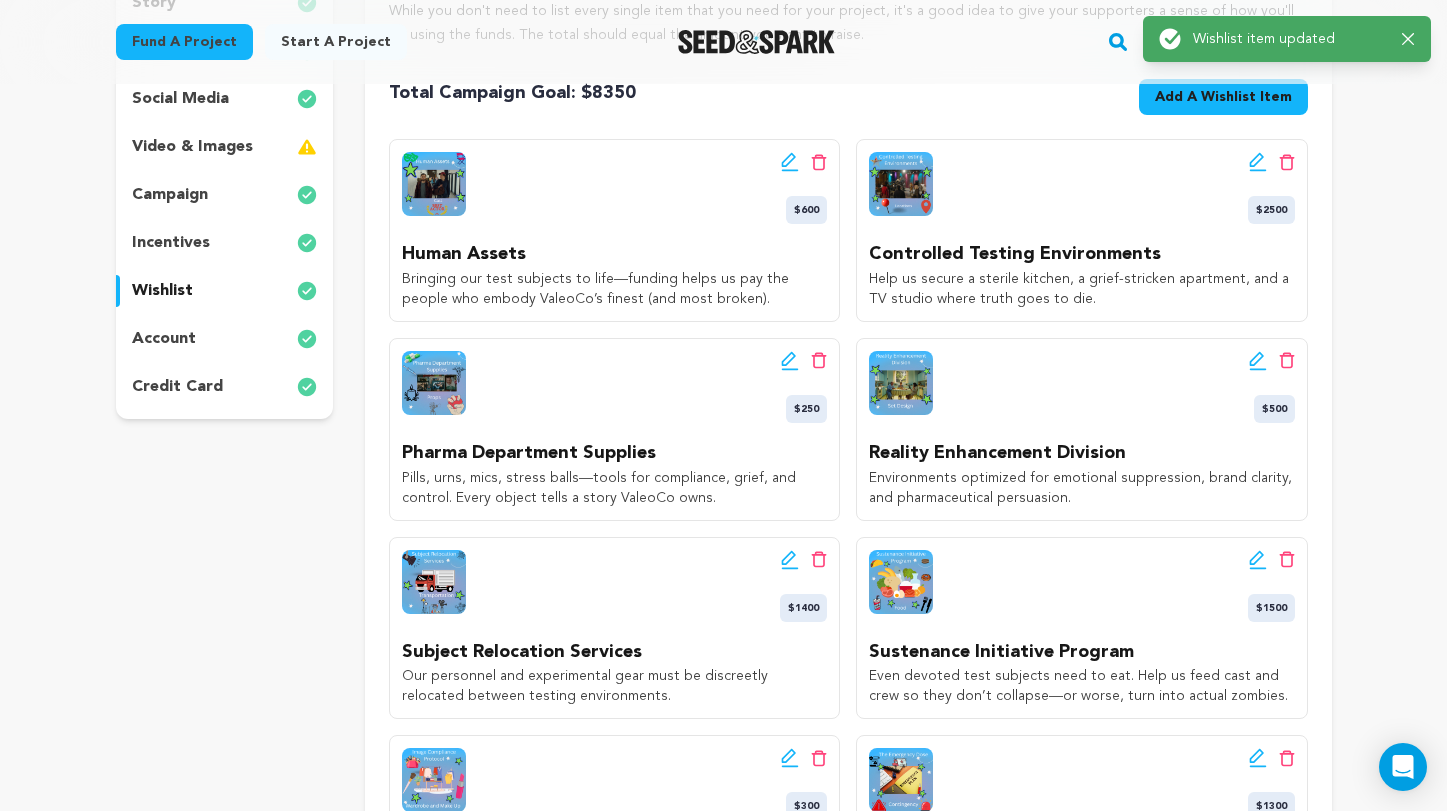 click 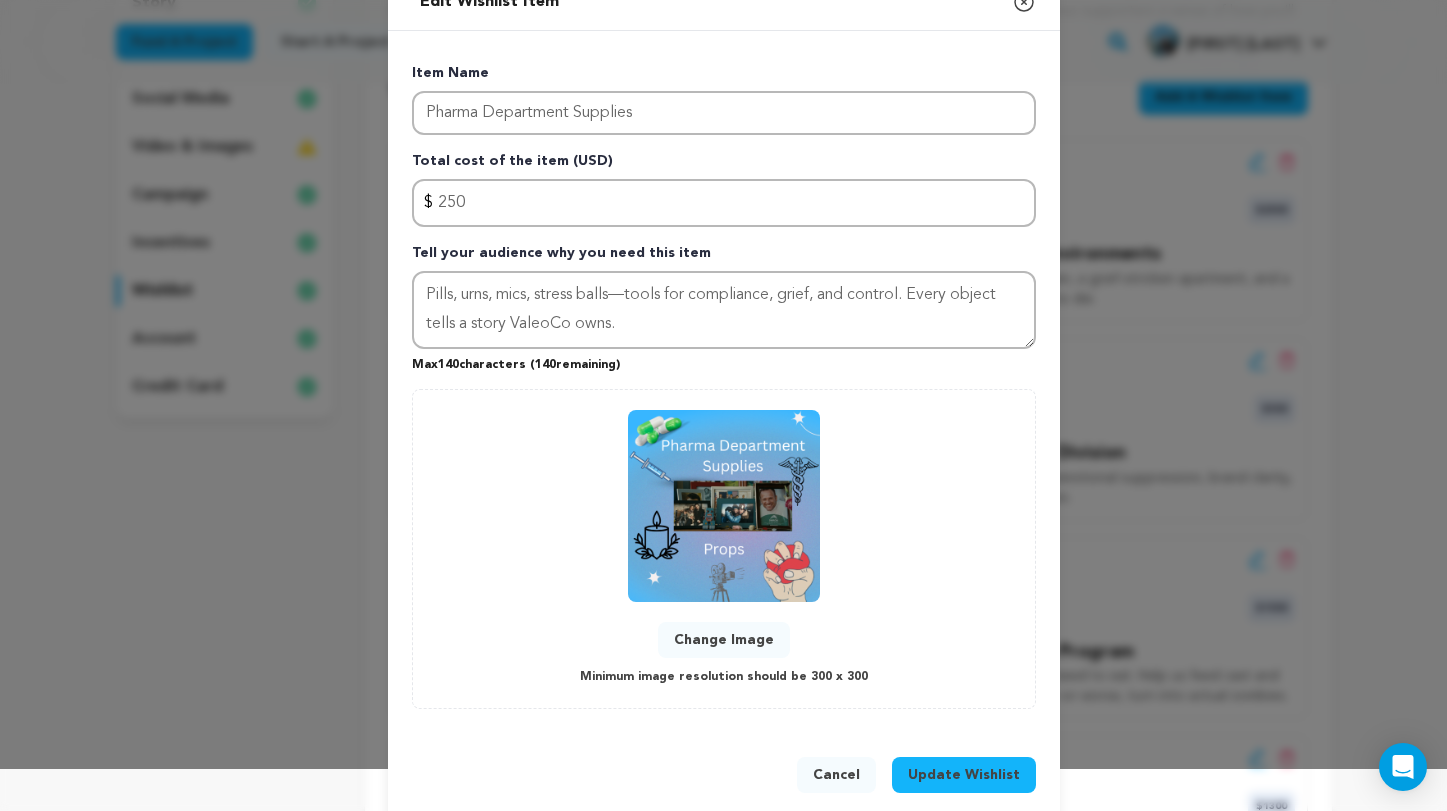 scroll, scrollTop: 52, scrollLeft: 0, axis: vertical 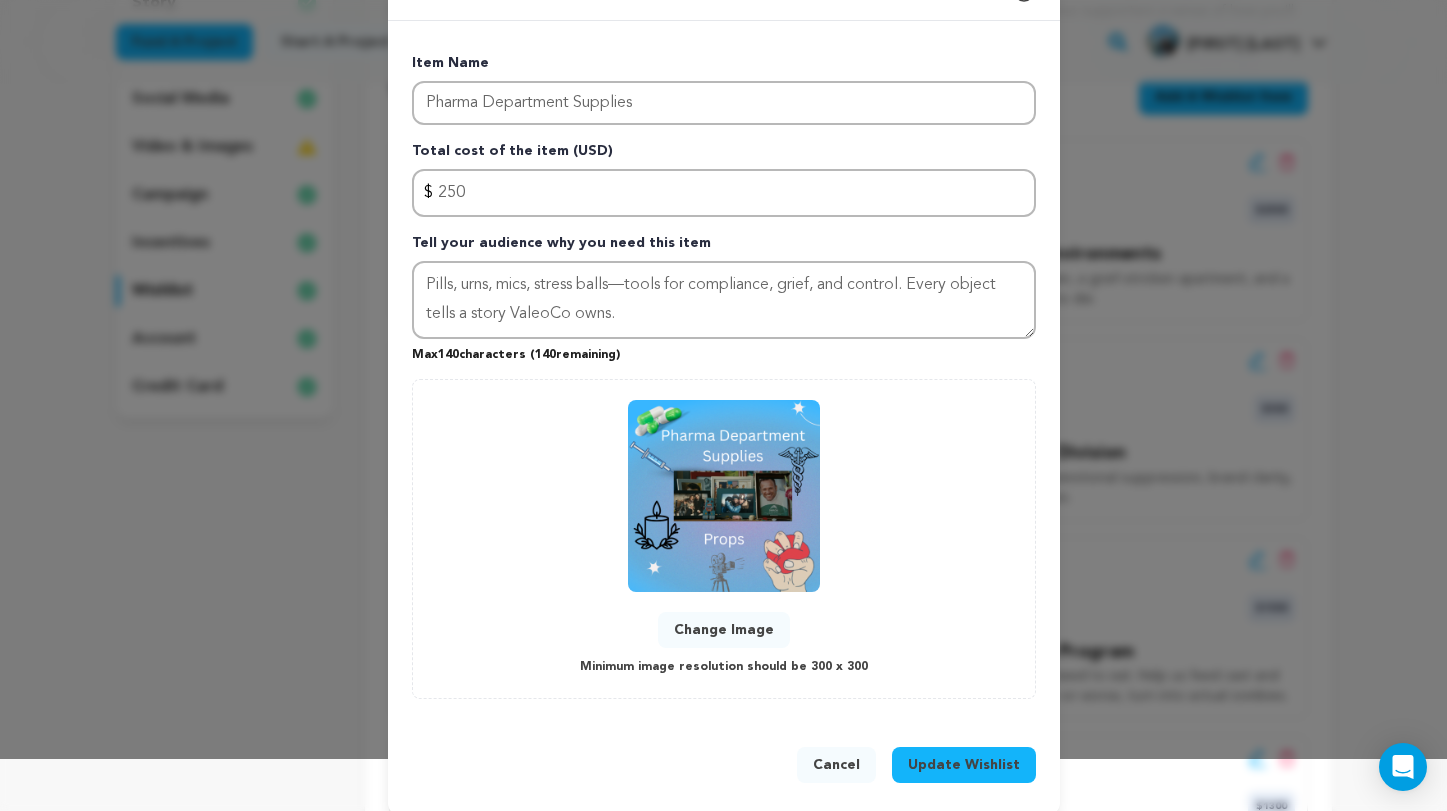 click on "Change Image" at bounding box center [724, 630] 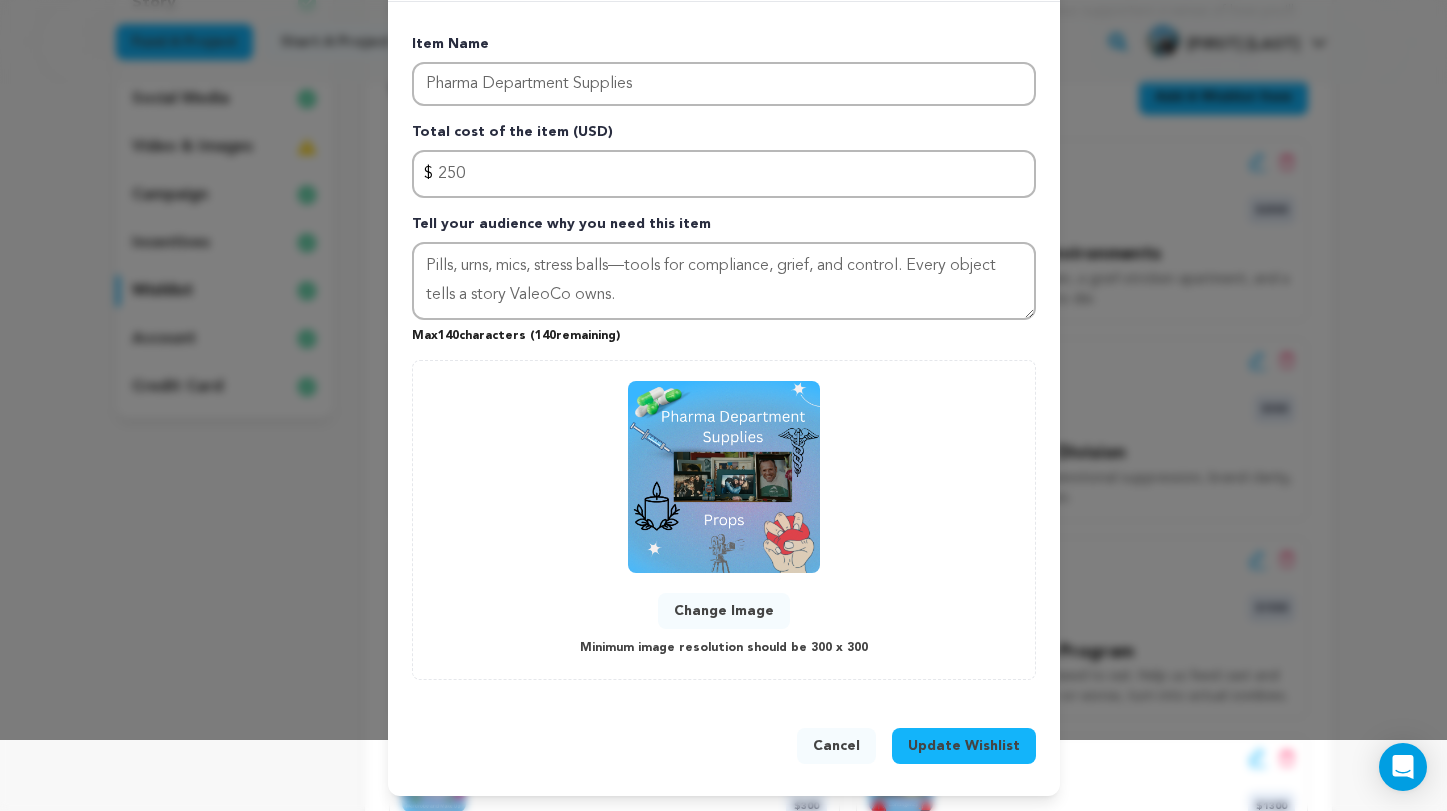 scroll, scrollTop: 70, scrollLeft: 0, axis: vertical 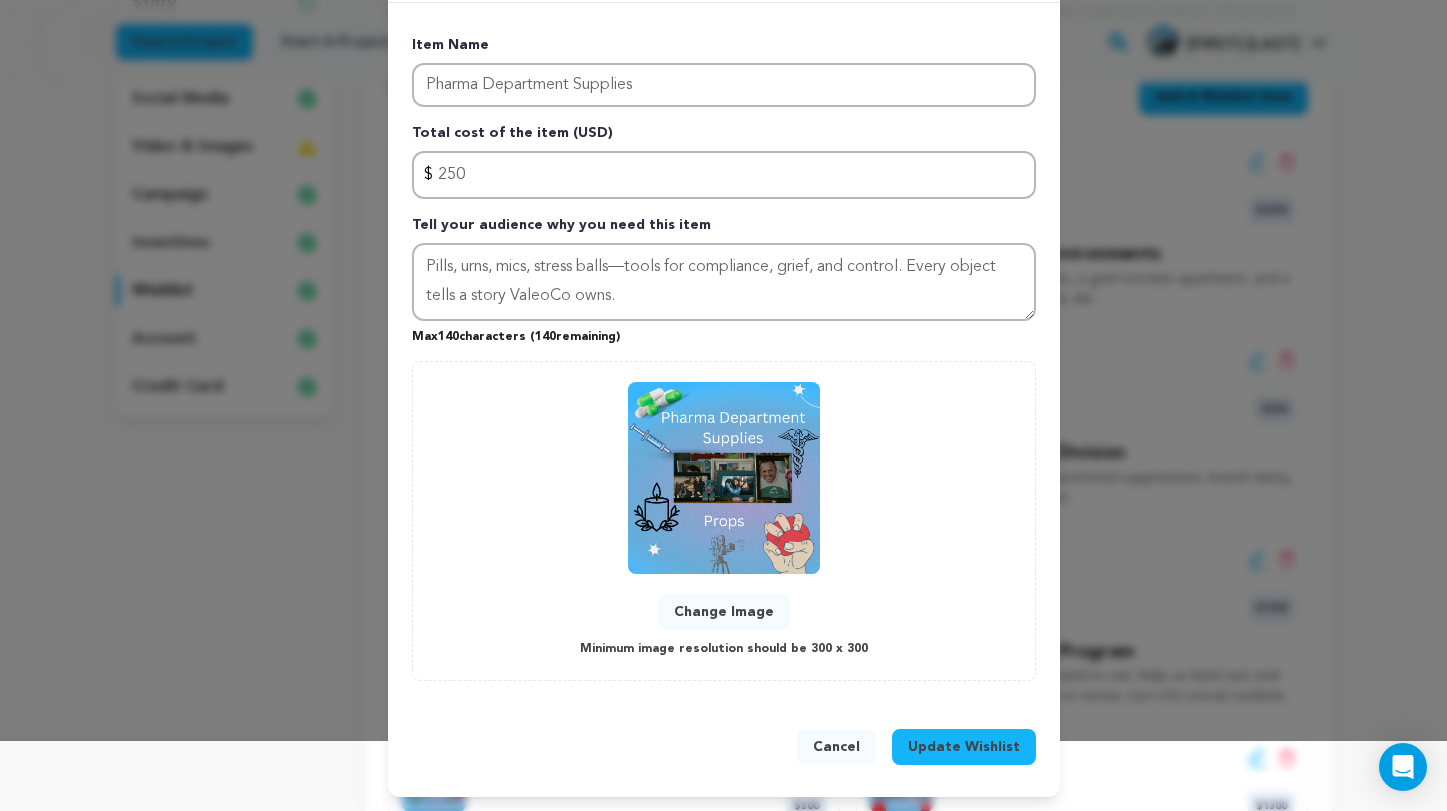 click on "Update Wishlist" at bounding box center [964, 747] 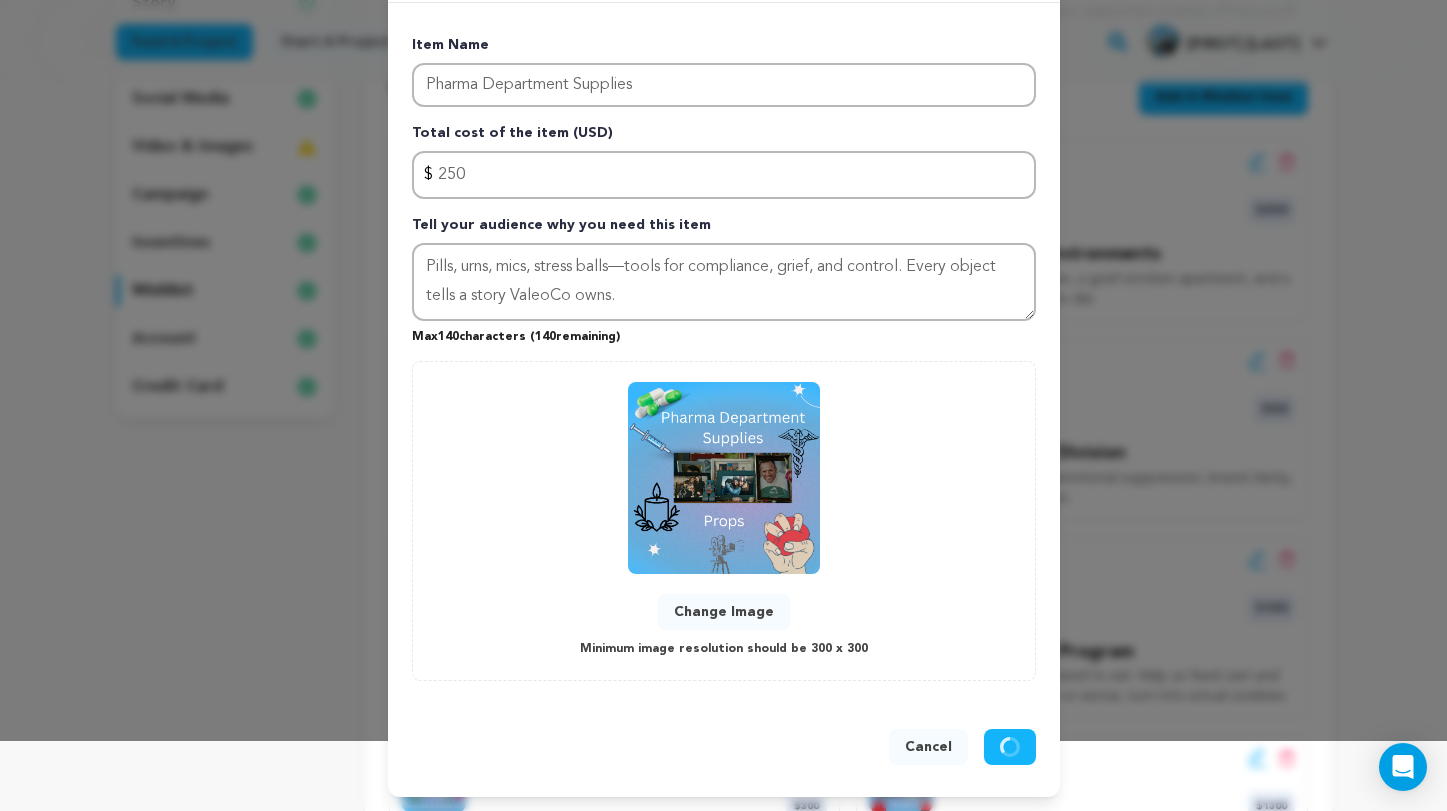 type 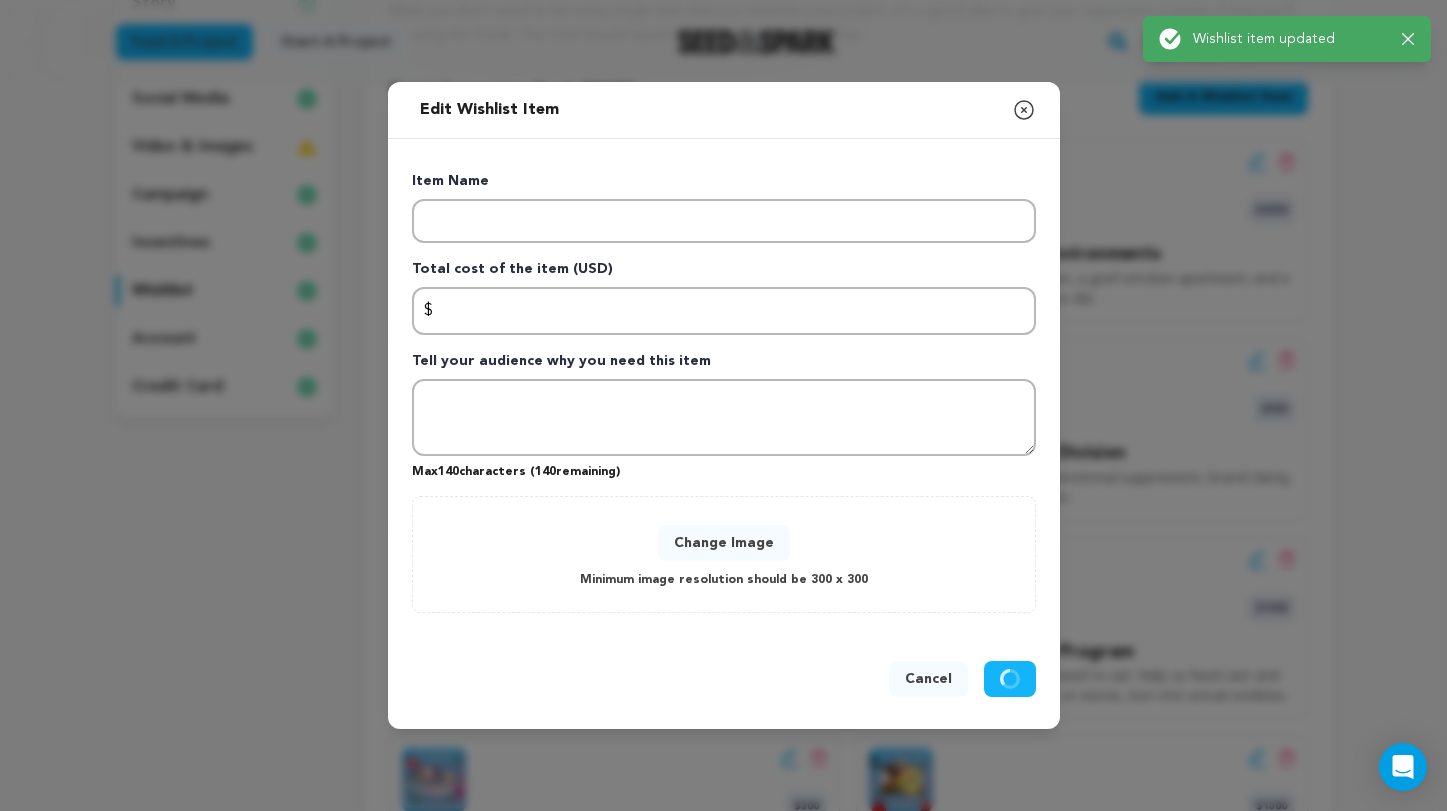 scroll, scrollTop: 0, scrollLeft: 0, axis: both 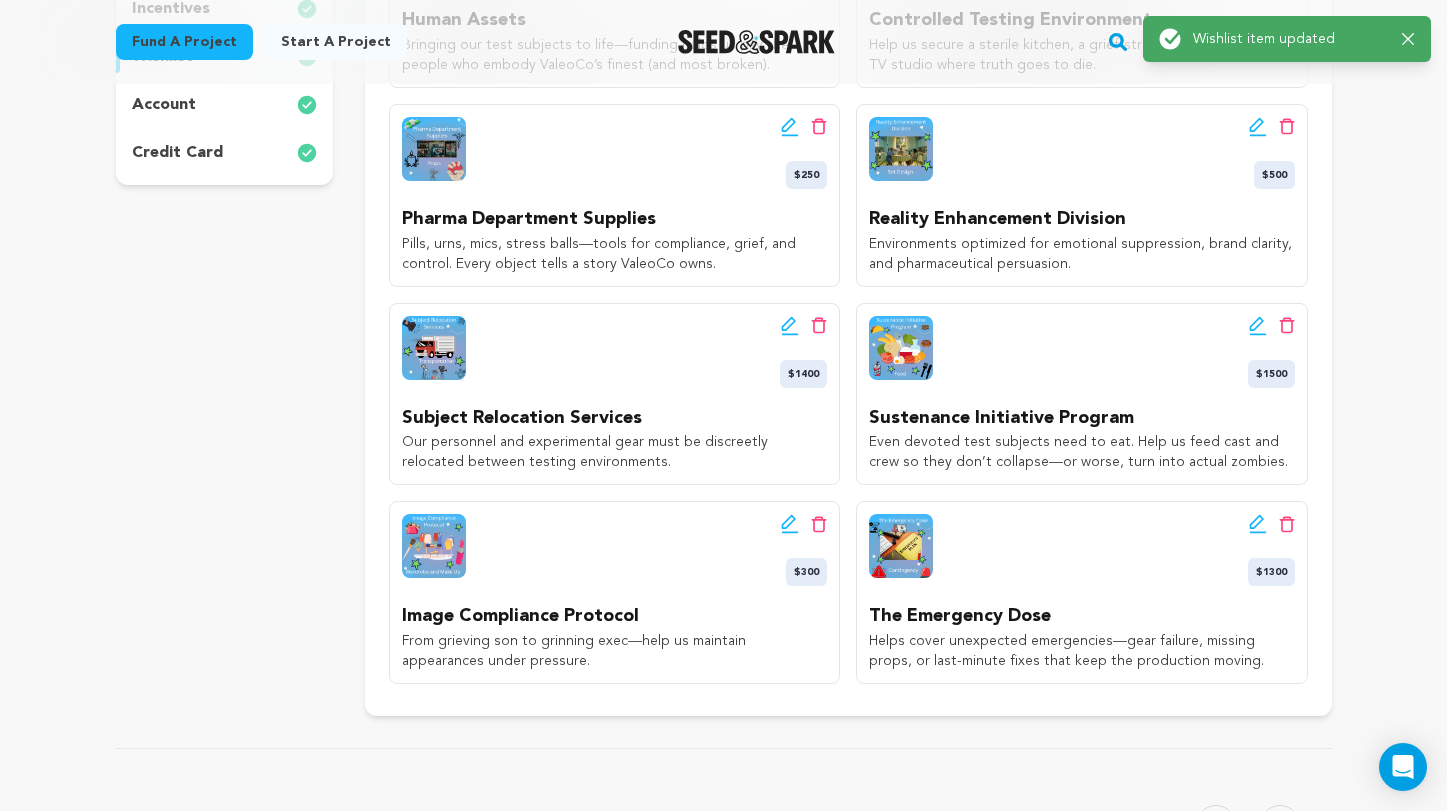 click 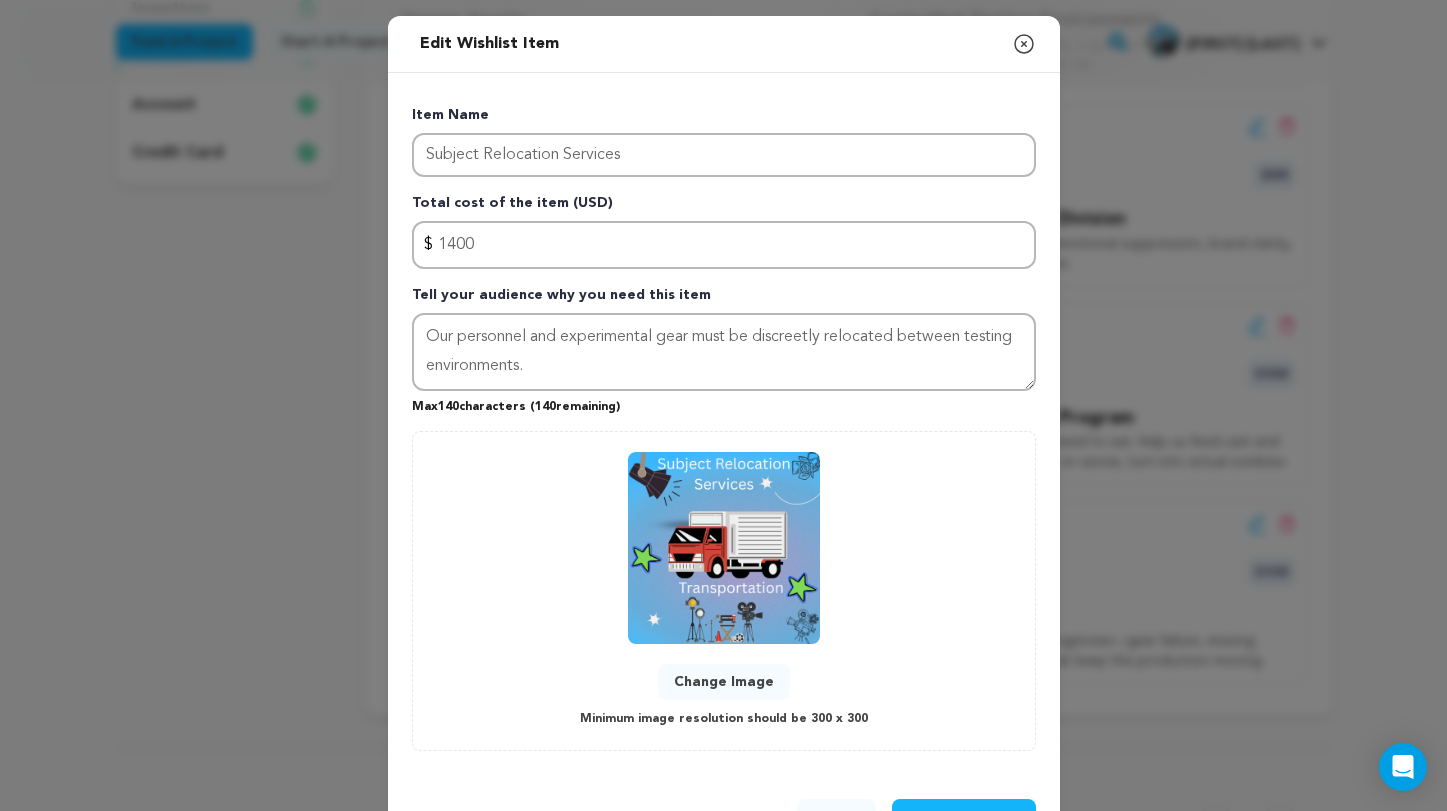 click on "Change Image" at bounding box center [724, 682] 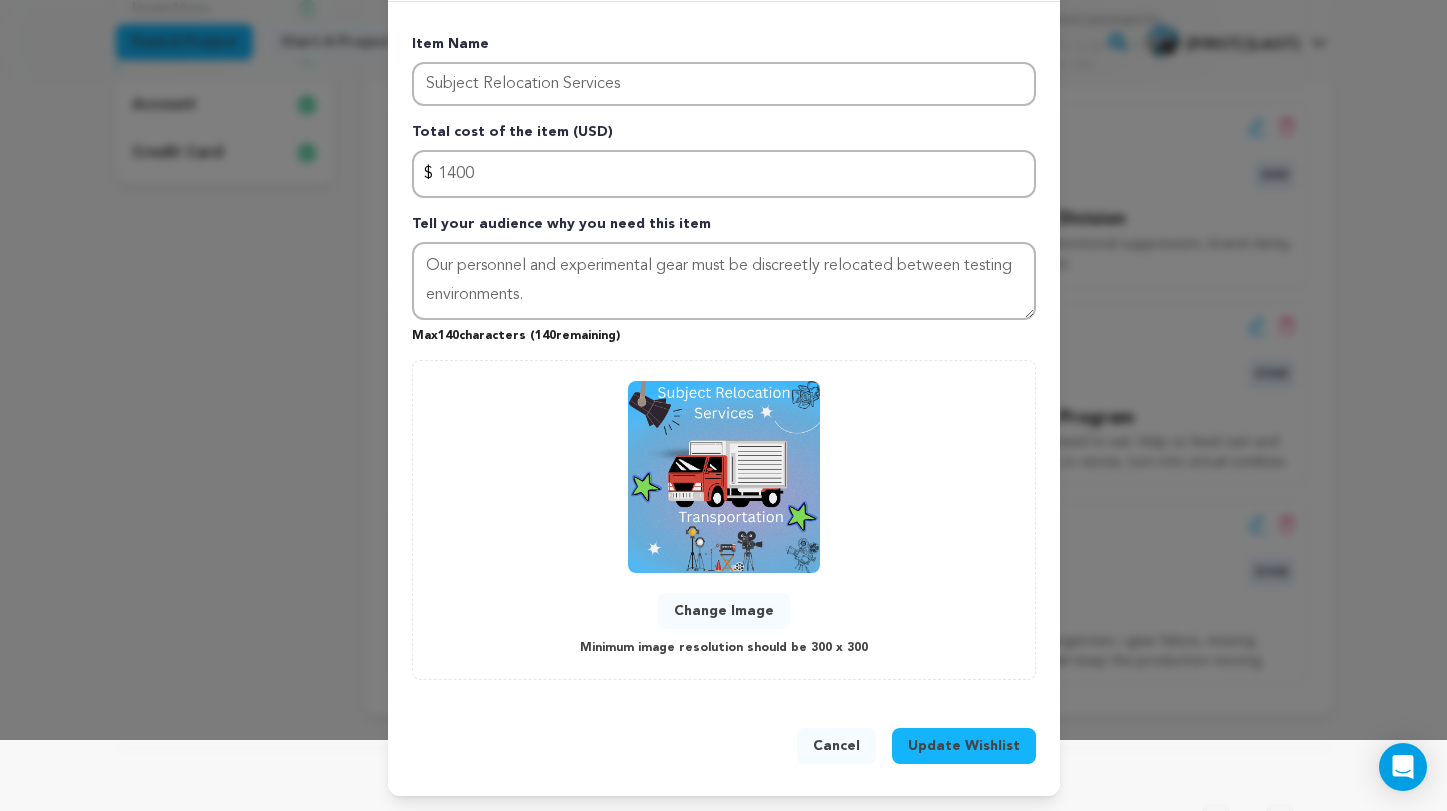 scroll, scrollTop: 70, scrollLeft: 0, axis: vertical 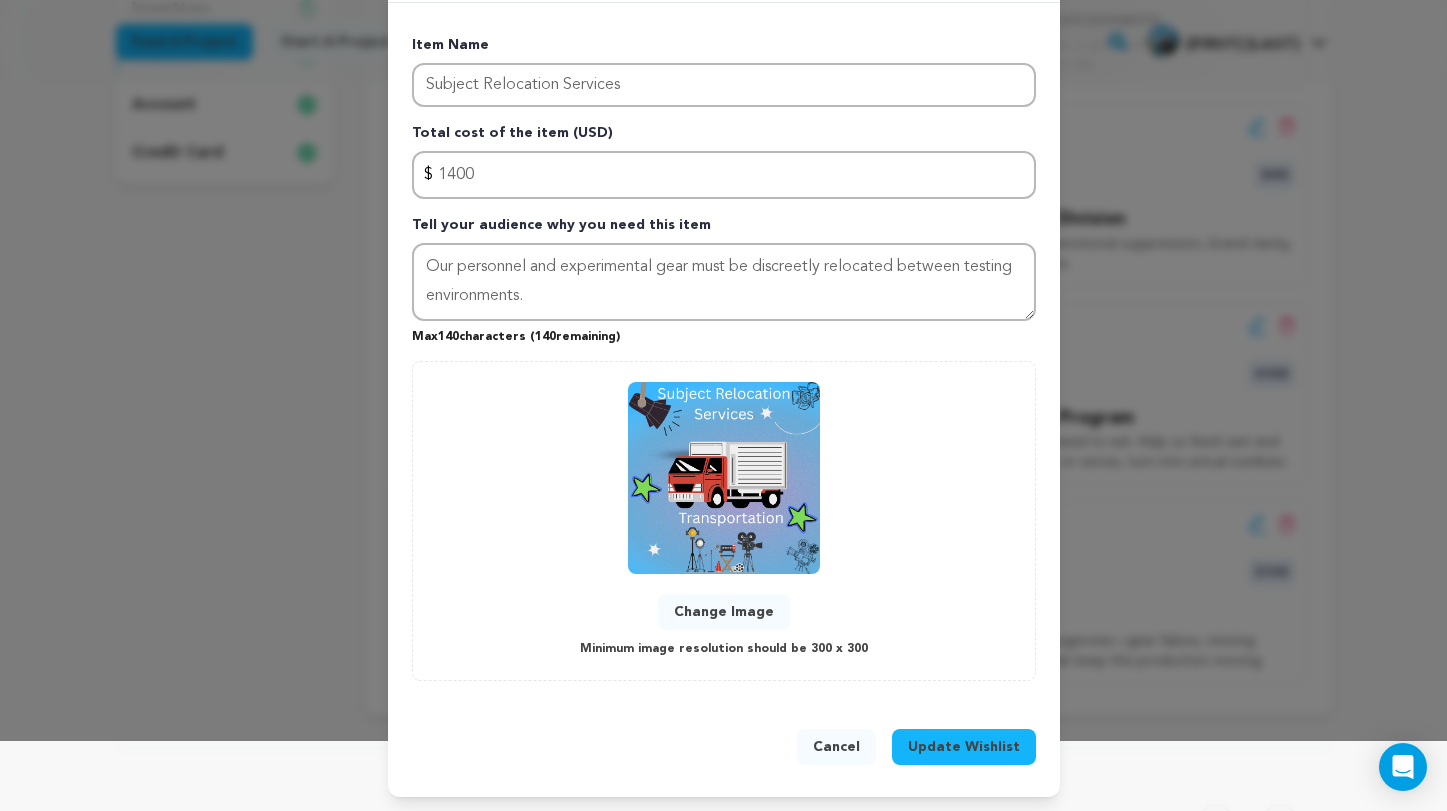 click on "Update Wishlist" at bounding box center [964, 747] 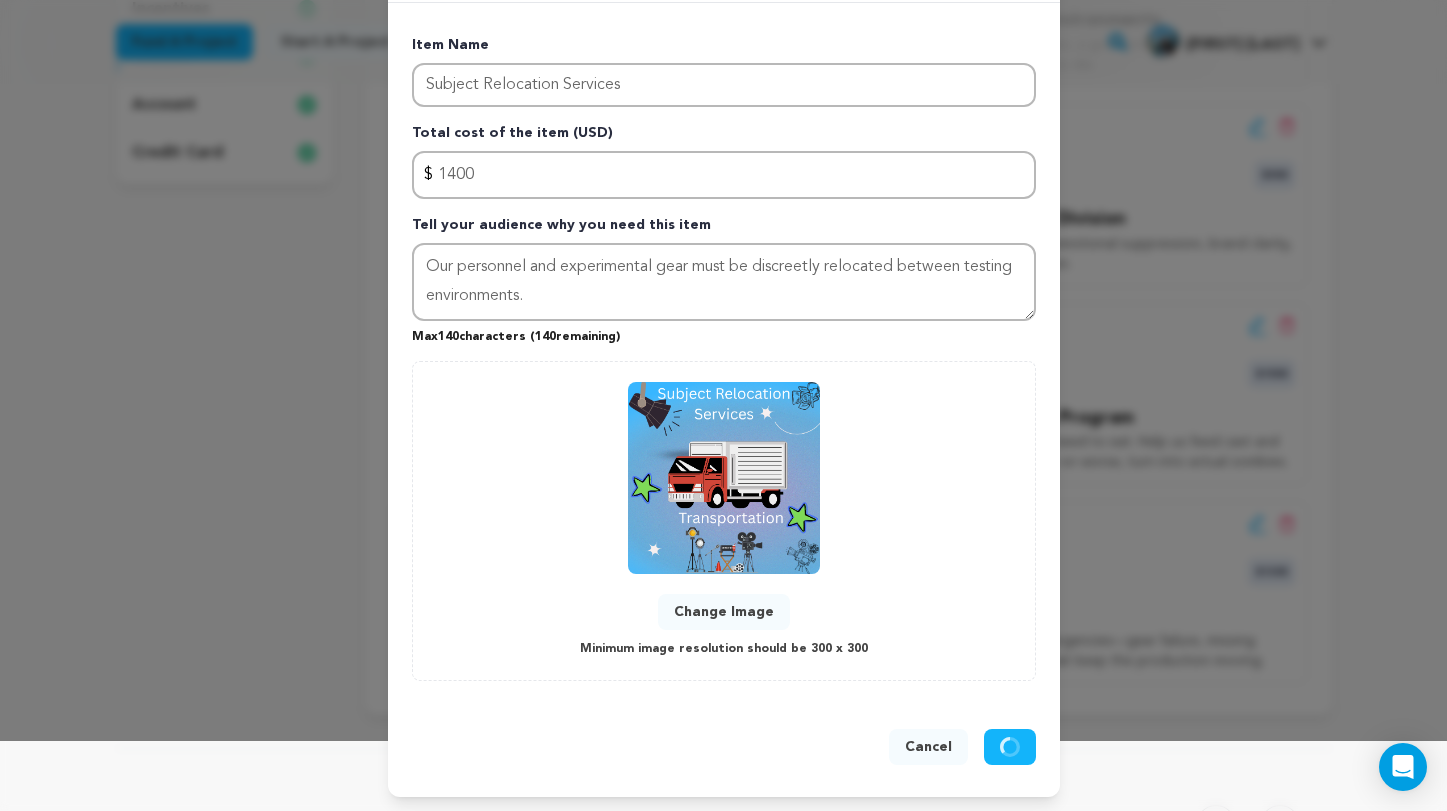 type 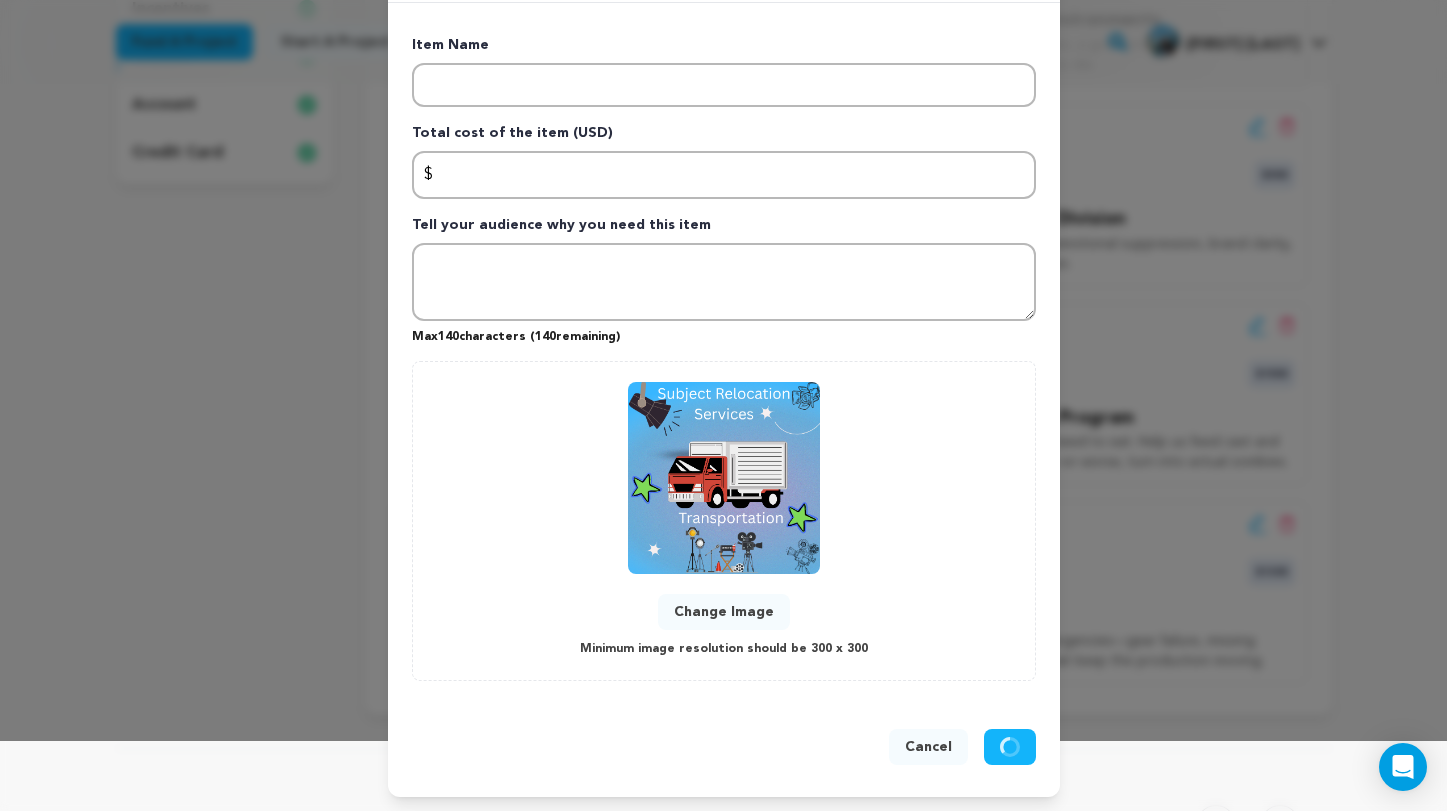 scroll, scrollTop: 0, scrollLeft: 0, axis: both 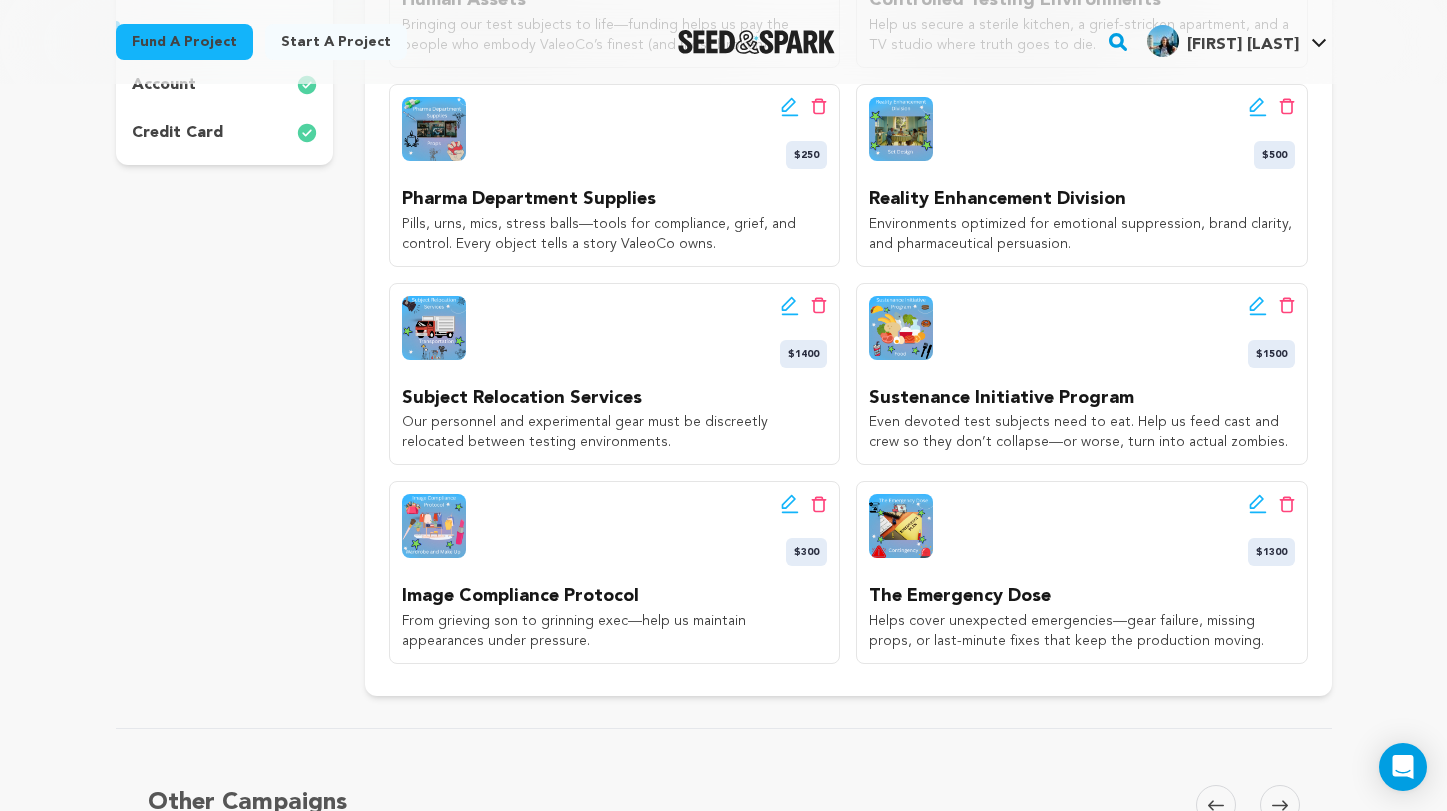 click 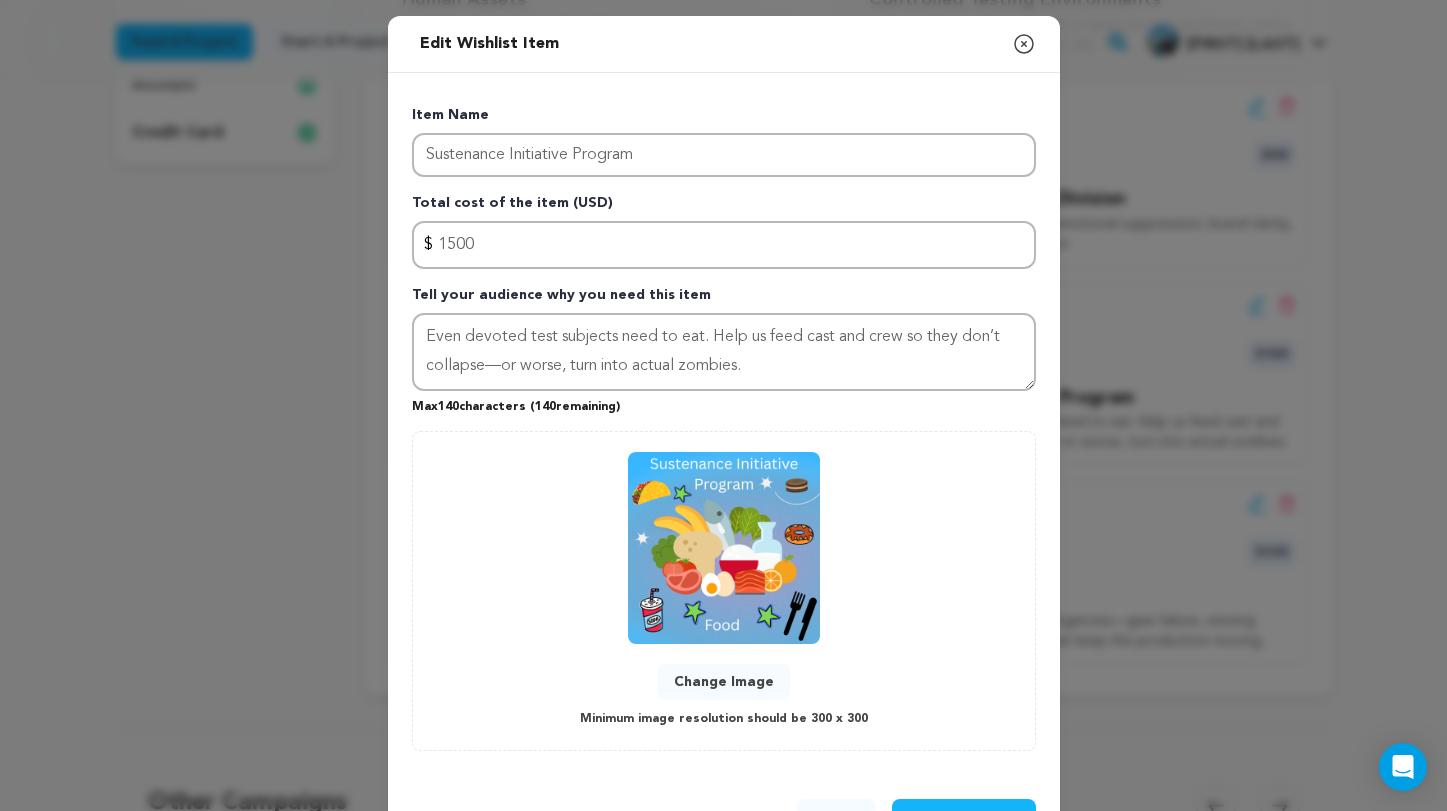 click on "Change Image" at bounding box center [724, 682] 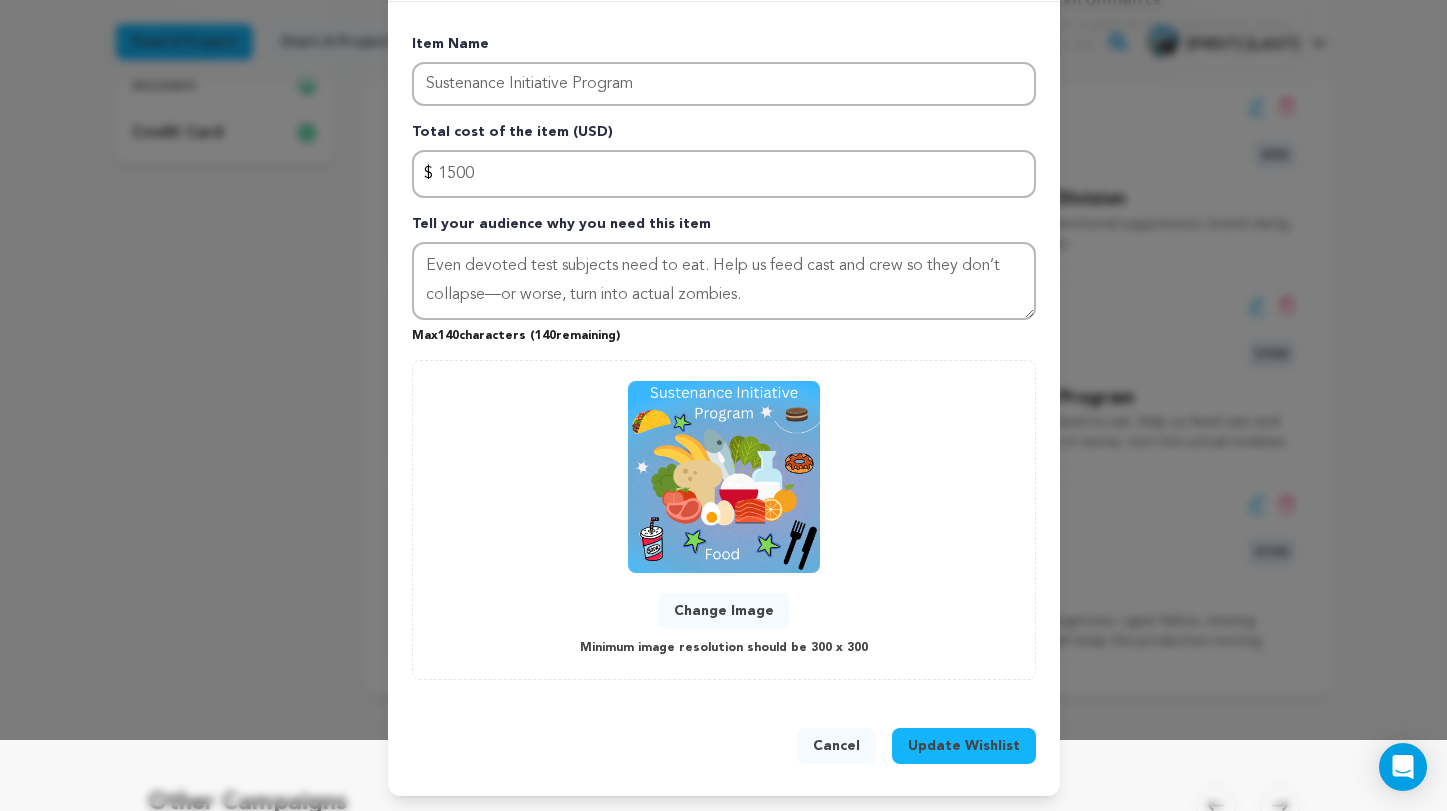 scroll, scrollTop: 70, scrollLeft: 0, axis: vertical 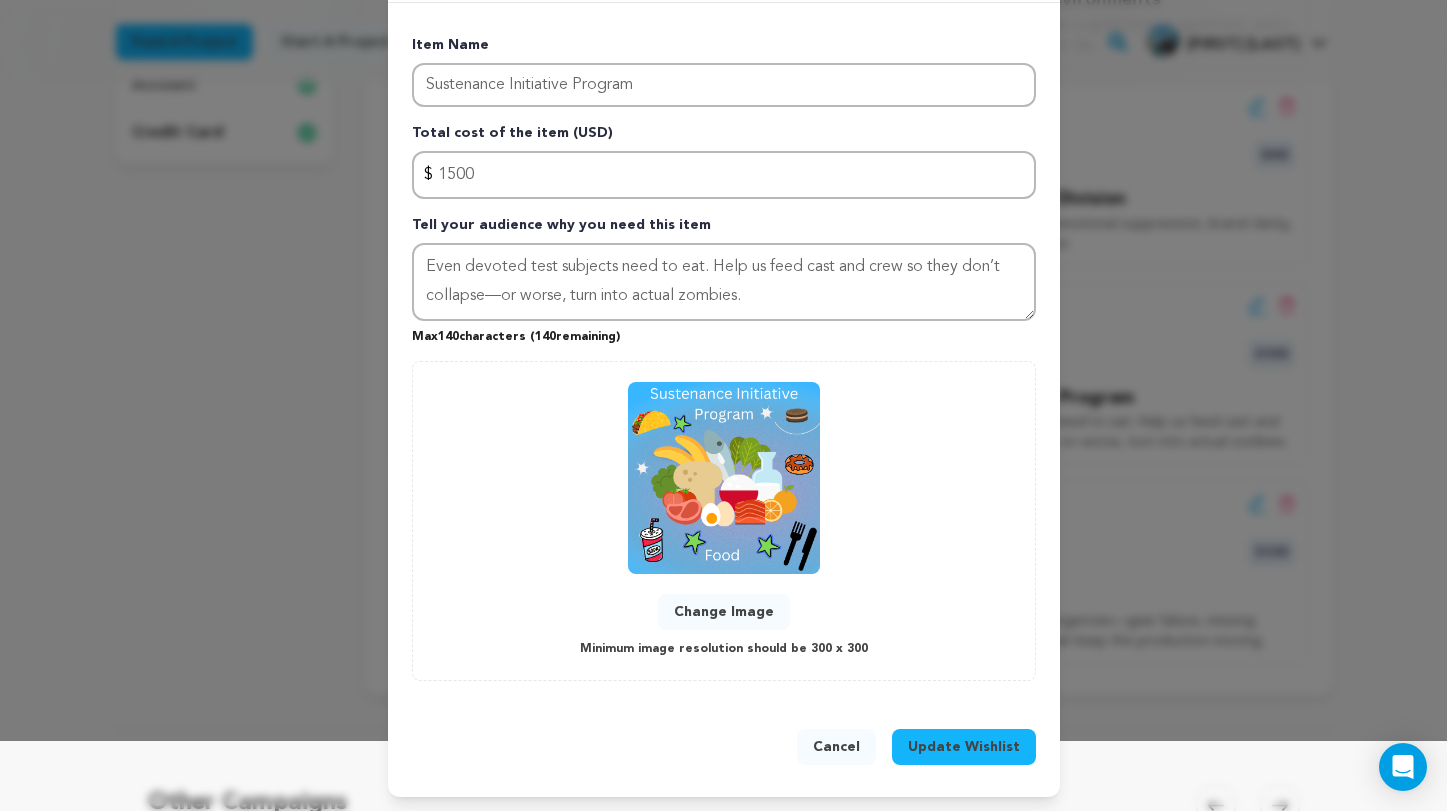click on "Update Wishlist" at bounding box center [964, 747] 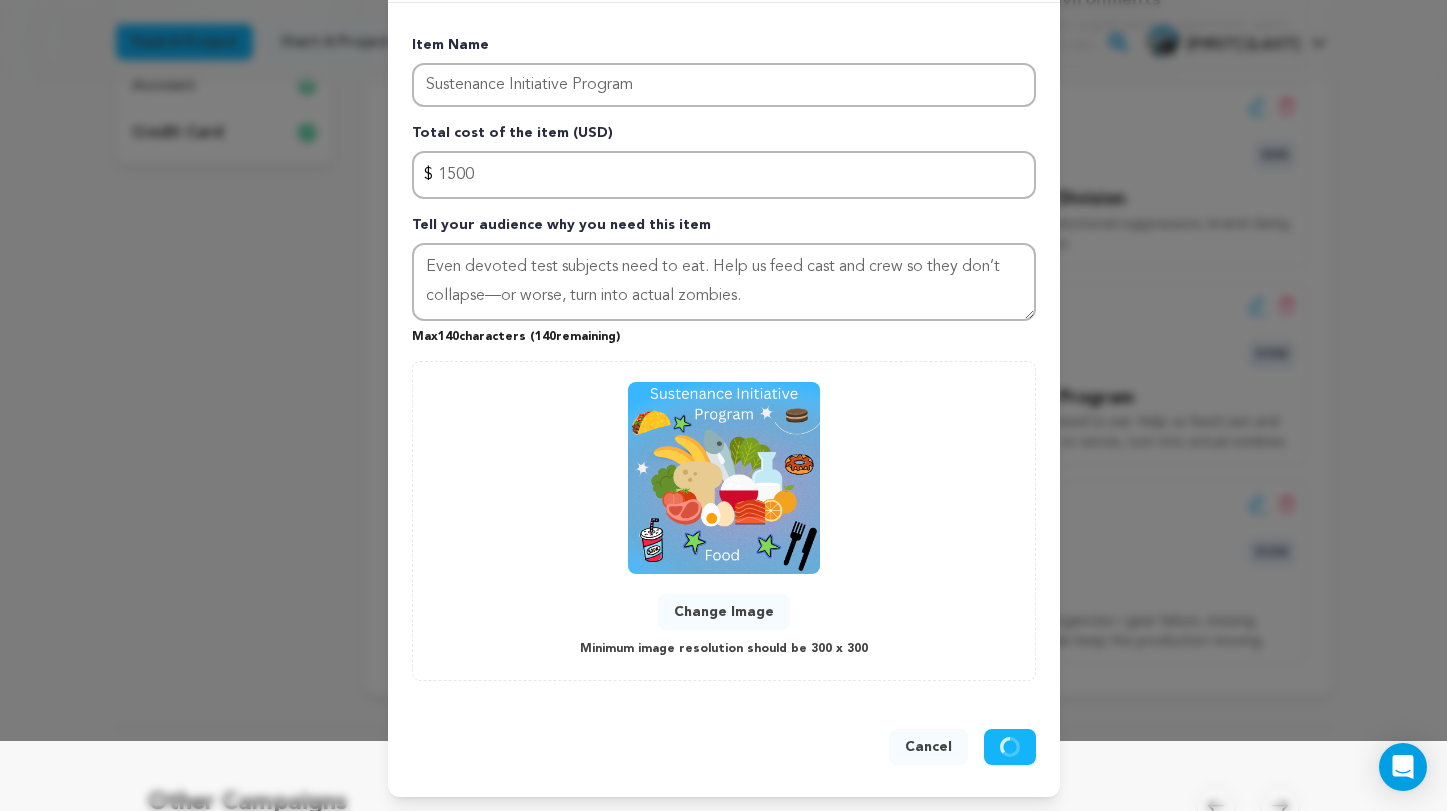 type 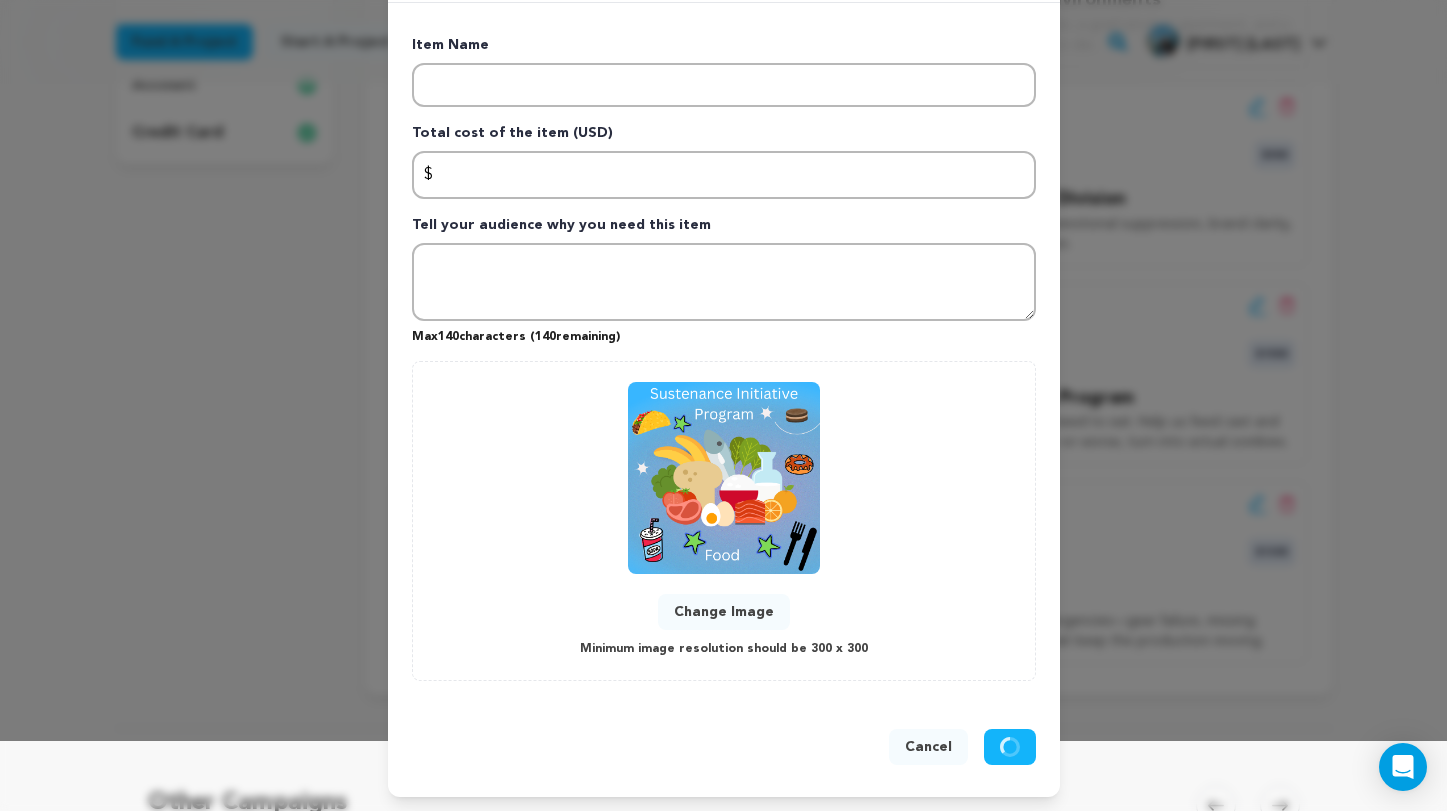 scroll, scrollTop: 0, scrollLeft: 0, axis: both 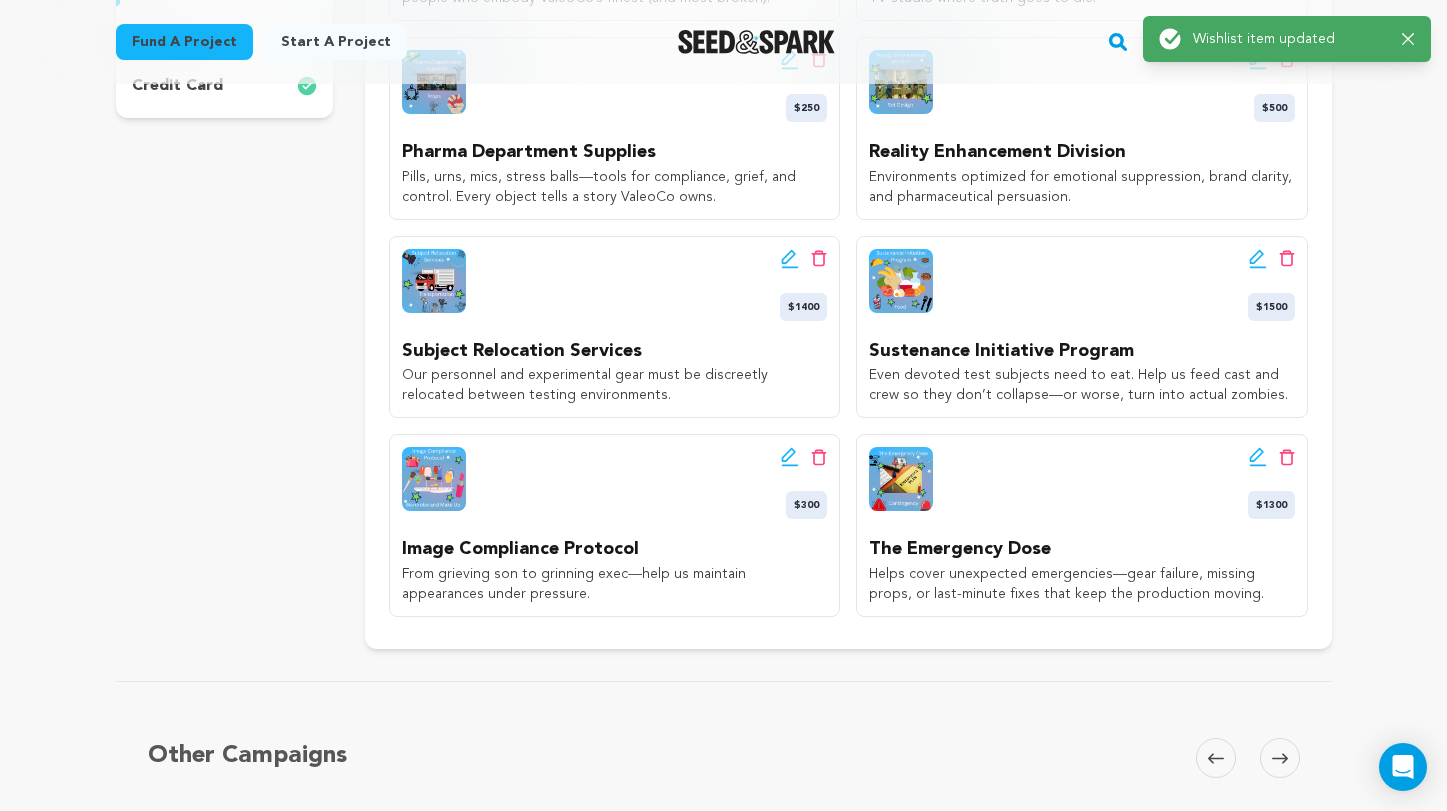 click 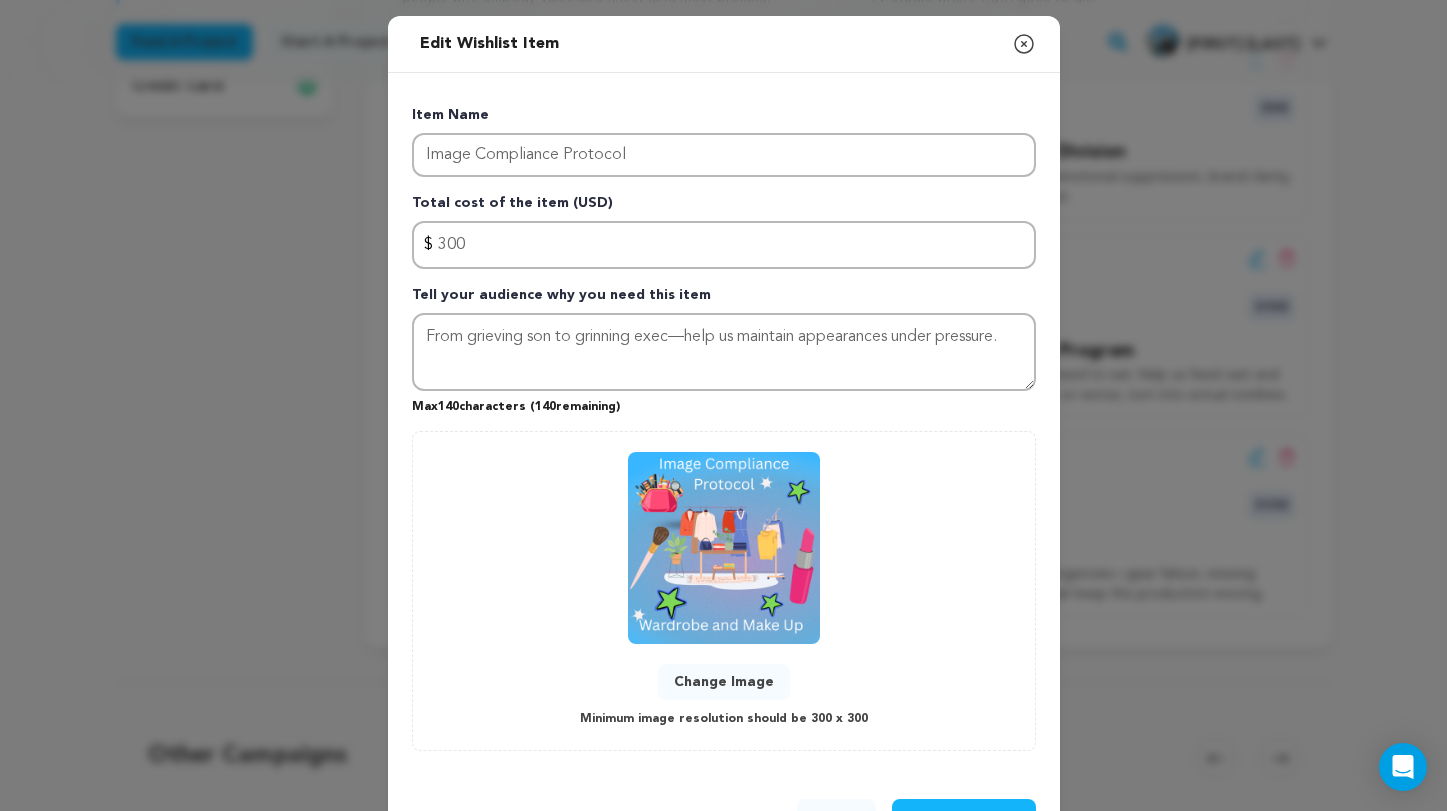 click on "Change Image" at bounding box center (724, 682) 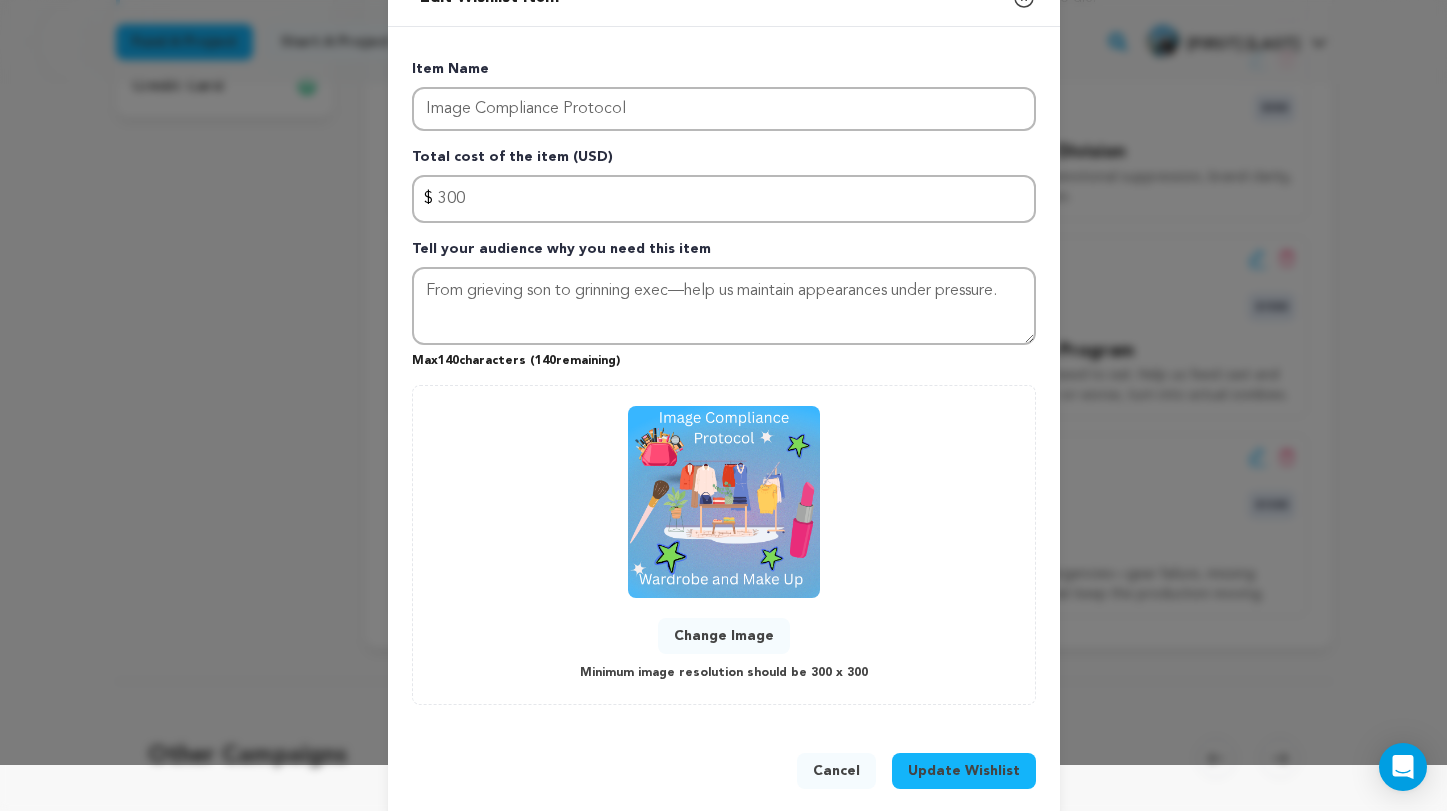 scroll, scrollTop: 64, scrollLeft: 0, axis: vertical 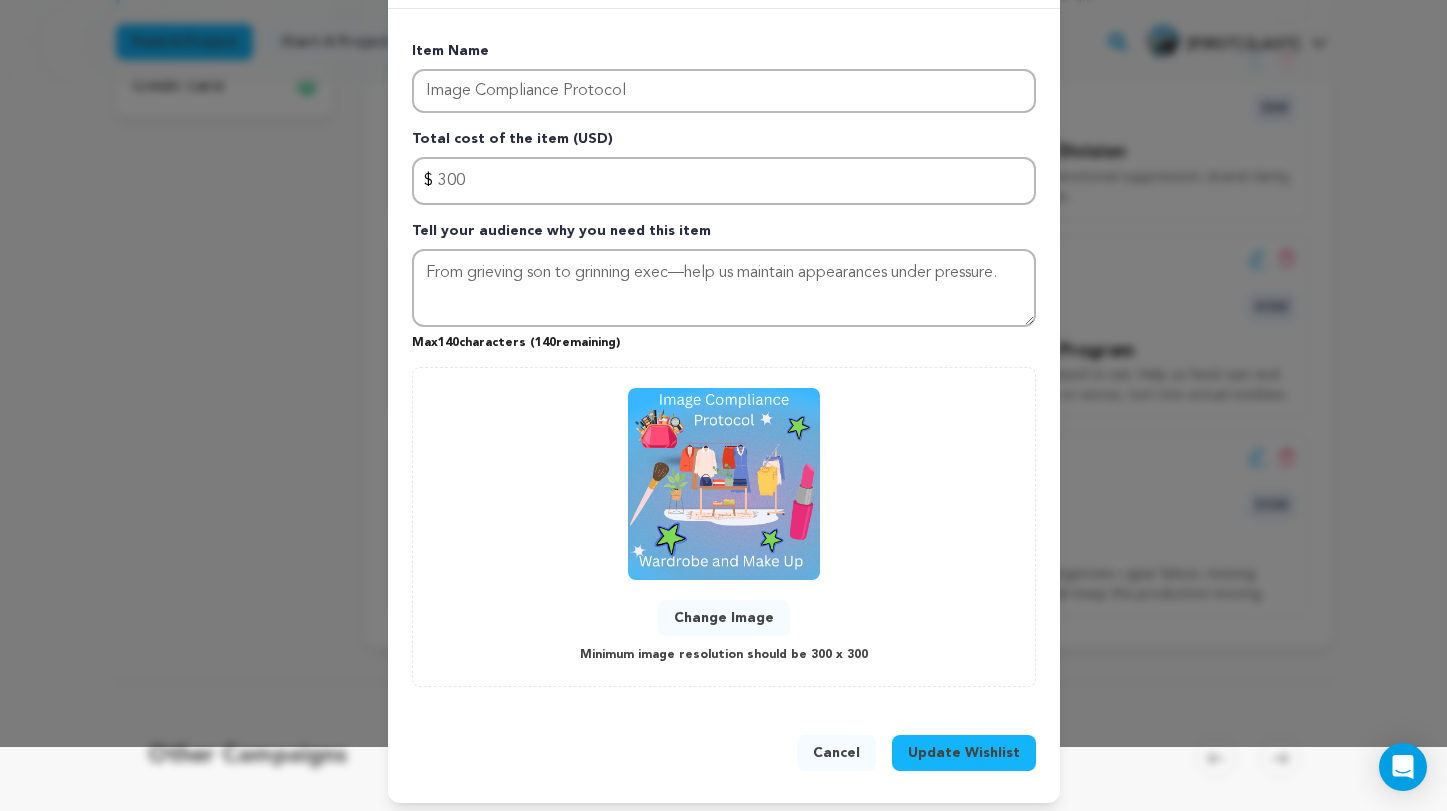 click on "Update Wishlist" at bounding box center (964, 753) 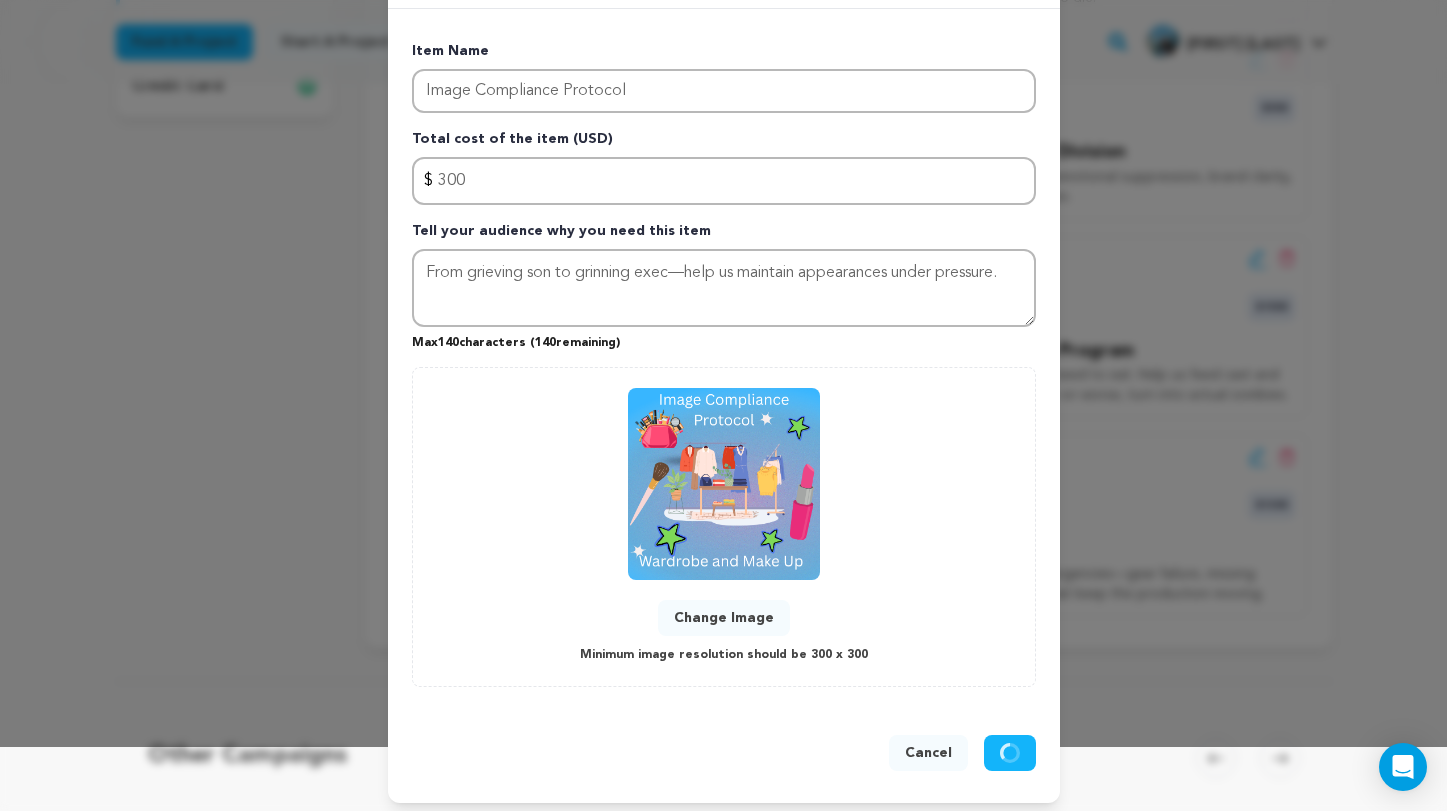 type 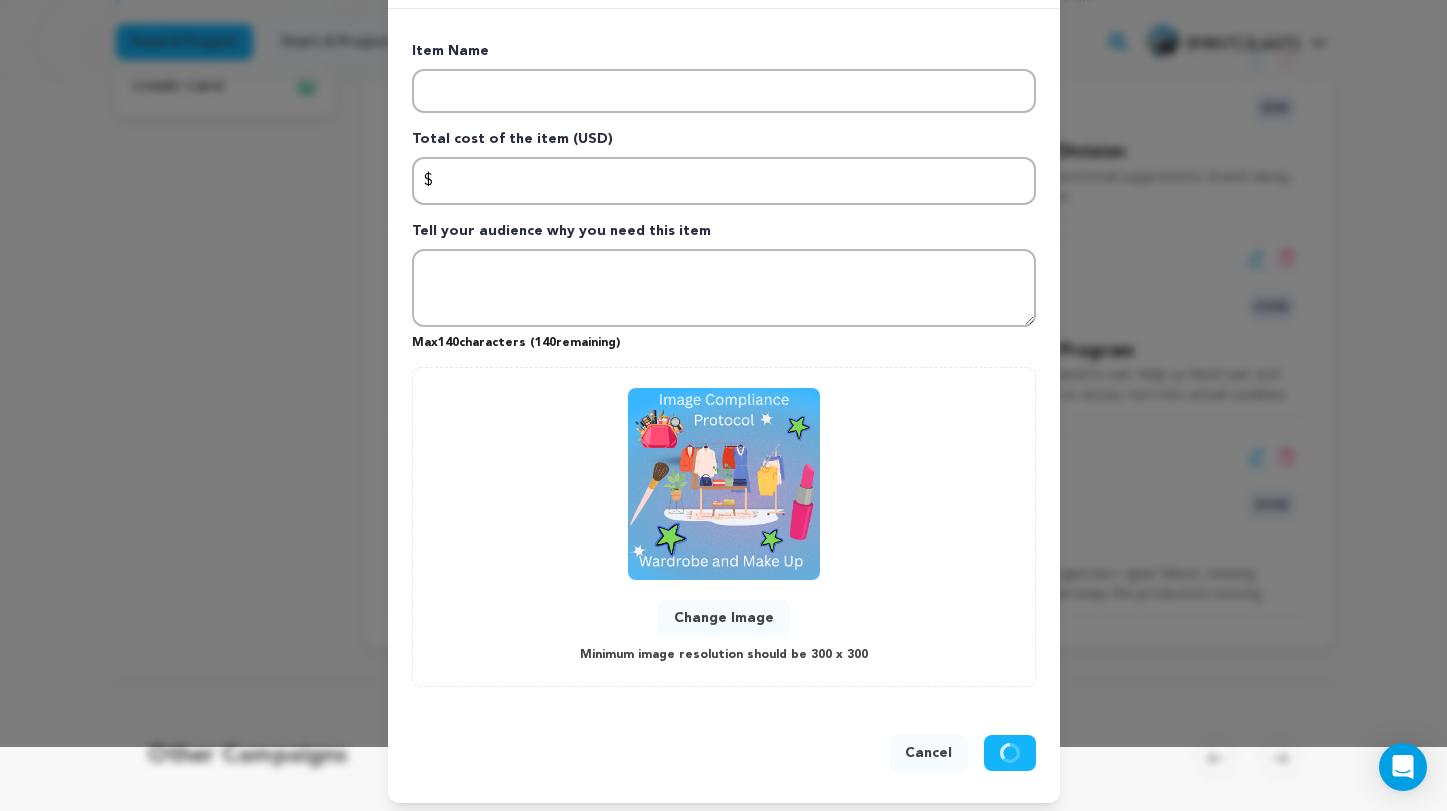 scroll, scrollTop: 0, scrollLeft: 0, axis: both 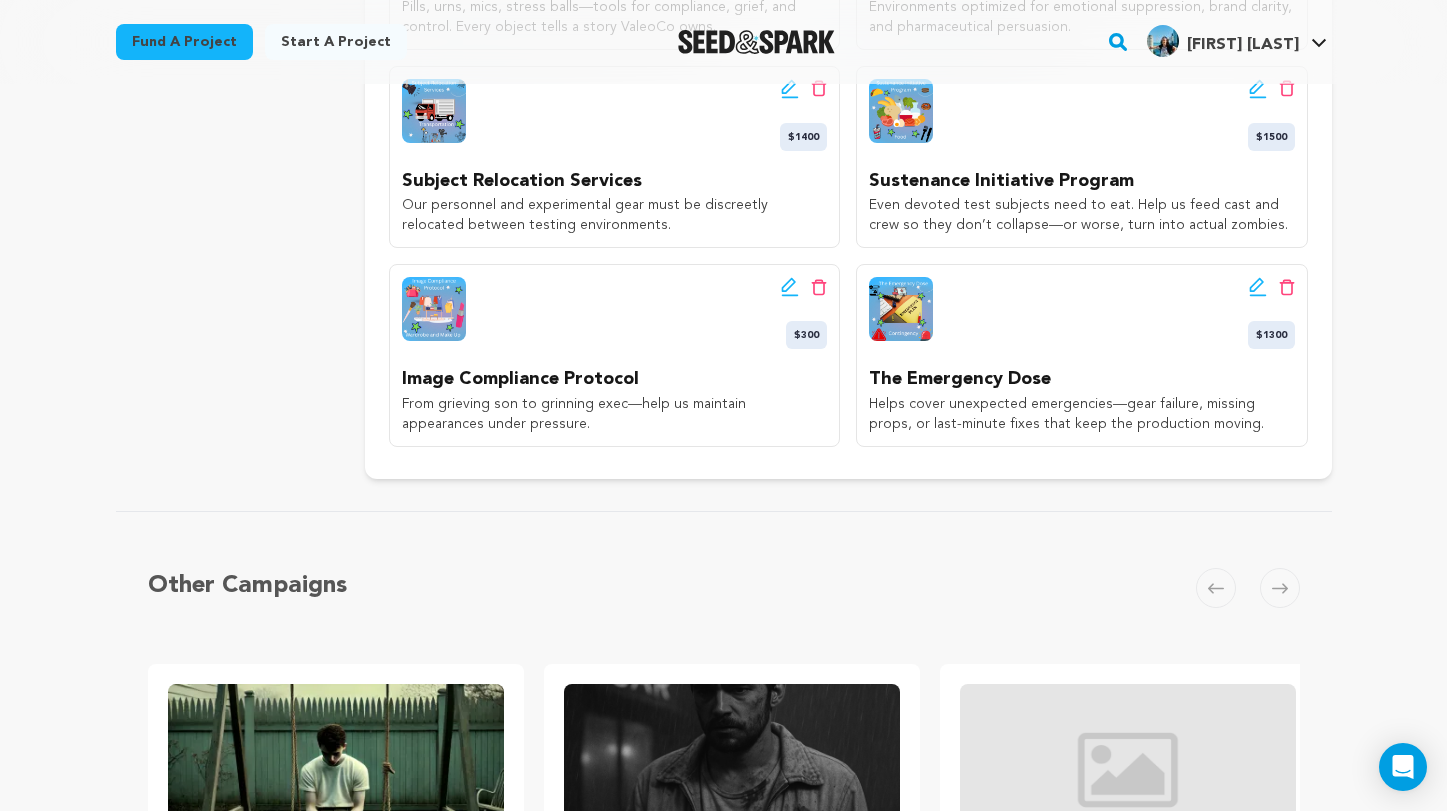 click 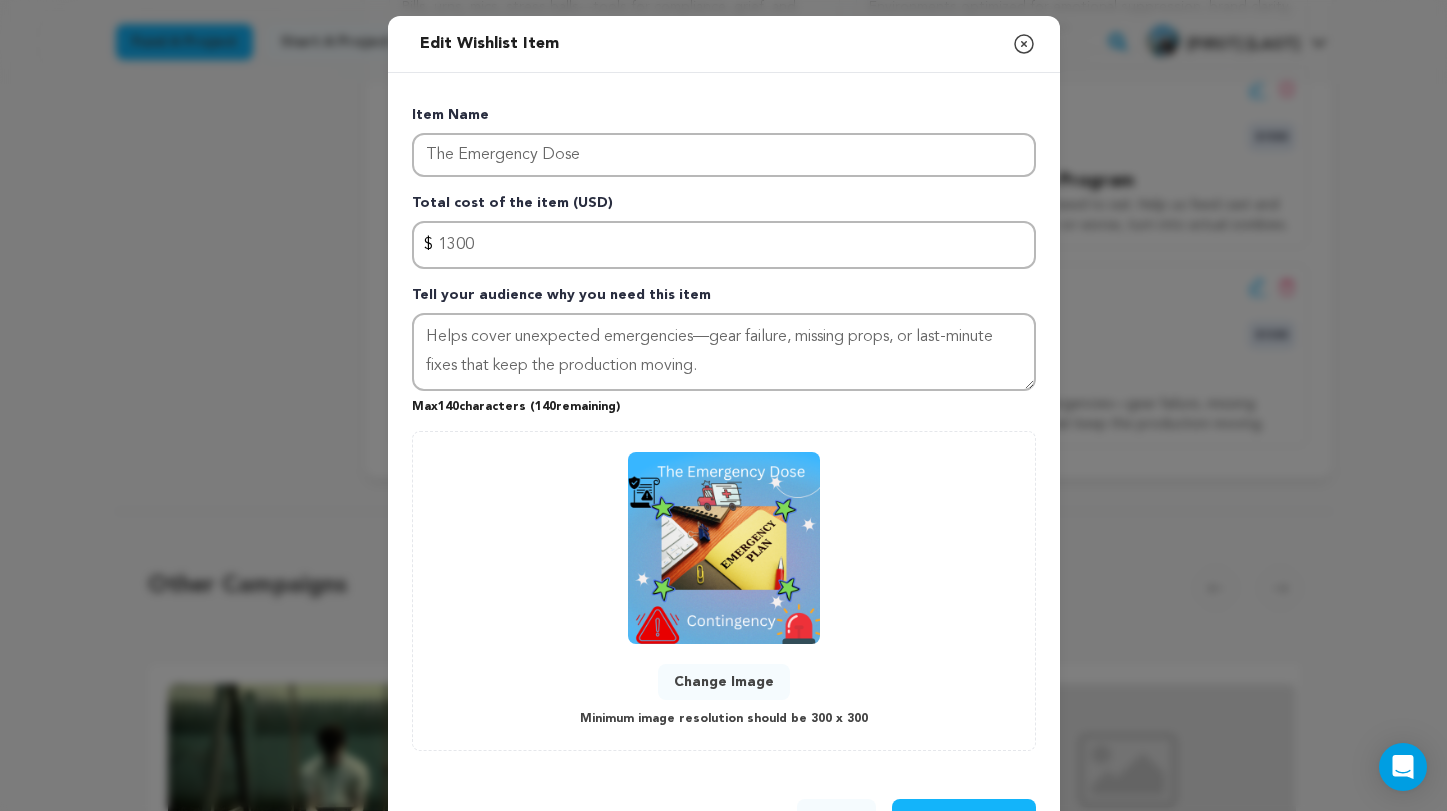 click on "Change Image" at bounding box center [724, 682] 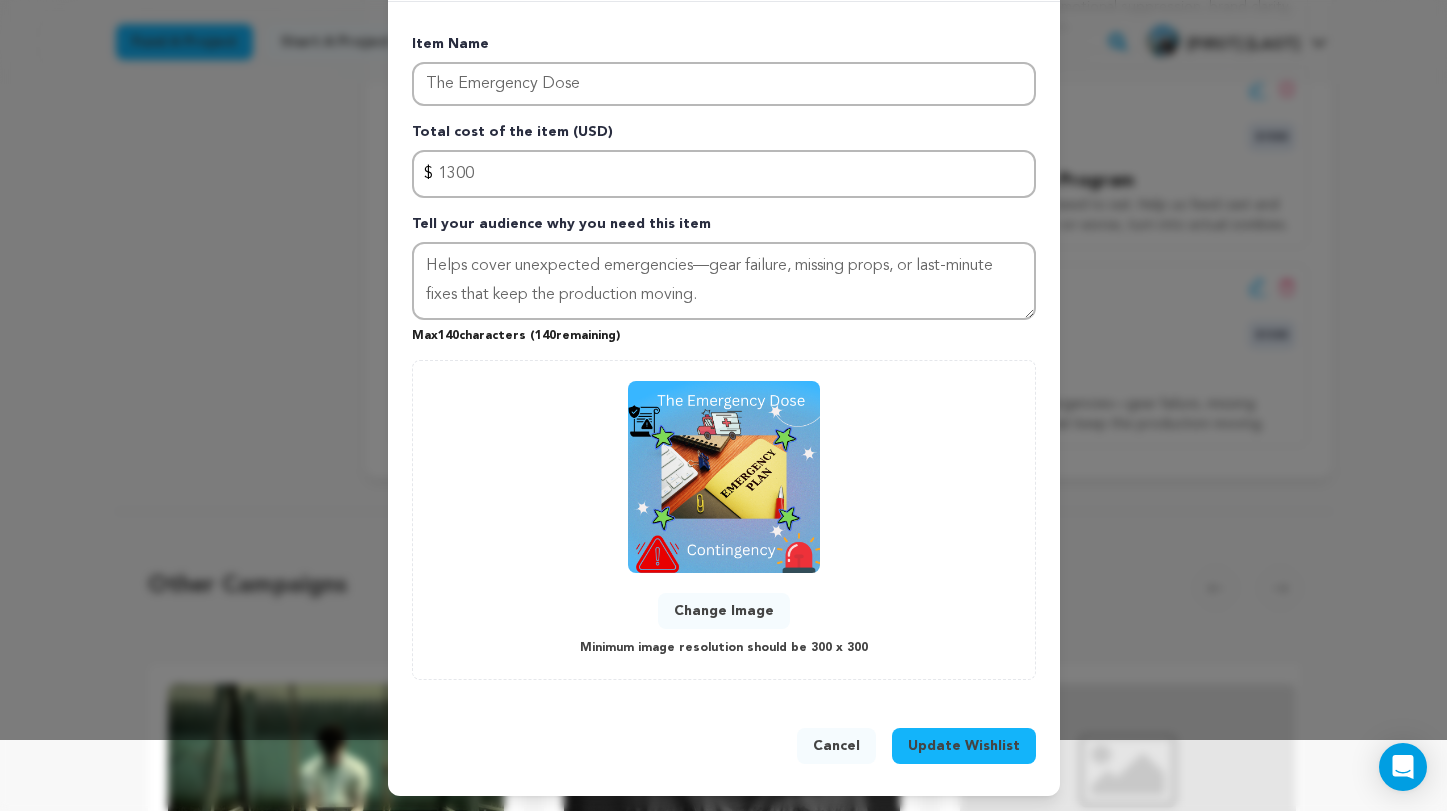 scroll, scrollTop: 70, scrollLeft: 0, axis: vertical 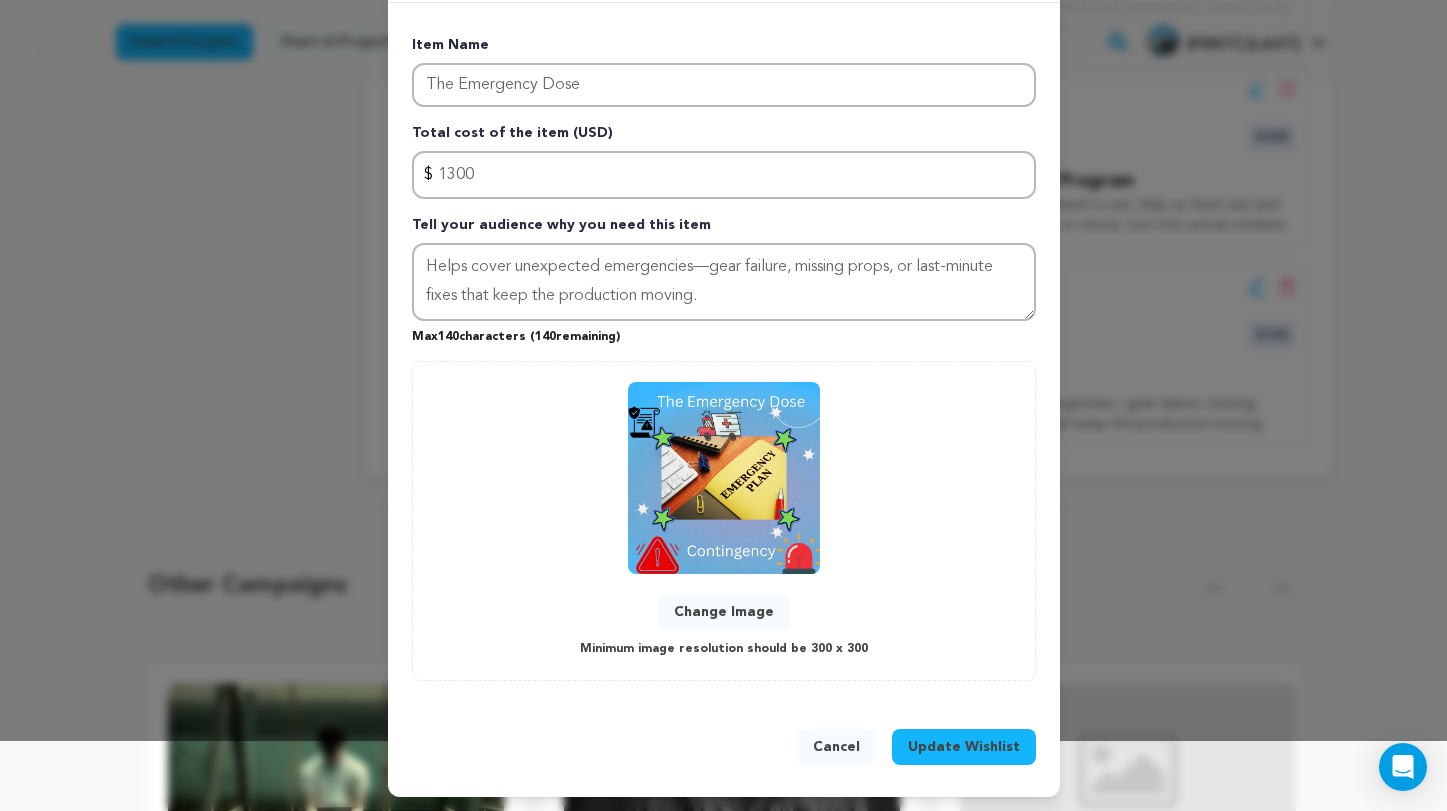 click on "Update Wishlist" at bounding box center [964, 747] 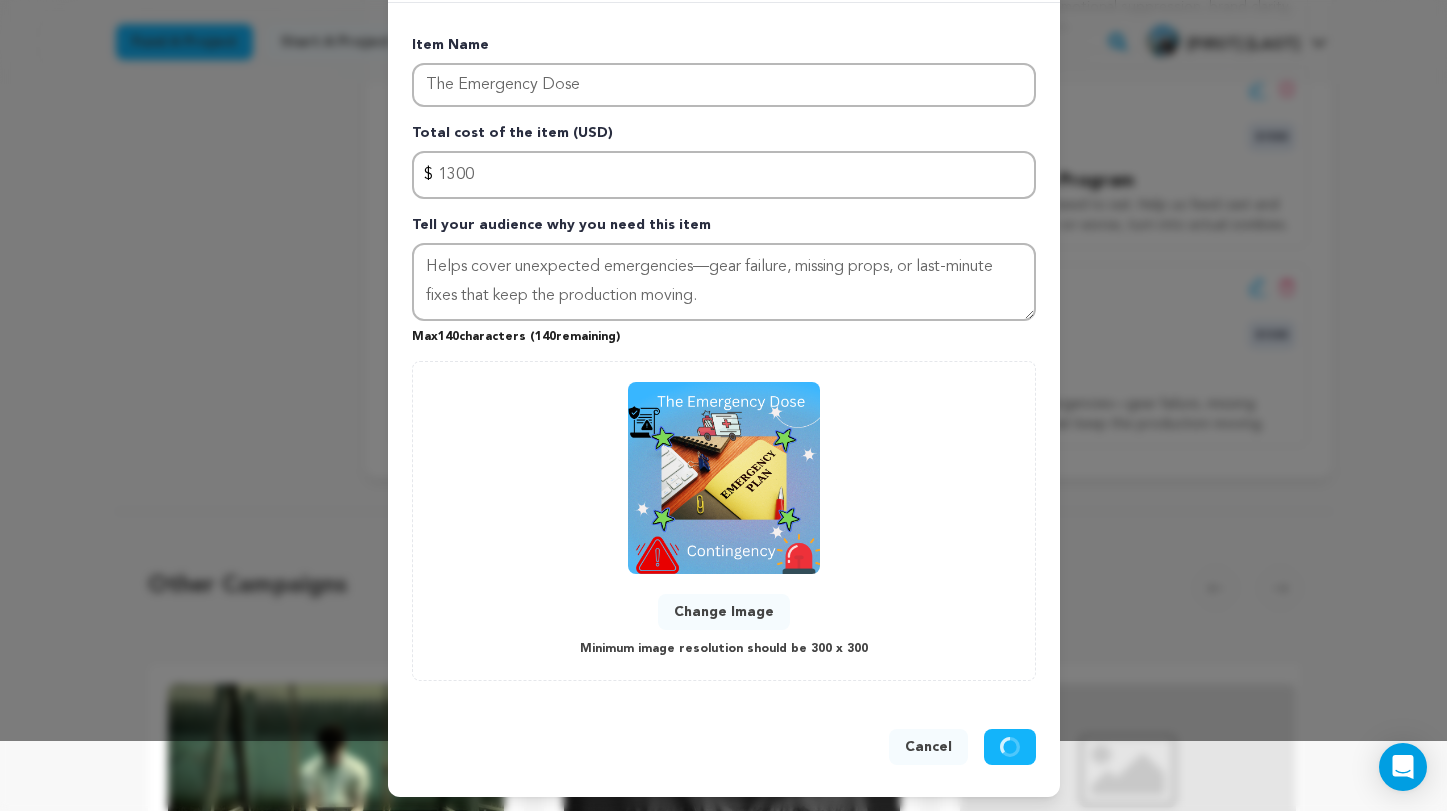 type 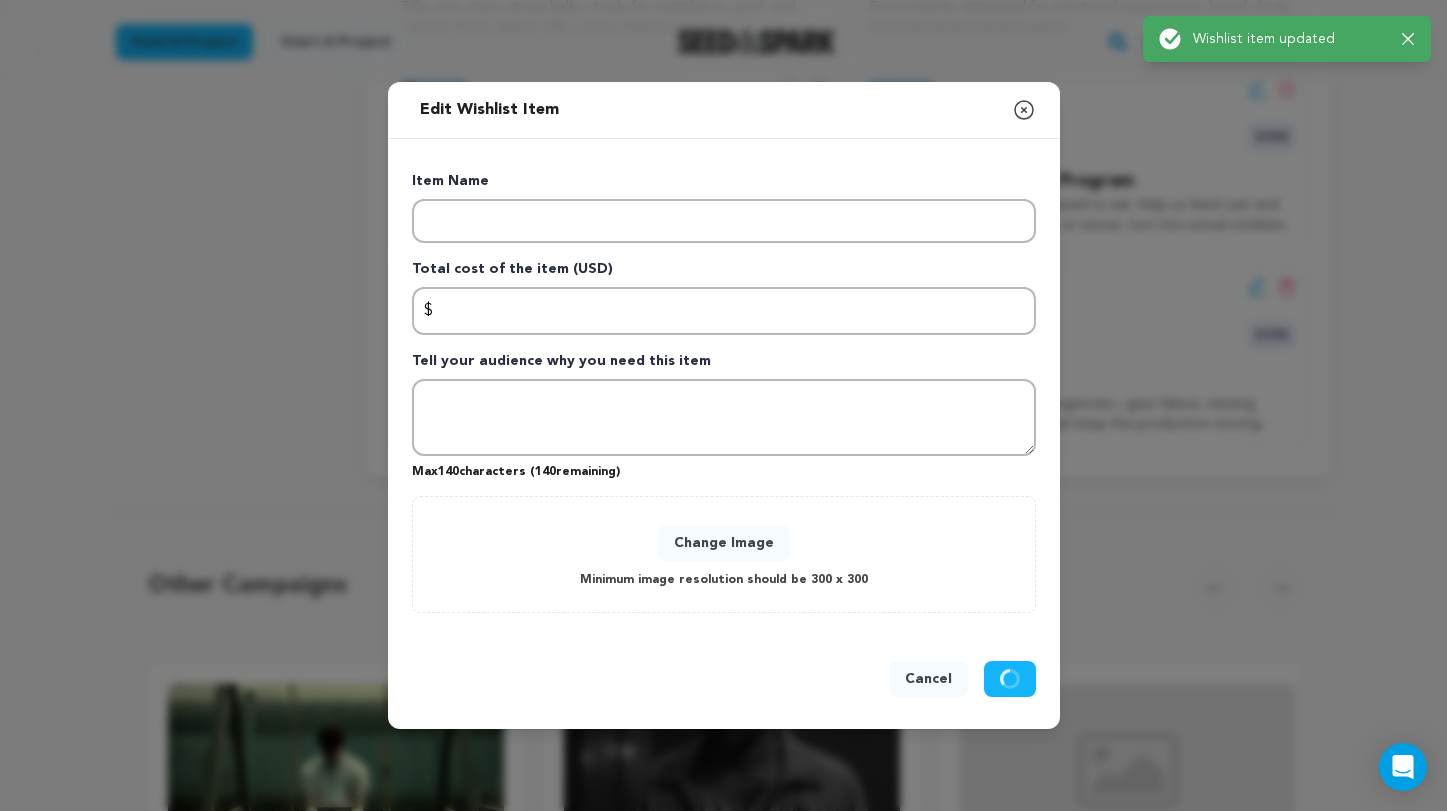 scroll, scrollTop: 0, scrollLeft: 0, axis: both 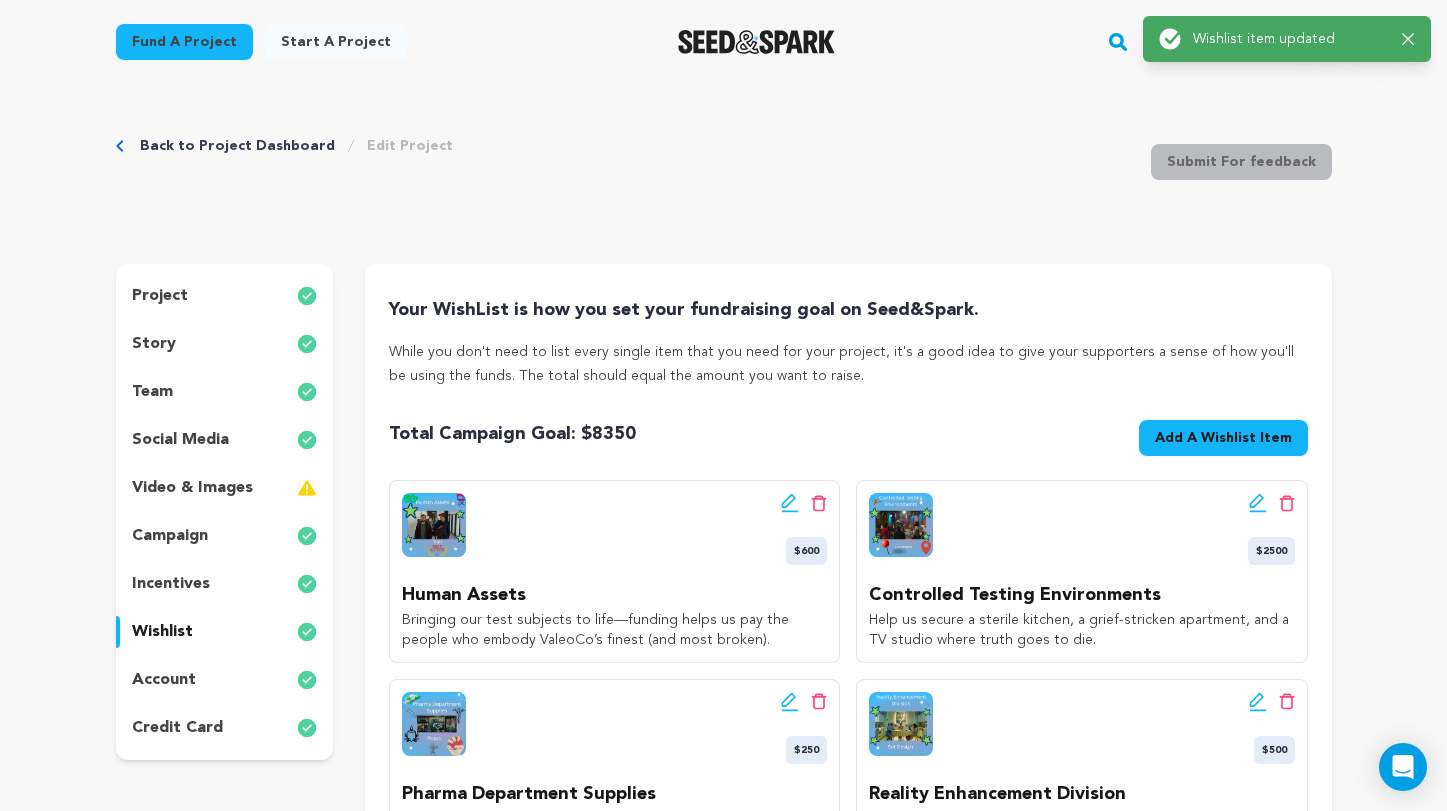 click on "Back to Project Dashboard" at bounding box center [237, 146] 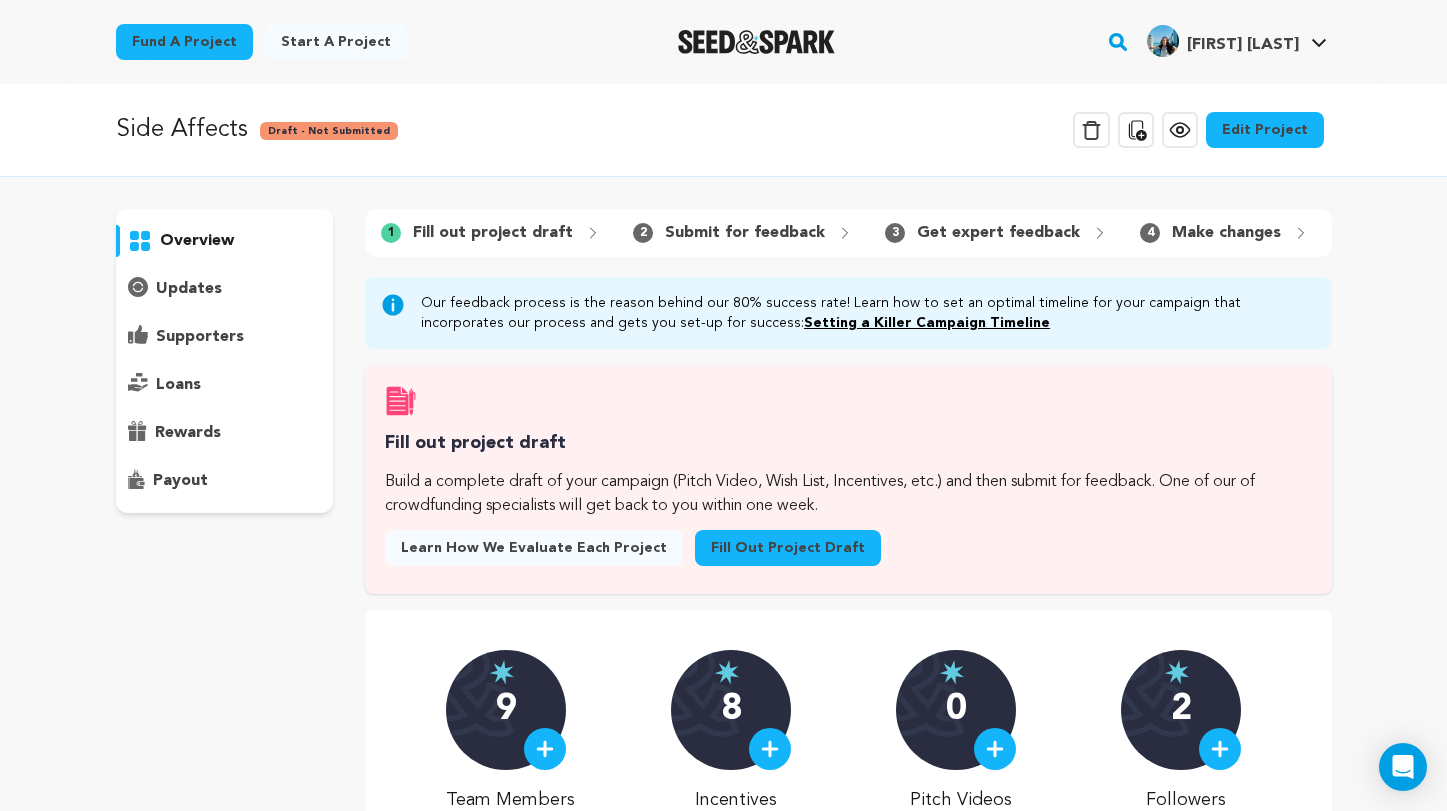 scroll, scrollTop: 0, scrollLeft: 0, axis: both 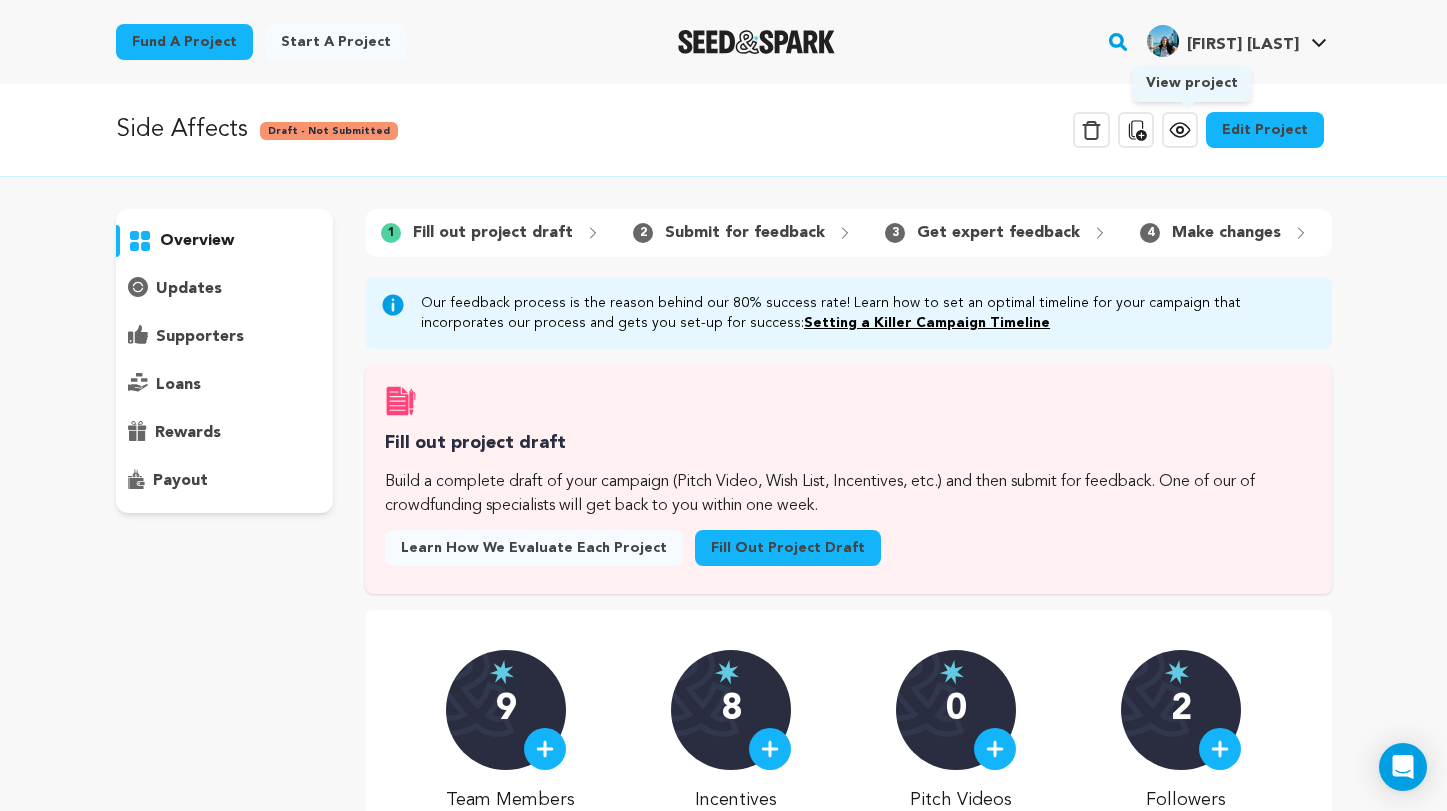 click 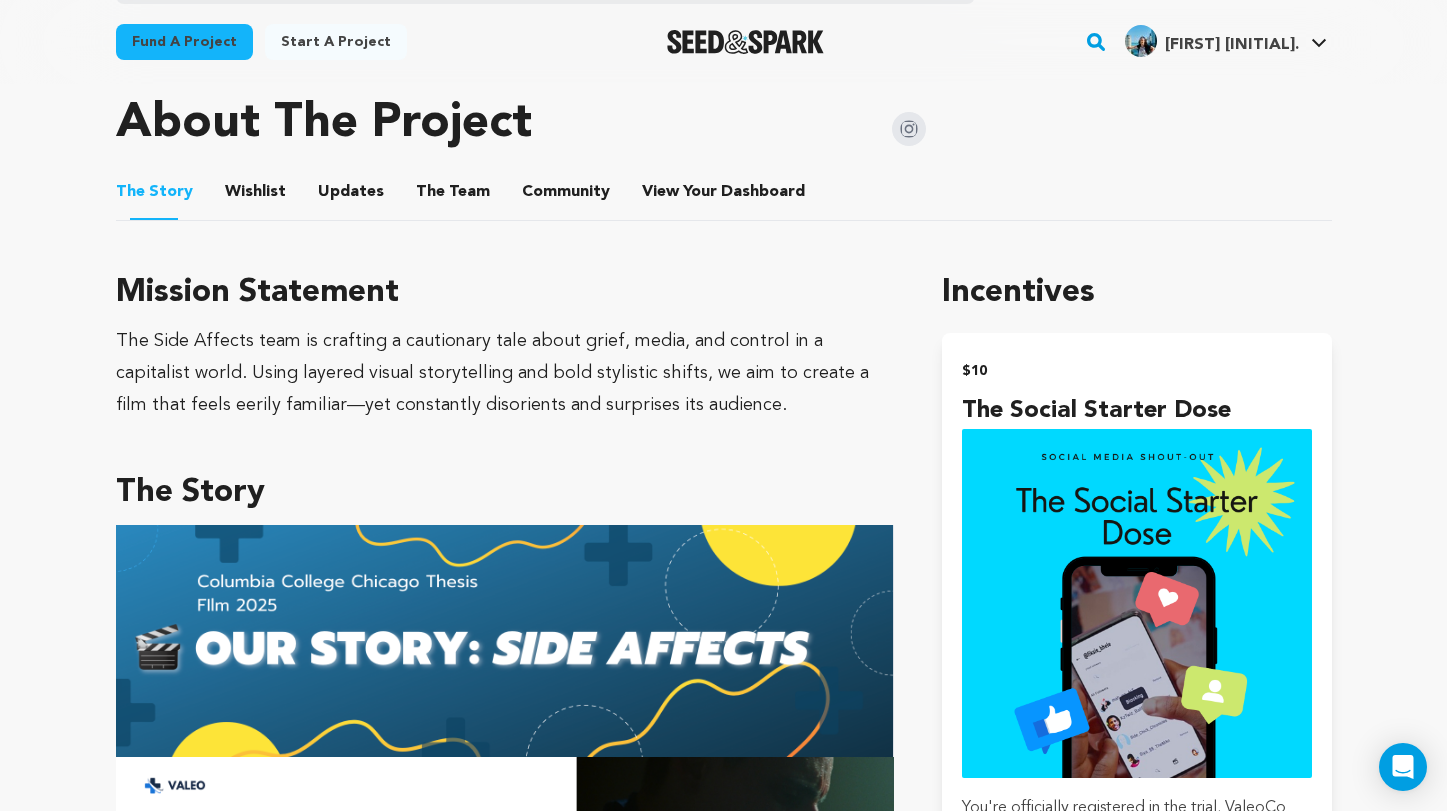 scroll, scrollTop: 933, scrollLeft: 0, axis: vertical 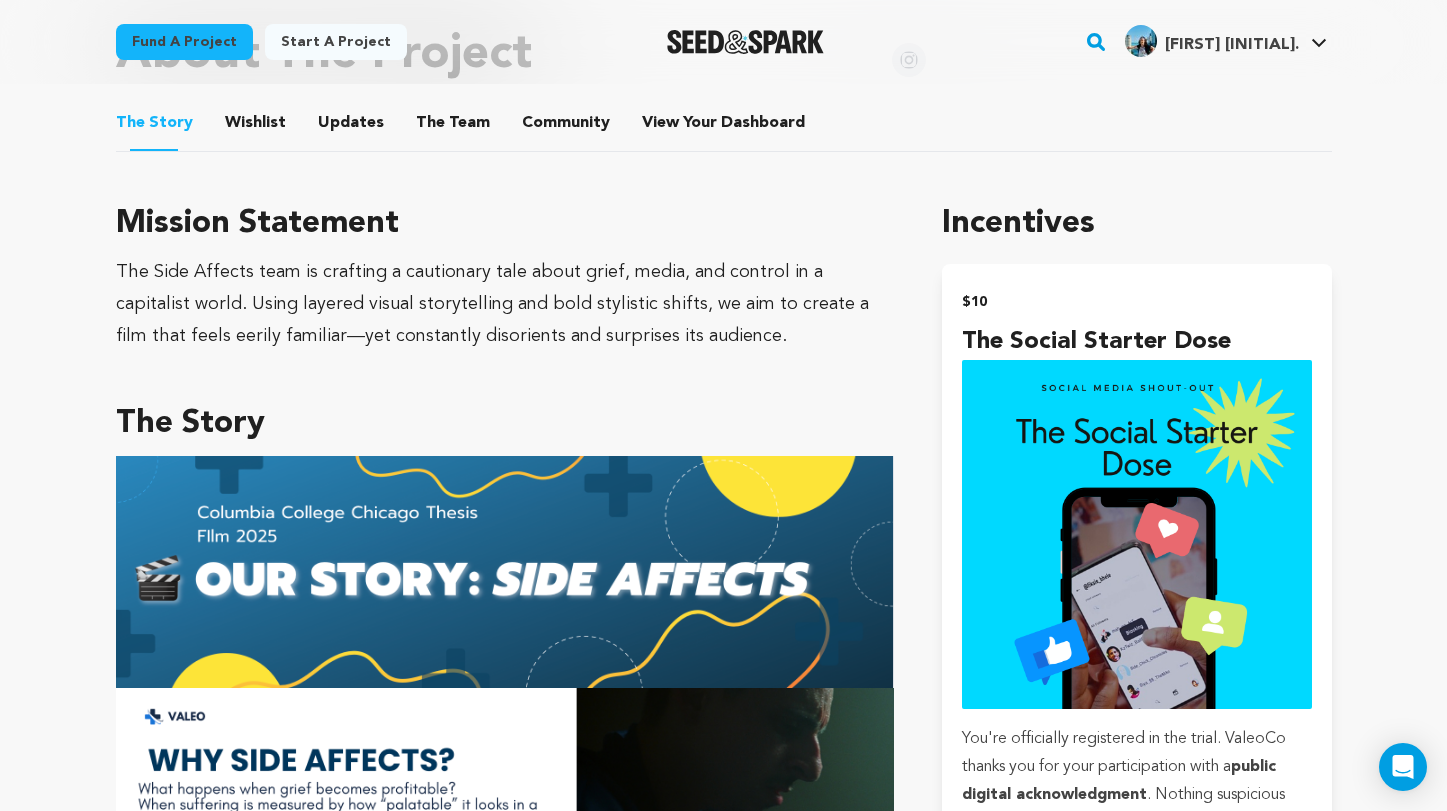 click on "The Story
The   Story
Wishlist
Wishlist
Updates
Updates
The Team
The   Team
Community
Community
View Your Dashboard
View   Your   Dashboard" at bounding box center [724, 123] 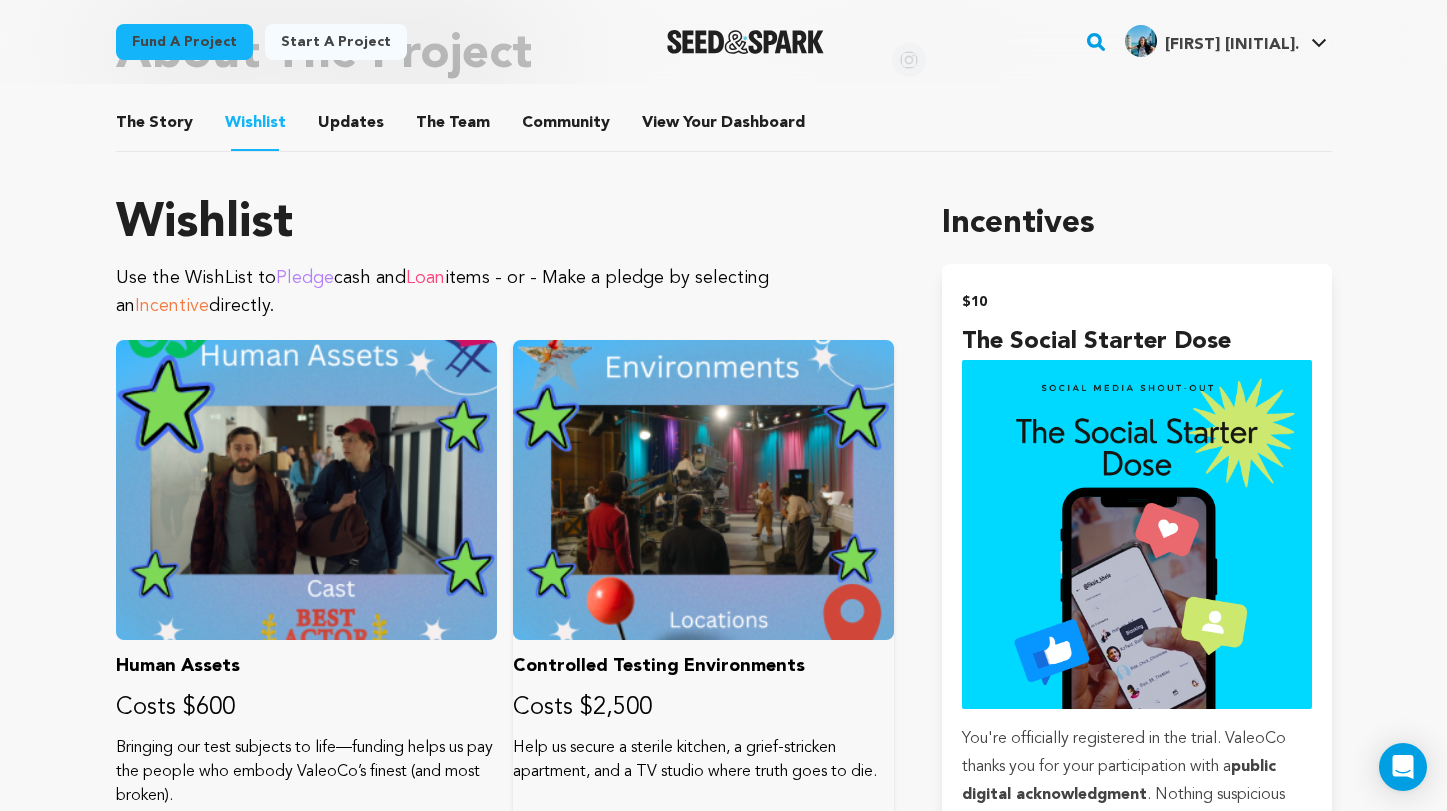 click at bounding box center (703, 490) 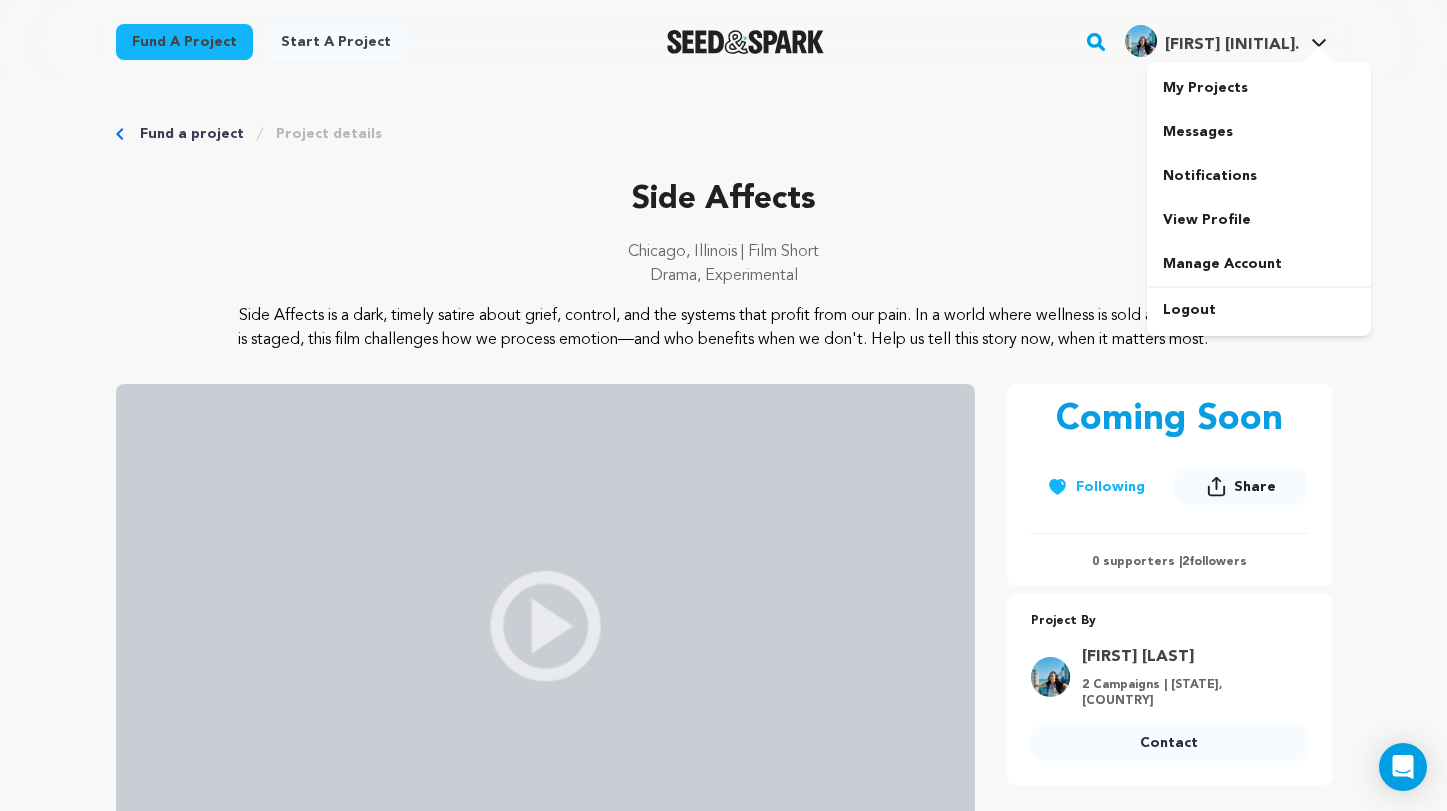 scroll, scrollTop: 0, scrollLeft: 0, axis: both 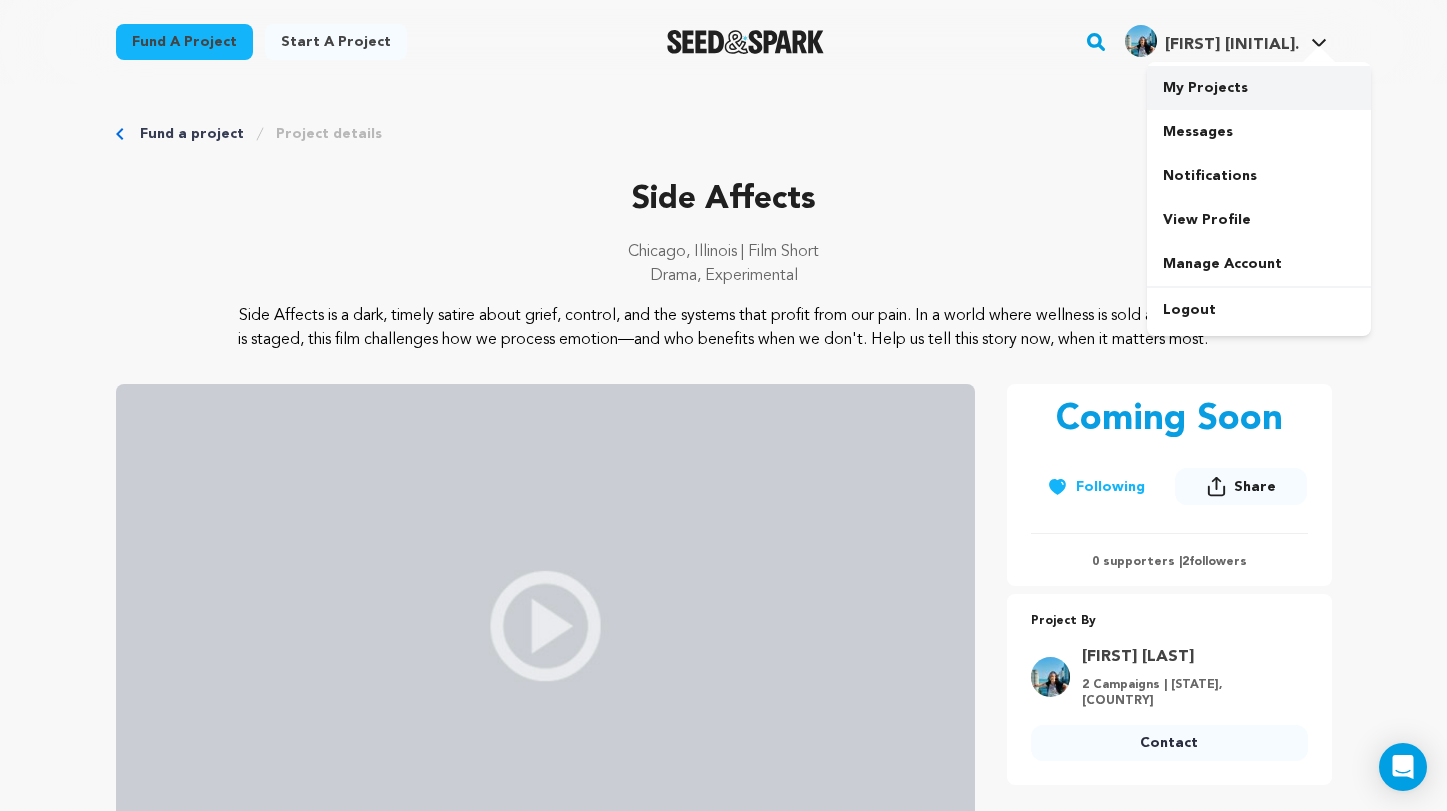 click on "My Projects" at bounding box center [1259, 88] 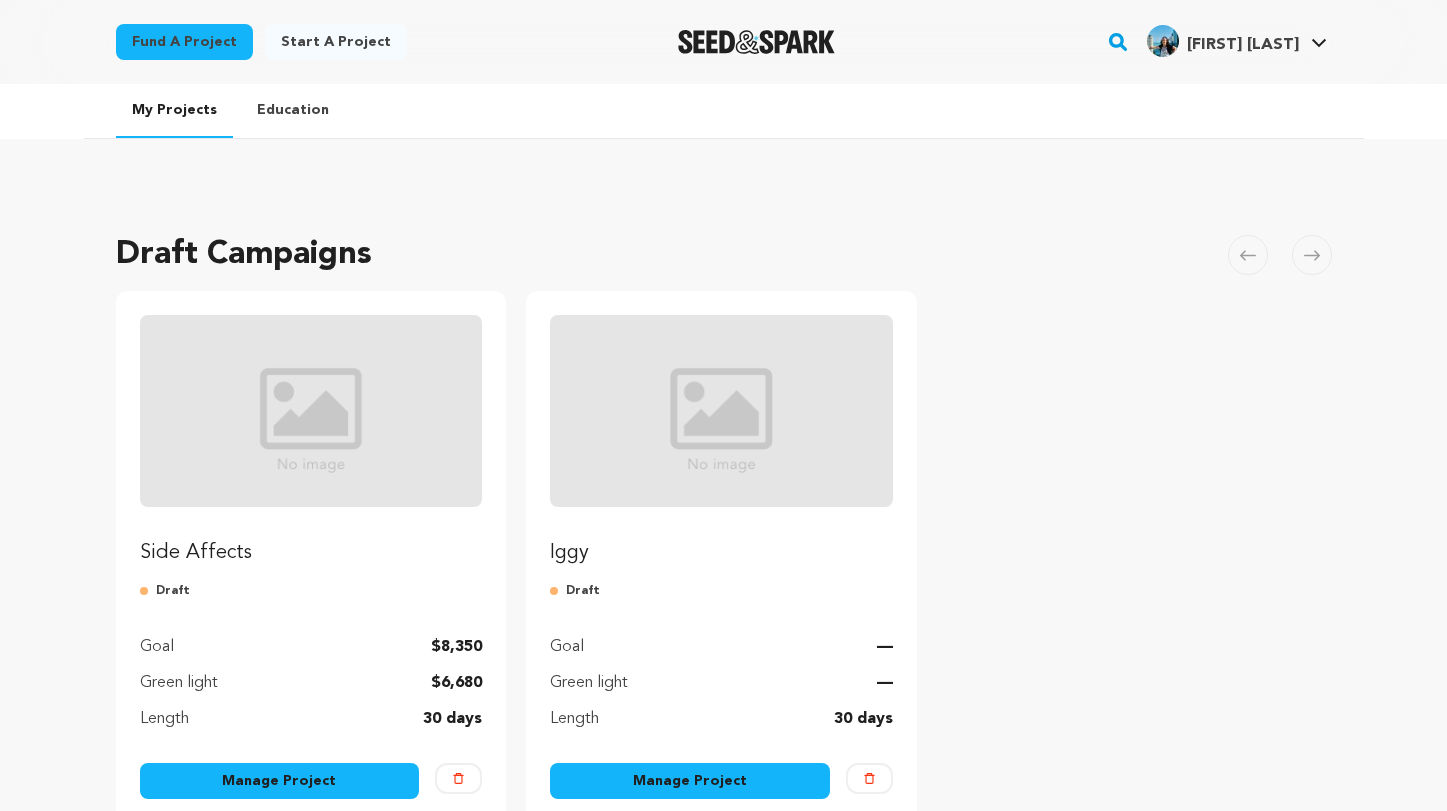 scroll, scrollTop: 0, scrollLeft: 0, axis: both 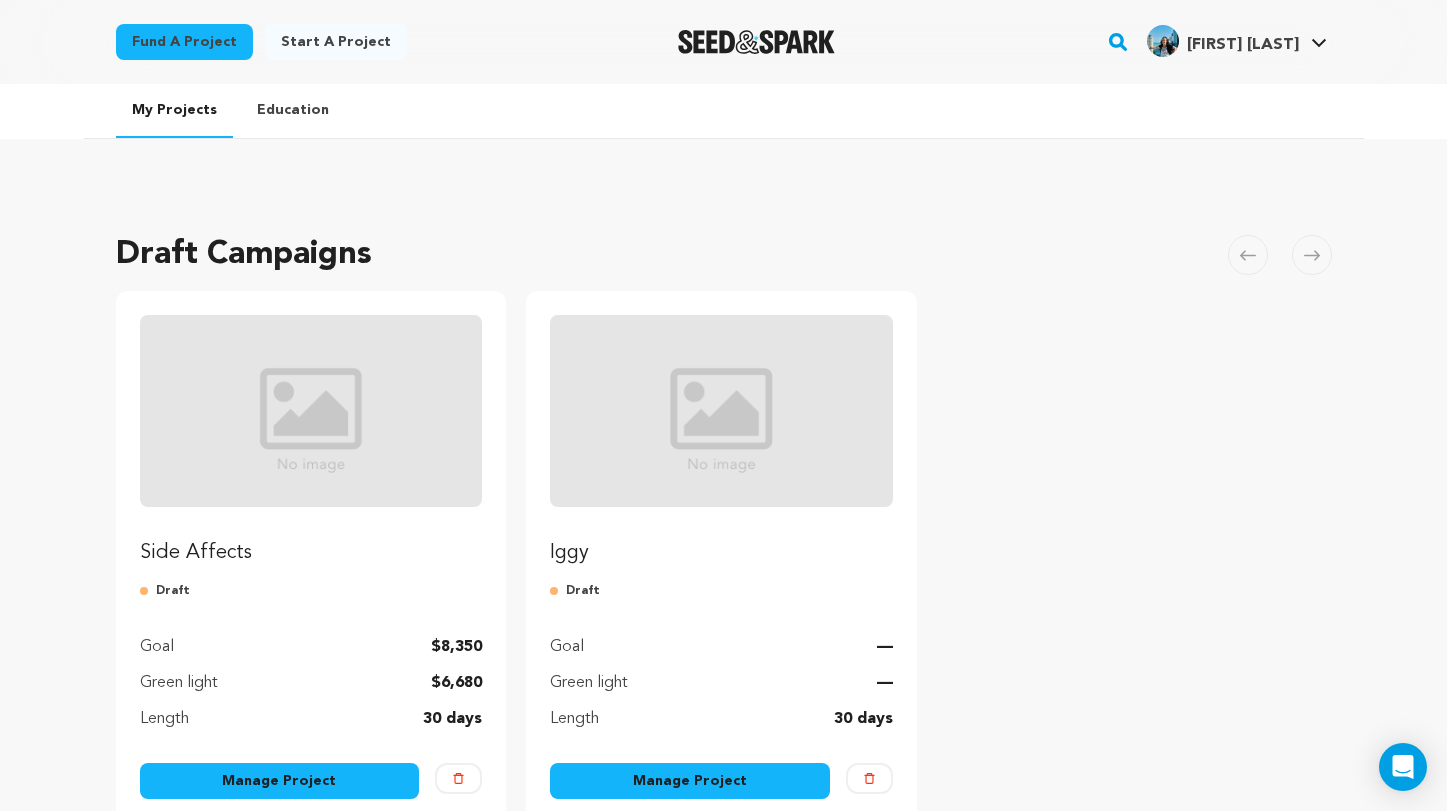 click on "Manage Project" at bounding box center (280, 781) 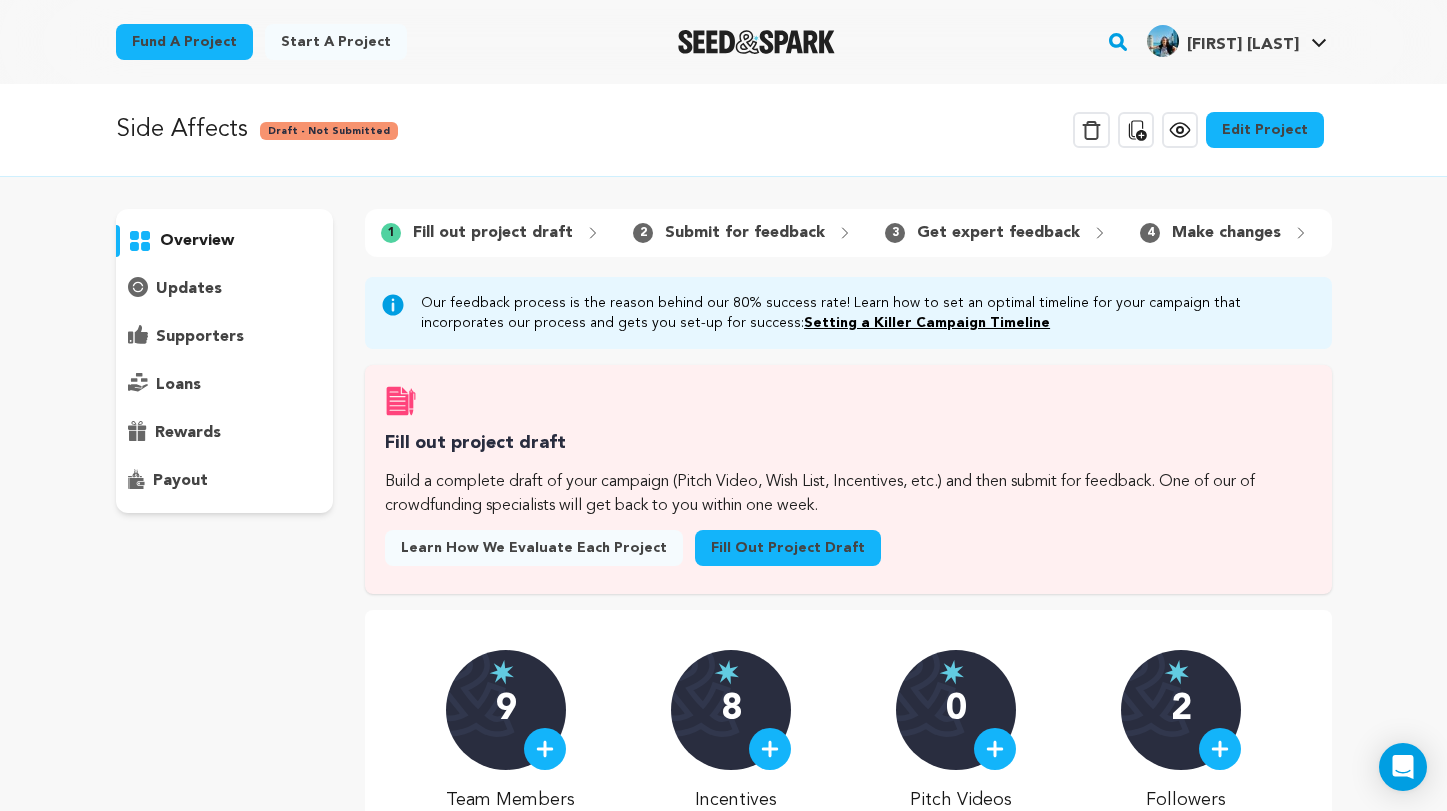 scroll, scrollTop: 0, scrollLeft: 0, axis: both 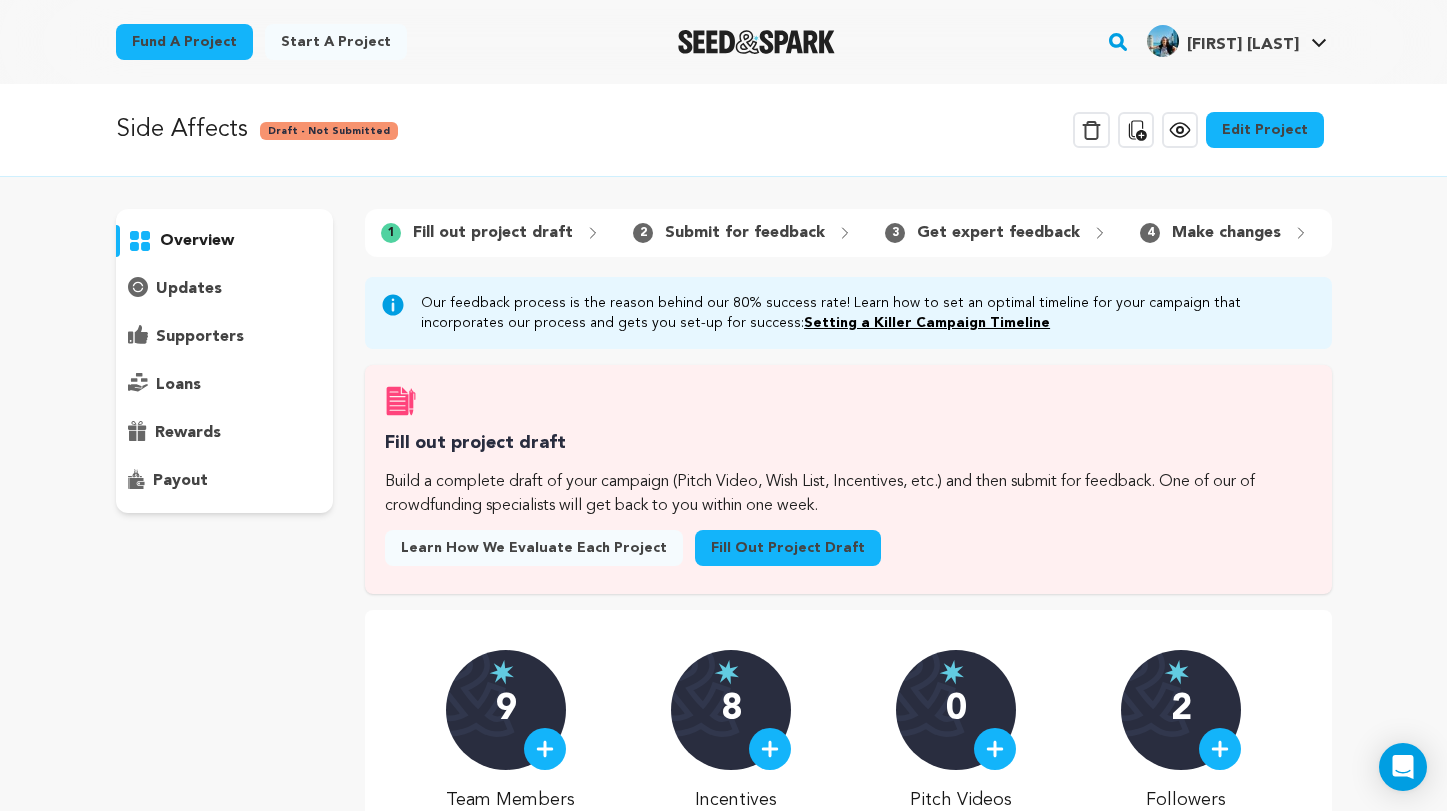 click on "Edit Project" at bounding box center (1265, 130) 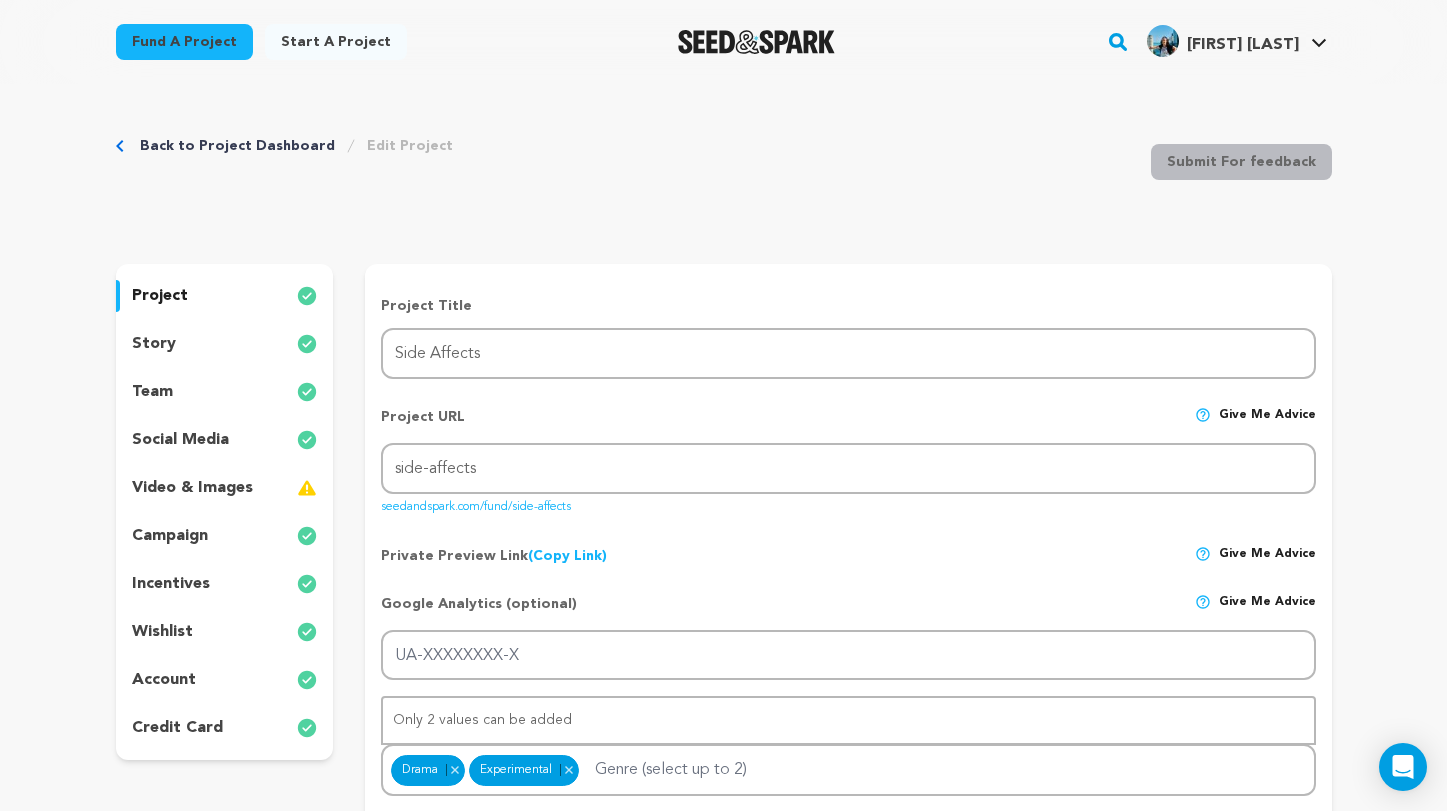 scroll, scrollTop: 0, scrollLeft: 0, axis: both 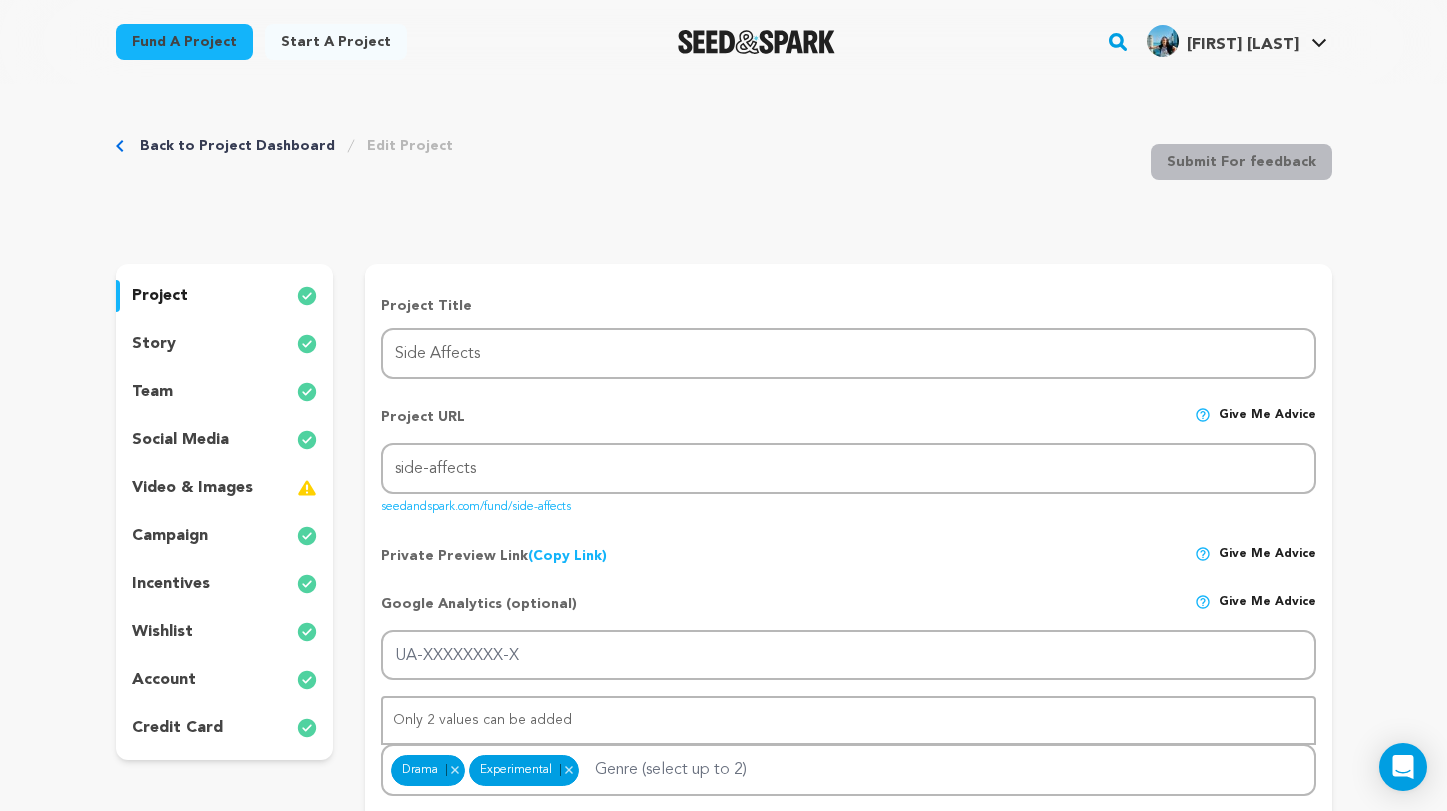 click on "wishlist" at bounding box center [225, 632] 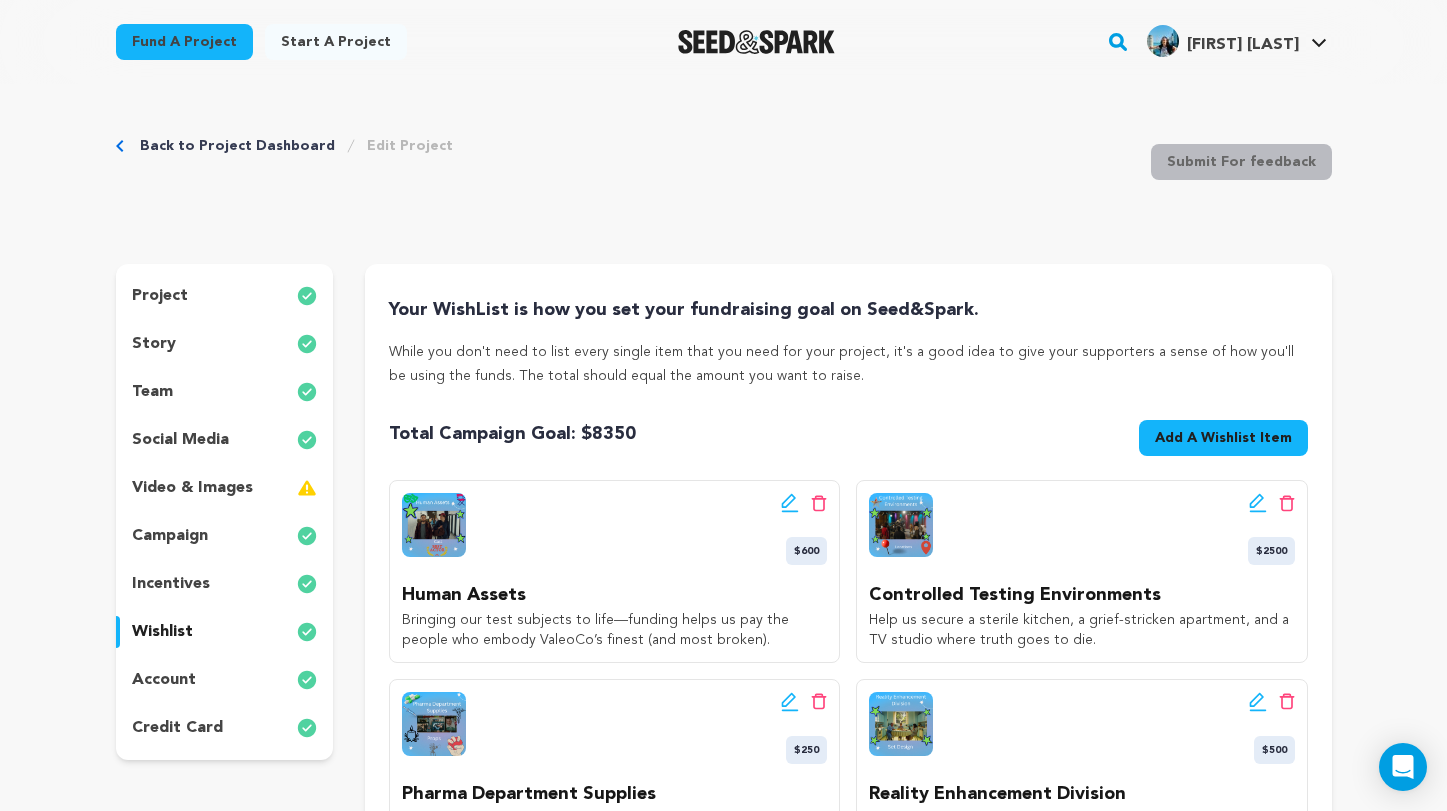 click 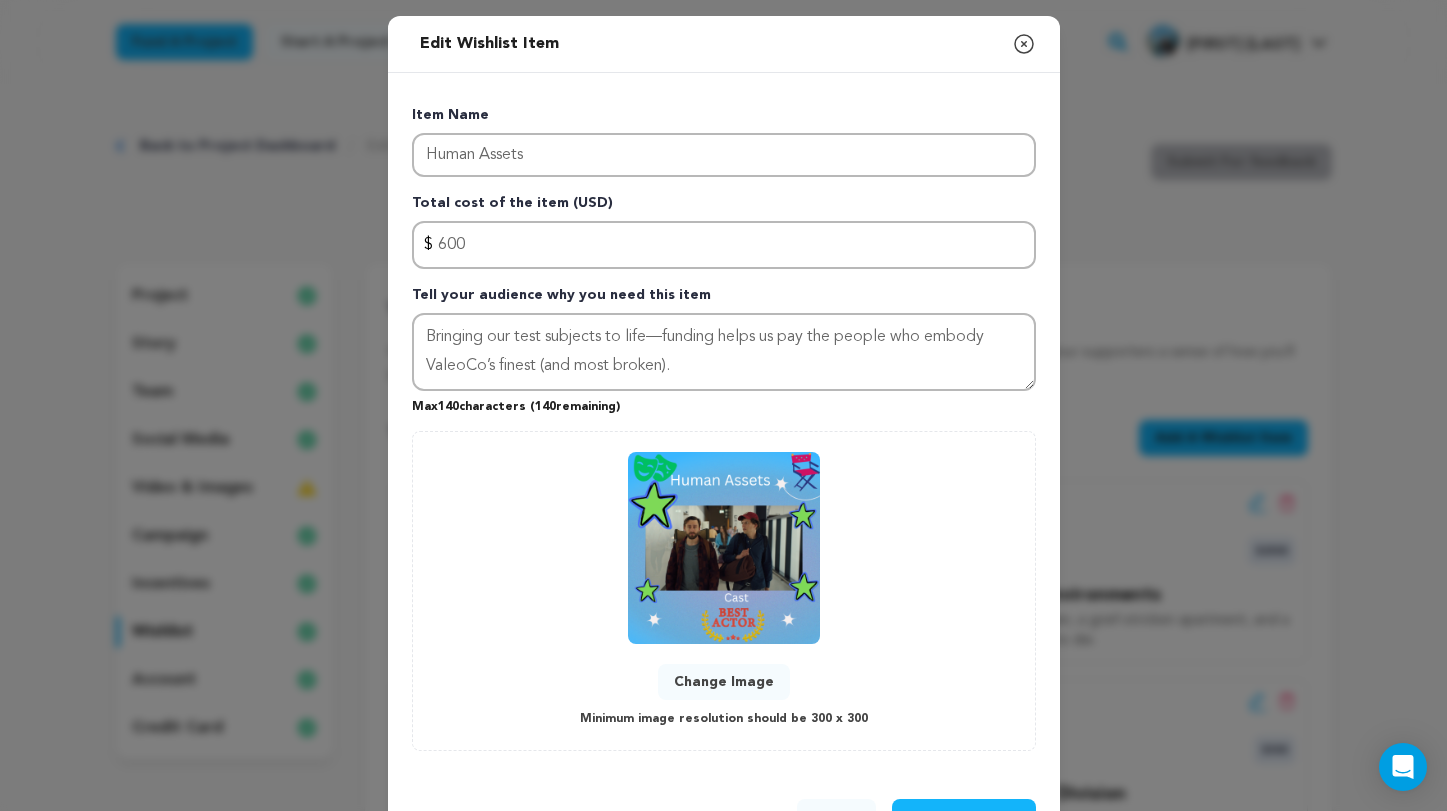 click on "Change Image" at bounding box center (724, 682) 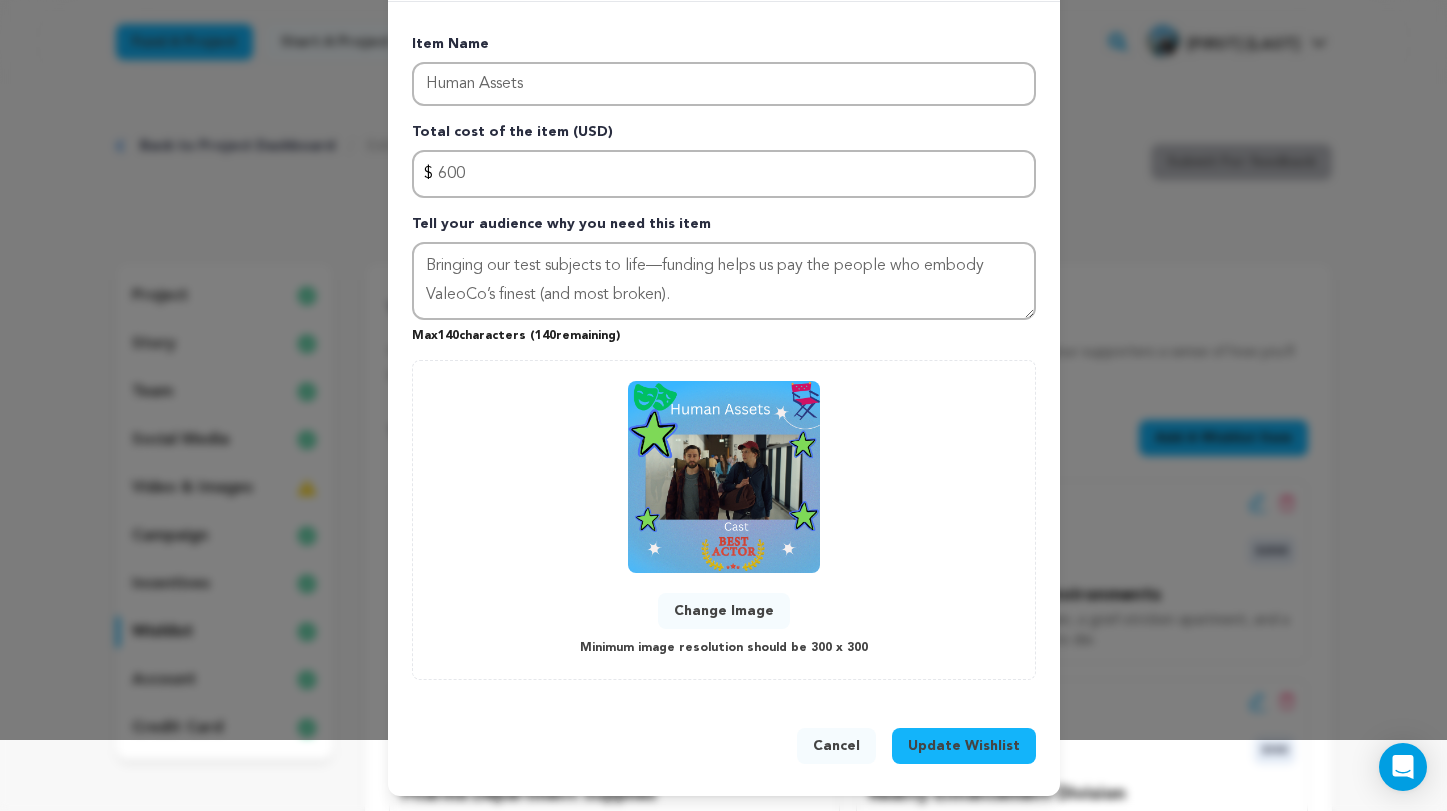 scroll, scrollTop: 70, scrollLeft: 0, axis: vertical 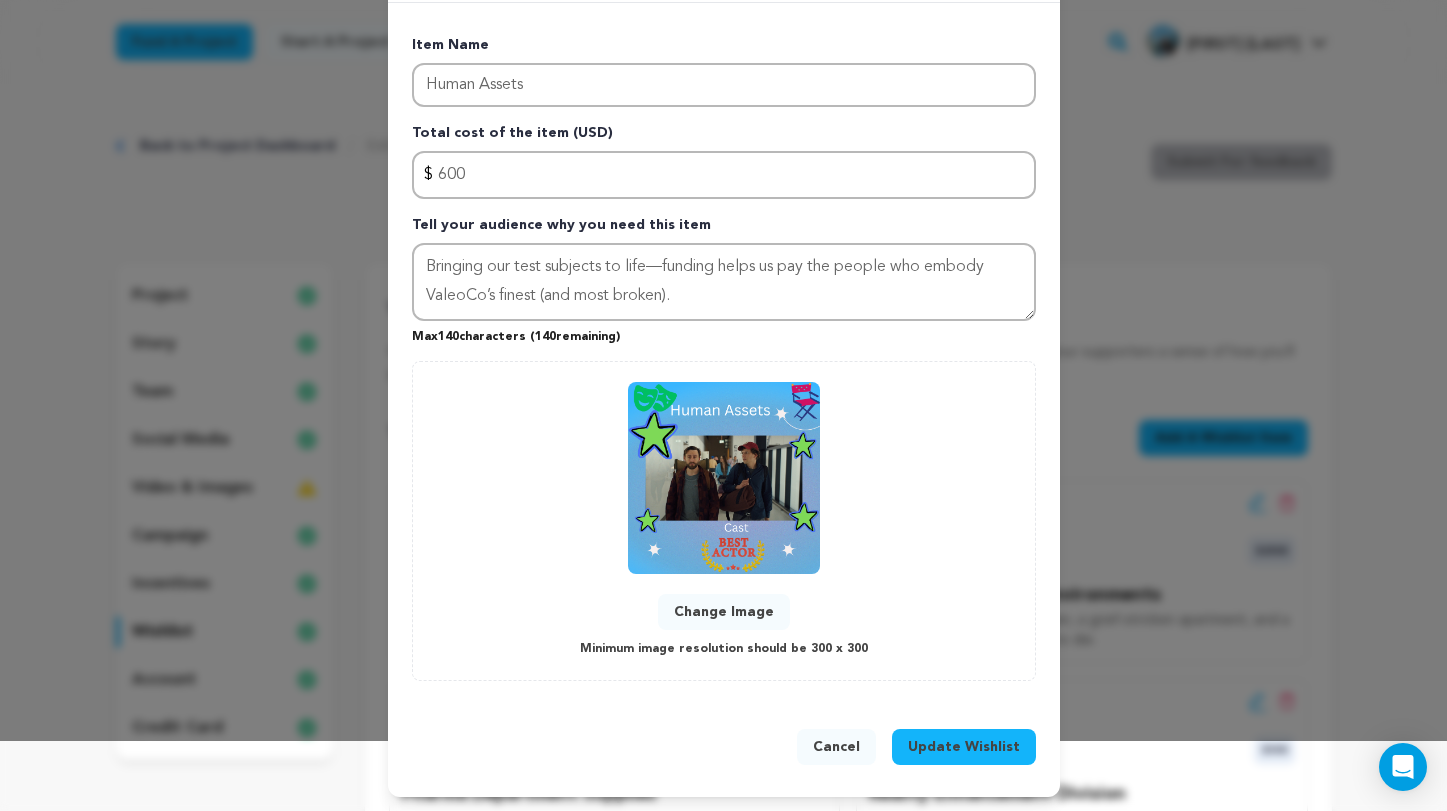 click on "Update Wishlist" at bounding box center [964, 747] 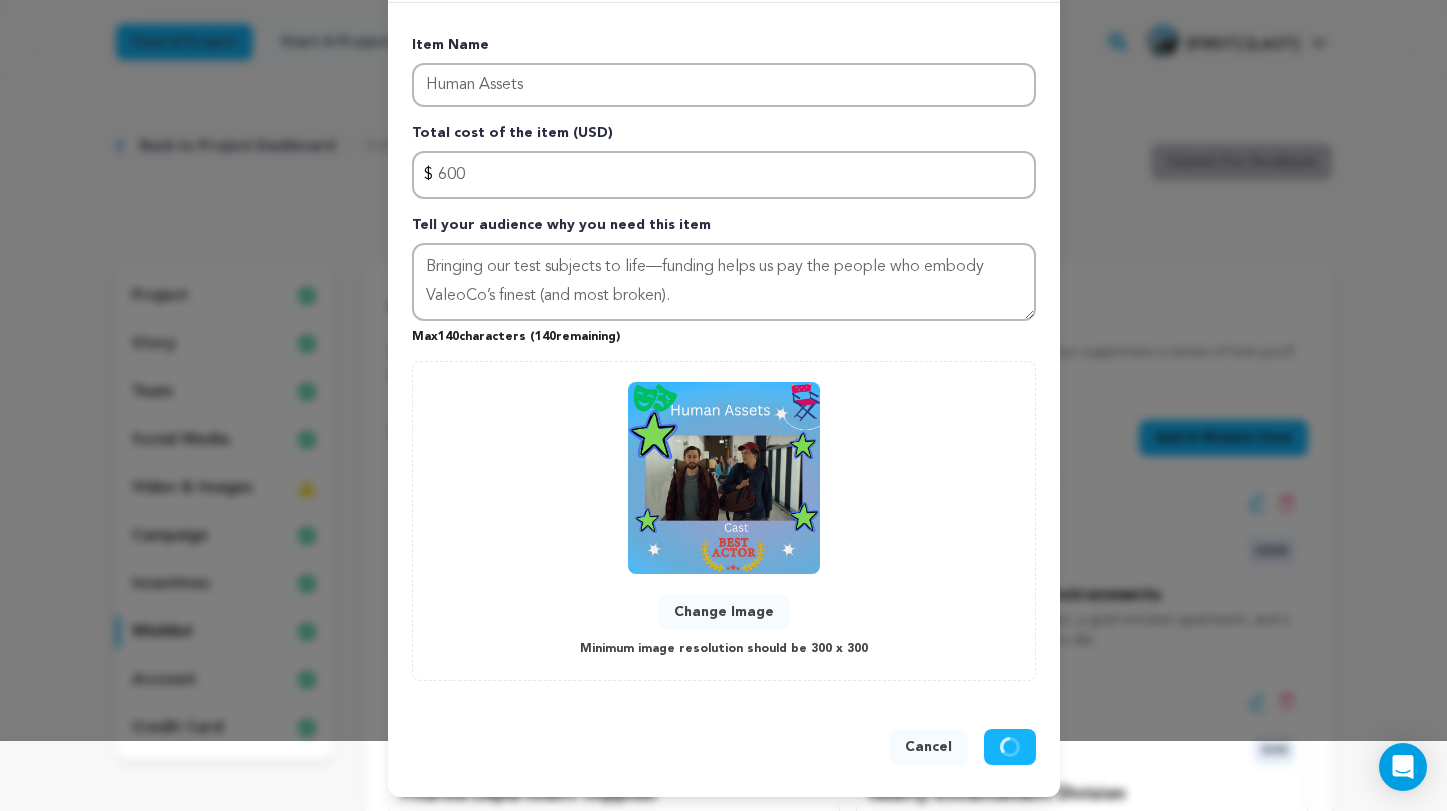 type 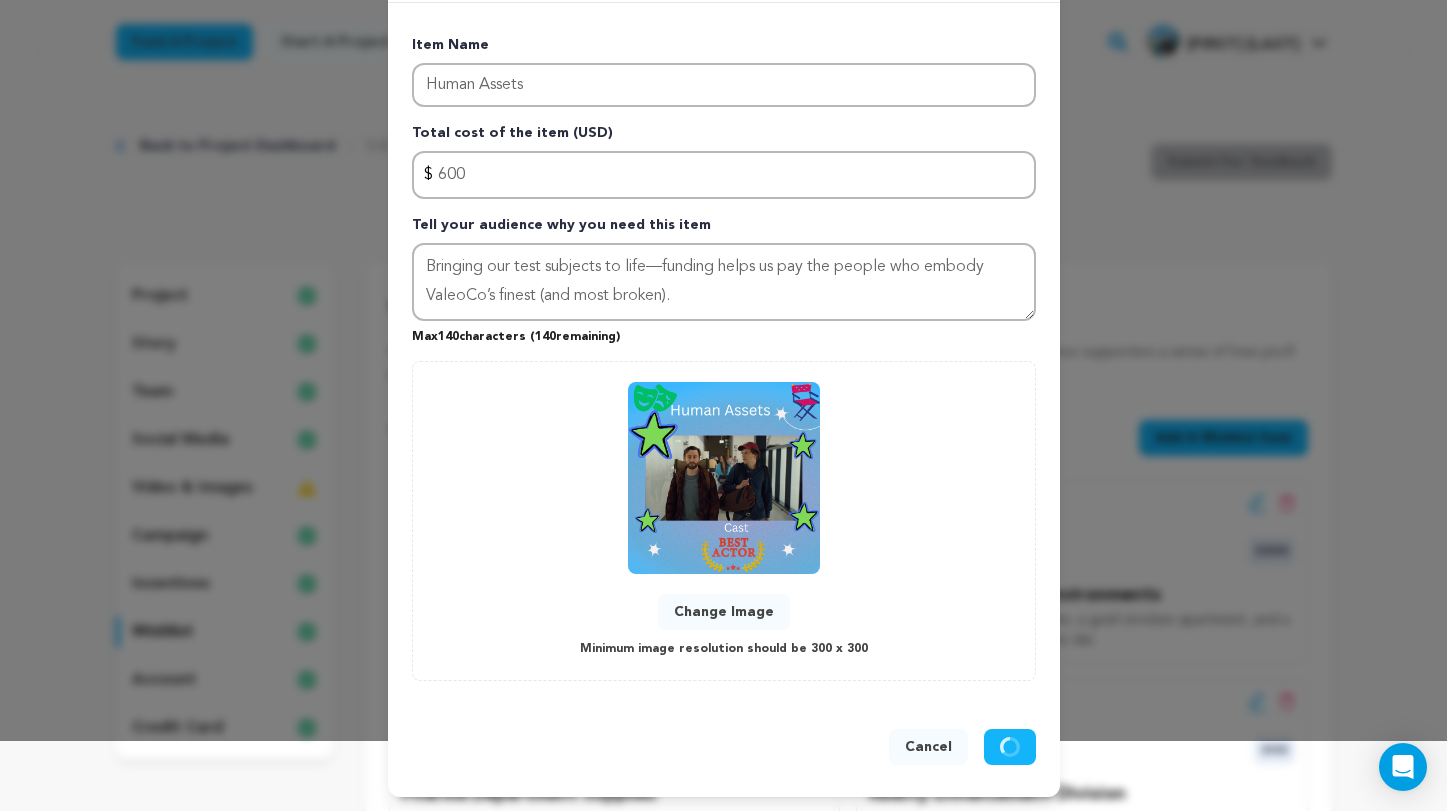 type 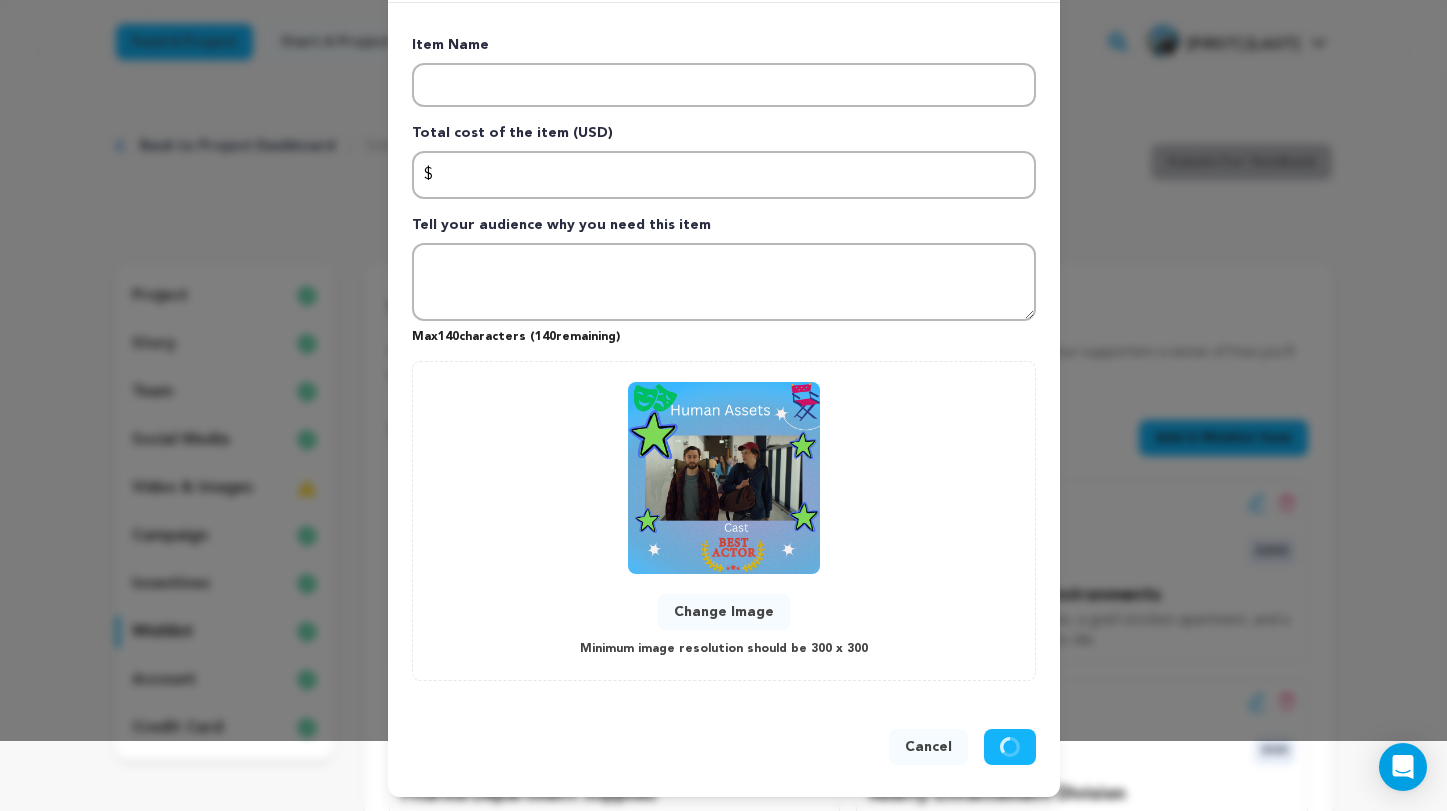 scroll, scrollTop: 0, scrollLeft: 0, axis: both 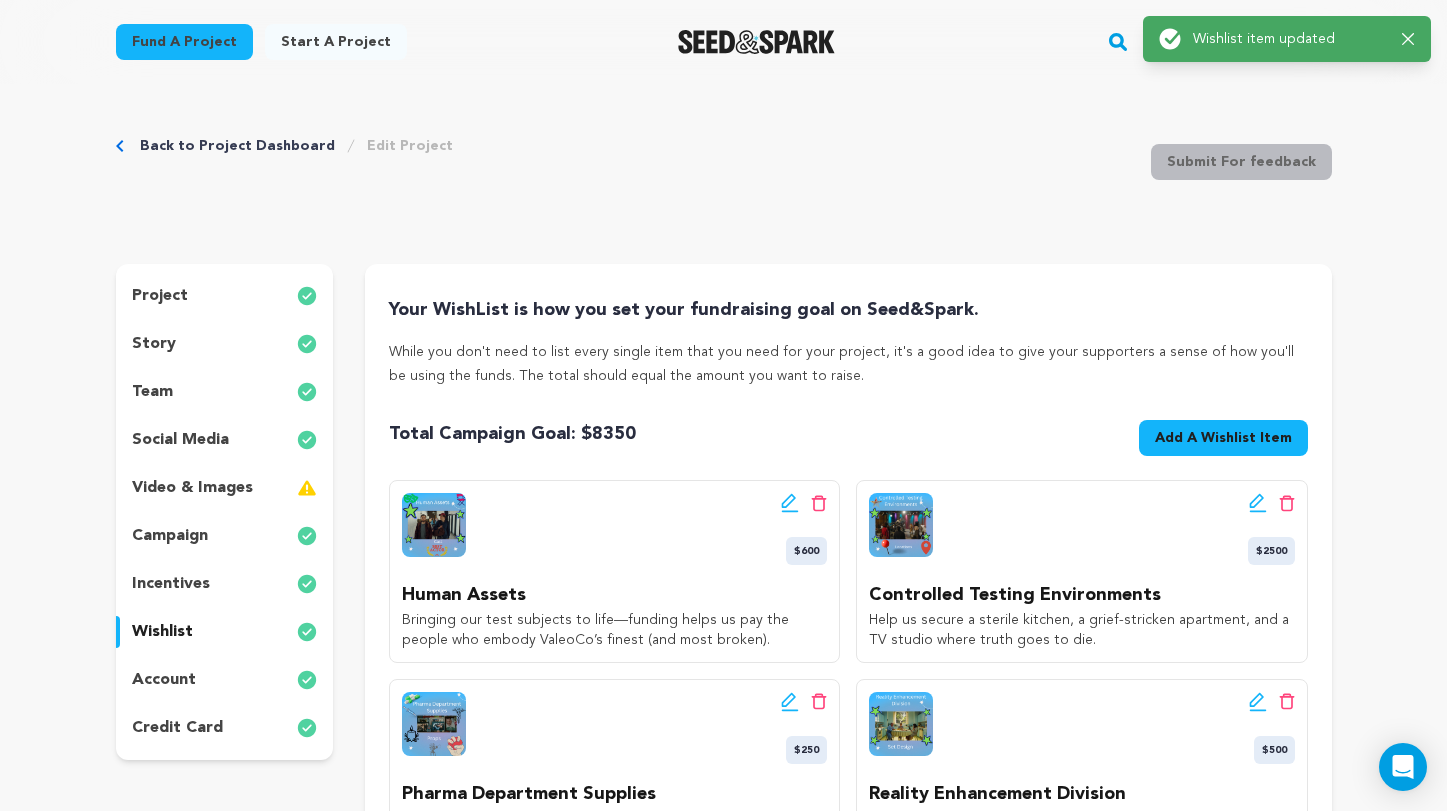 click 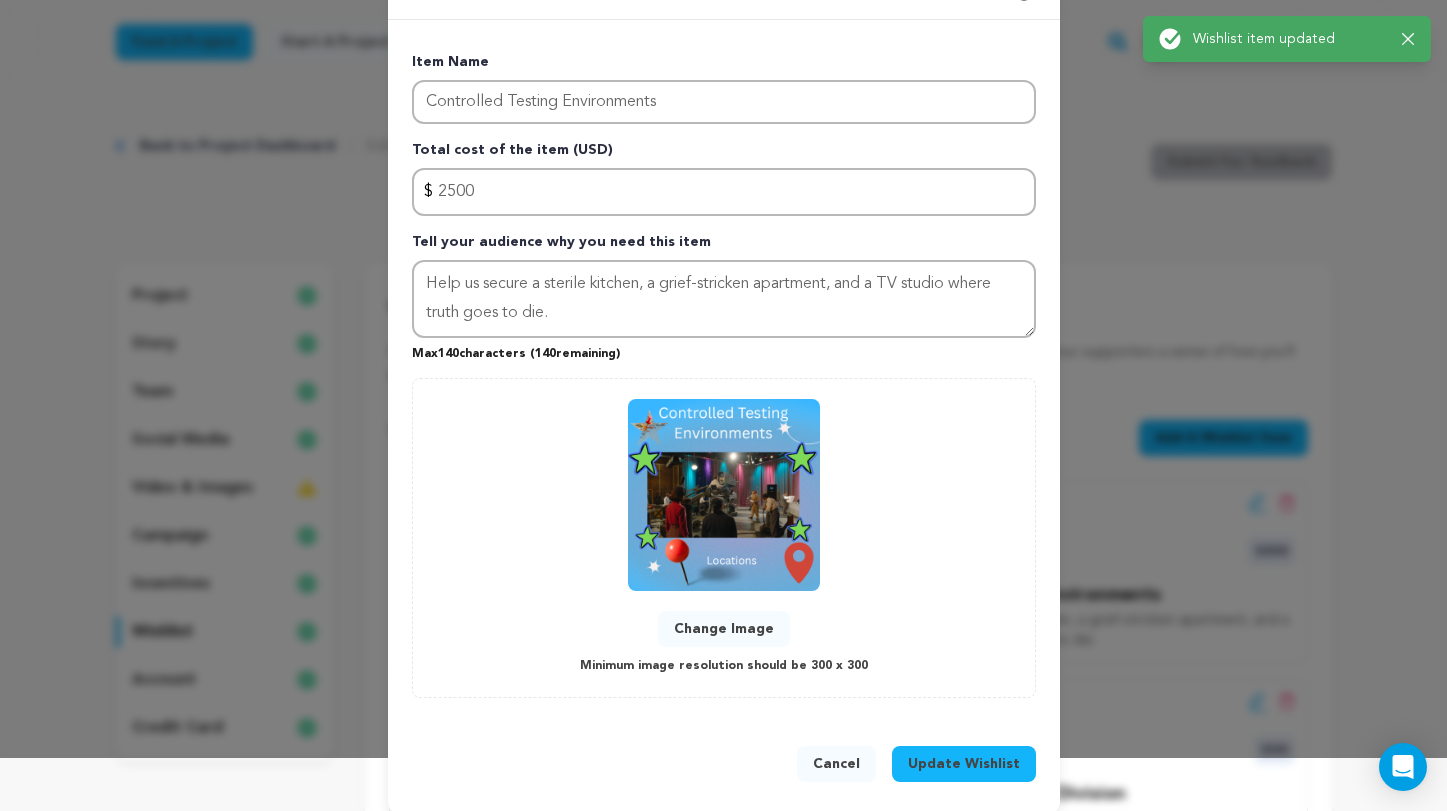 scroll, scrollTop: 55, scrollLeft: 0, axis: vertical 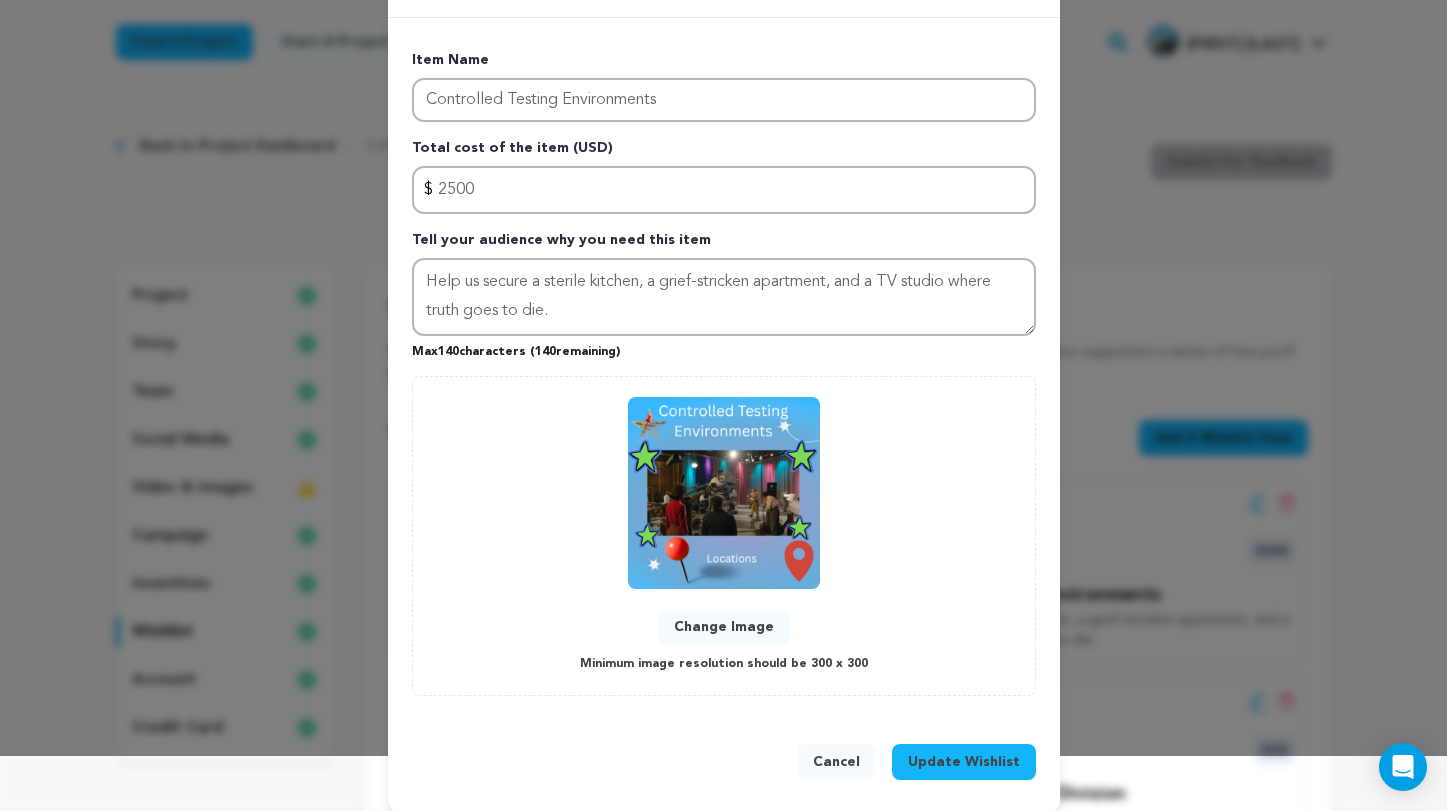 click on "Change Image" at bounding box center [724, 627] 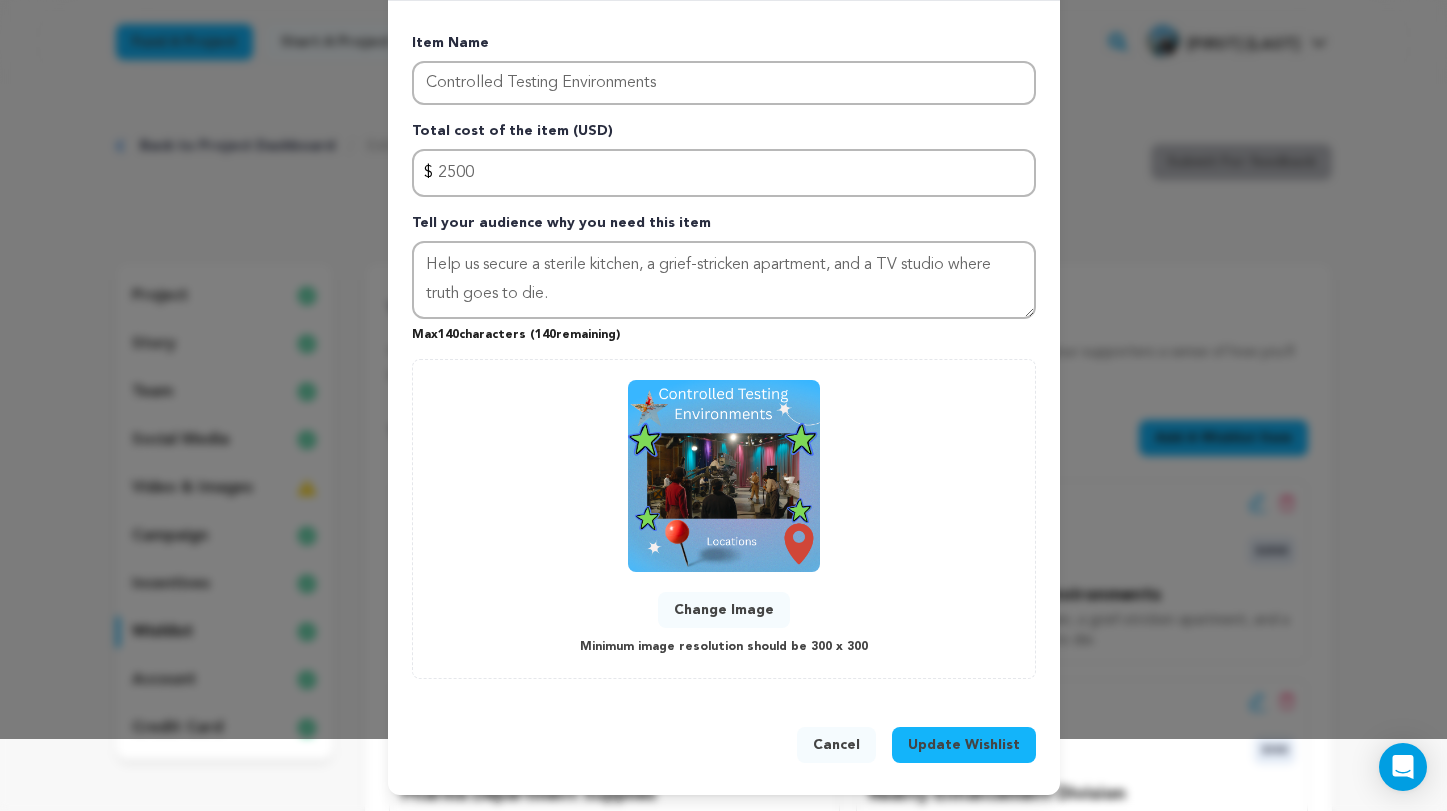 scroll, scrollTop: 70, scrollLeft: 0, axis: vertical 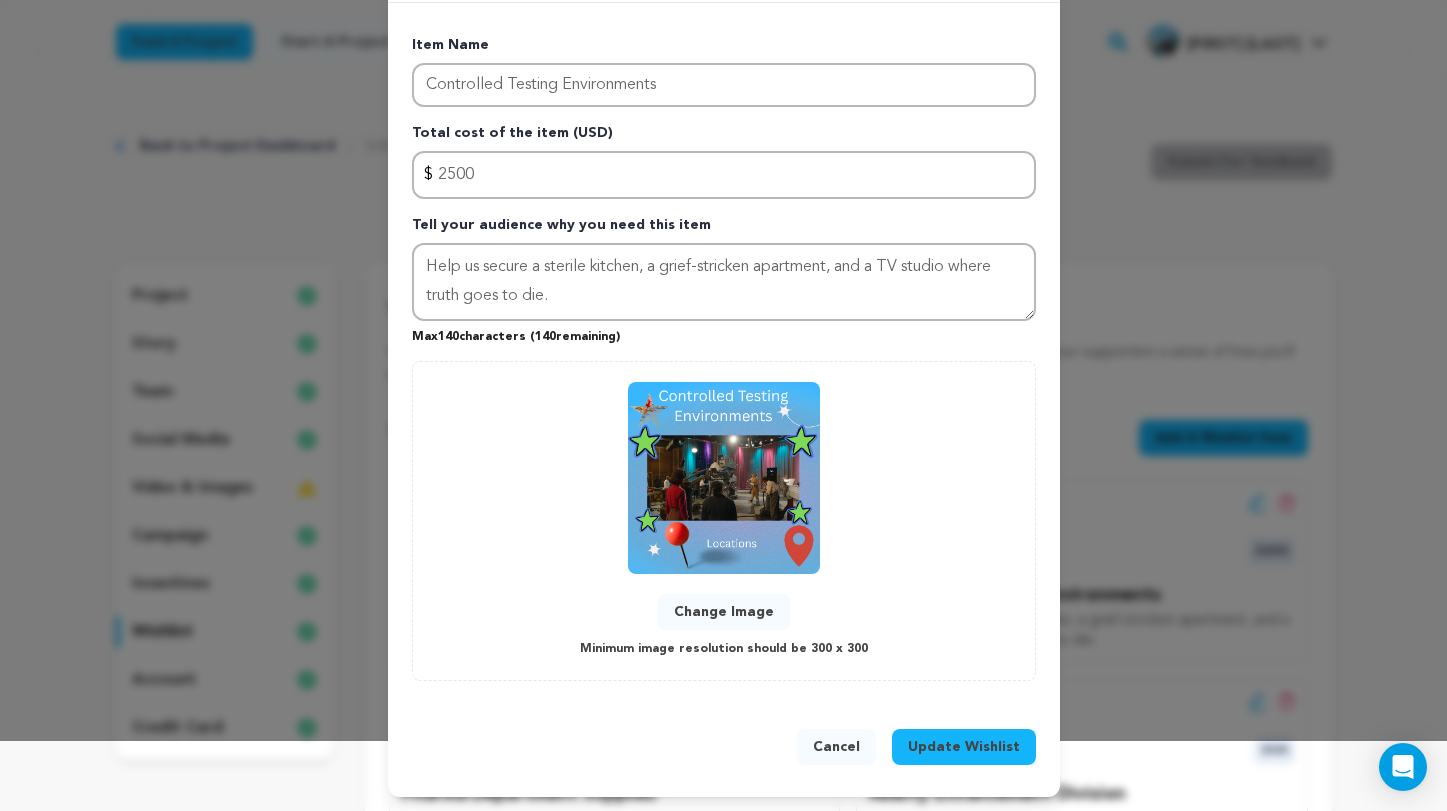 click on "Update Wishlist" at bounding box center [964, 747] 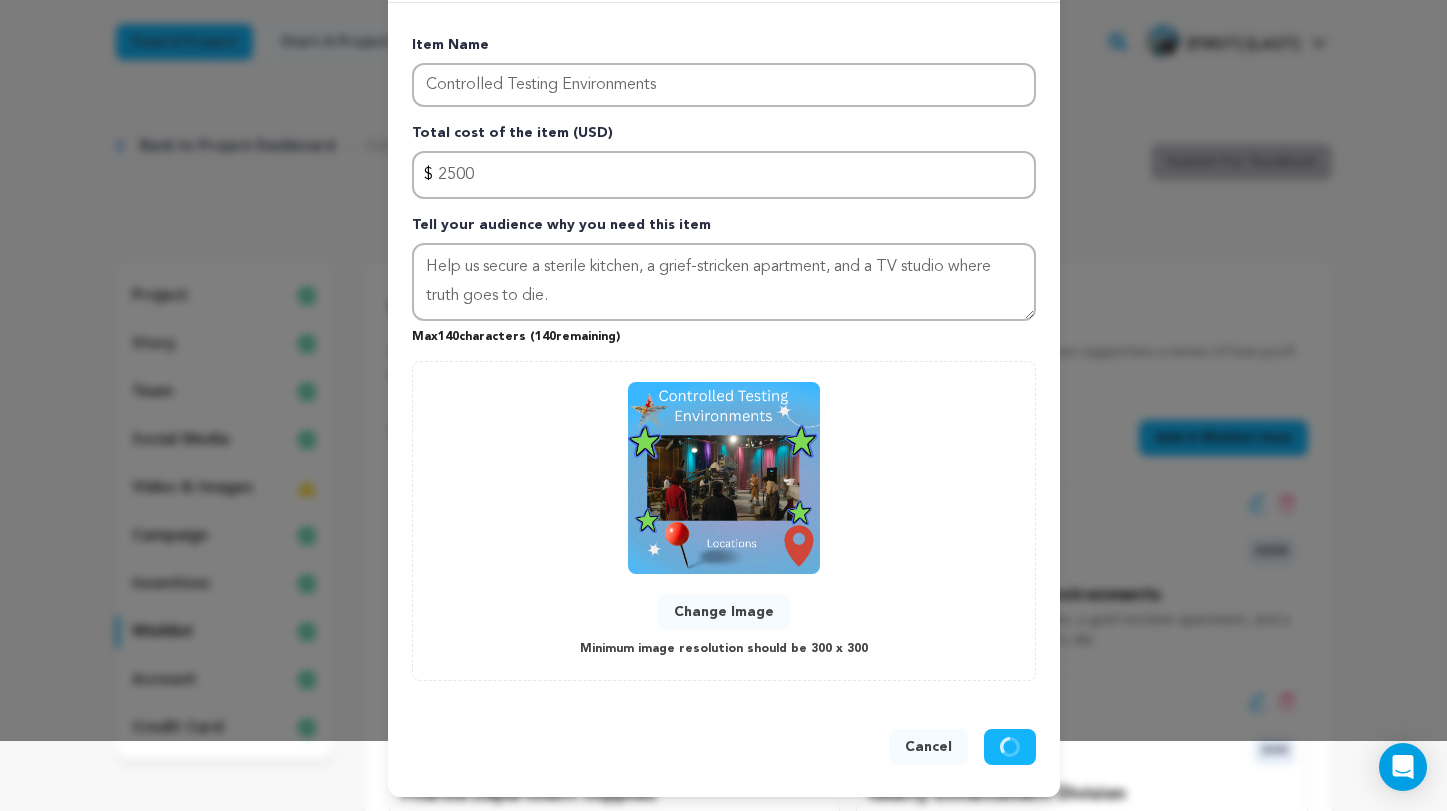 type 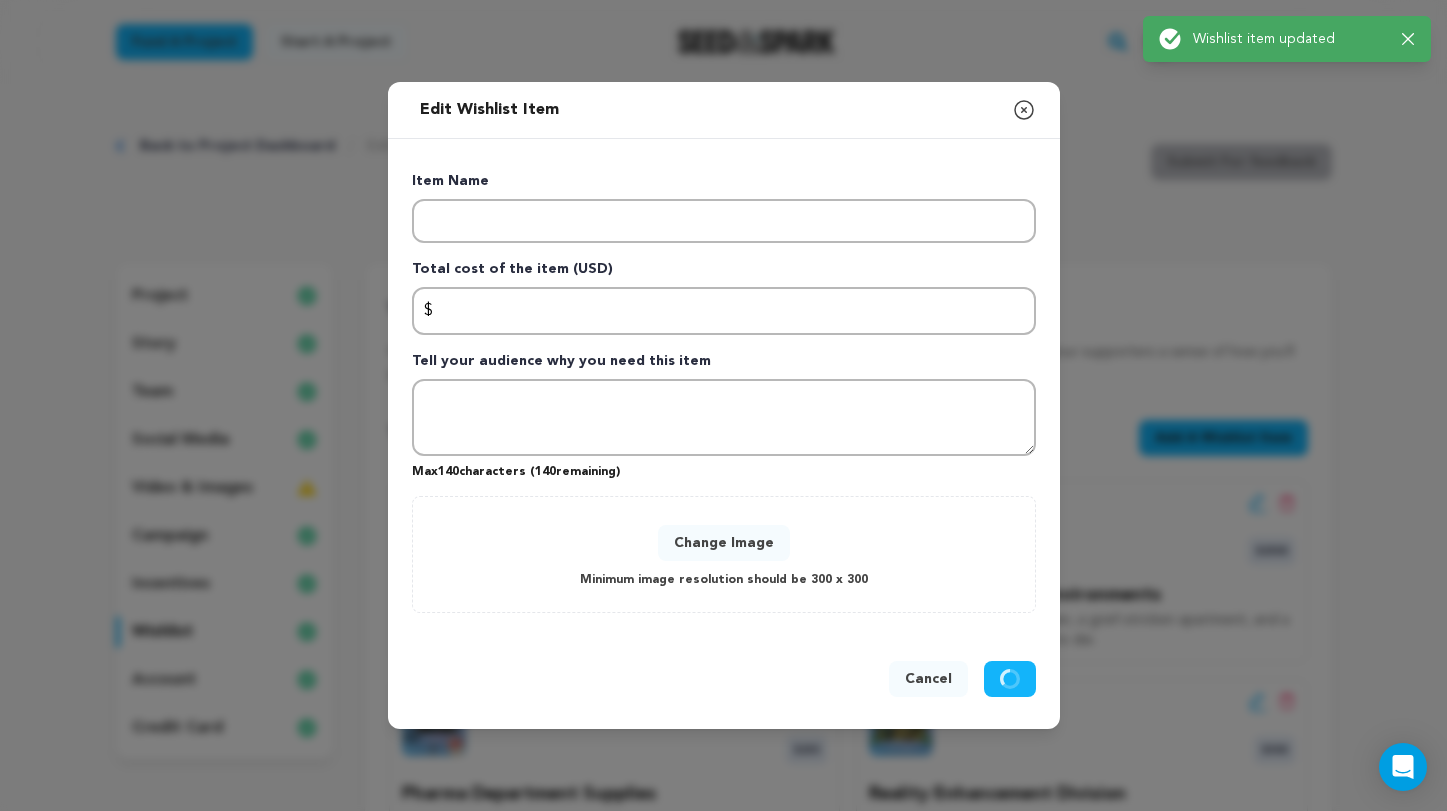 scroll, scrollTop: 0, scrollLeft: 0, axis: both 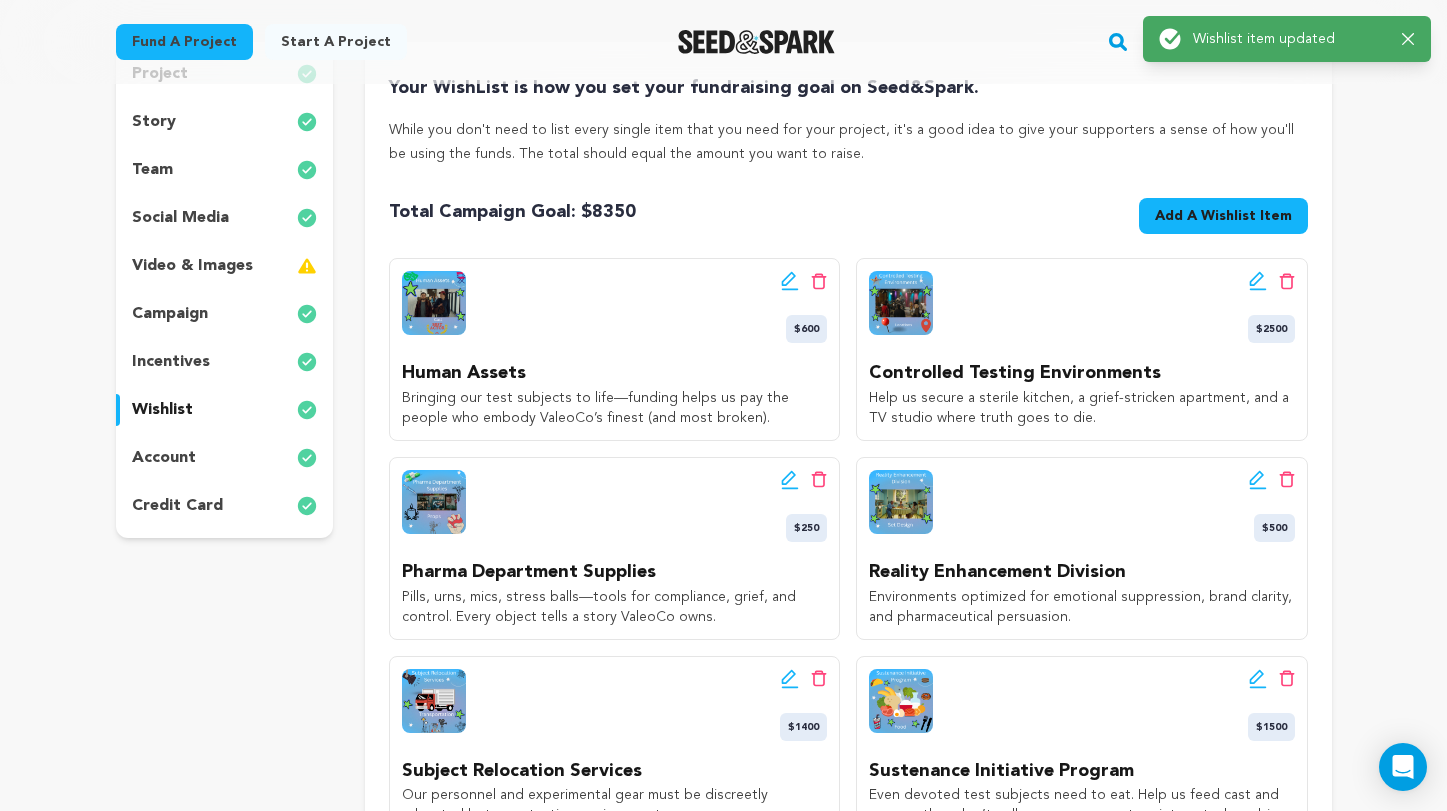 click 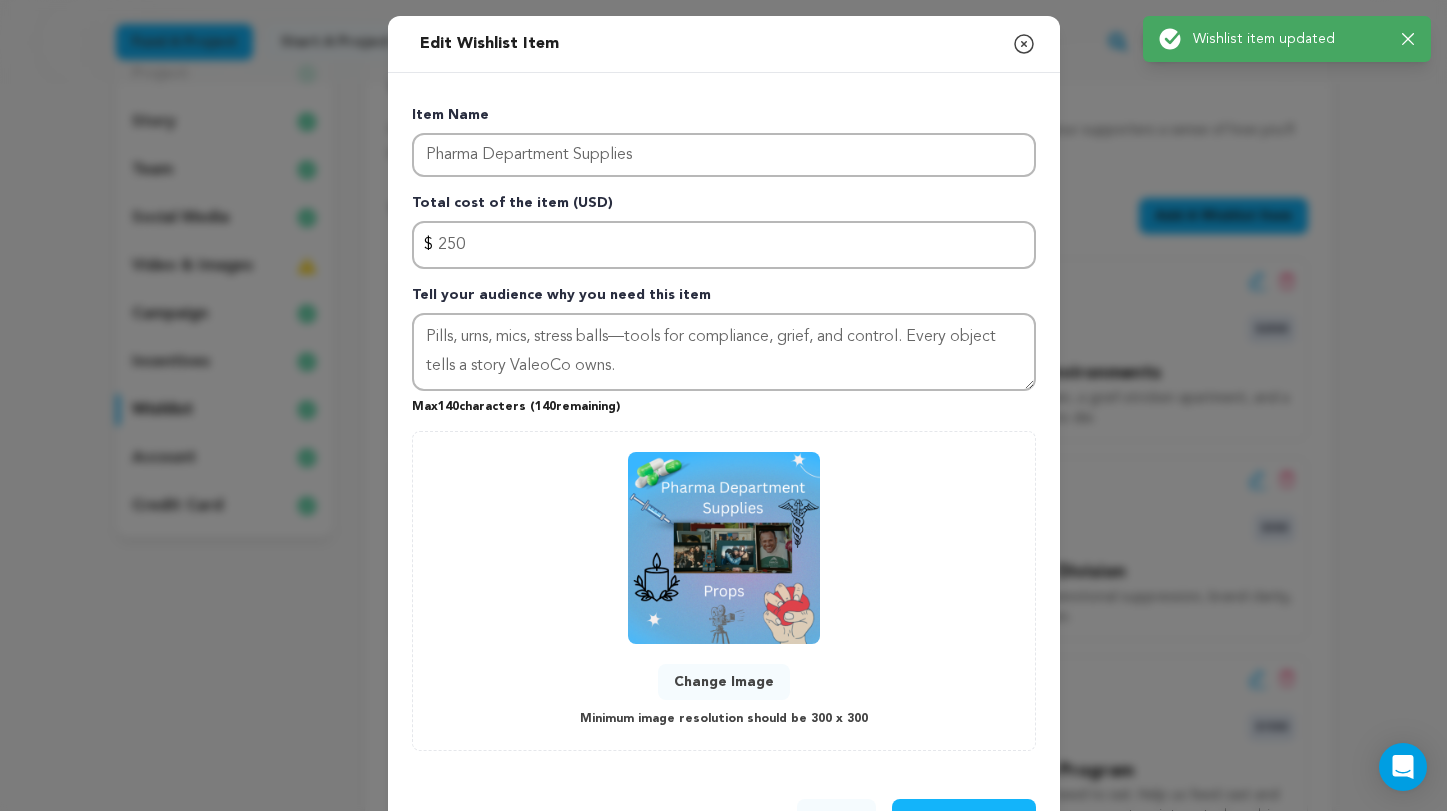 click on "Change Image" at bounding box center (724, 682) 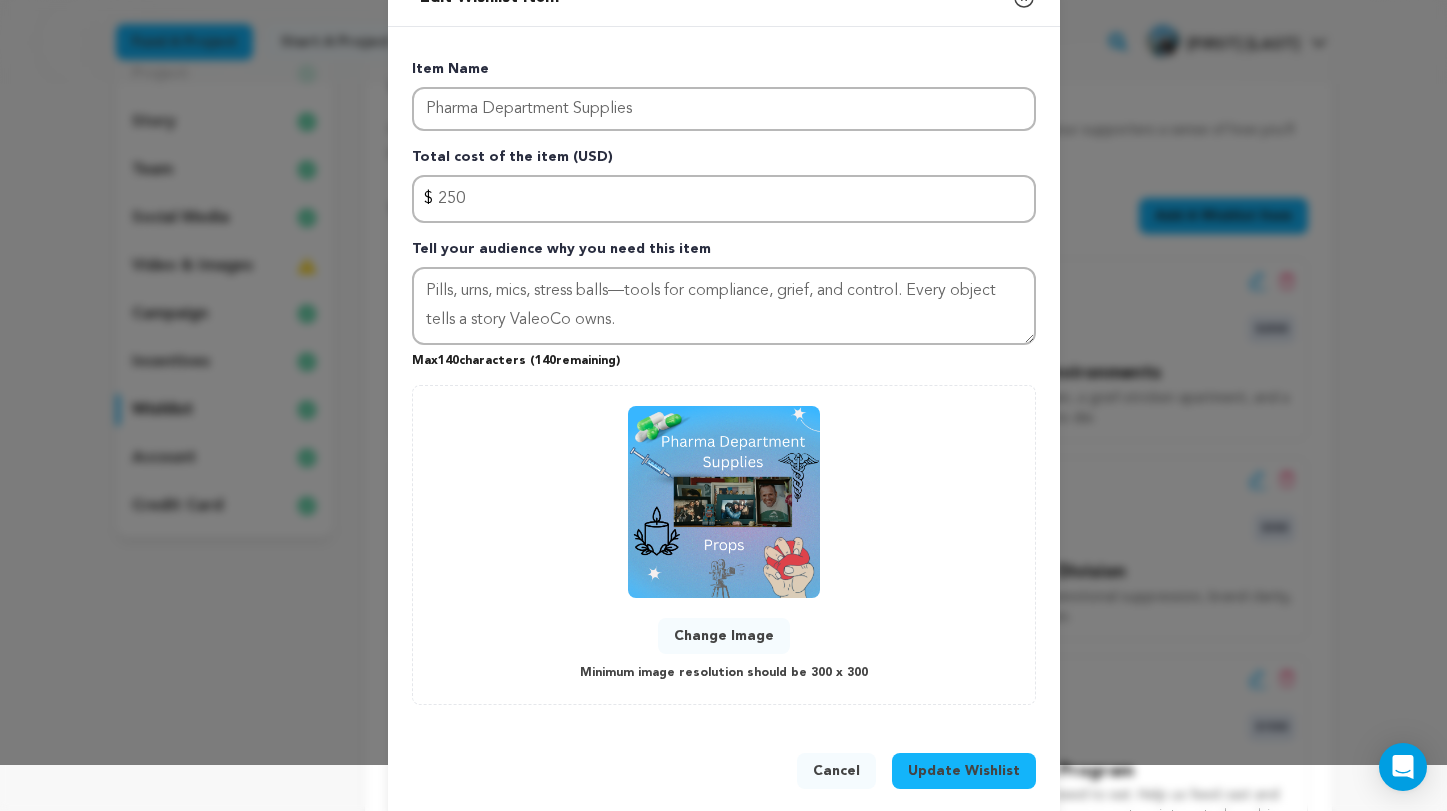 scroll, scrollTop: 55, scrollLeft: 0, axis: vertical 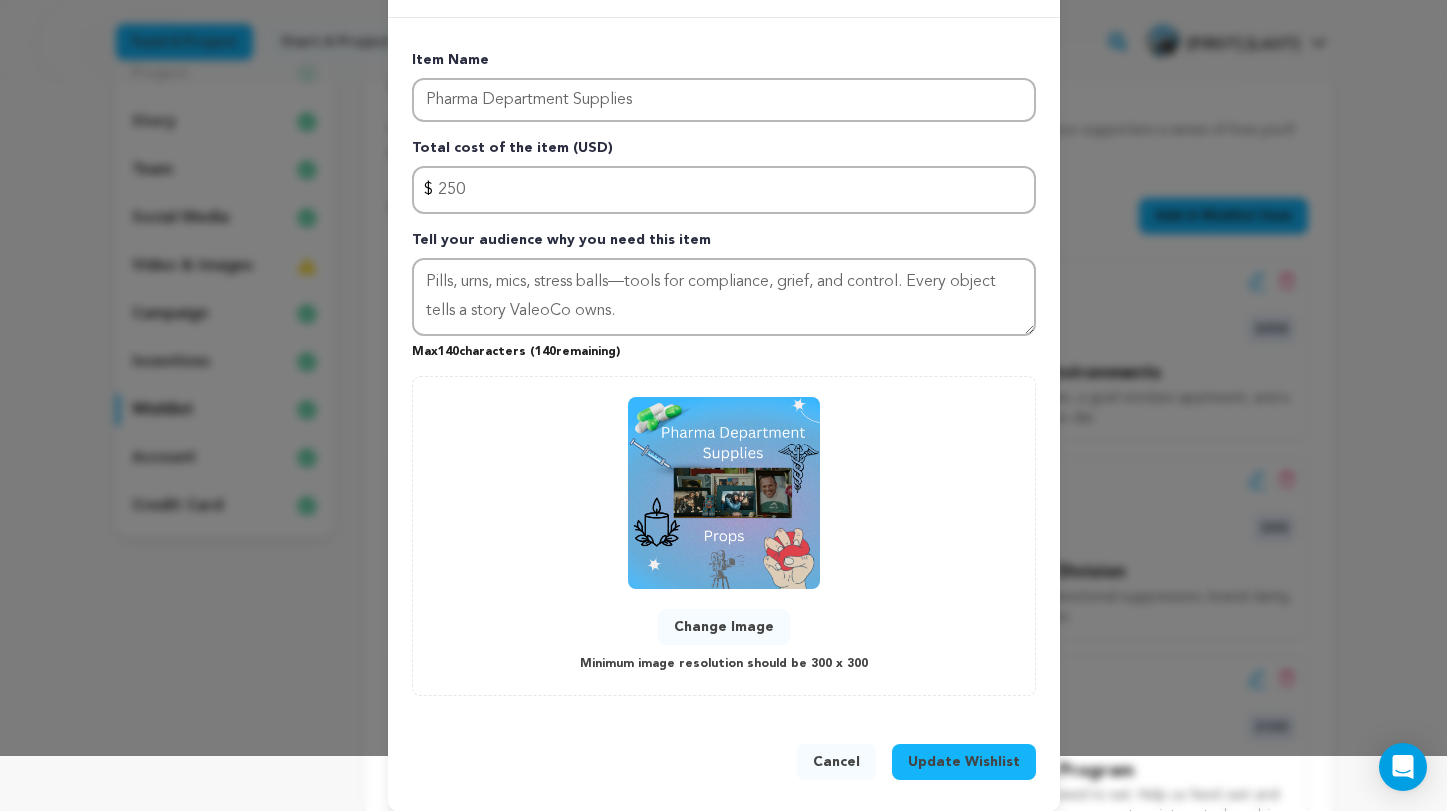 click on "Update Wishlist" at bounding box center (964, 762) 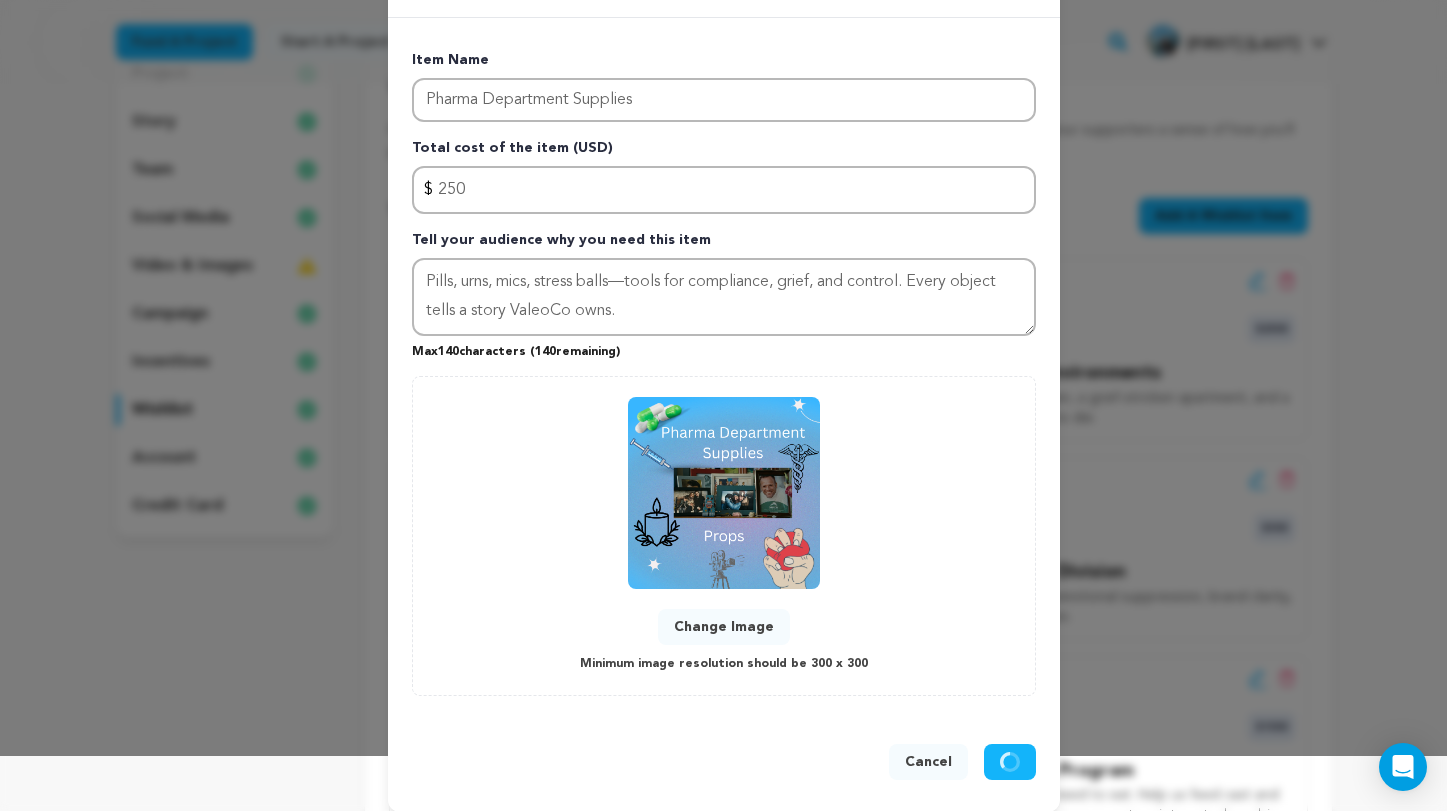 type 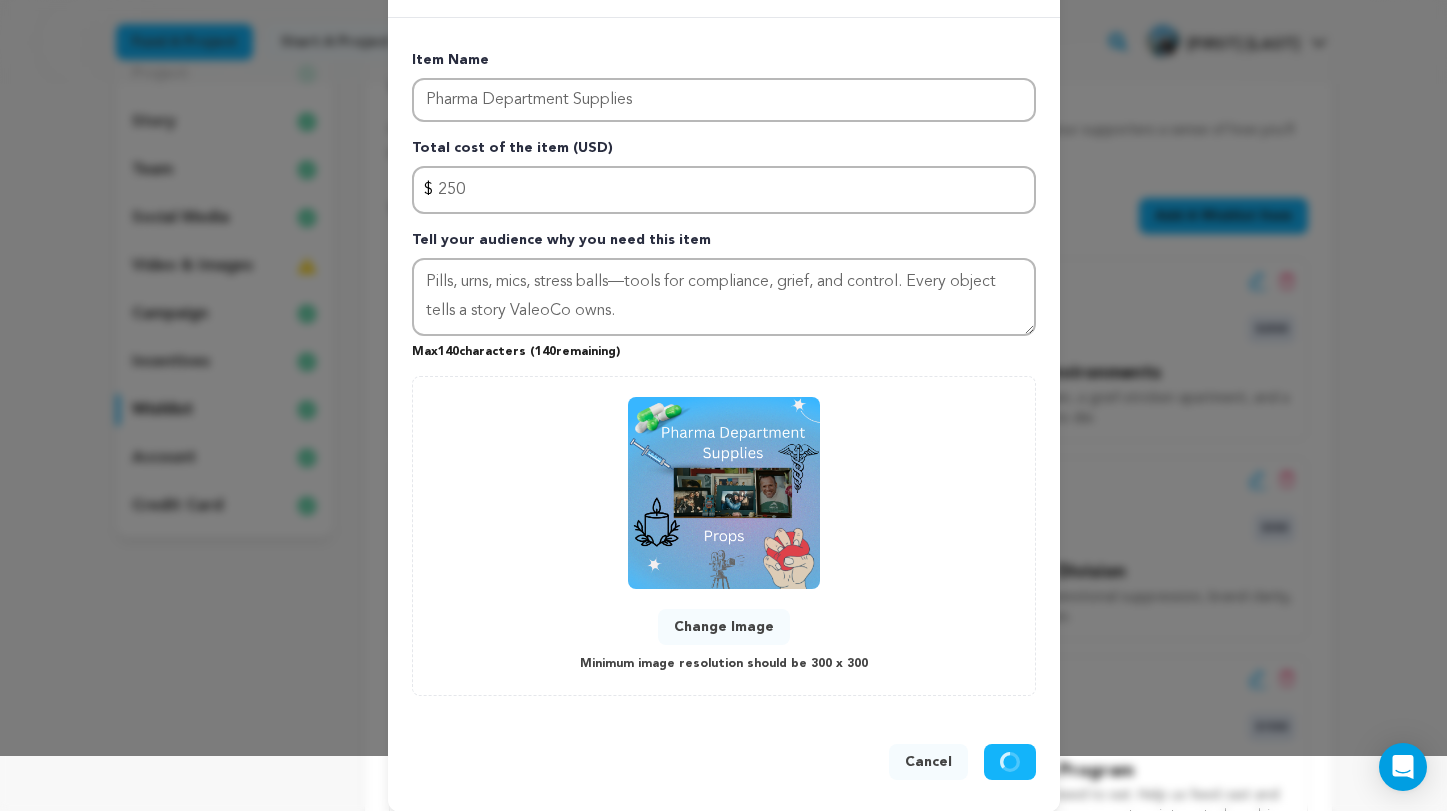 type 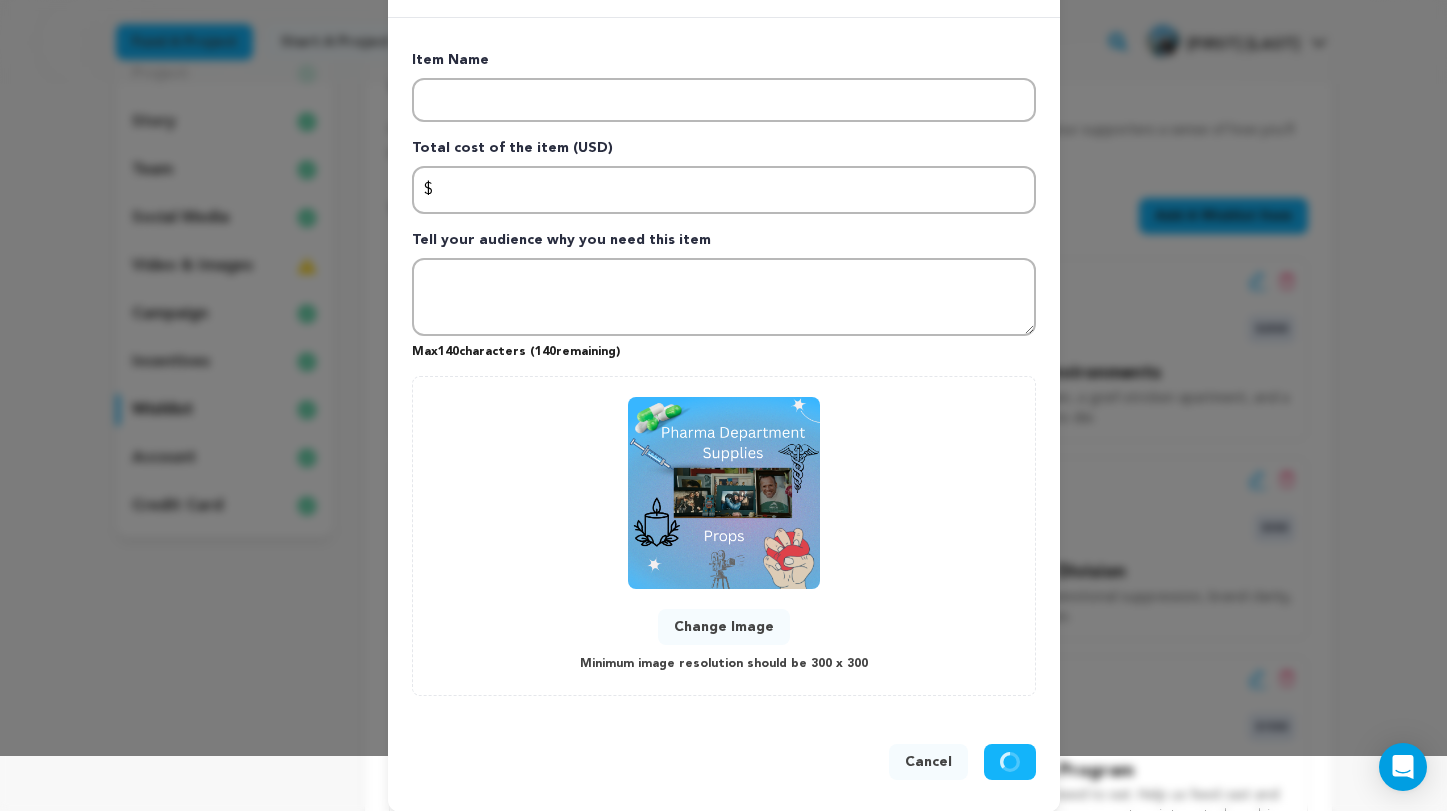 scroll, scrollTop: 0, scrollLeft: 0, axis: both 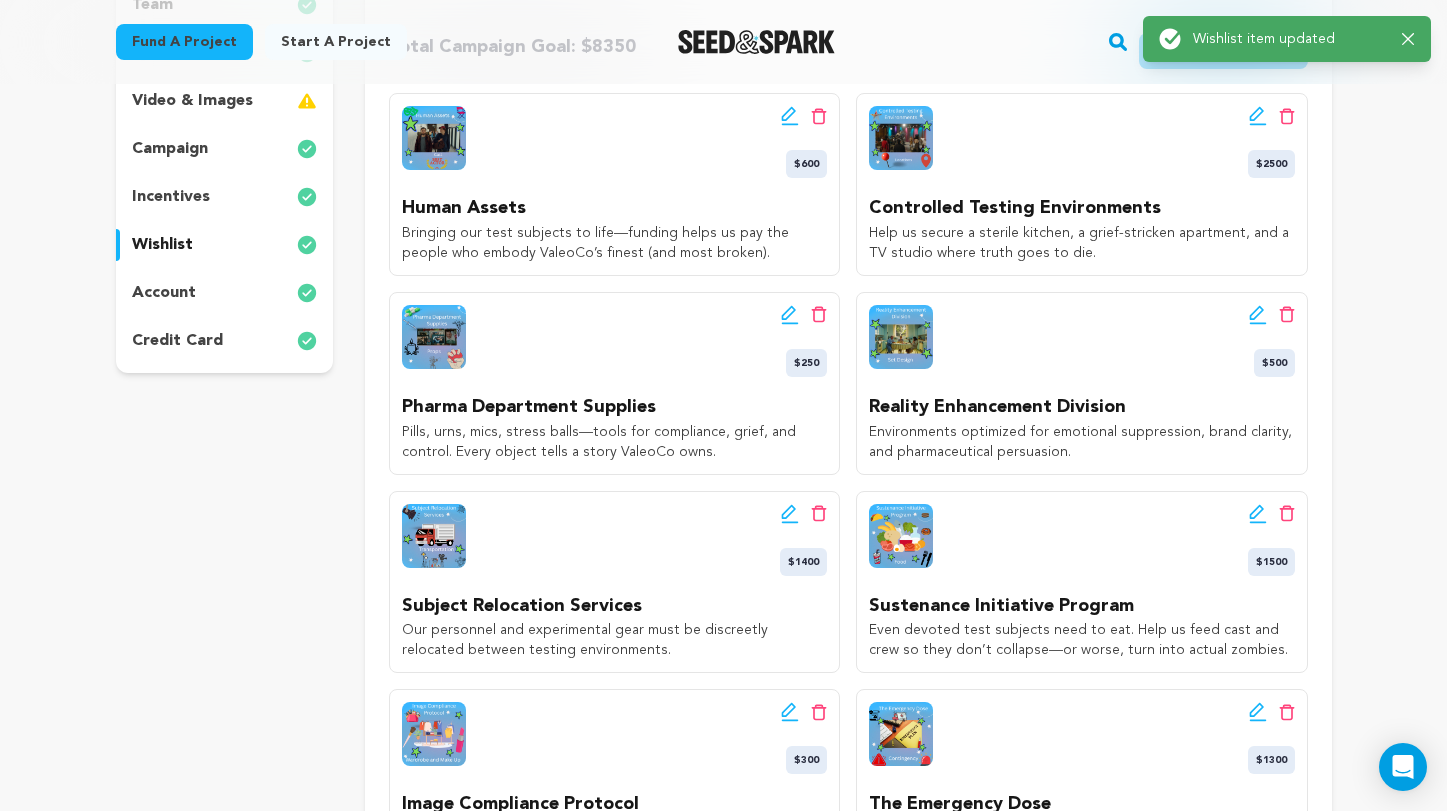 click 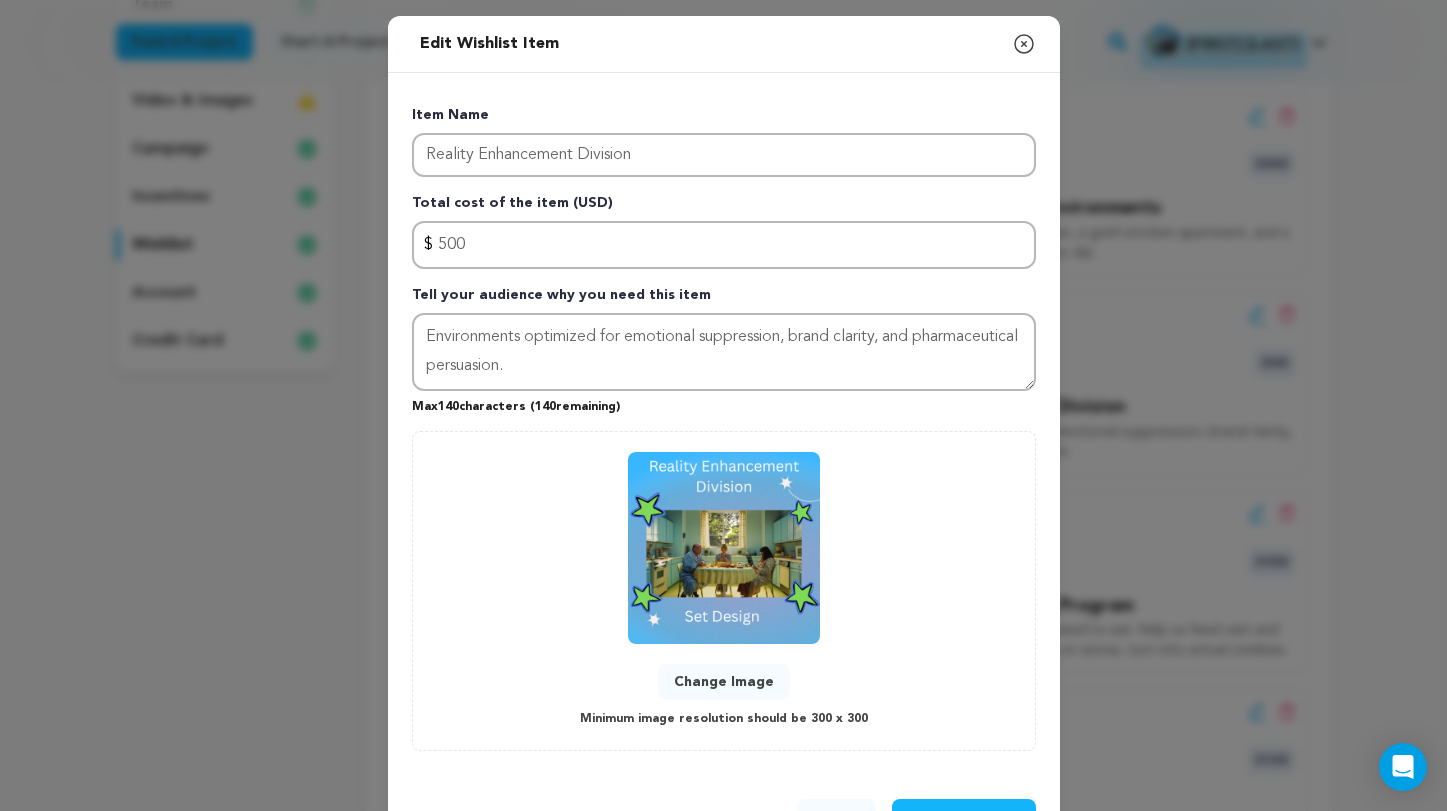 click on "Change Image" at bounding box center [724, 682] 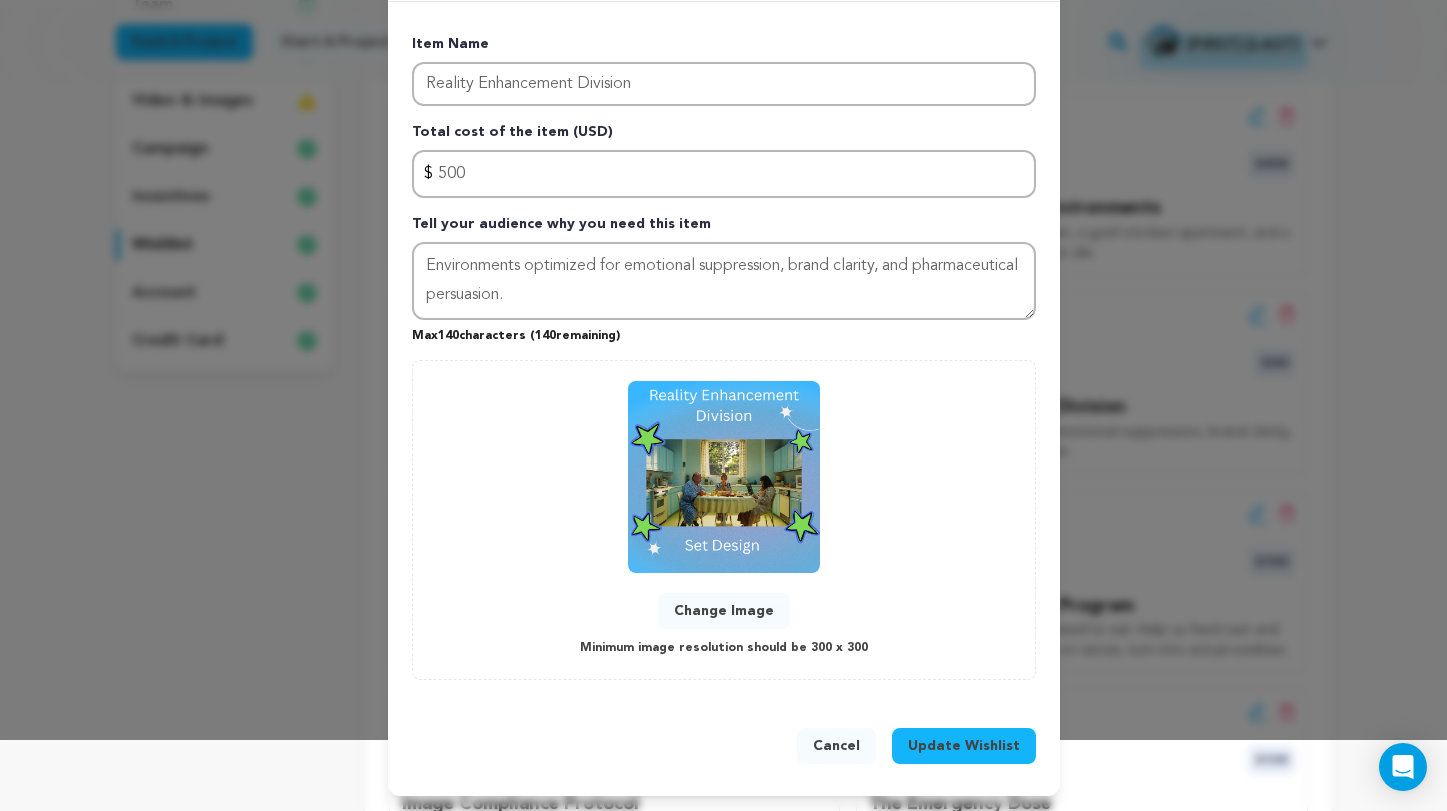 click on "Update Wishlist" at bounding box center (964, 746) 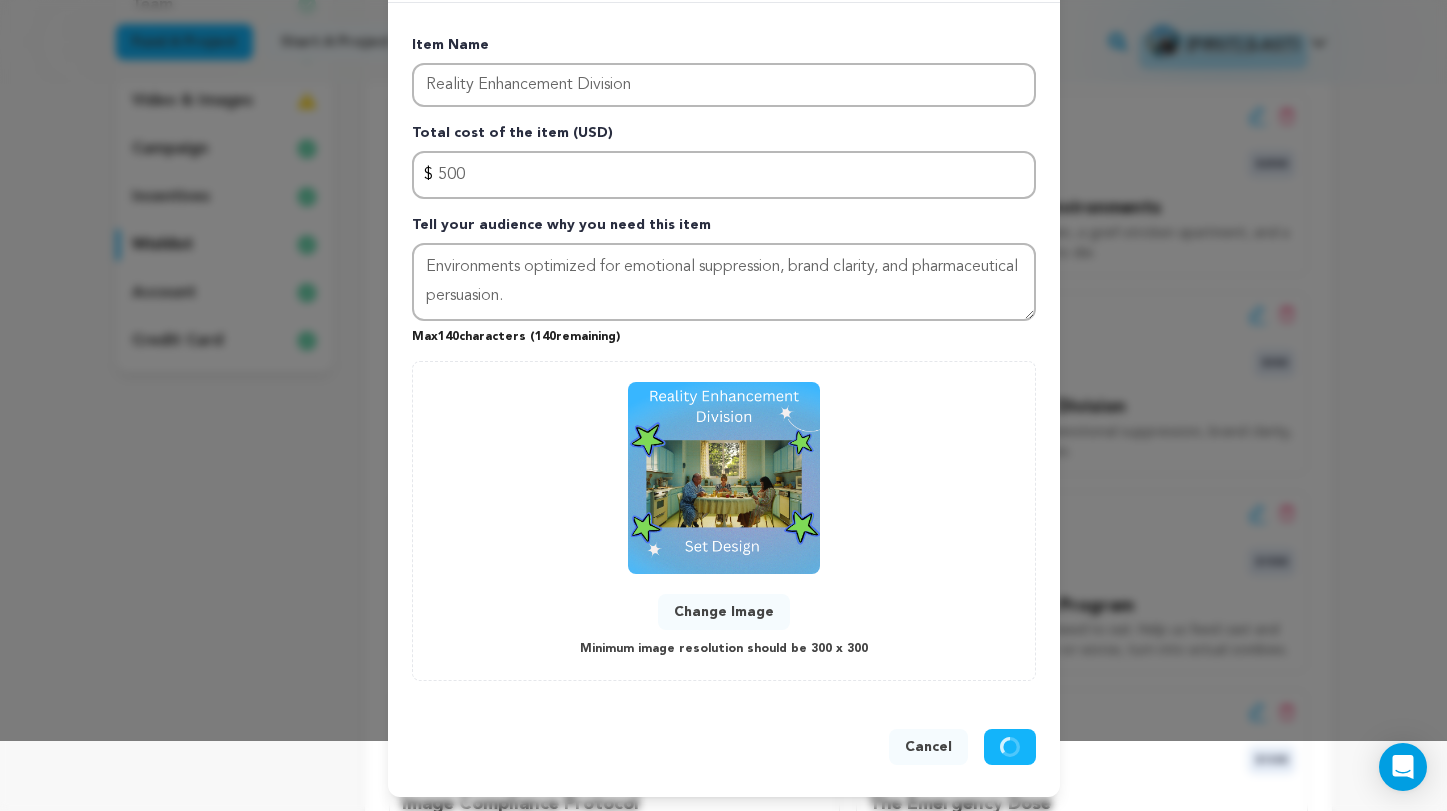 type 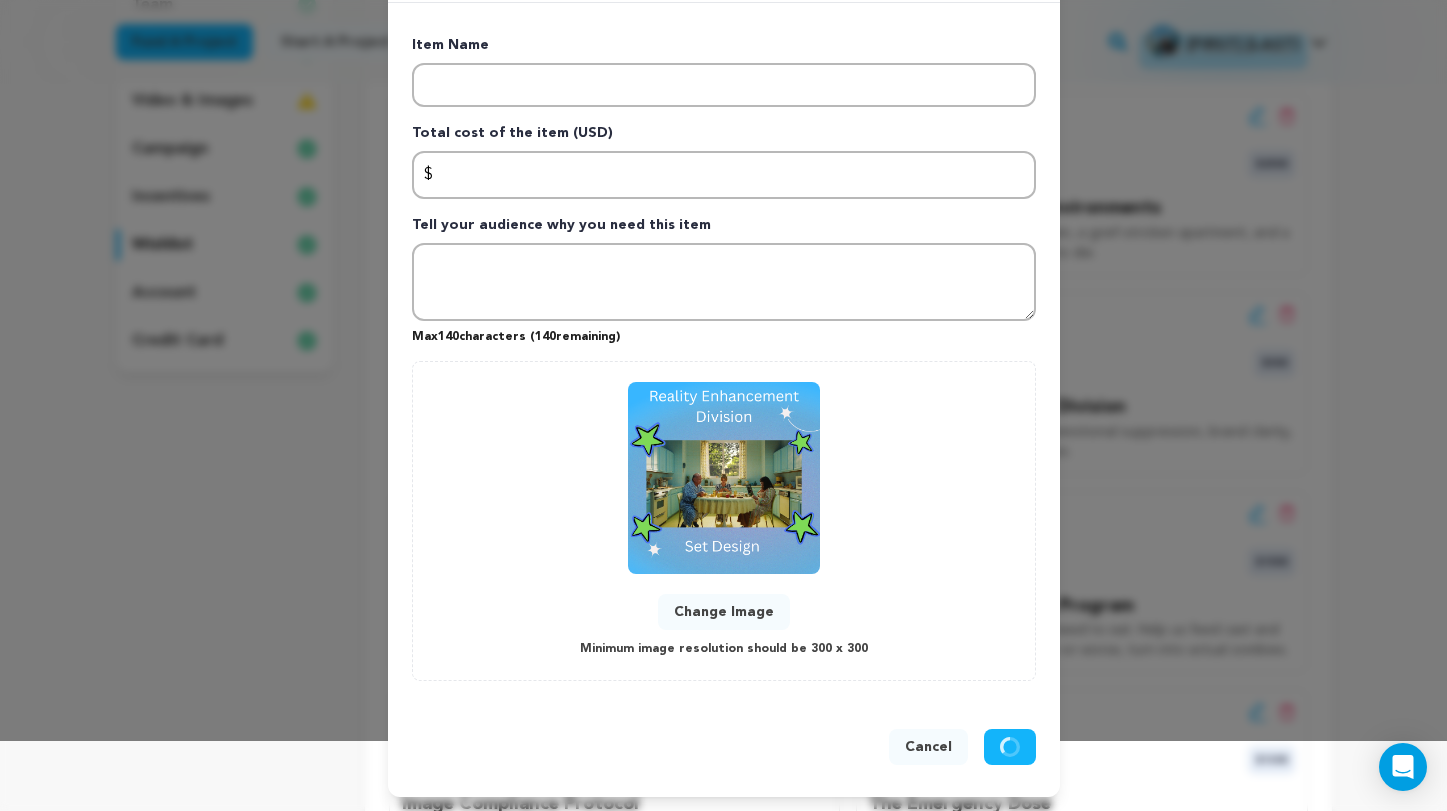 scroll, scrollTop: 0, scrollLeft: 0, axis: both 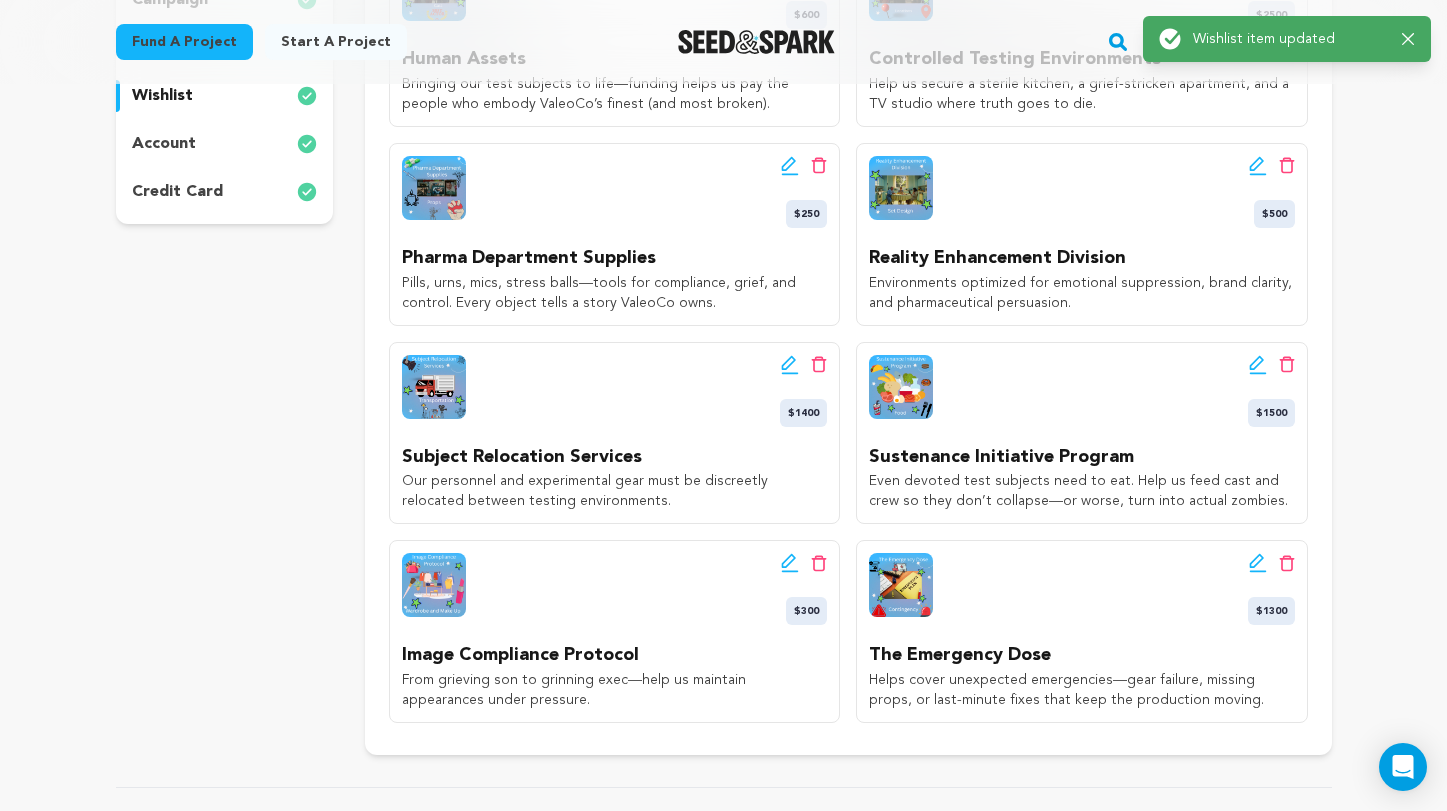 click 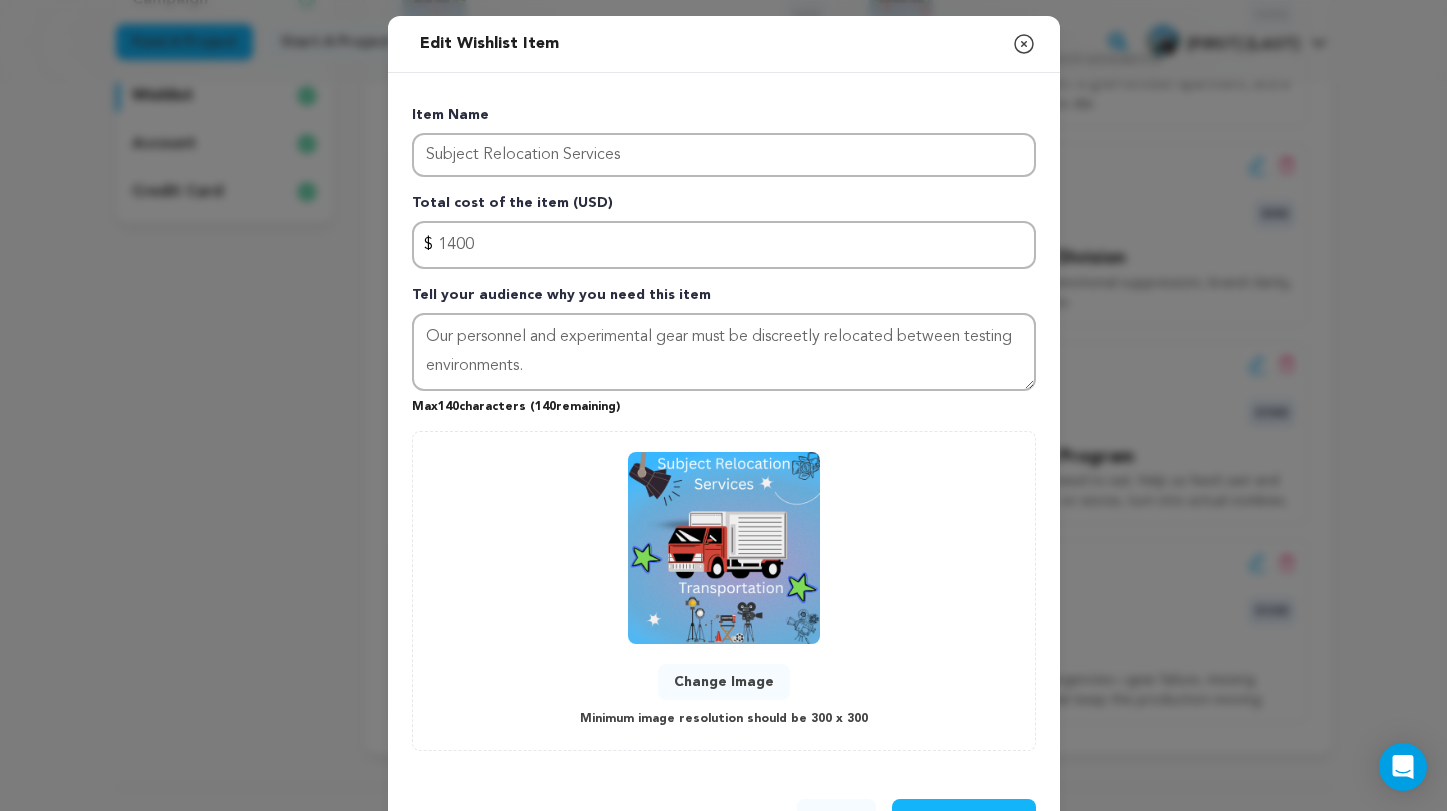 click on "Change Image" at bounding box center [724, 682] 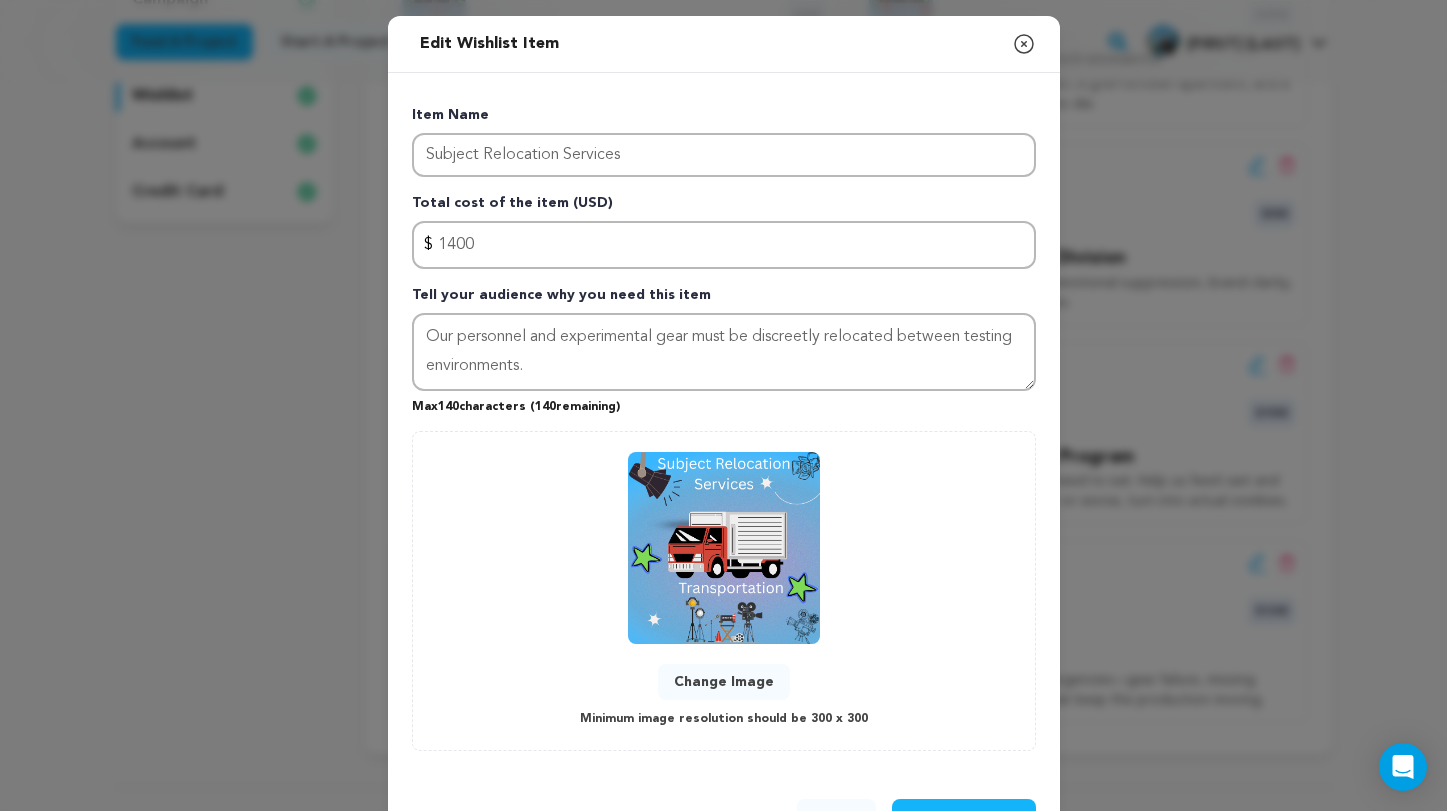 scroll, scrollTop: 53, scrollLeft: 0, axis: vertical 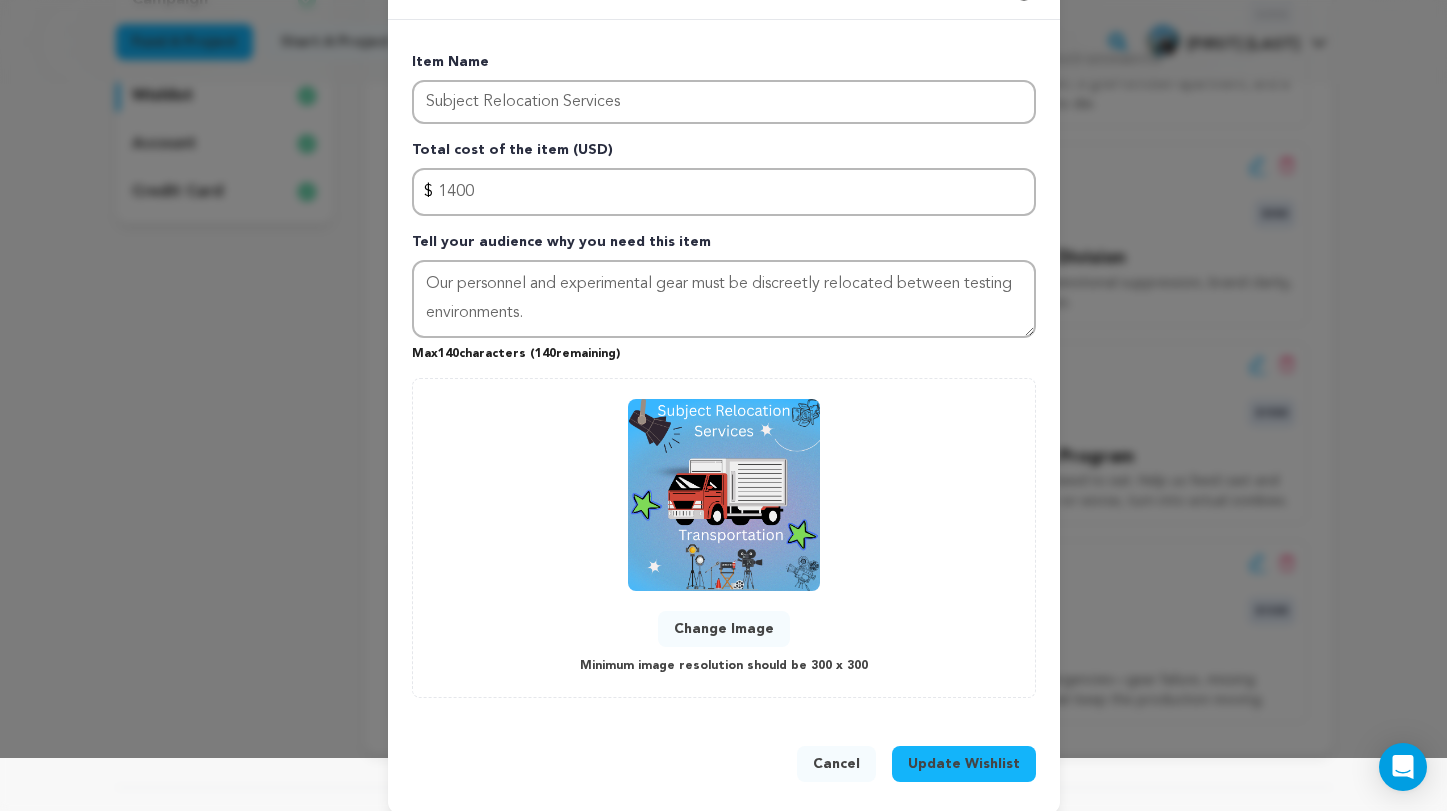 click on "Update Wishlist" at bounding box center (964, 764) 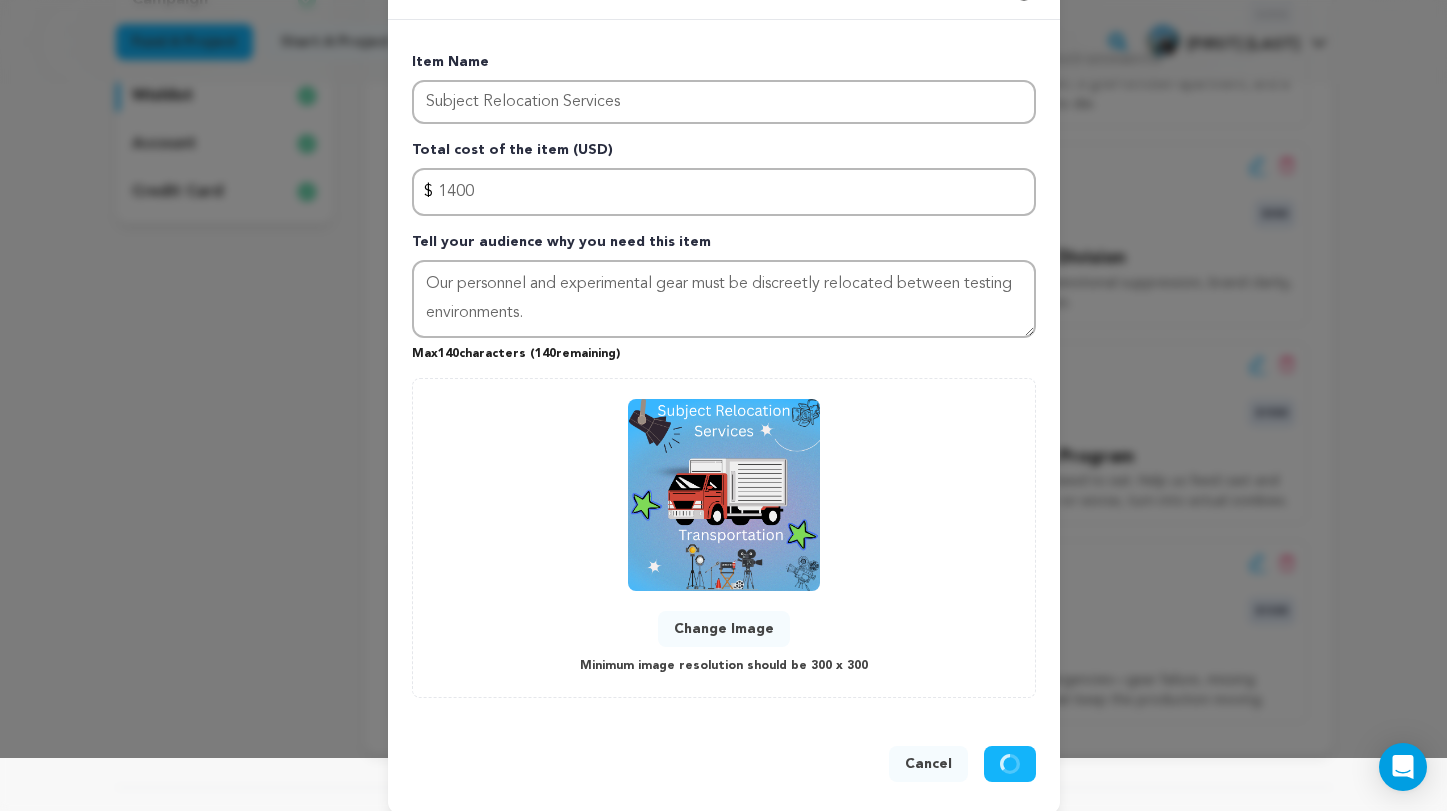 type 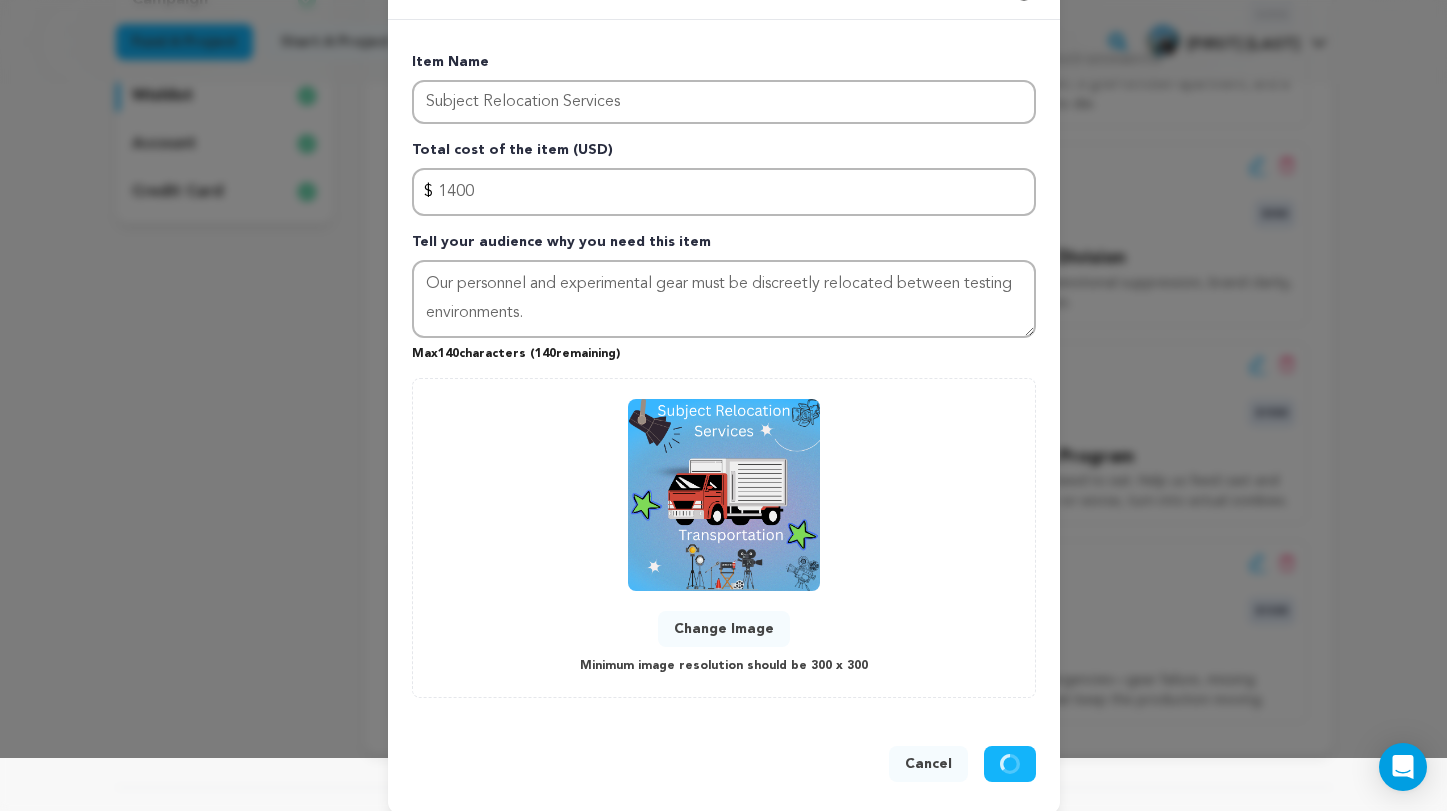 type 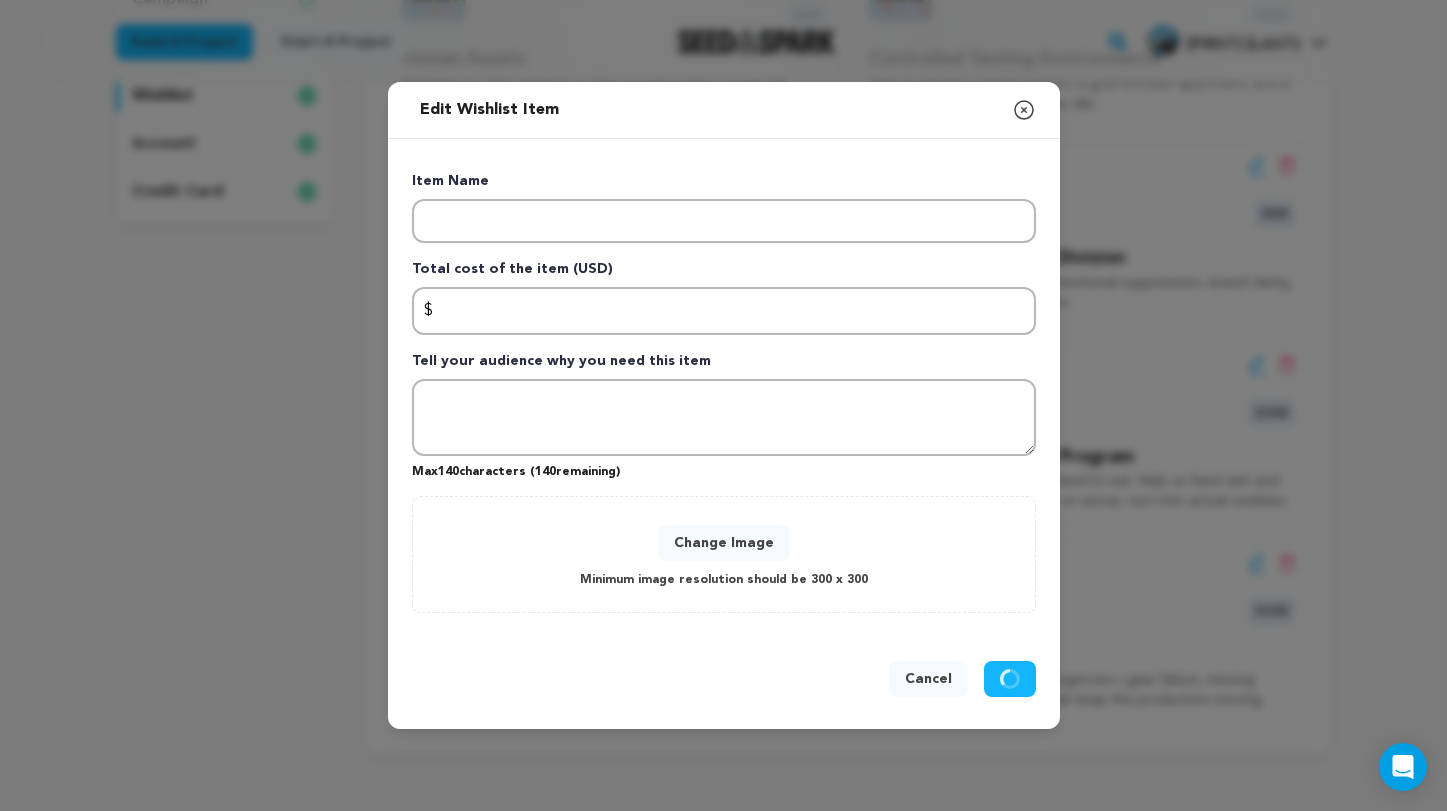 scroll, scrollTop: 0, scrollLeft: 0, axis: both 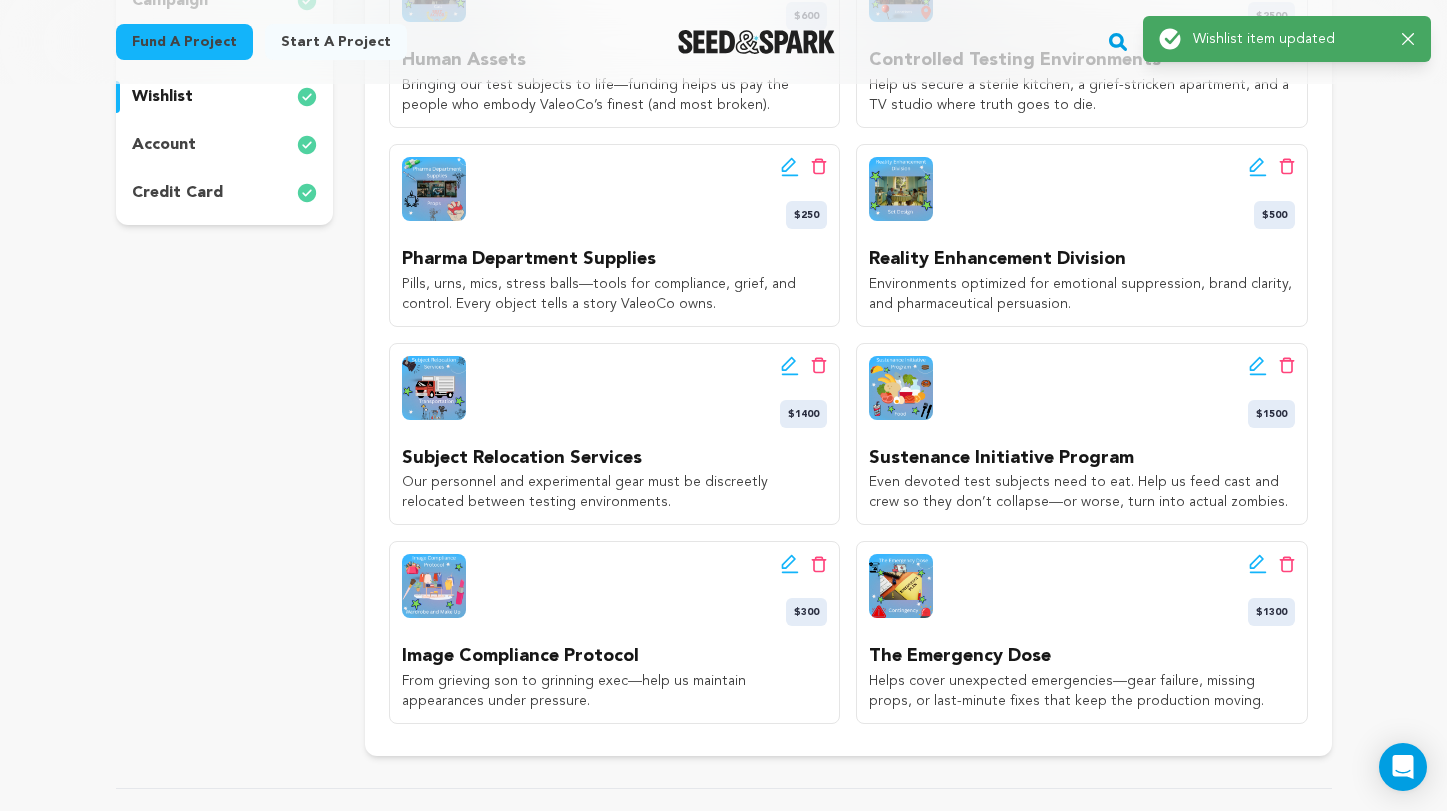 click 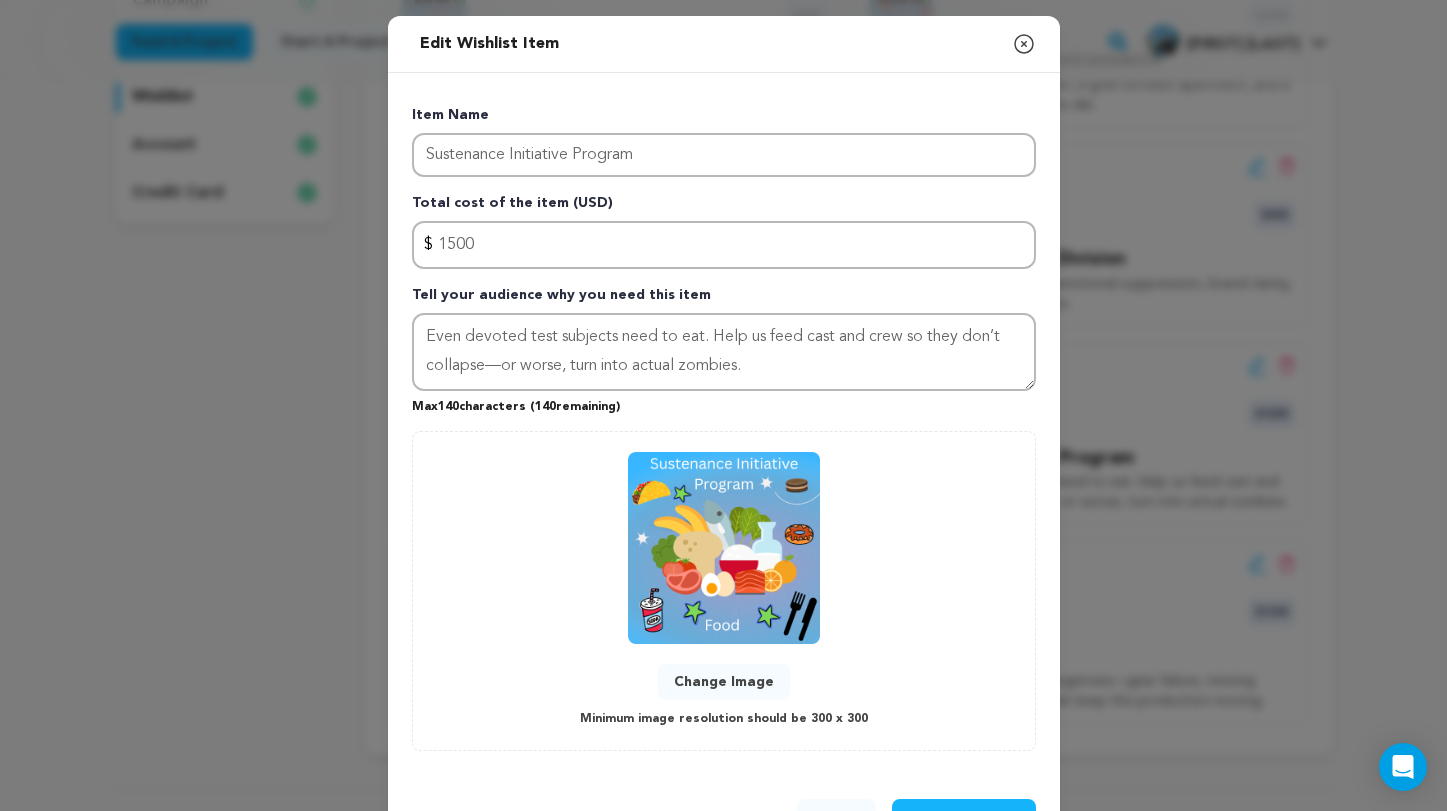 click on "Change Image" at bounding box center [724, 682] 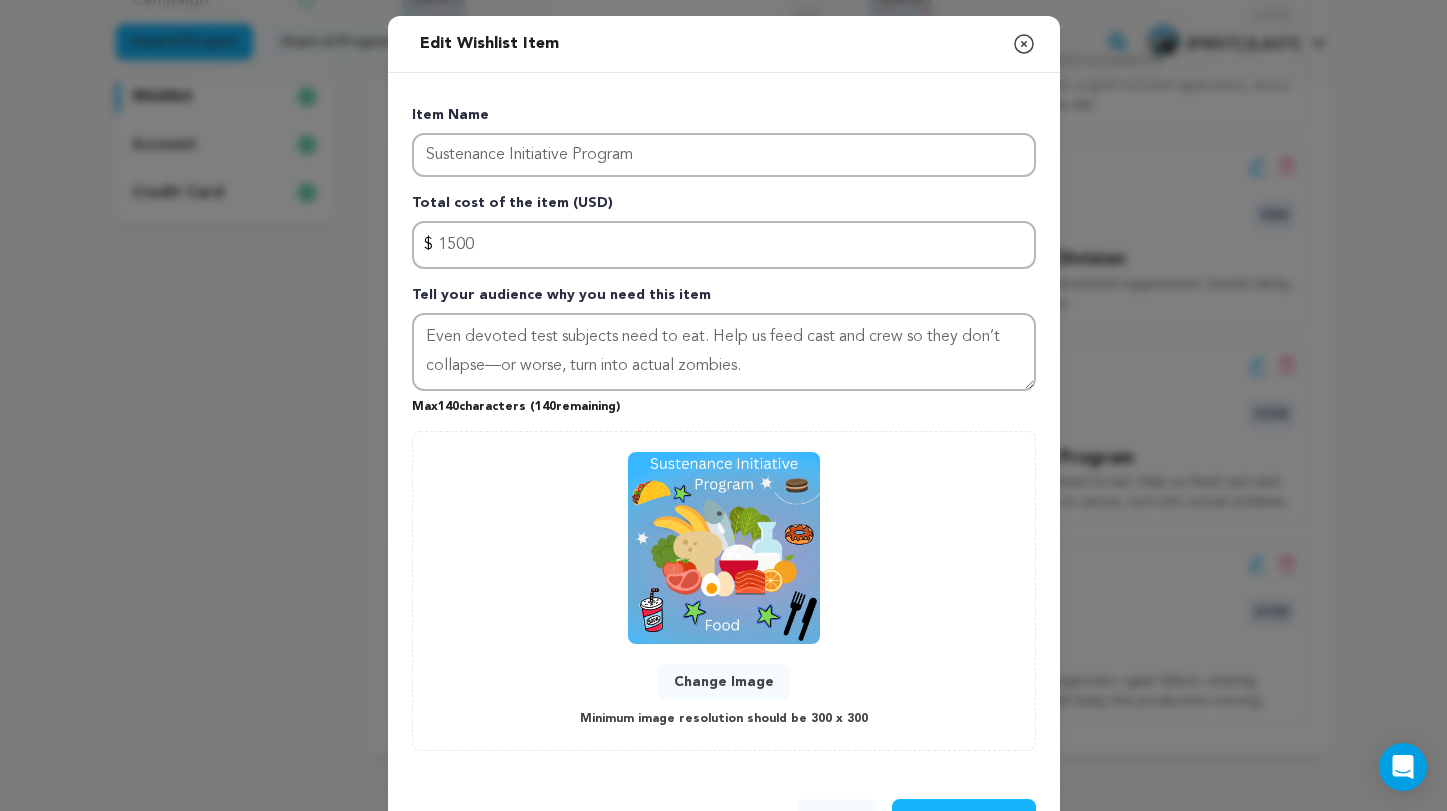 scroll, scrollTop: 62, scrollLeft: 0, axis: vertical 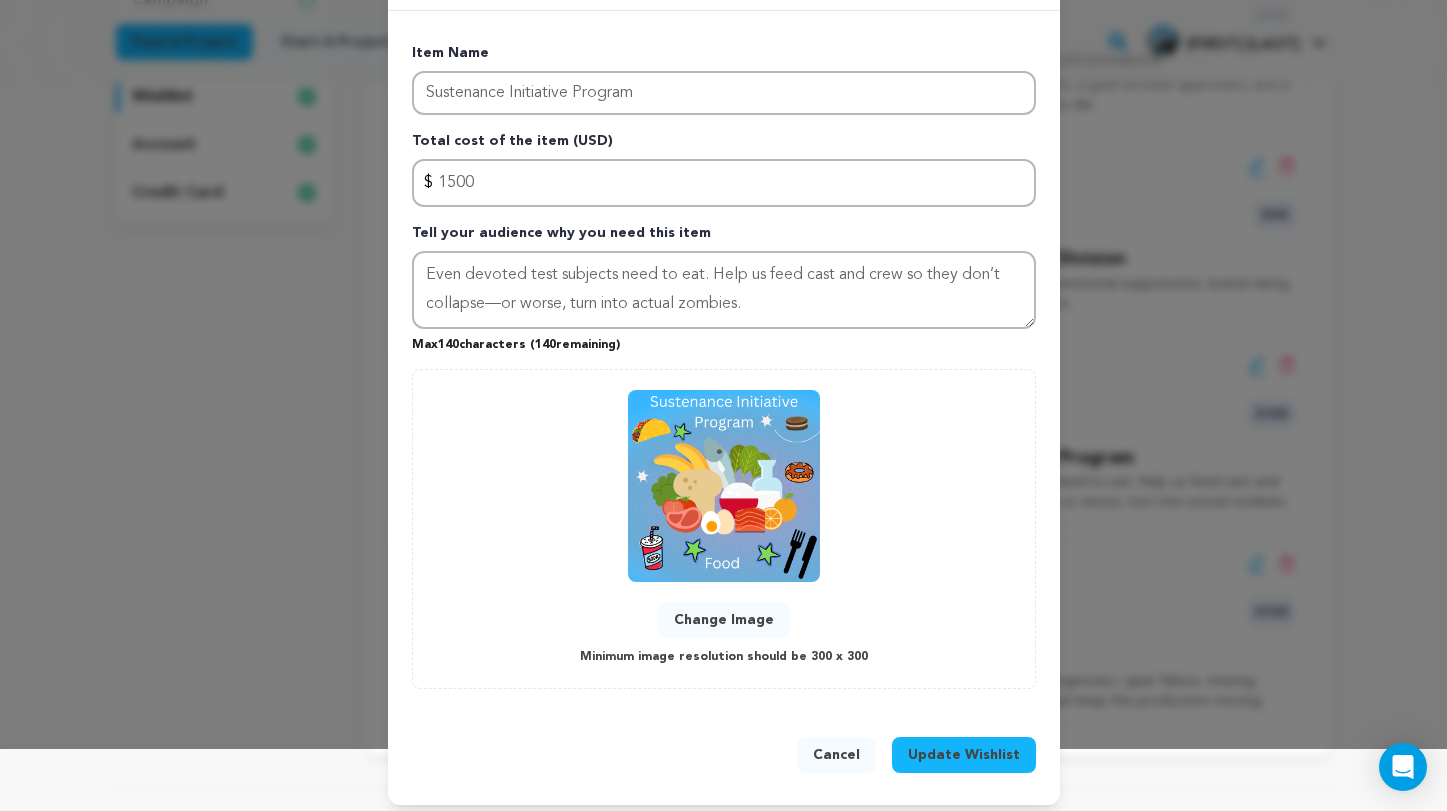 click on "Update Wishlist" at bounding box center (964, 755) 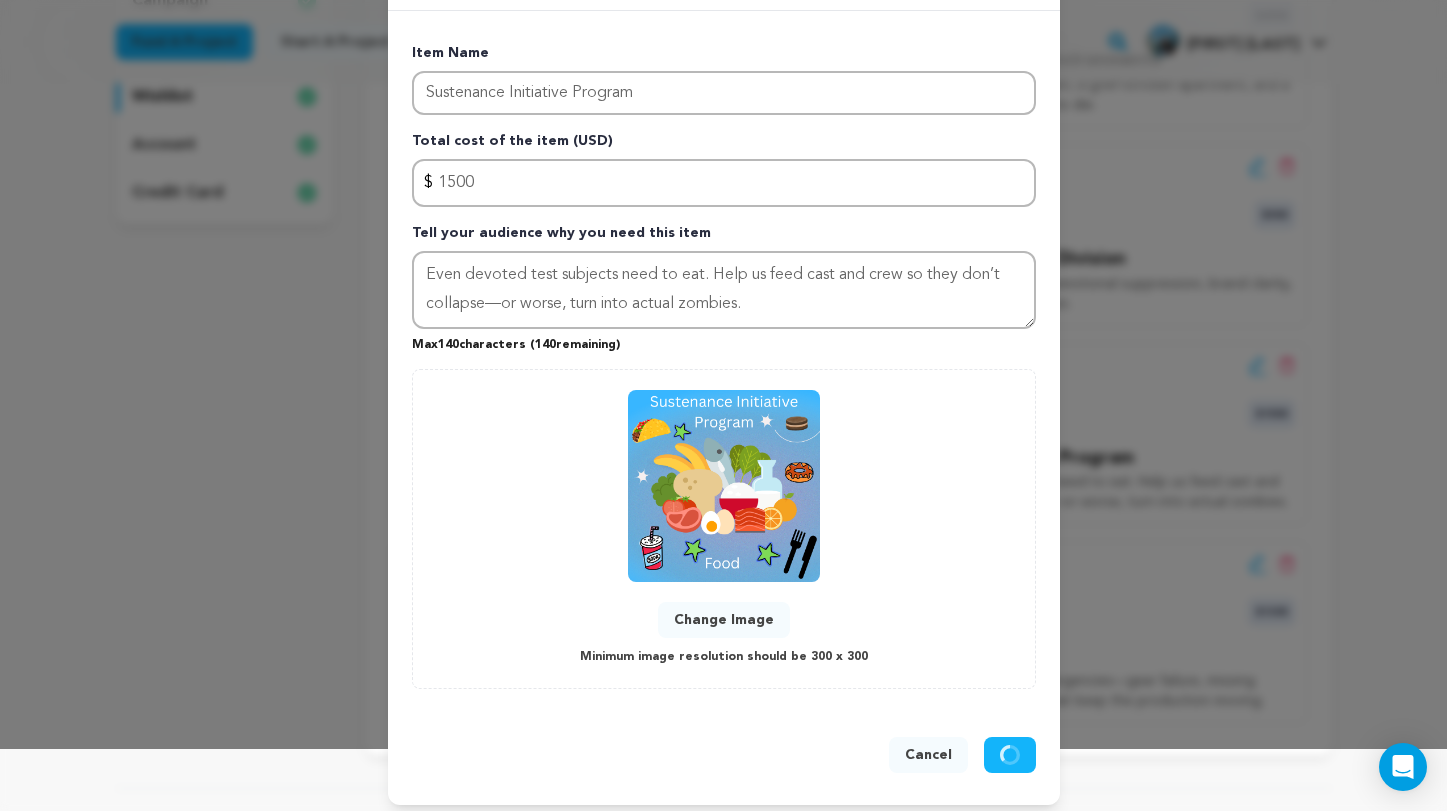 type 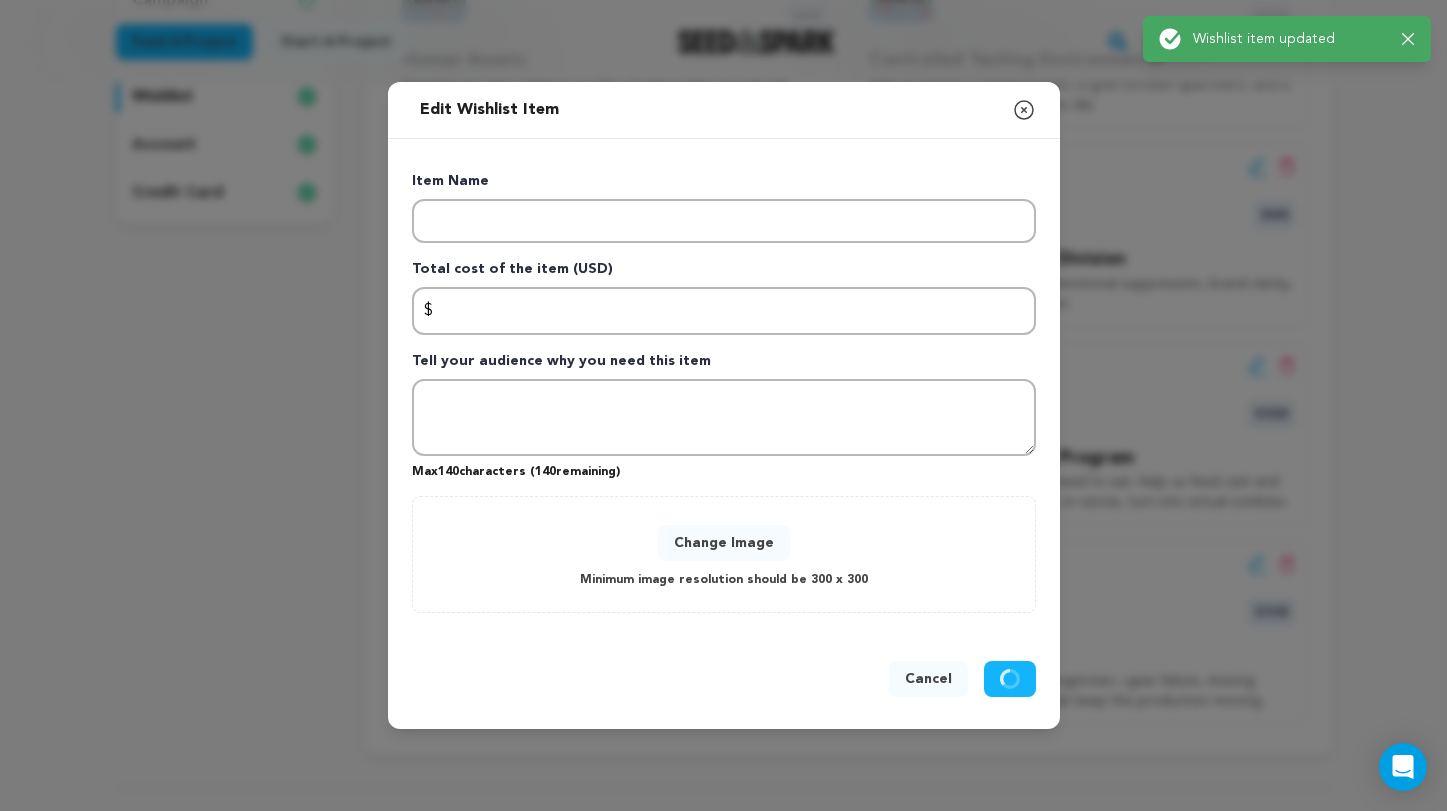 scroll, scrollTop: 0, scrollLeft: 0, axis: both 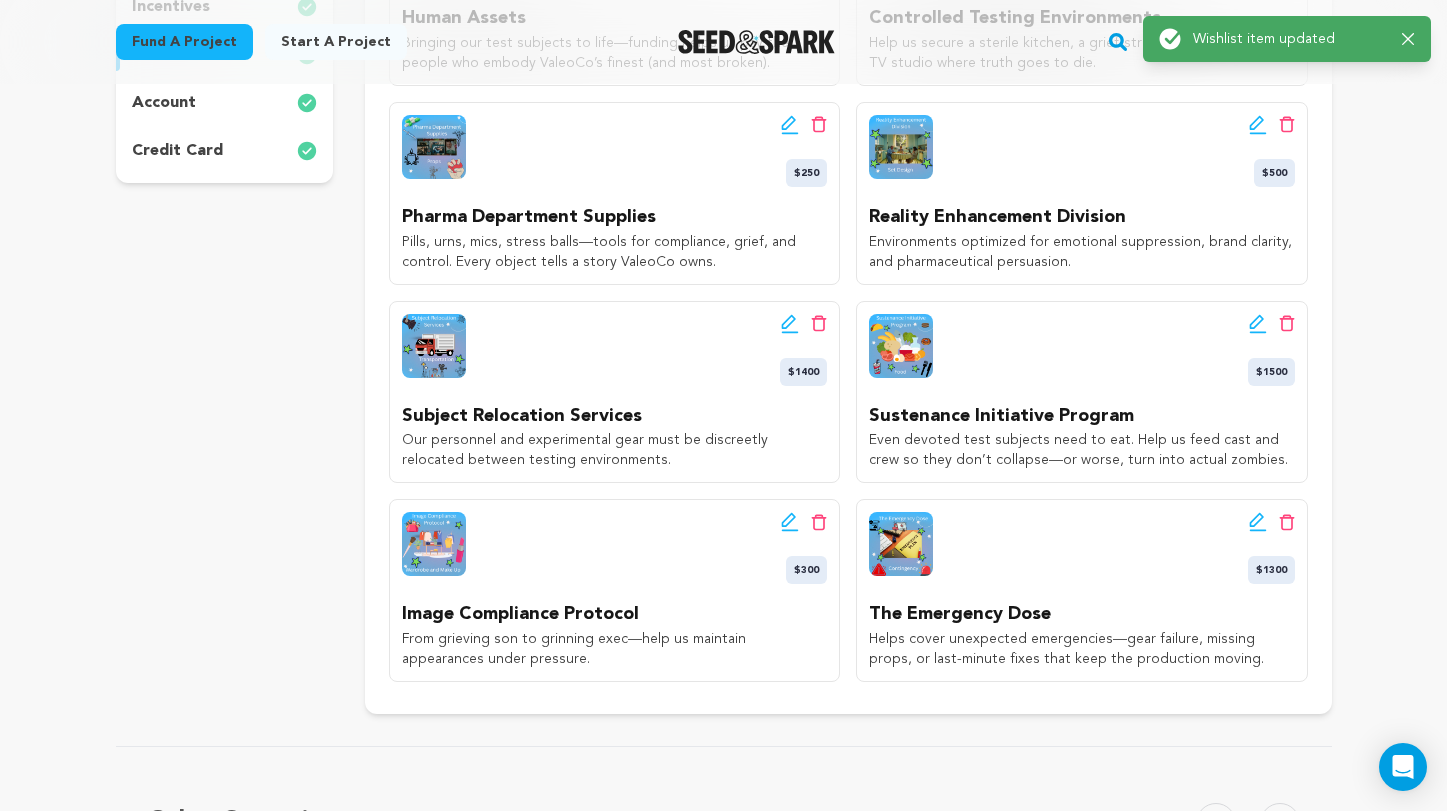 click 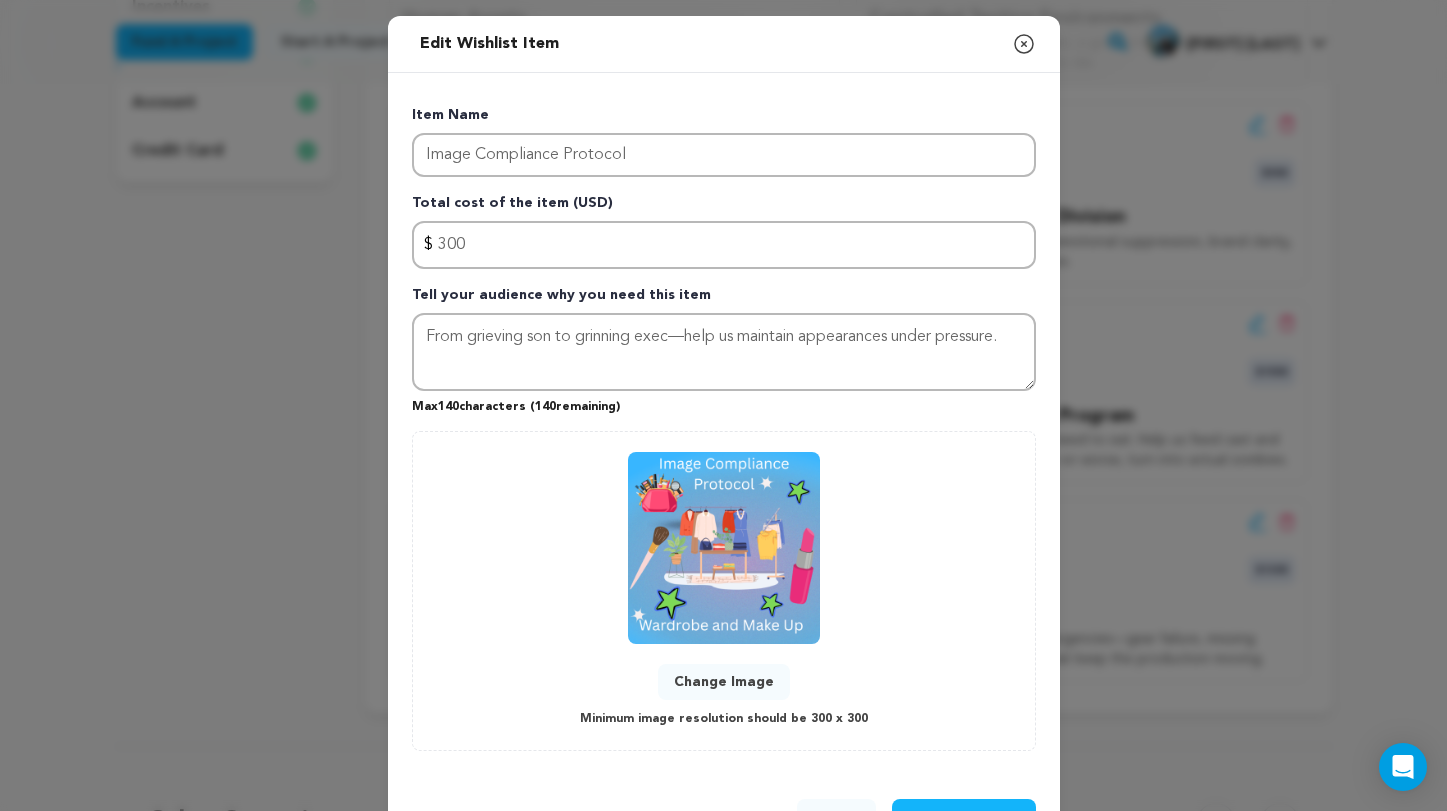 click on "Change Image" at bounding box center (724, 682) 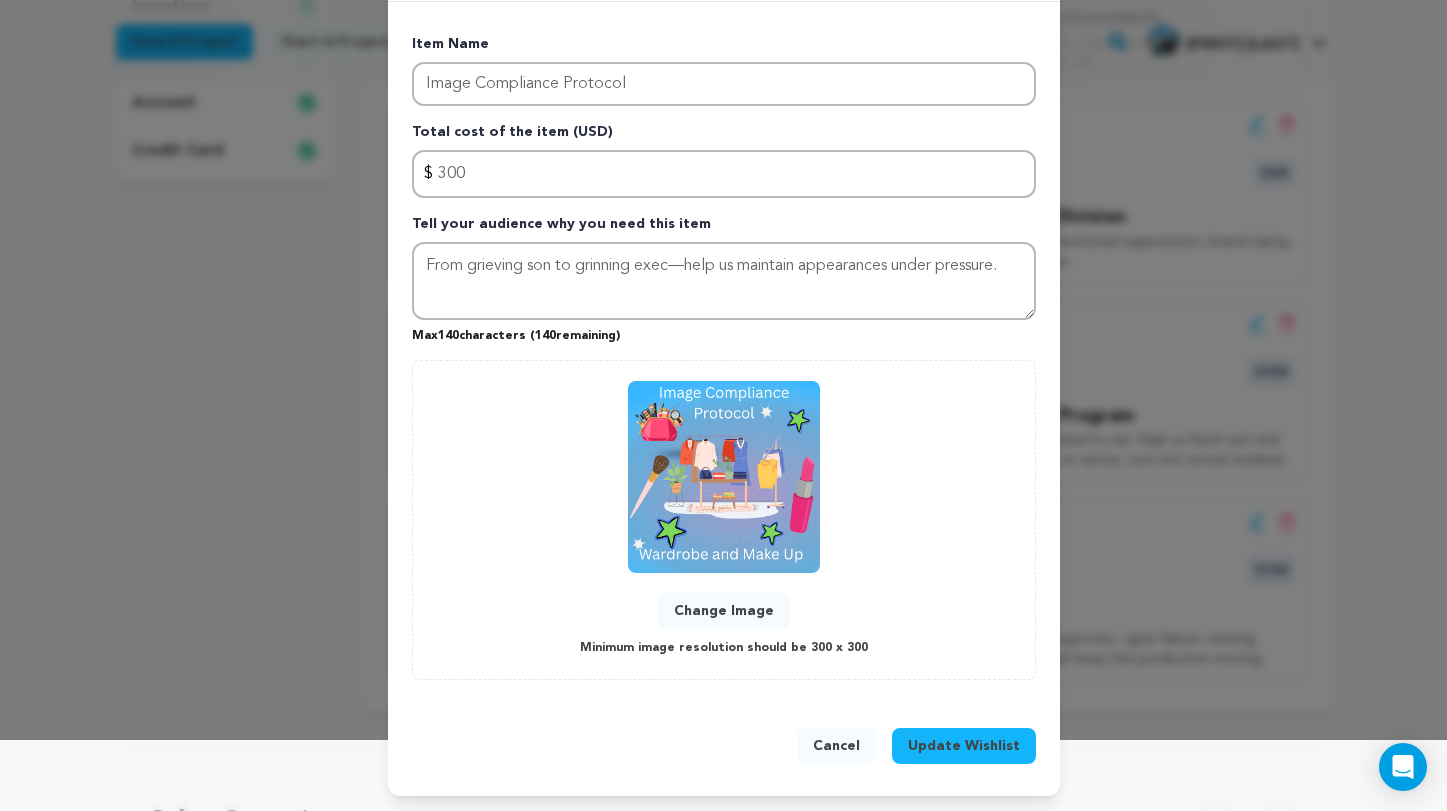 scroll, scrollTop: 70, scrollLeft: 0, axis: vertical 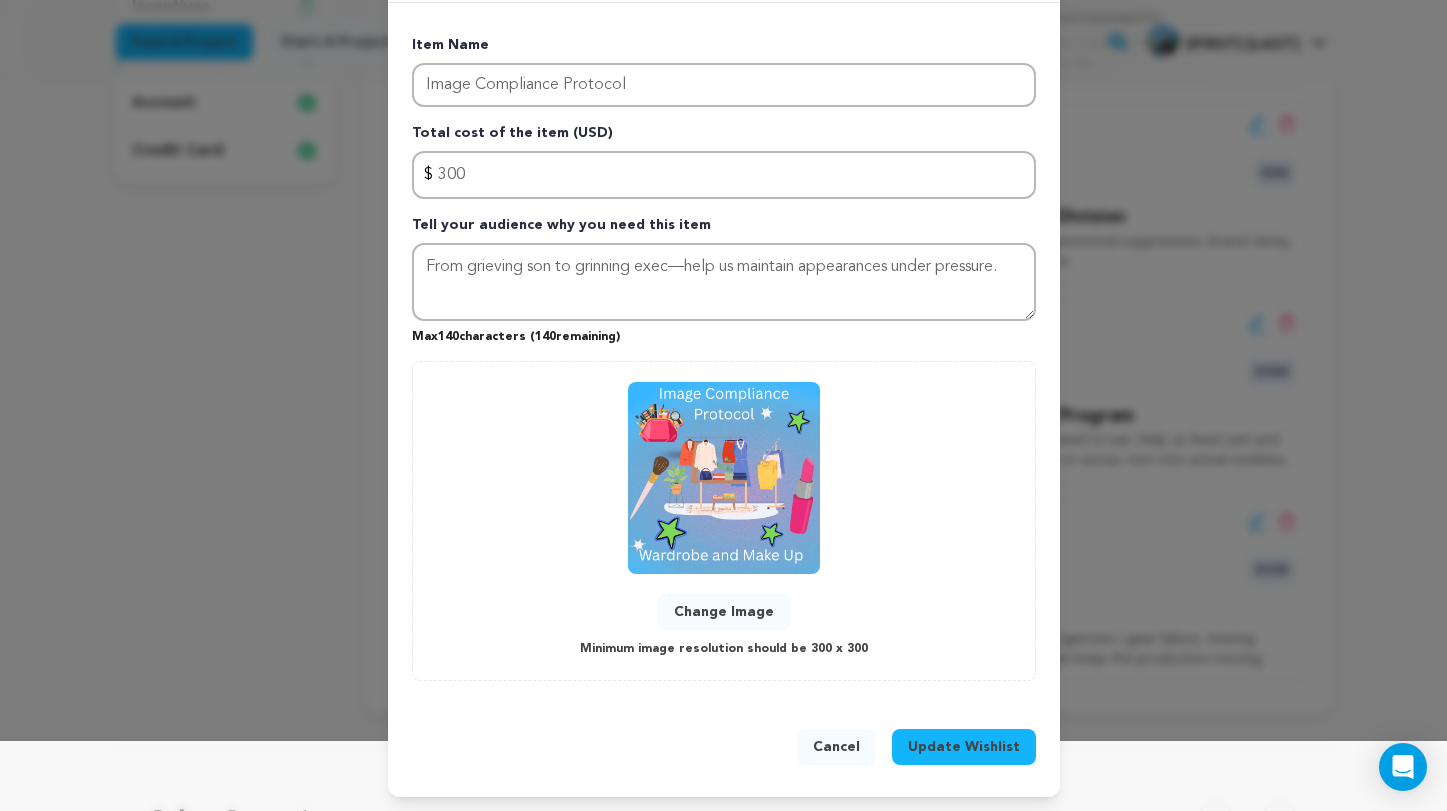 click on "Update Wishlist" at bounding box center [964, 747] 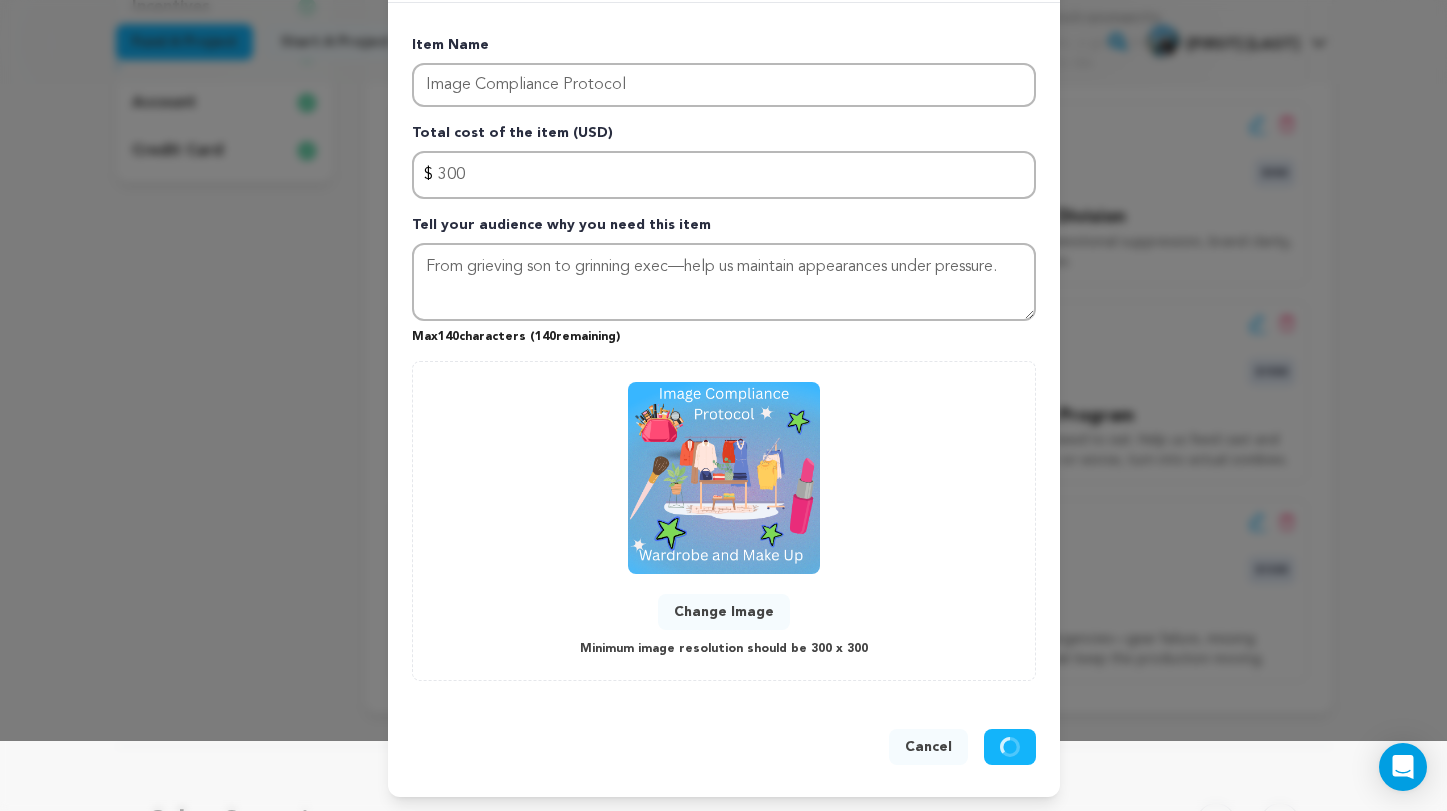 type 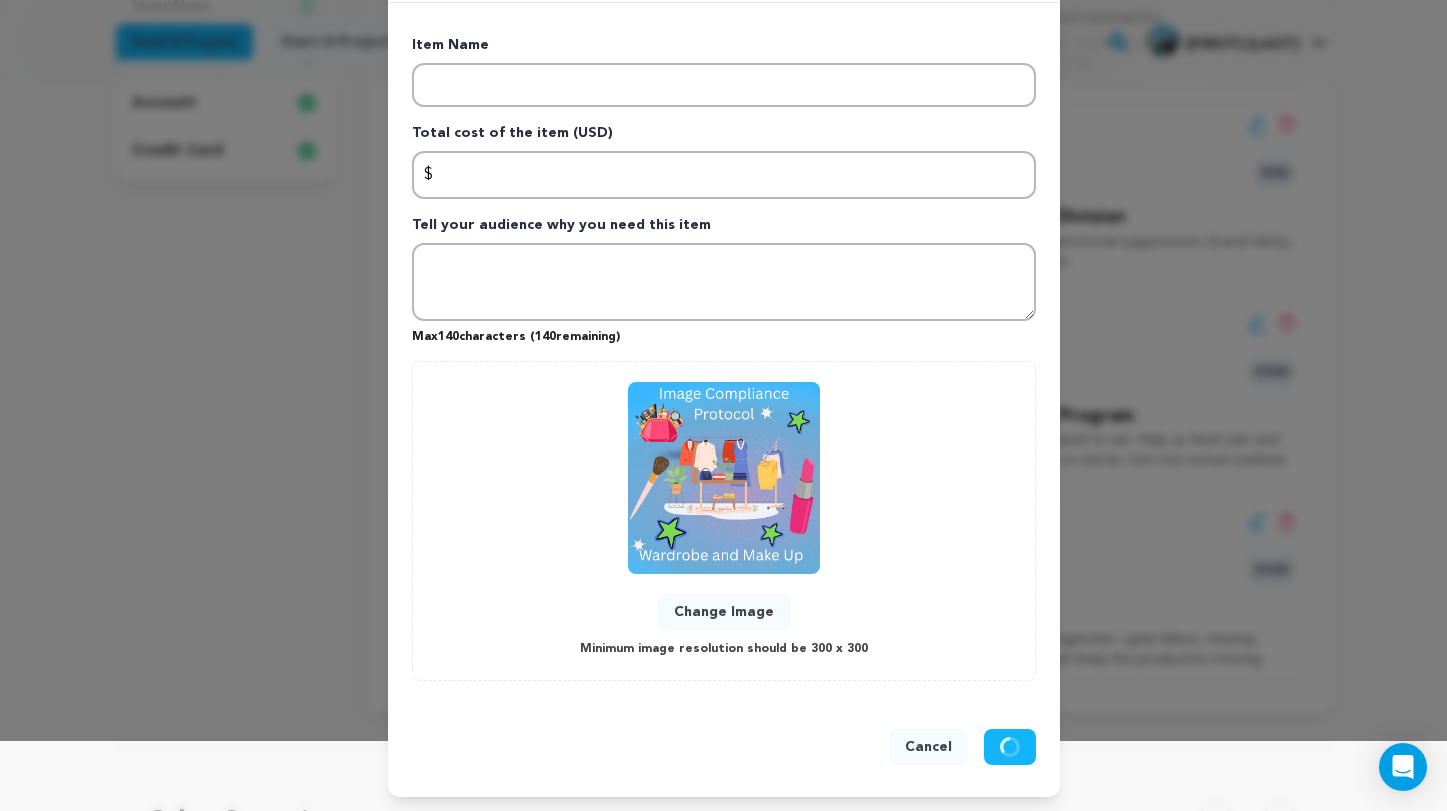 scroll, scrollTop: 0, scrollLeft: 0, axis: both 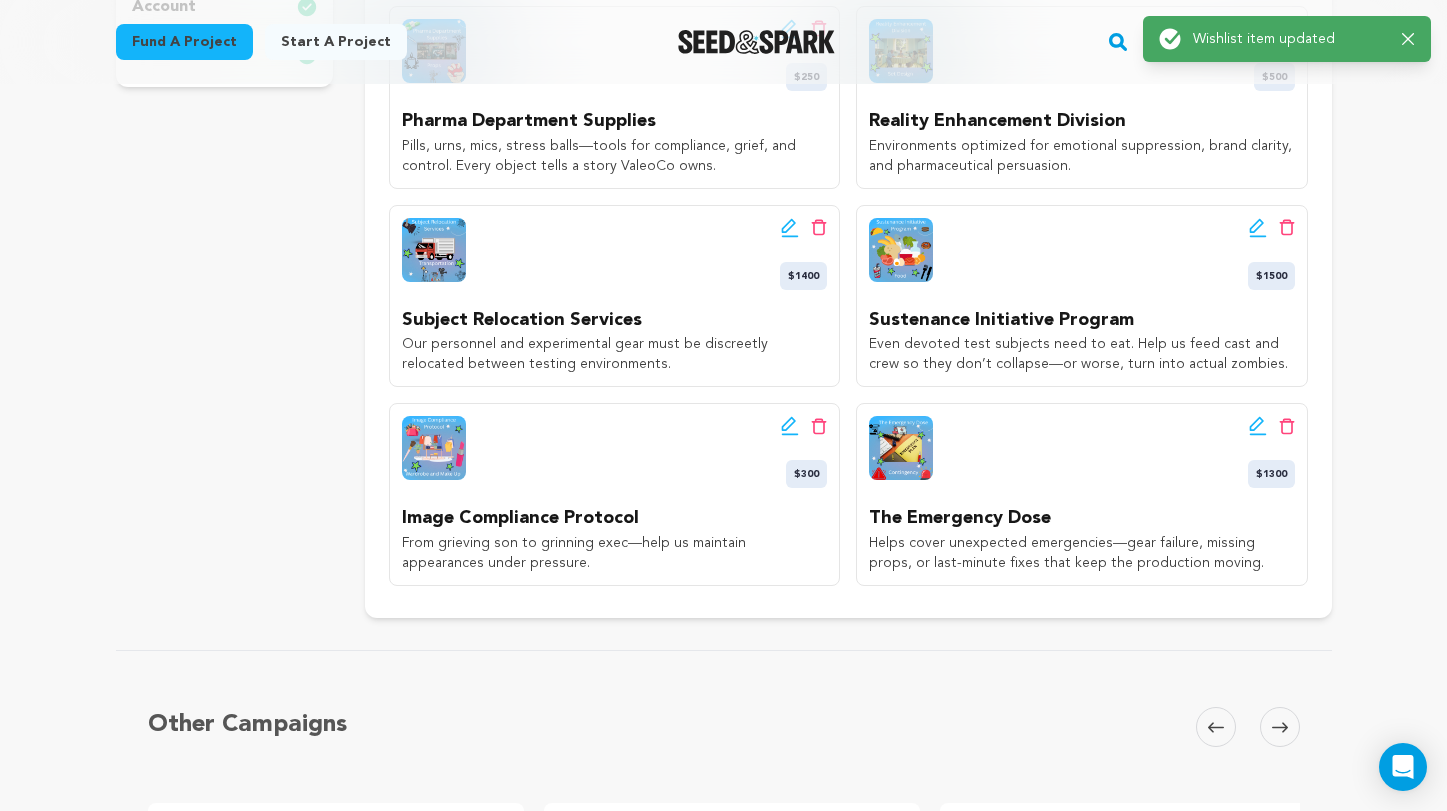 click 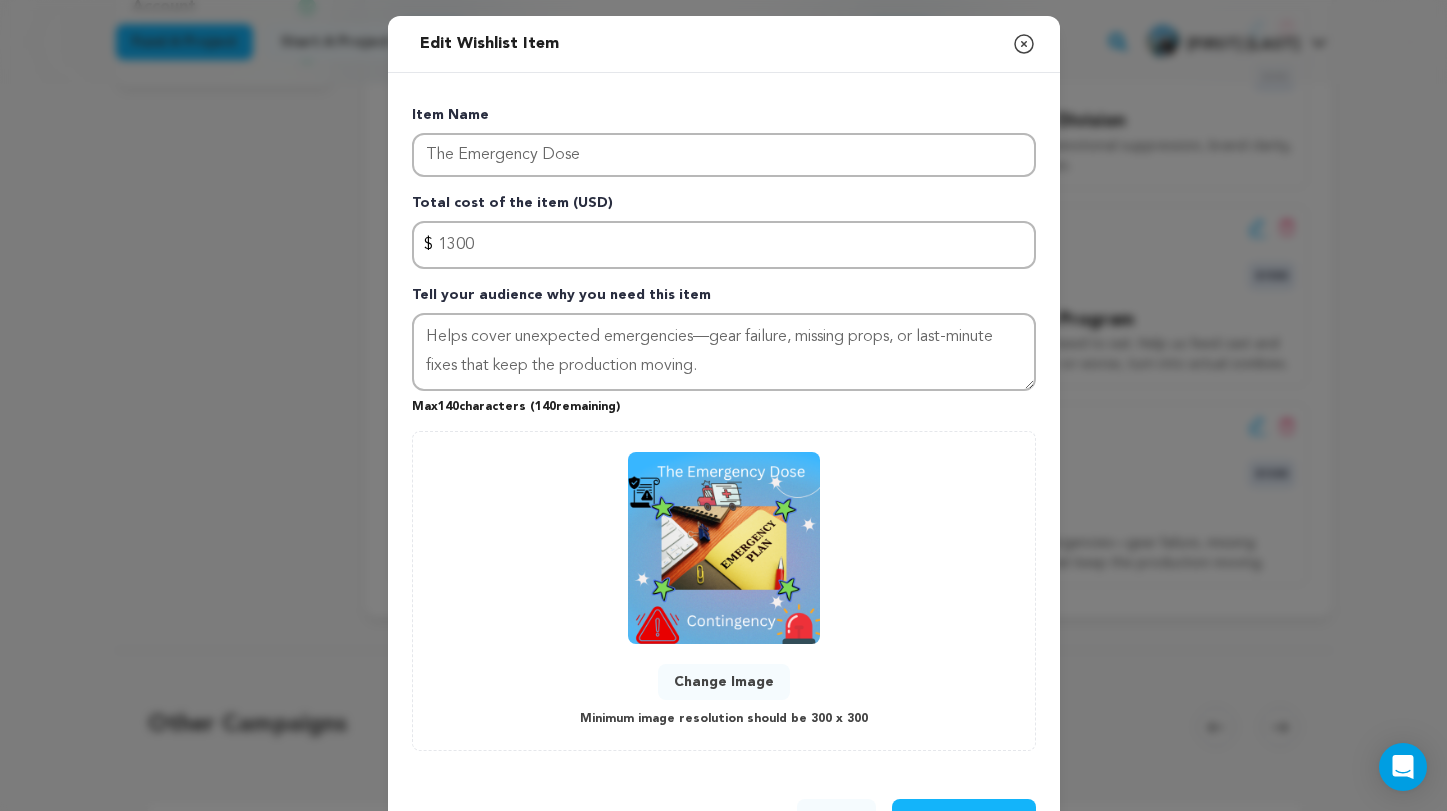 click on "Change Image" at bounding box center [724, 682] 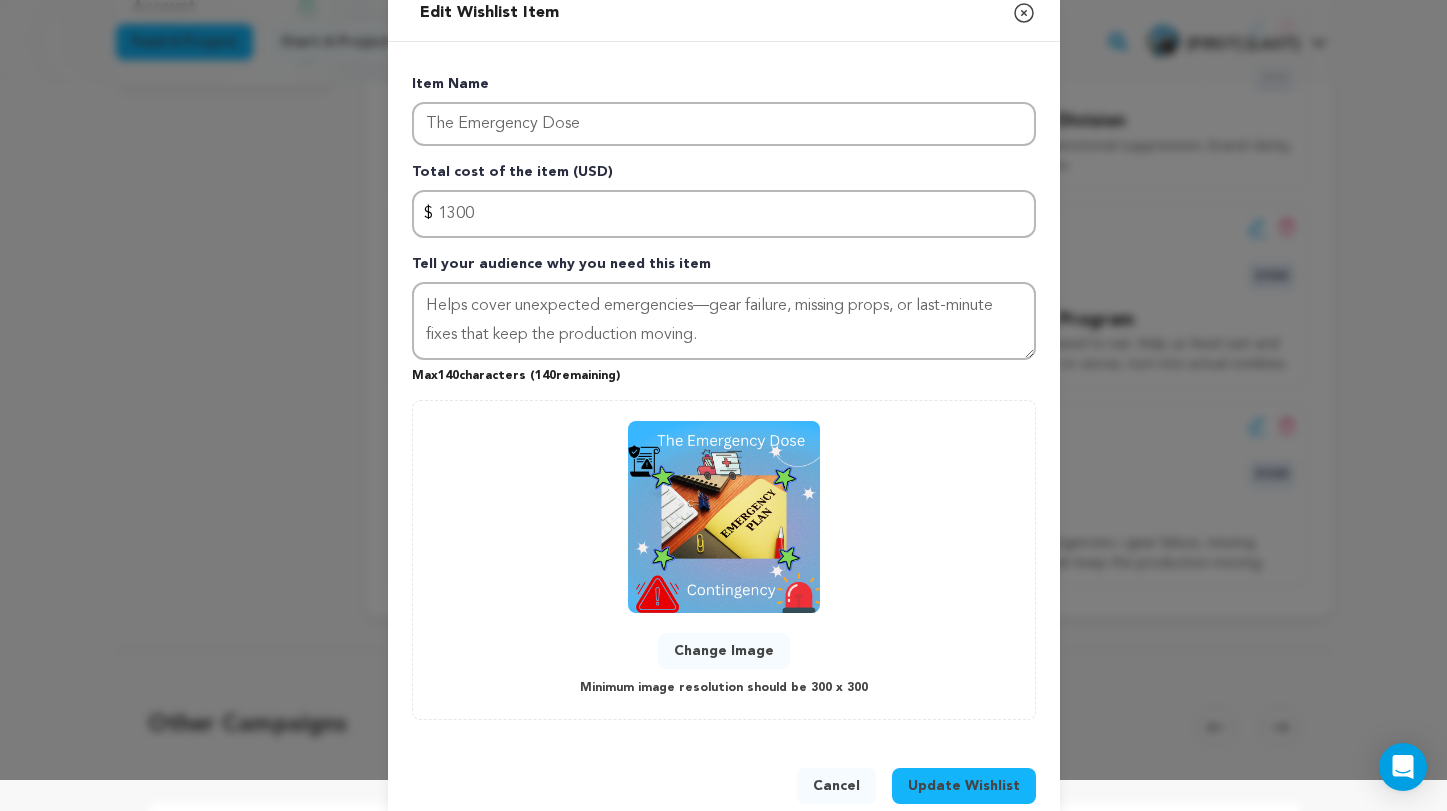 scroll, scrollTop: 57, scrollLeft: 0, axis: vertical 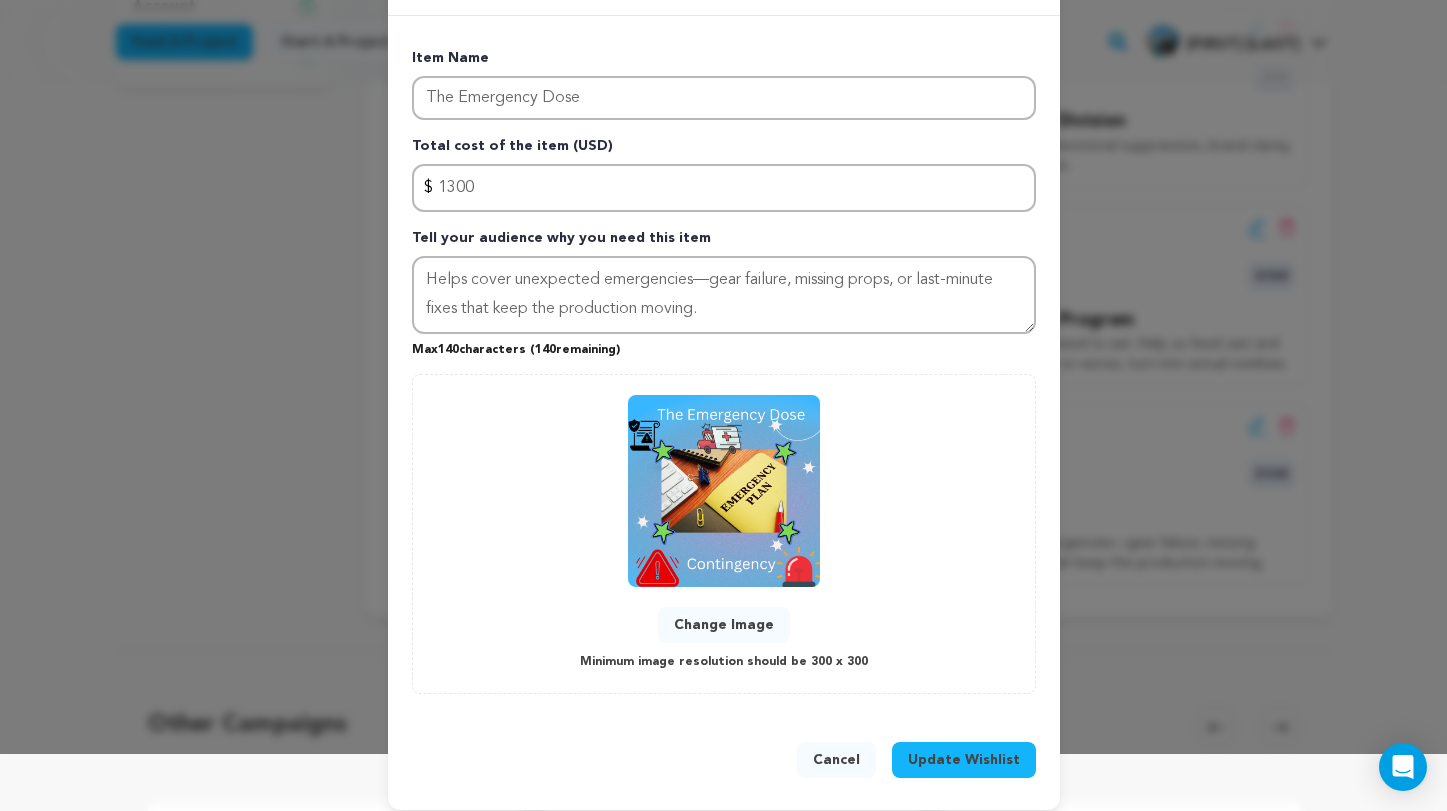 click on "Update Wishlist" at bounding box center (964, 760) 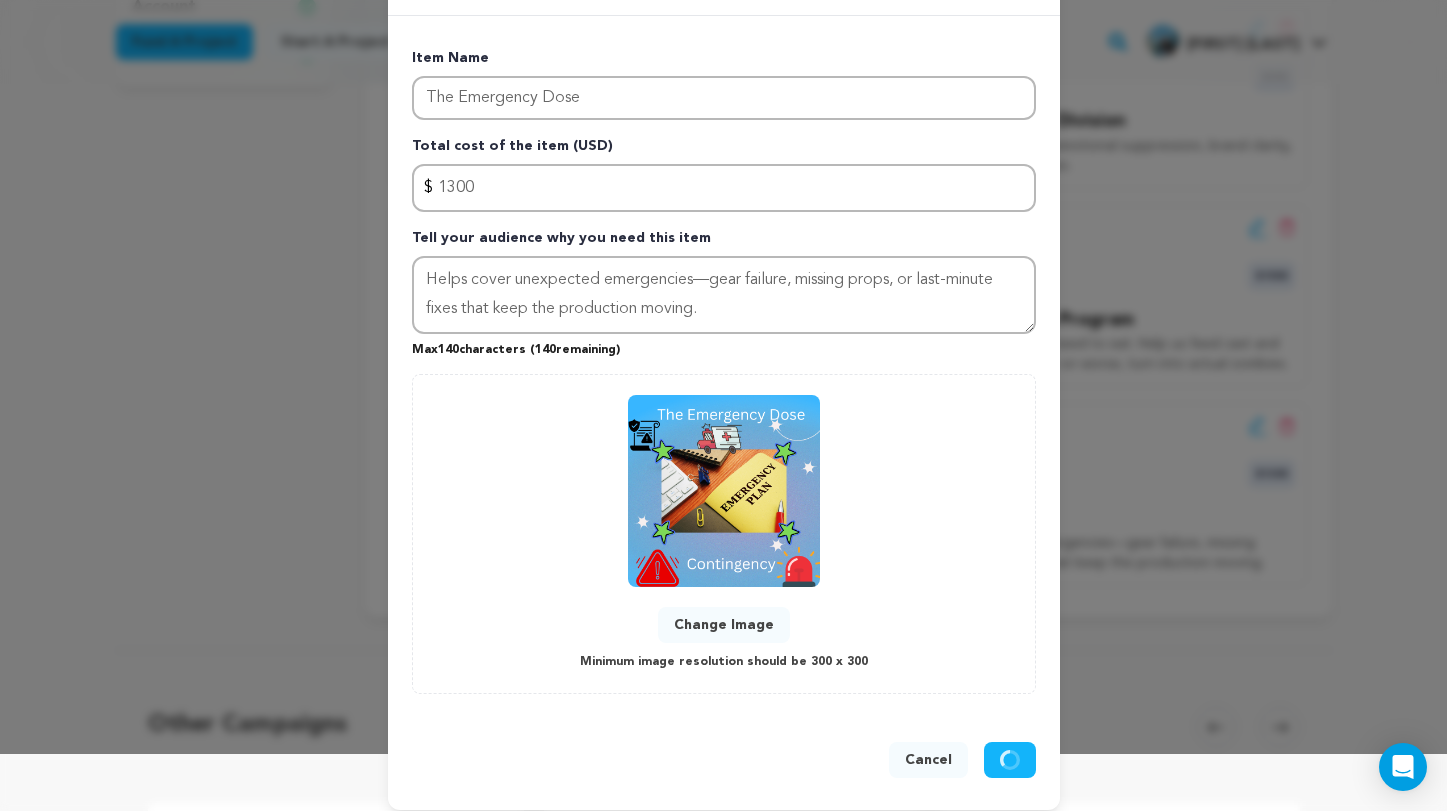 type 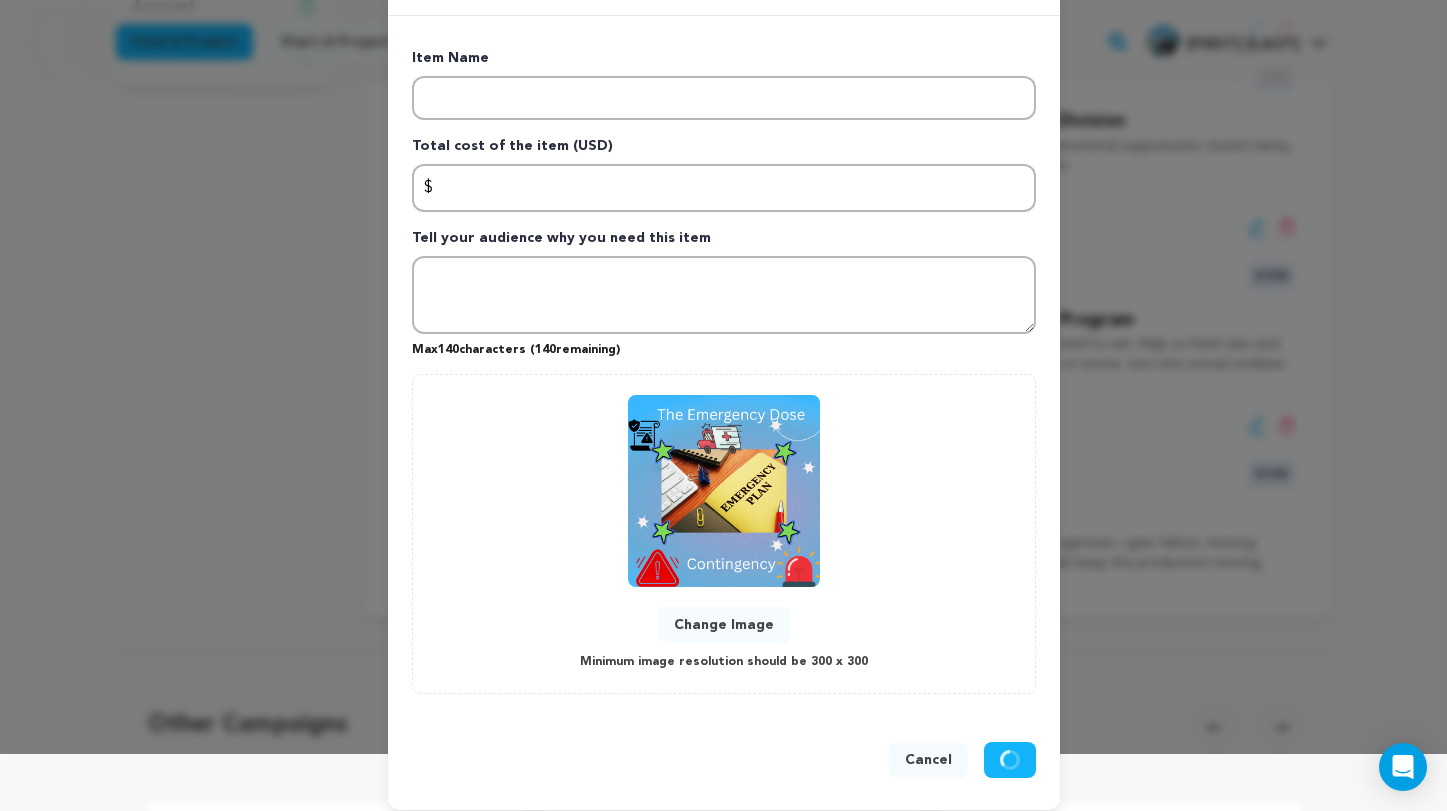 scroll, scrollTop: 0, scrollLeft: 0, axis: both 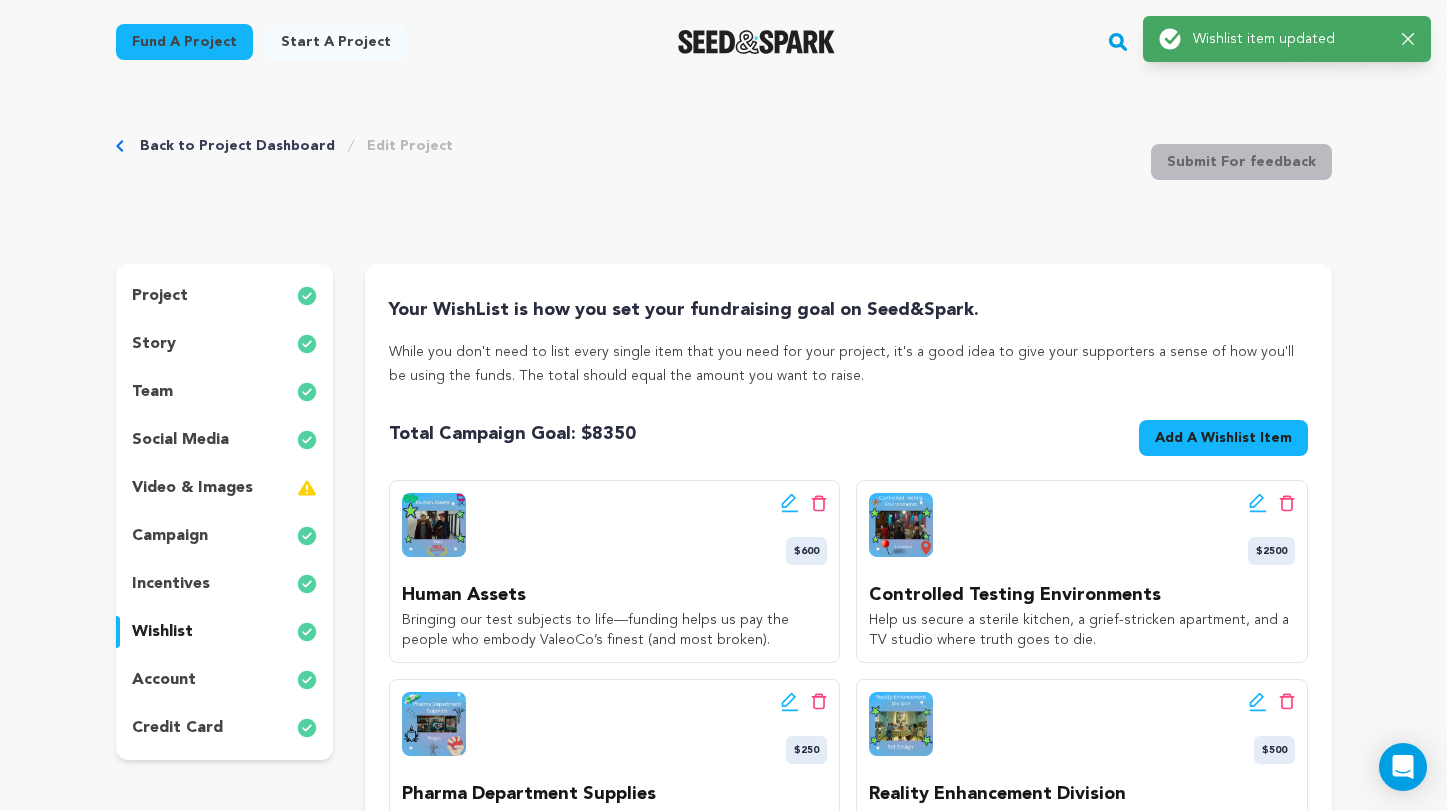 click on "Back to Project Dashboard" at bounding box center [237, 146] 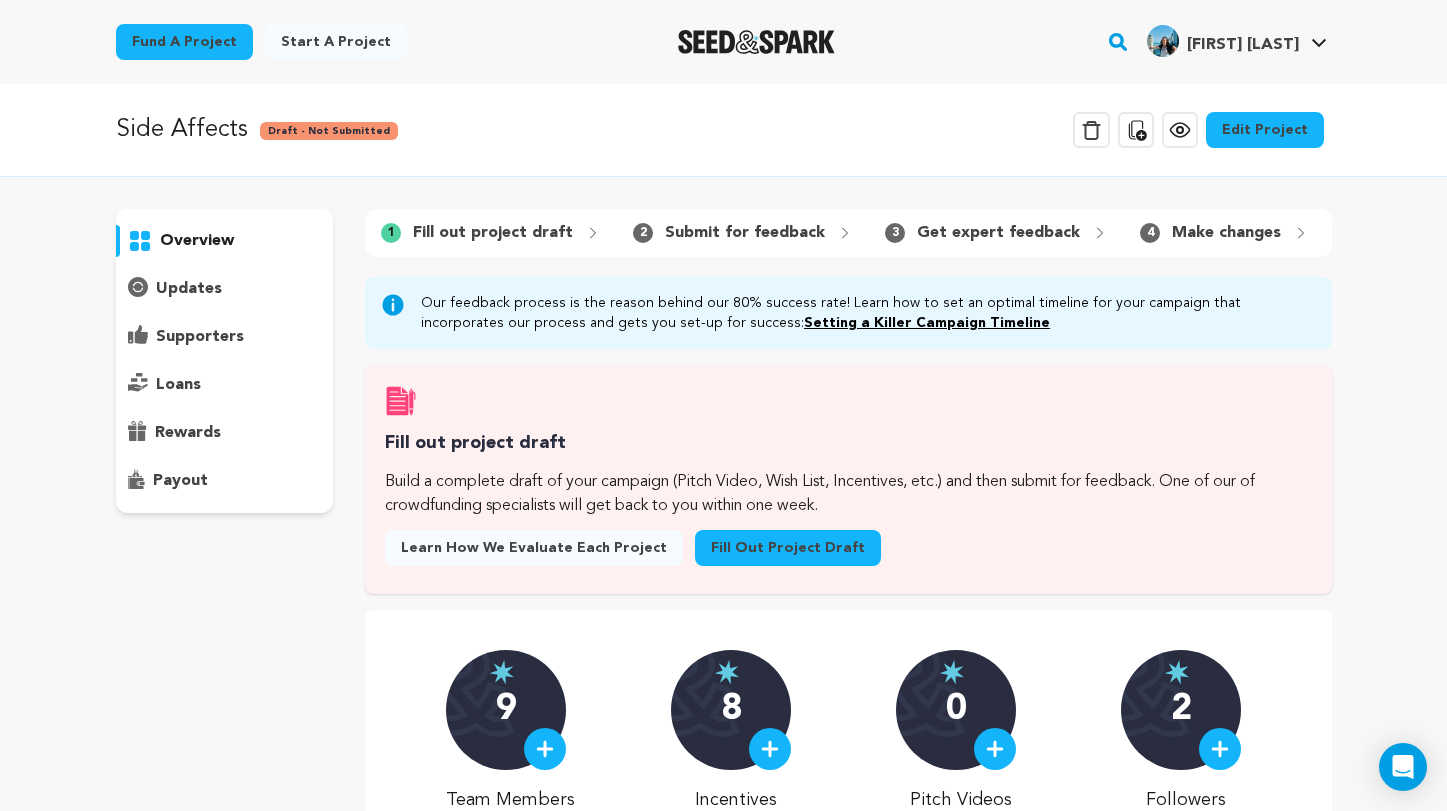 scroll, scrollTop: 0, scrollLeft: 0, axis: both 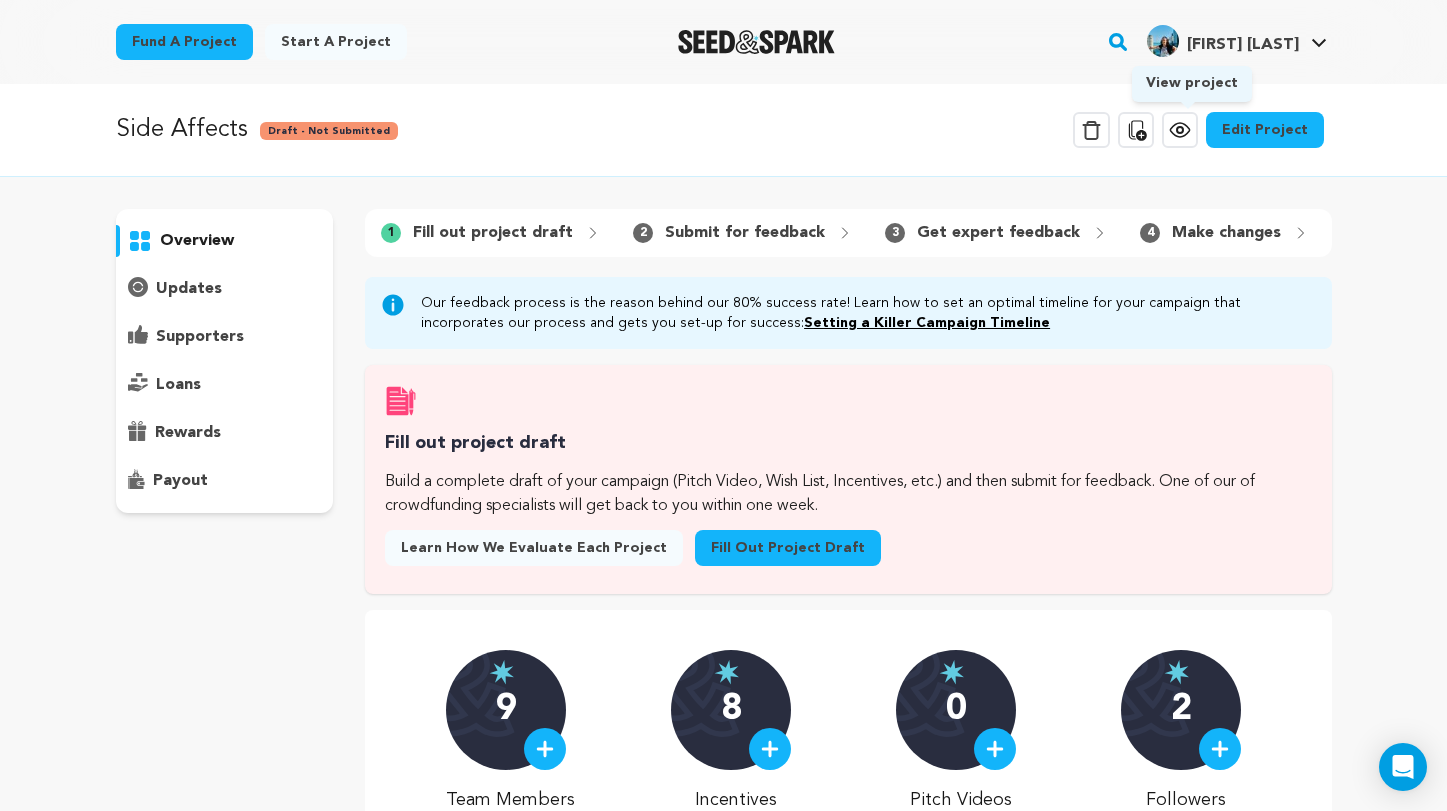 click 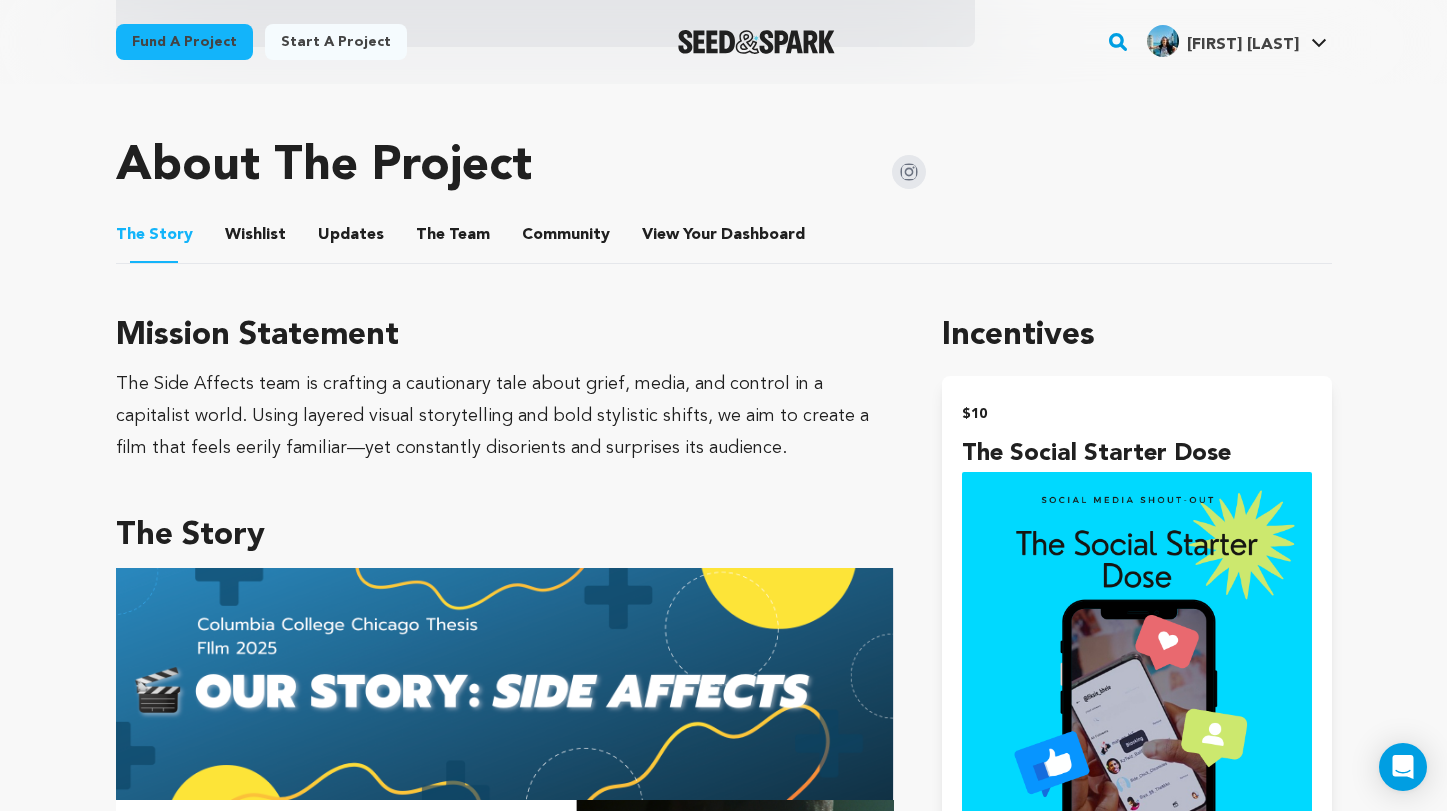scroll, scrollTop: 902, scrollLeft: 0, axis: vertical 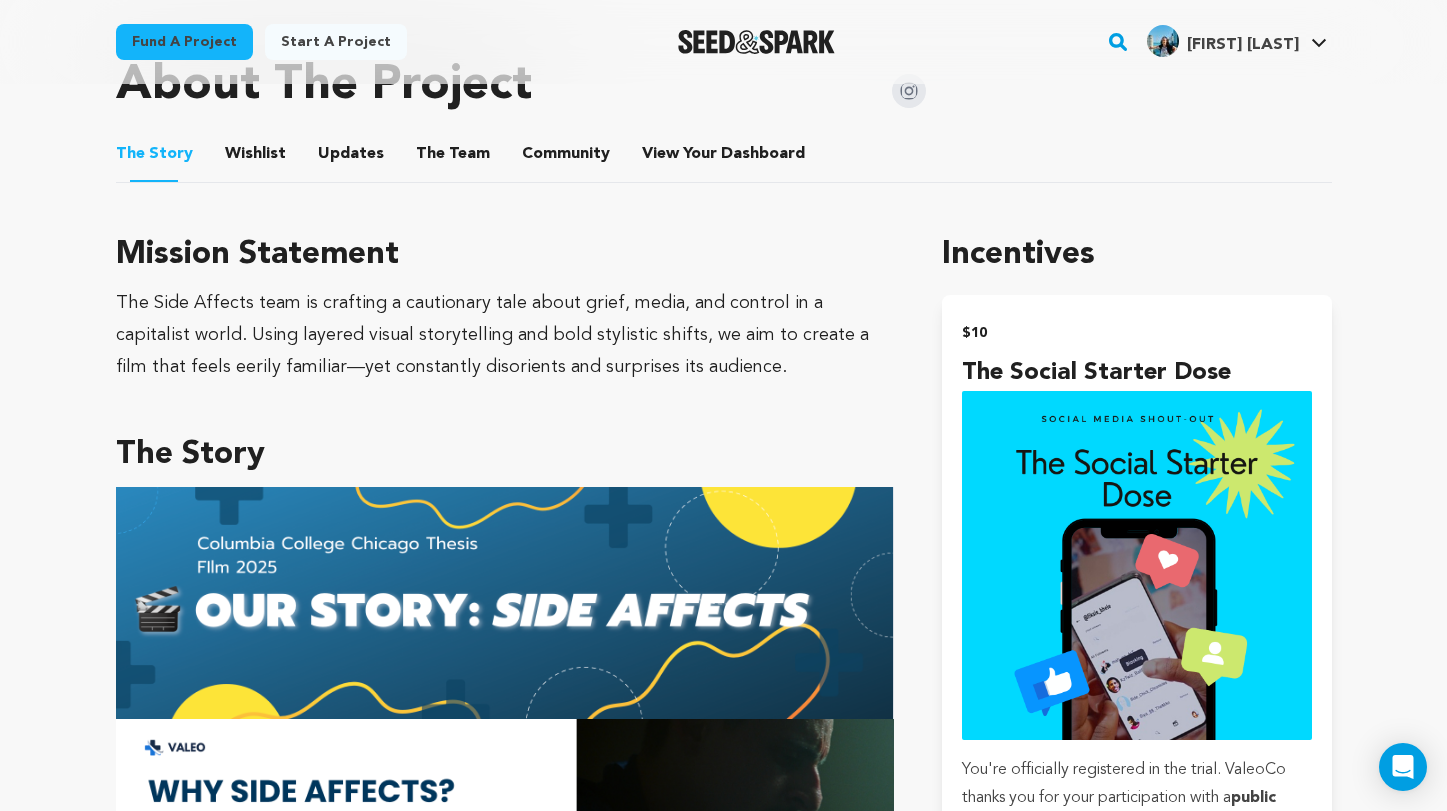 click on "Wishlist" at bounding box center (255, 158) 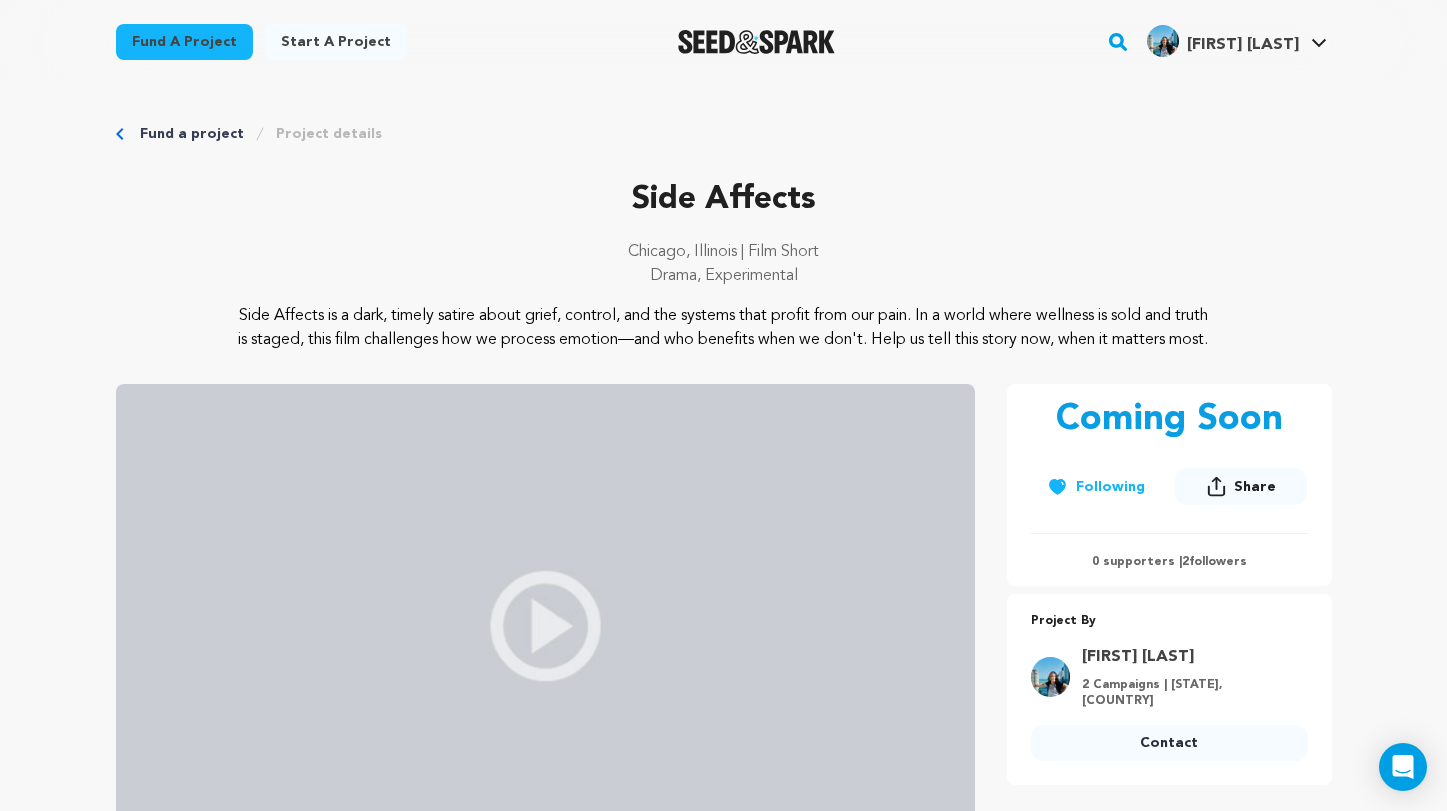 scroll, scrollTop: 0, scrollLeft: 0, axis: both 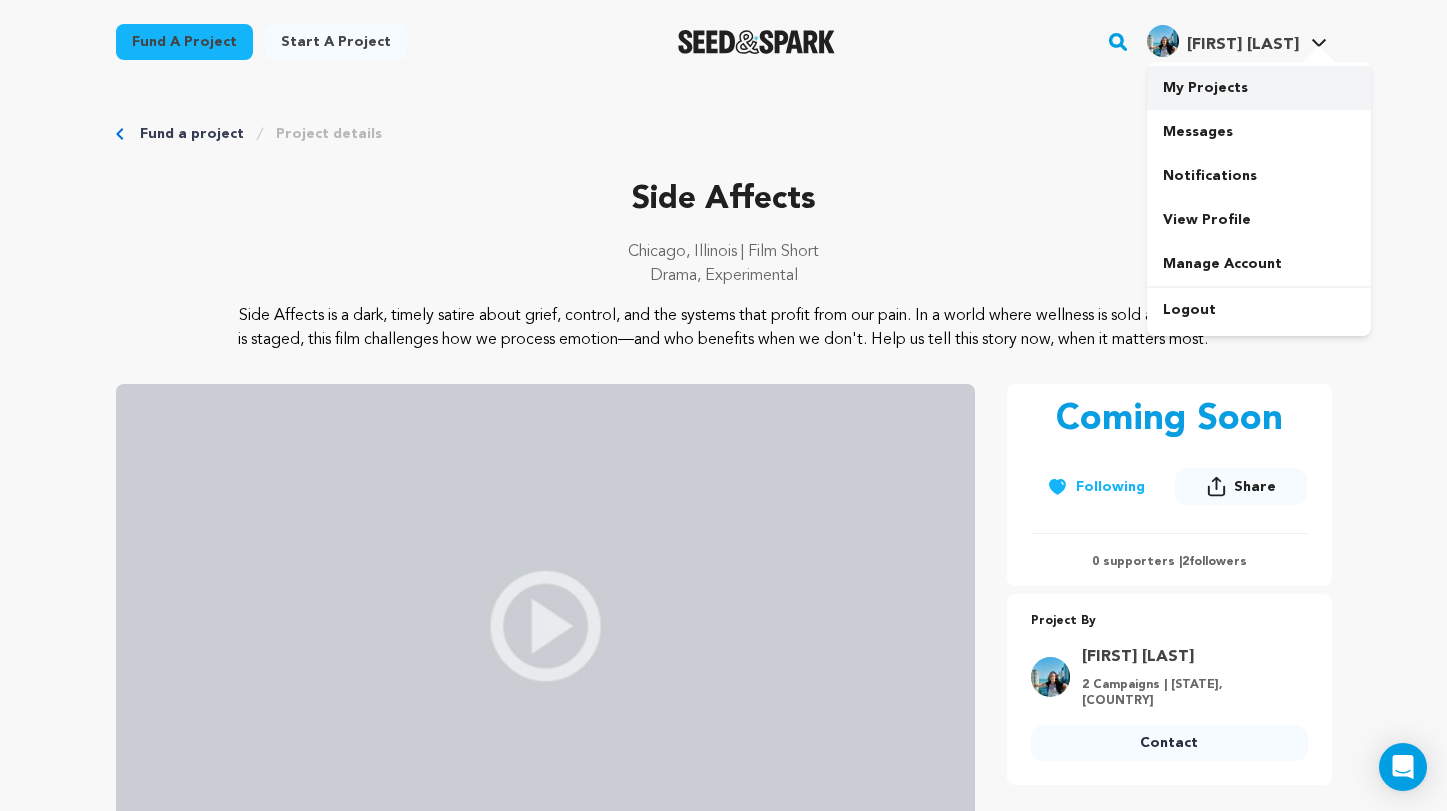 click on "My Projects" at bounding box center [1259, 88] 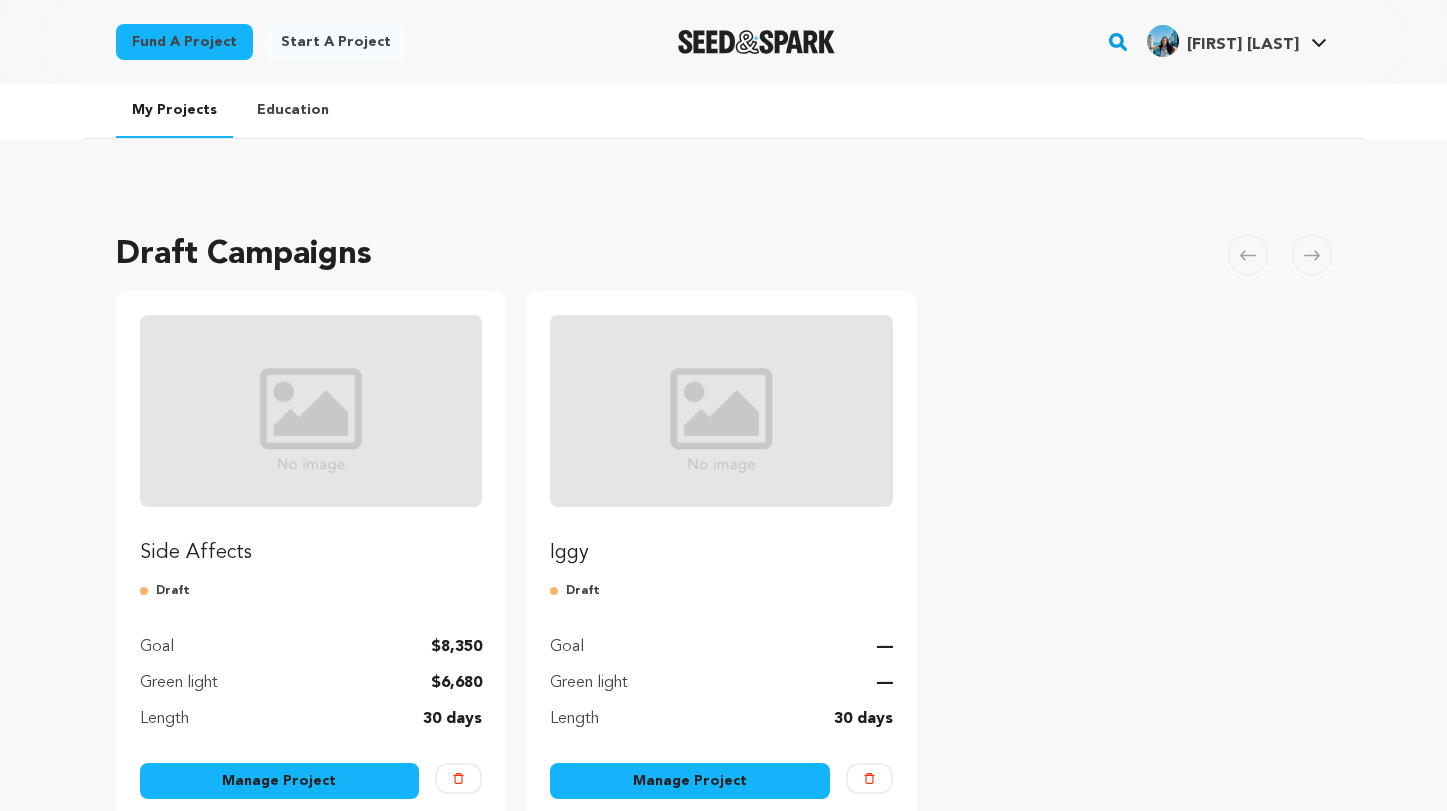 scroll, scrollTop: 0, scrollLeft: 0, axis: both 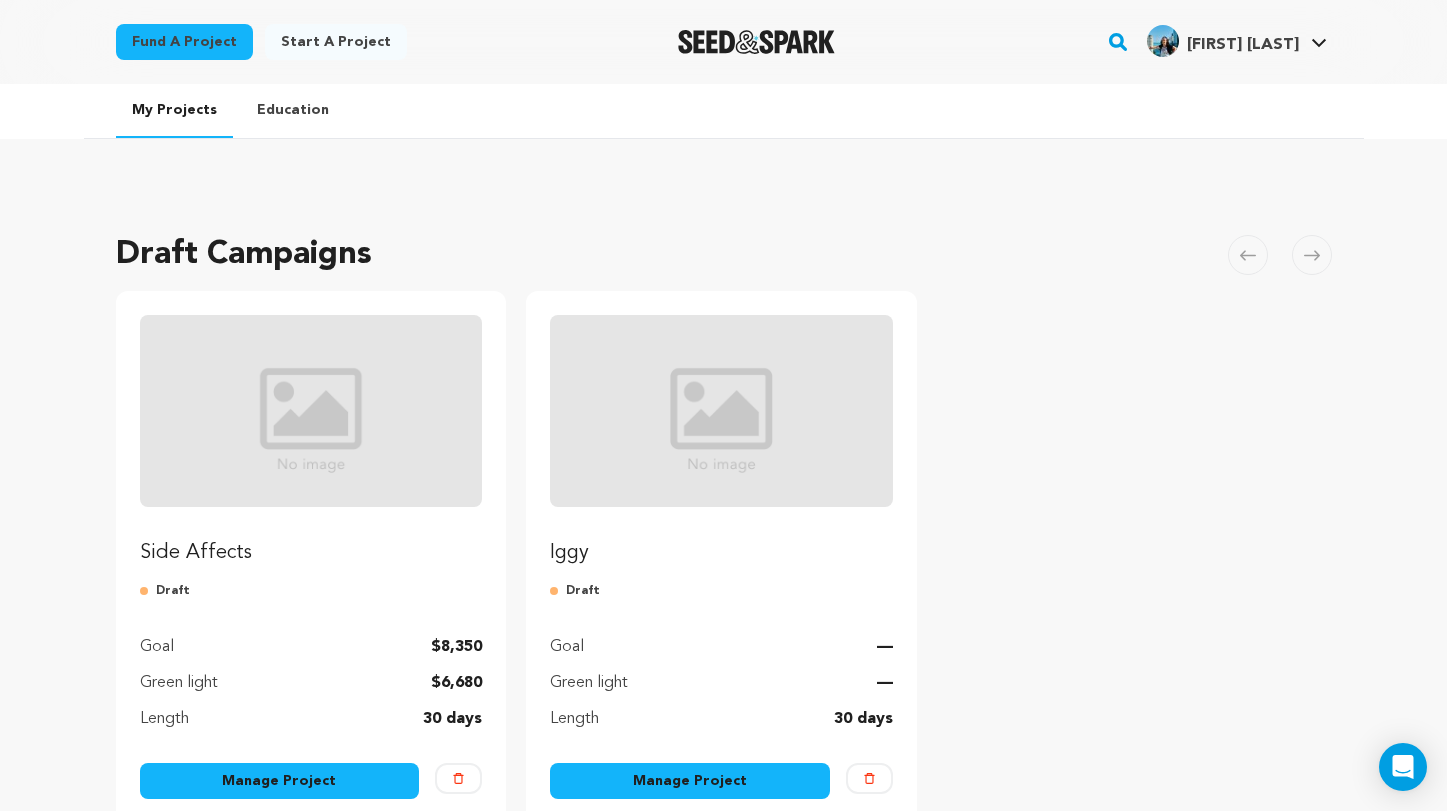click on "Manage Project" at bounding box center [280, 781] 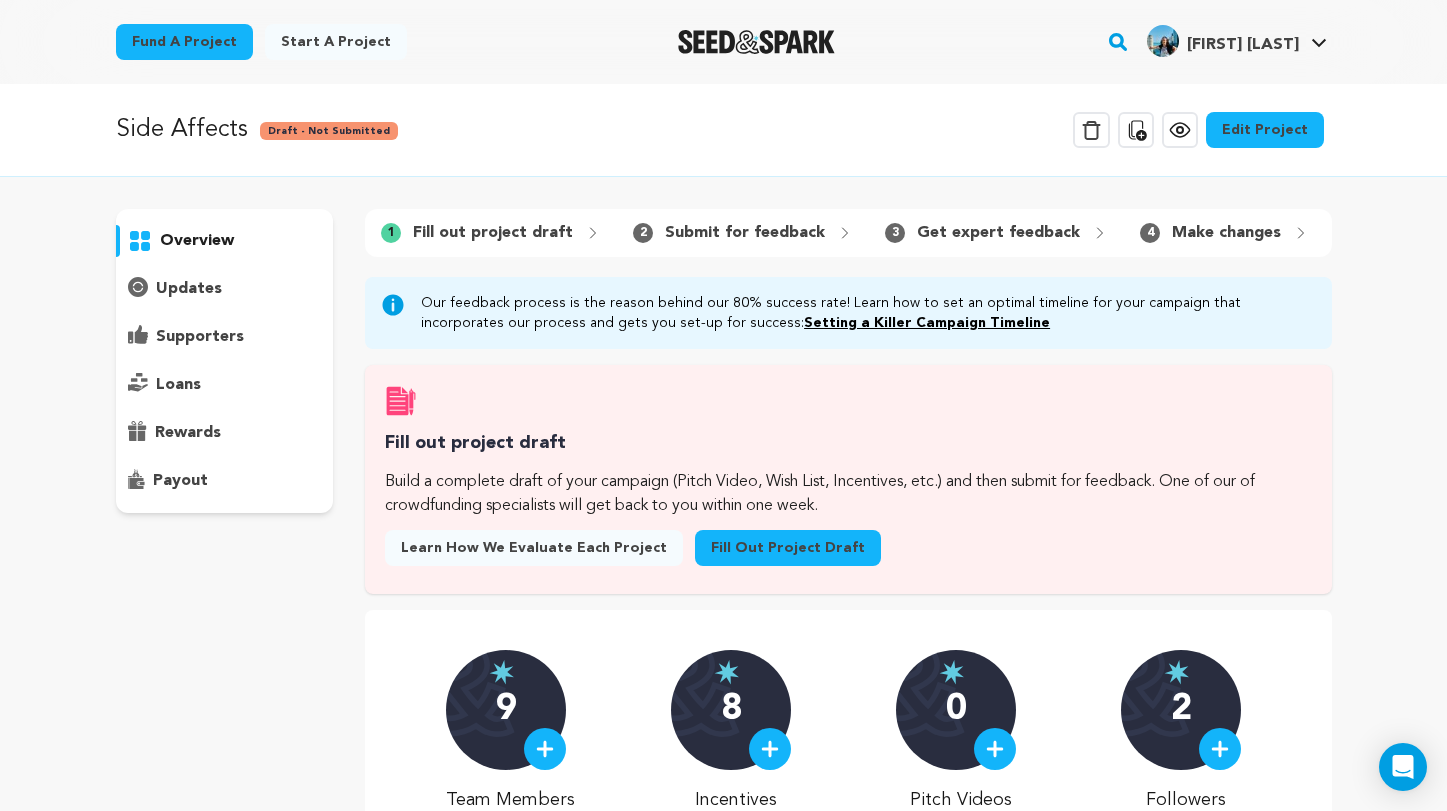 scroll, scrollTop: 0, scrollLeft: 0, axis: both 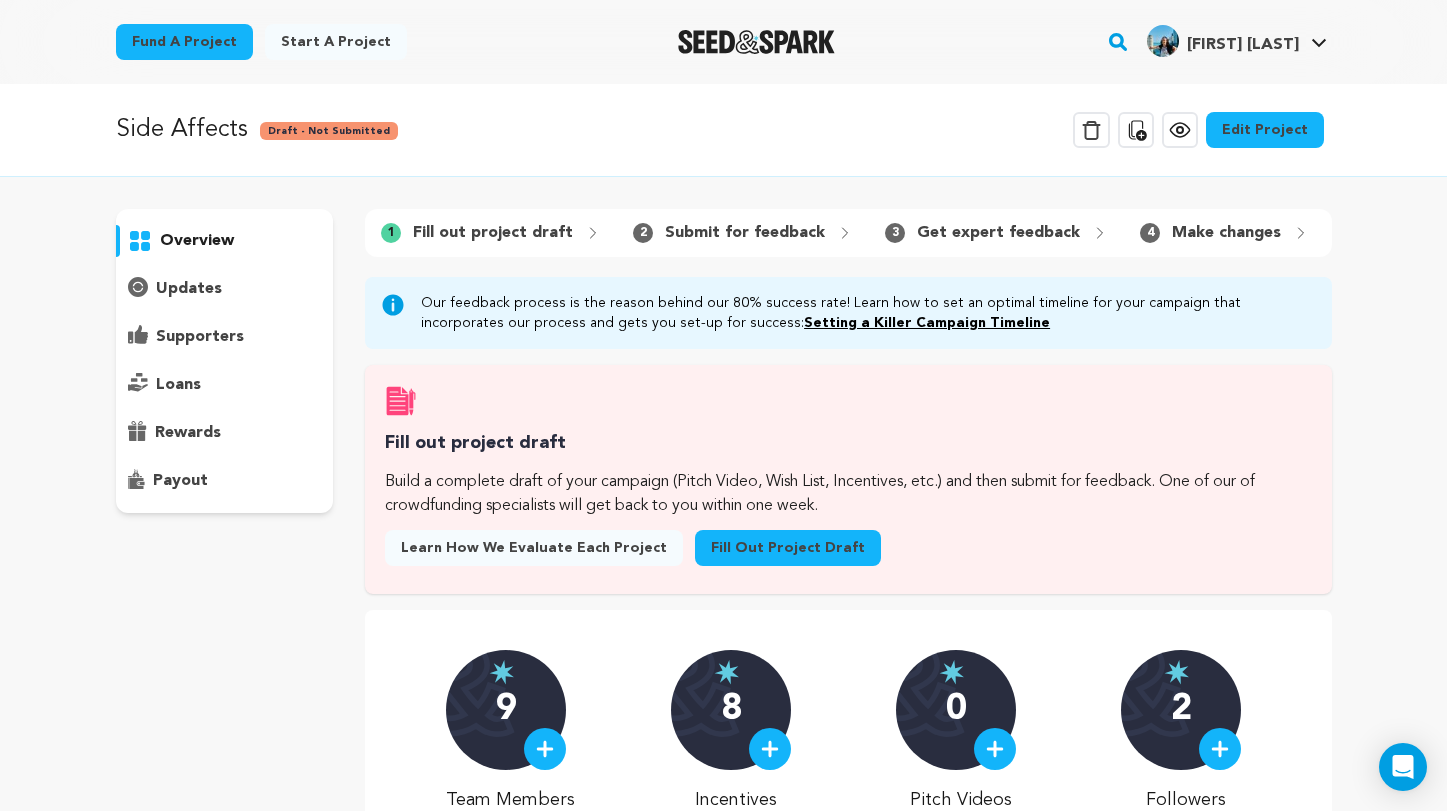 click on "Edit Project" at bounding box center (1265, 130) 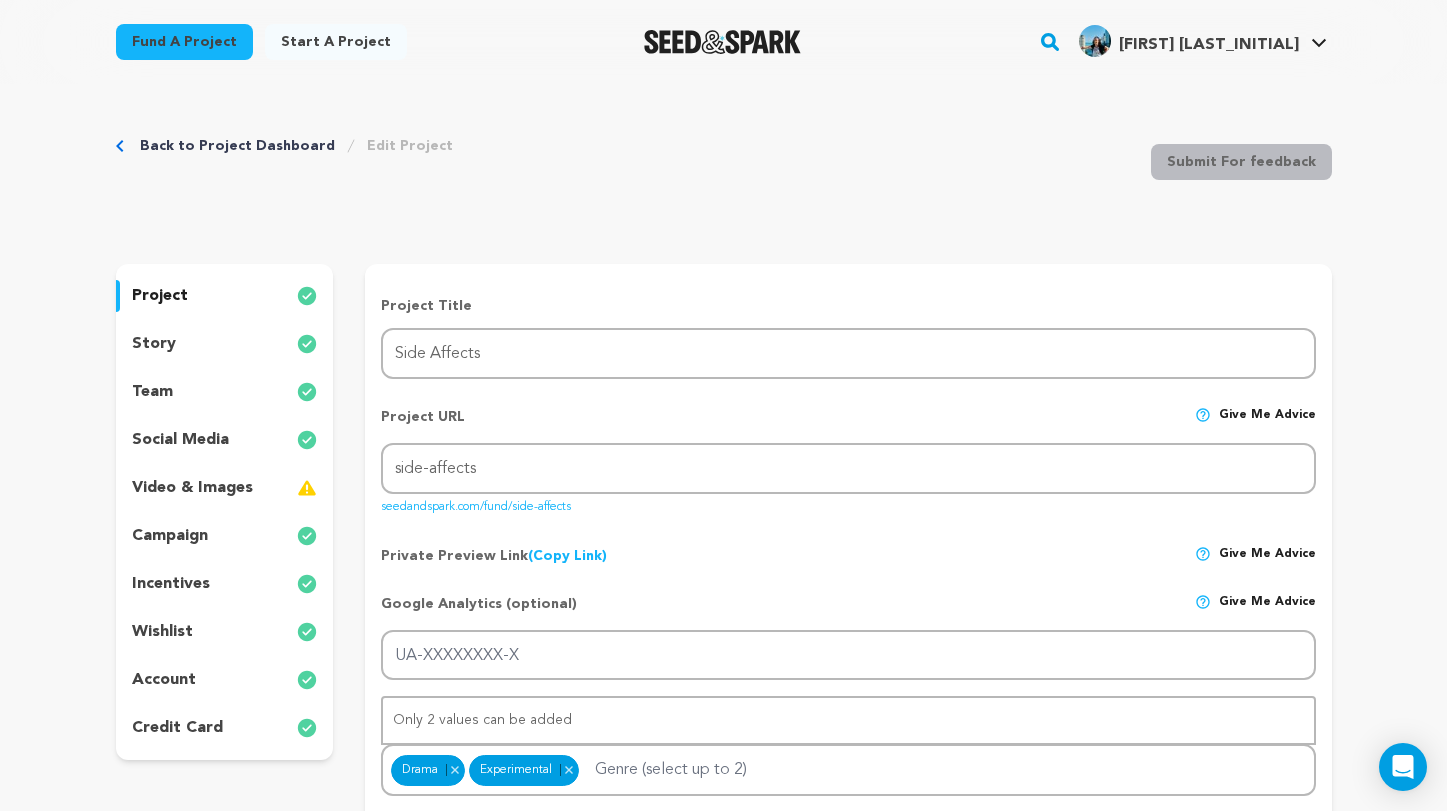 scroll, scrollTop: 0, scrollLeft: 0, axis: both 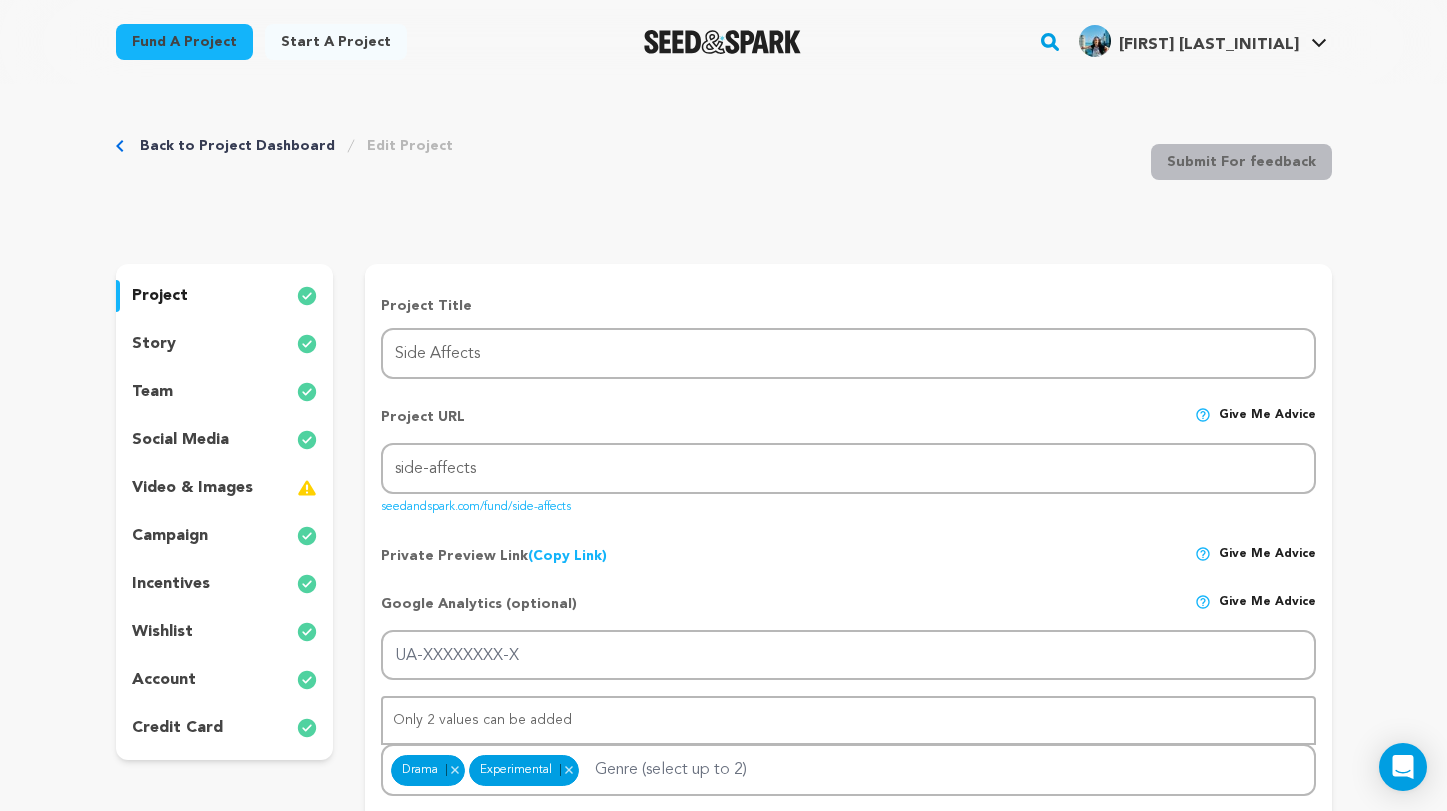click on "wishlist" at bounding box center [225, 632] 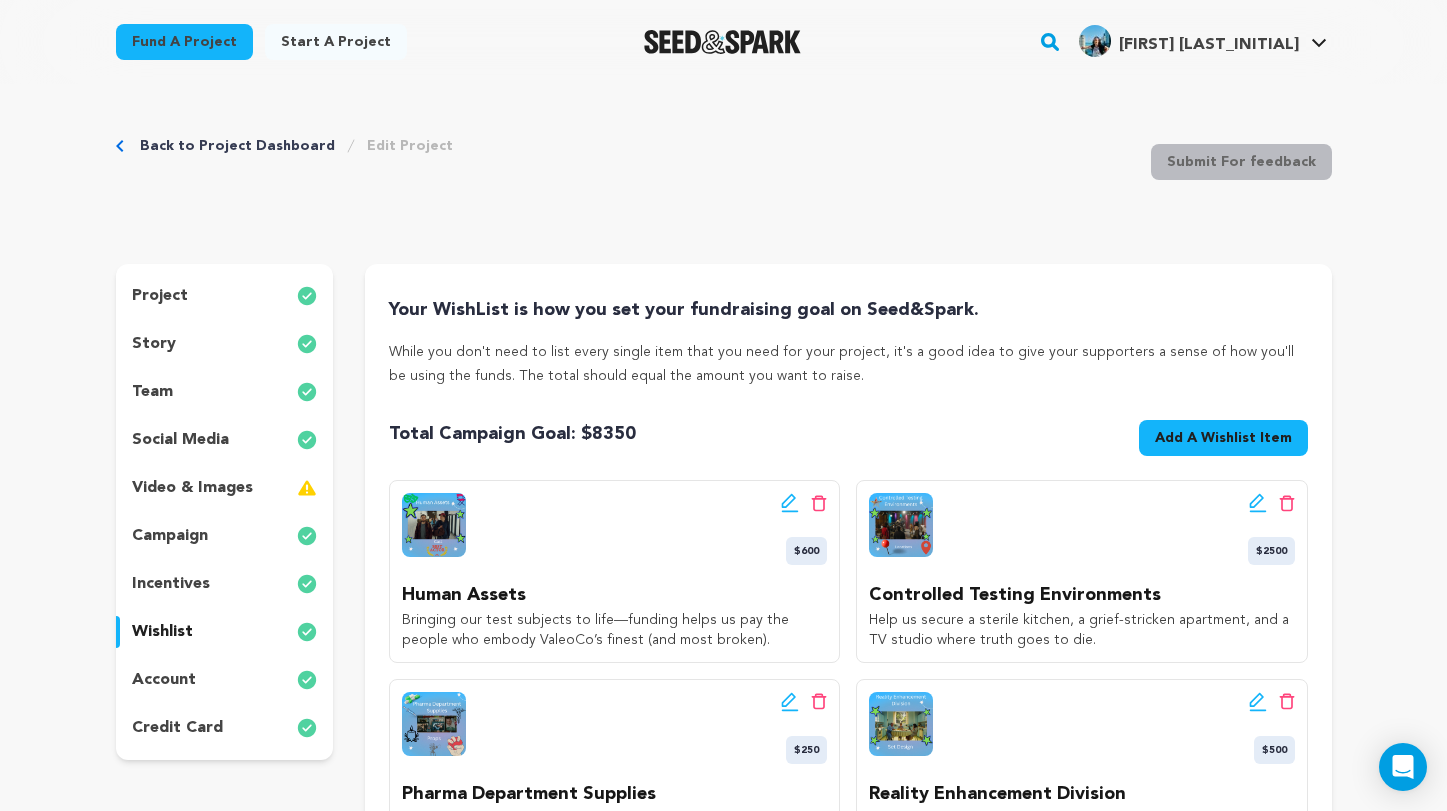 click 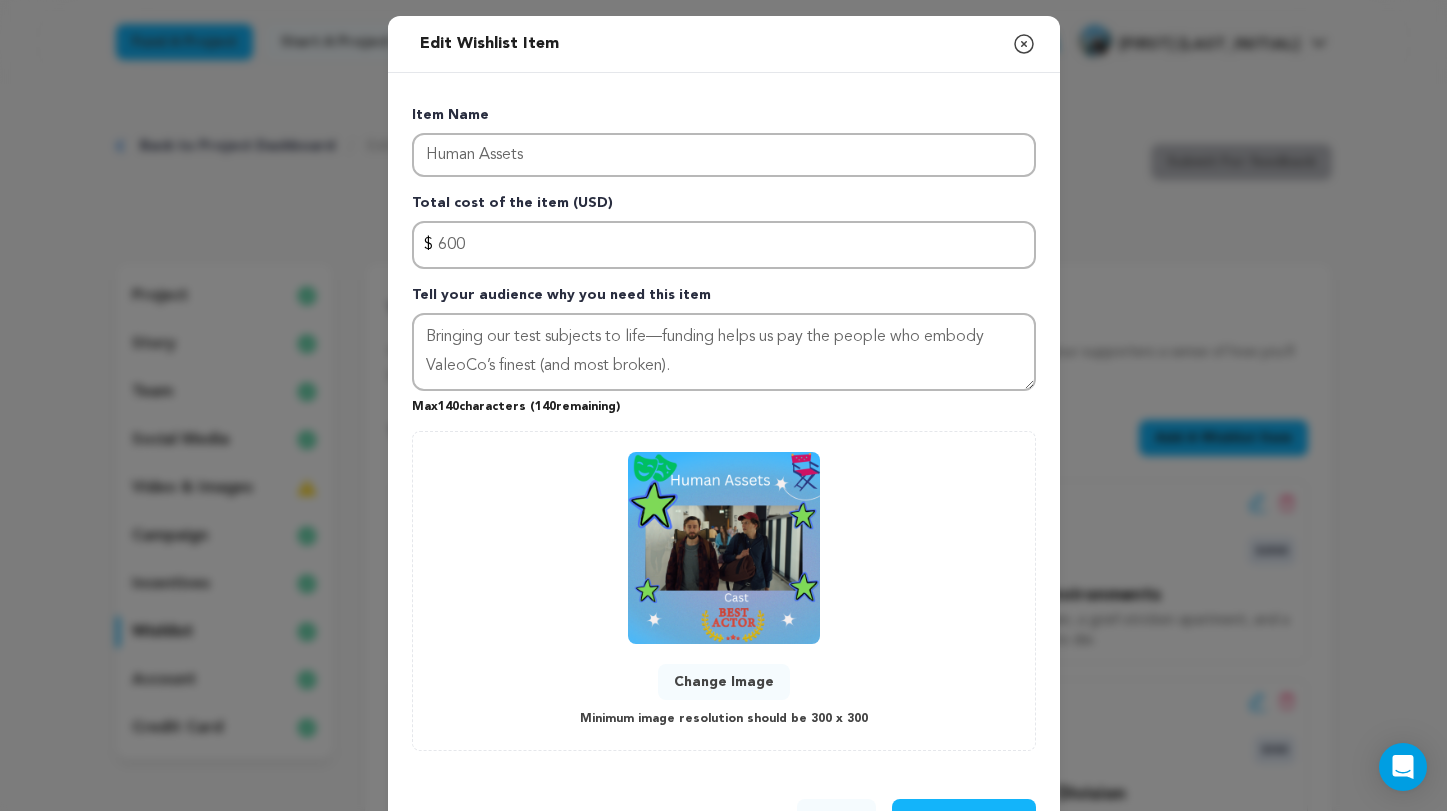 click on "Change Image" at bounding box center (724, 682) 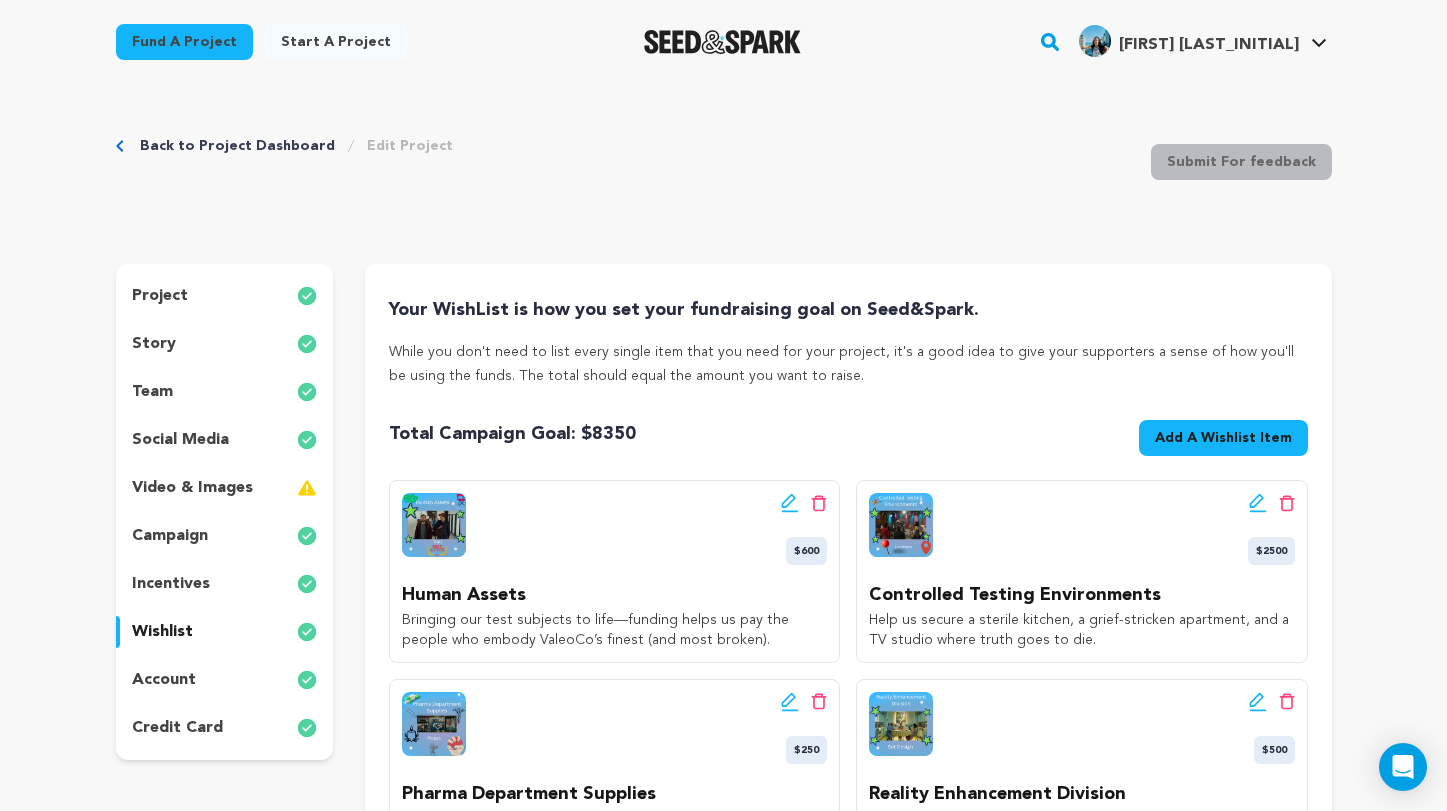 click 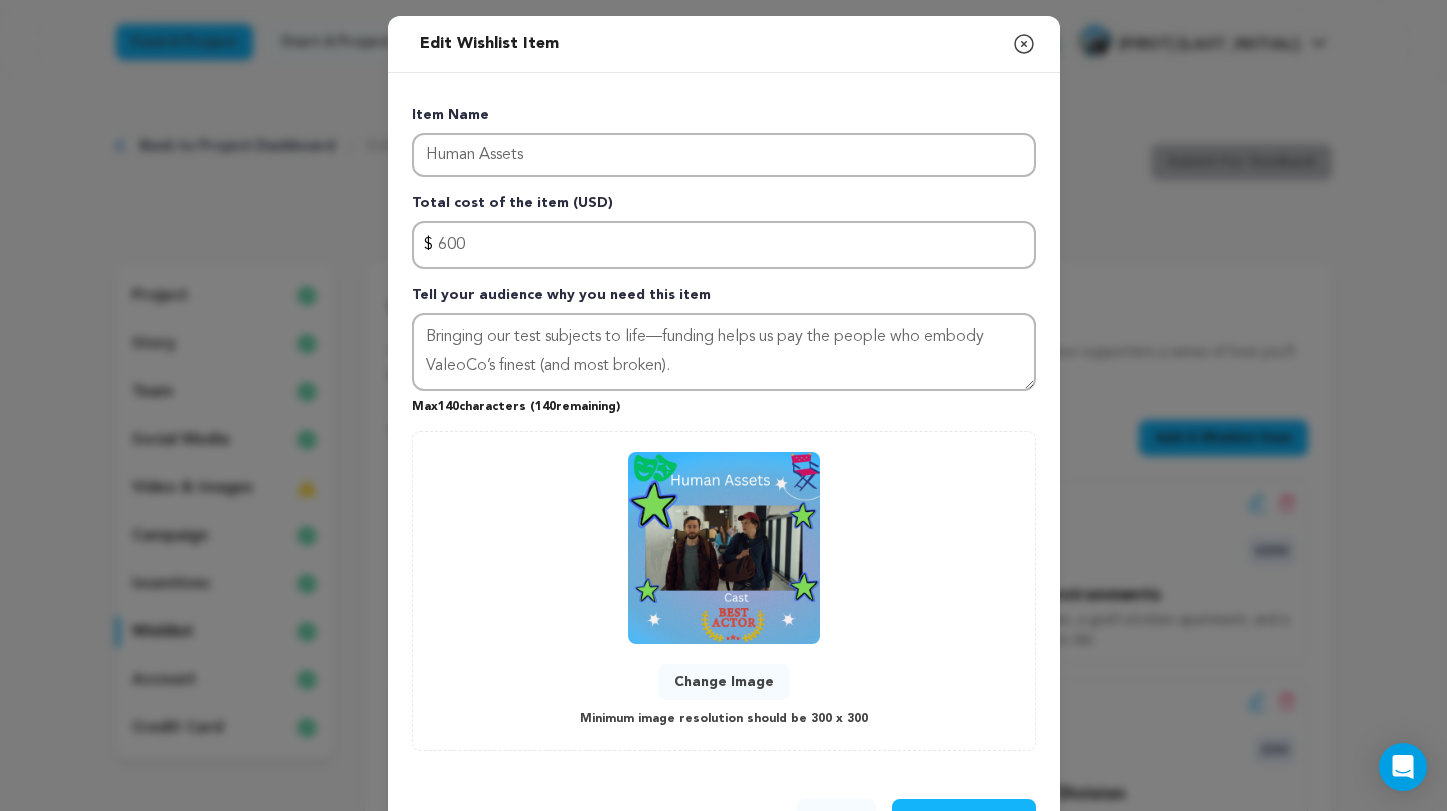 click on "Change Image" at bounding box center [724, 682] 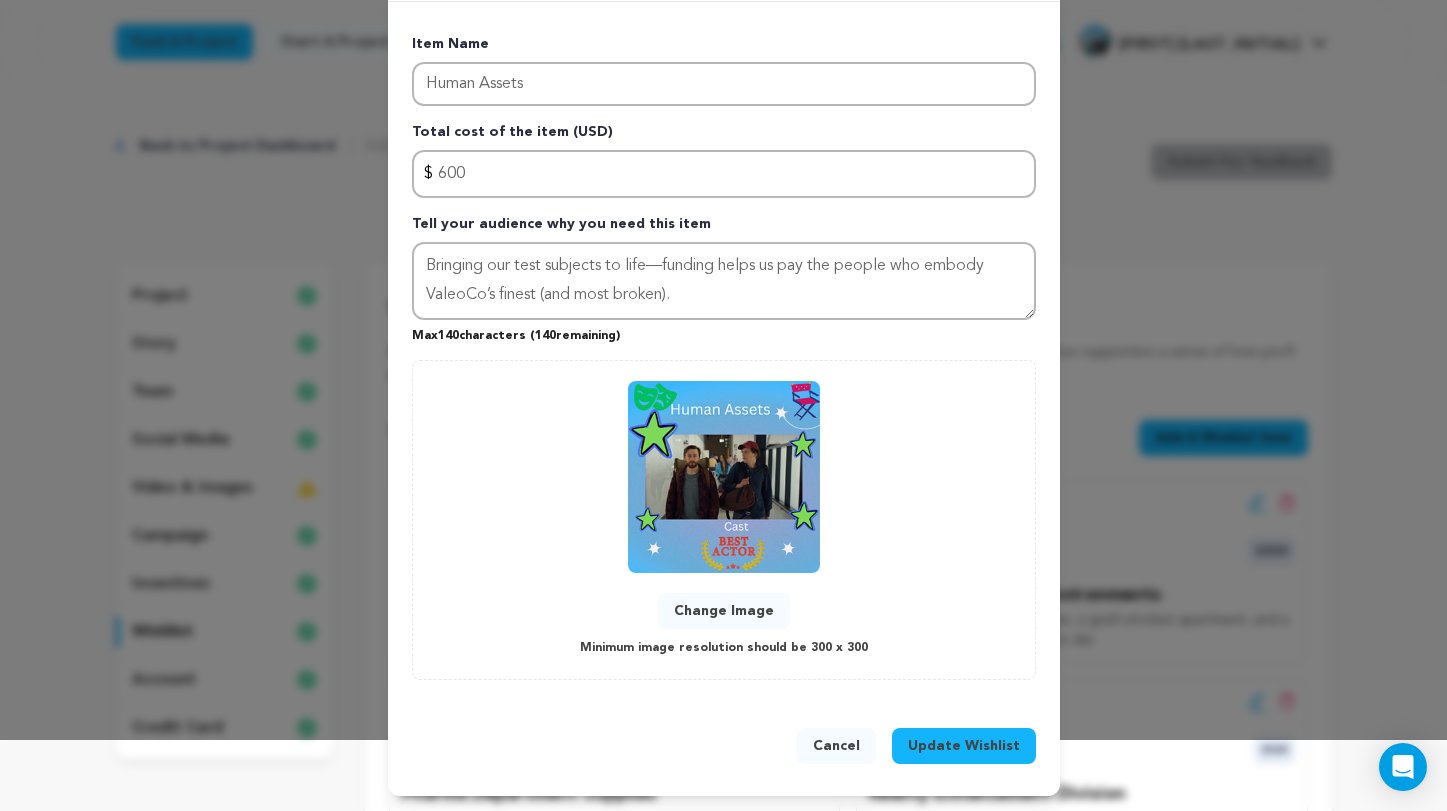 scroll, scrollTop: 70, scrollLeft: 0, axis: vertical 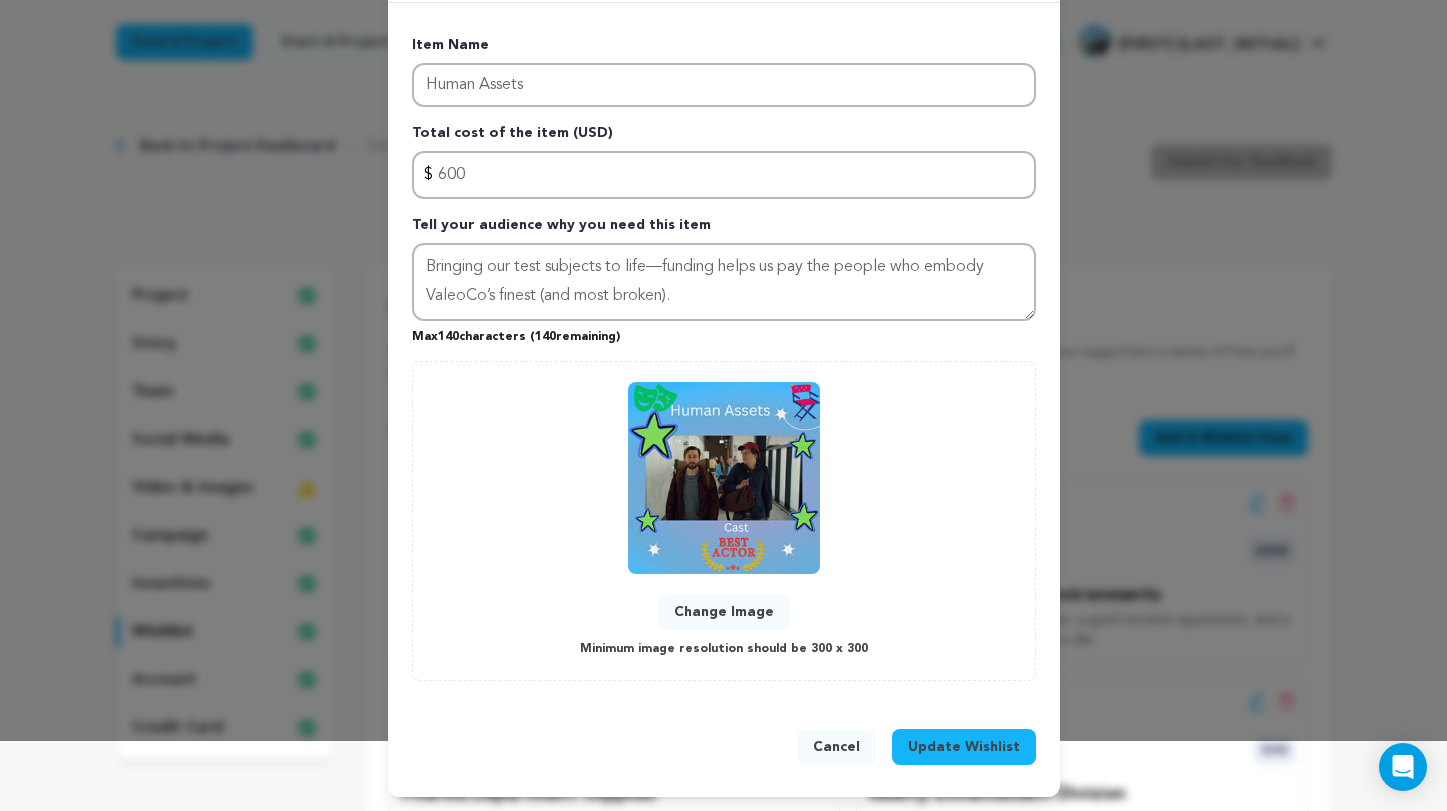 click on "Update Wishlist" at bounding box center (964, 747) 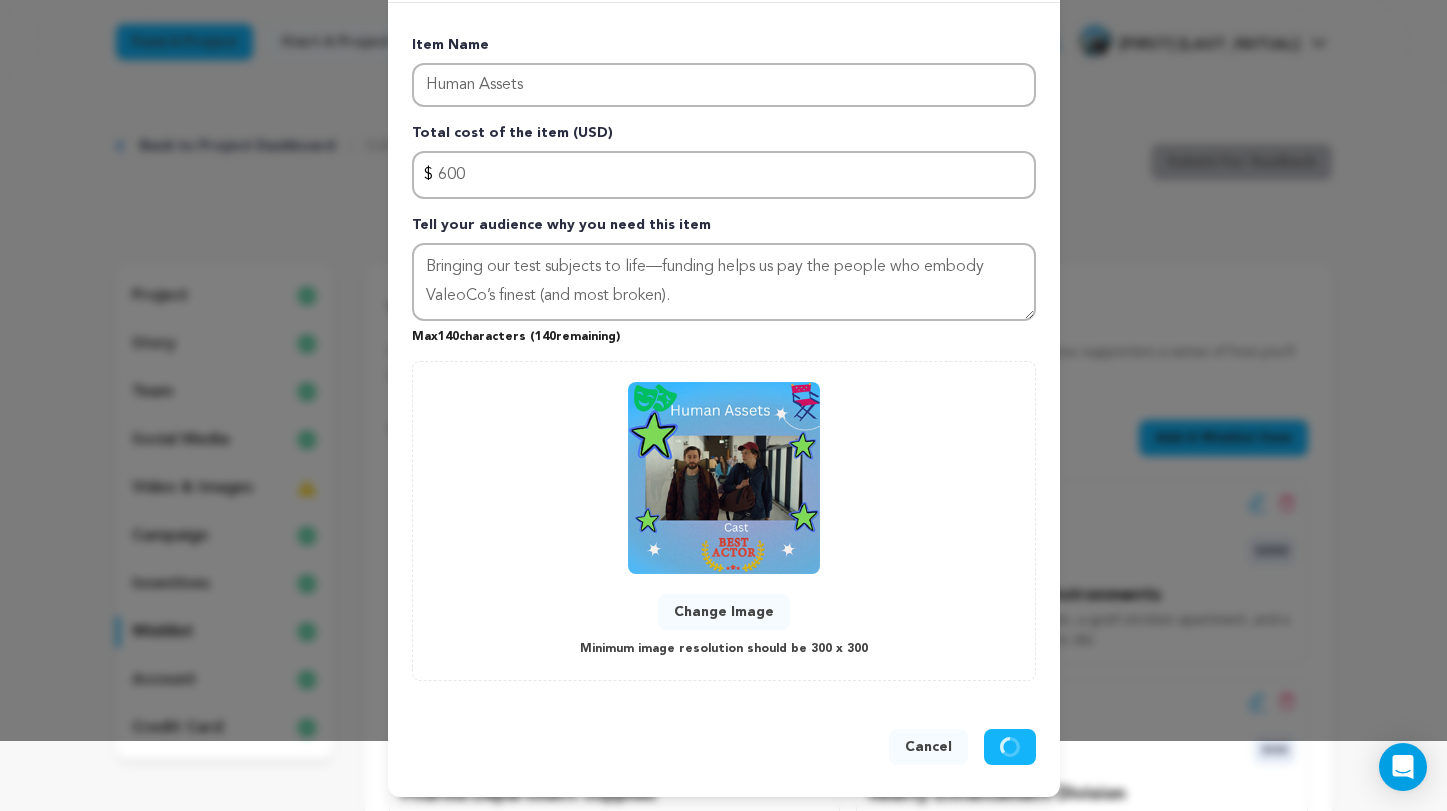 type 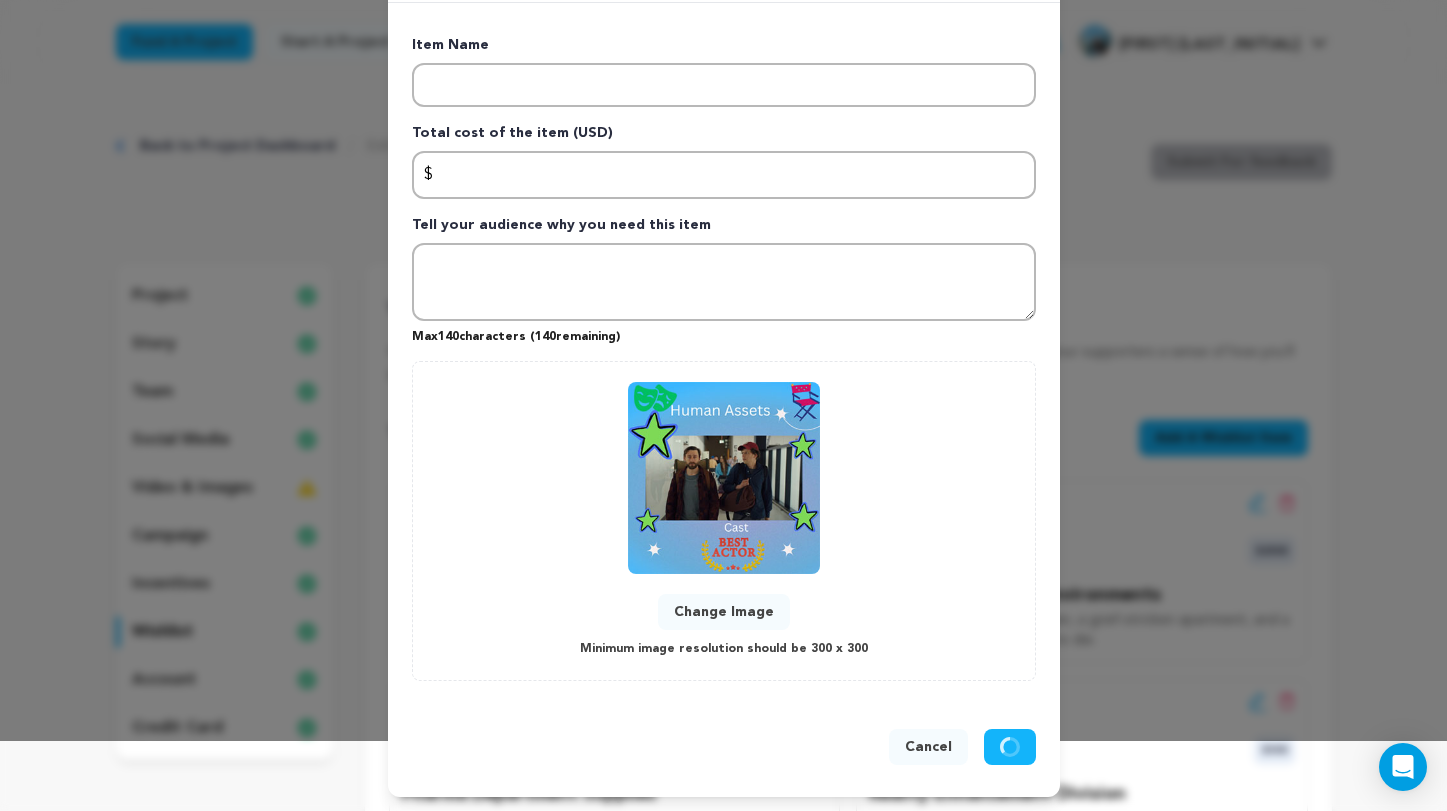 scroll, scrollTop: 0, scrollLeft: 0, axis: both 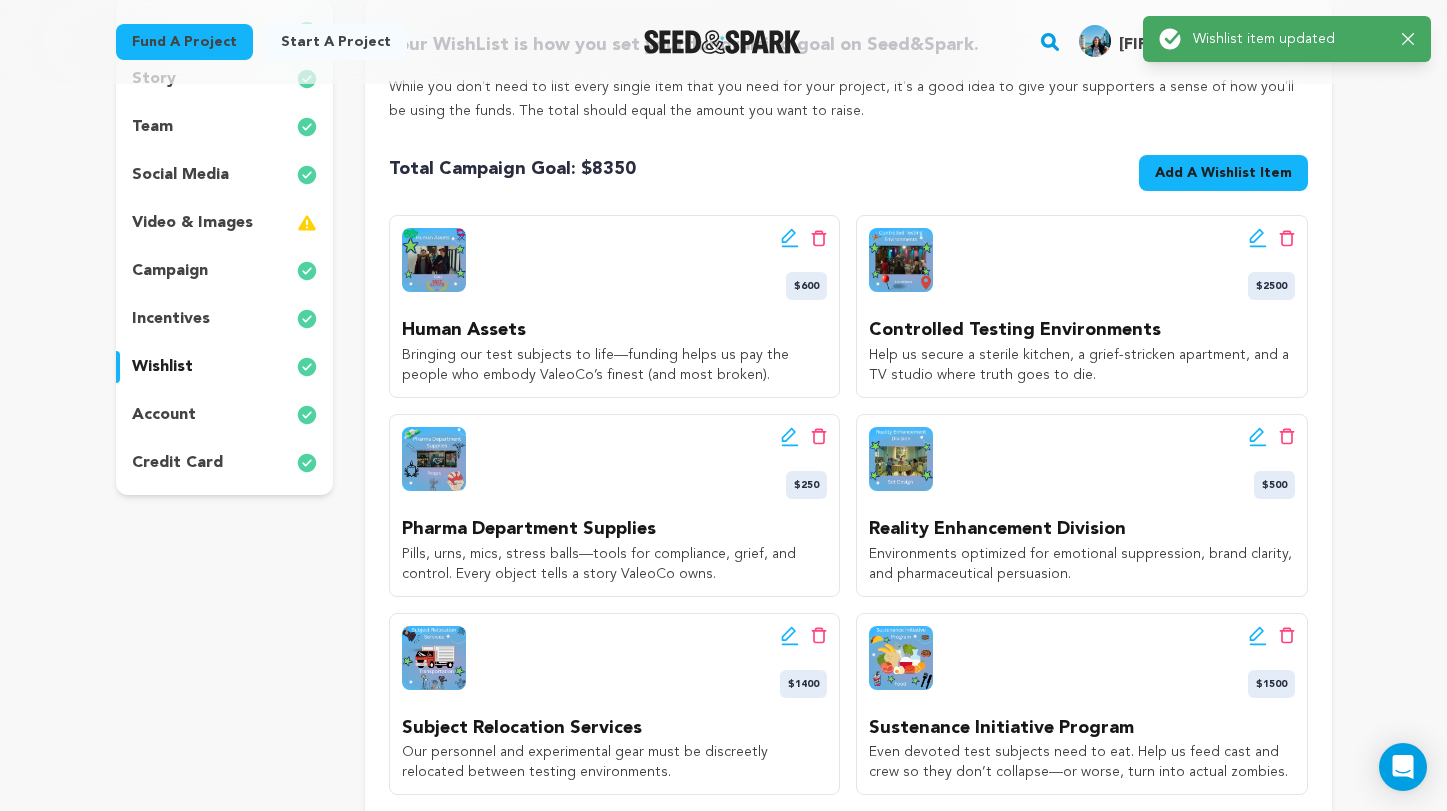 click 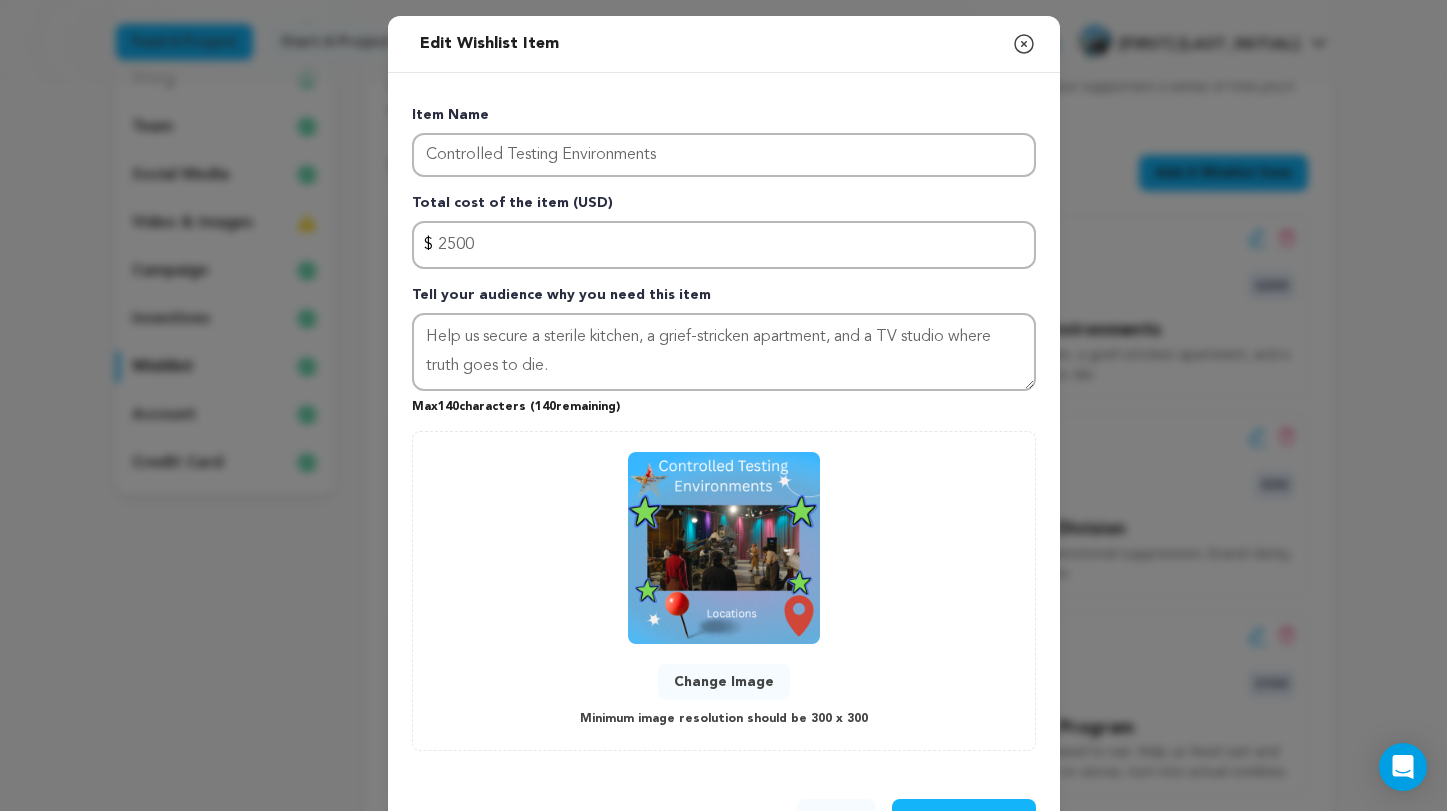 click on "Change Image" at bounding box center [724, 682] 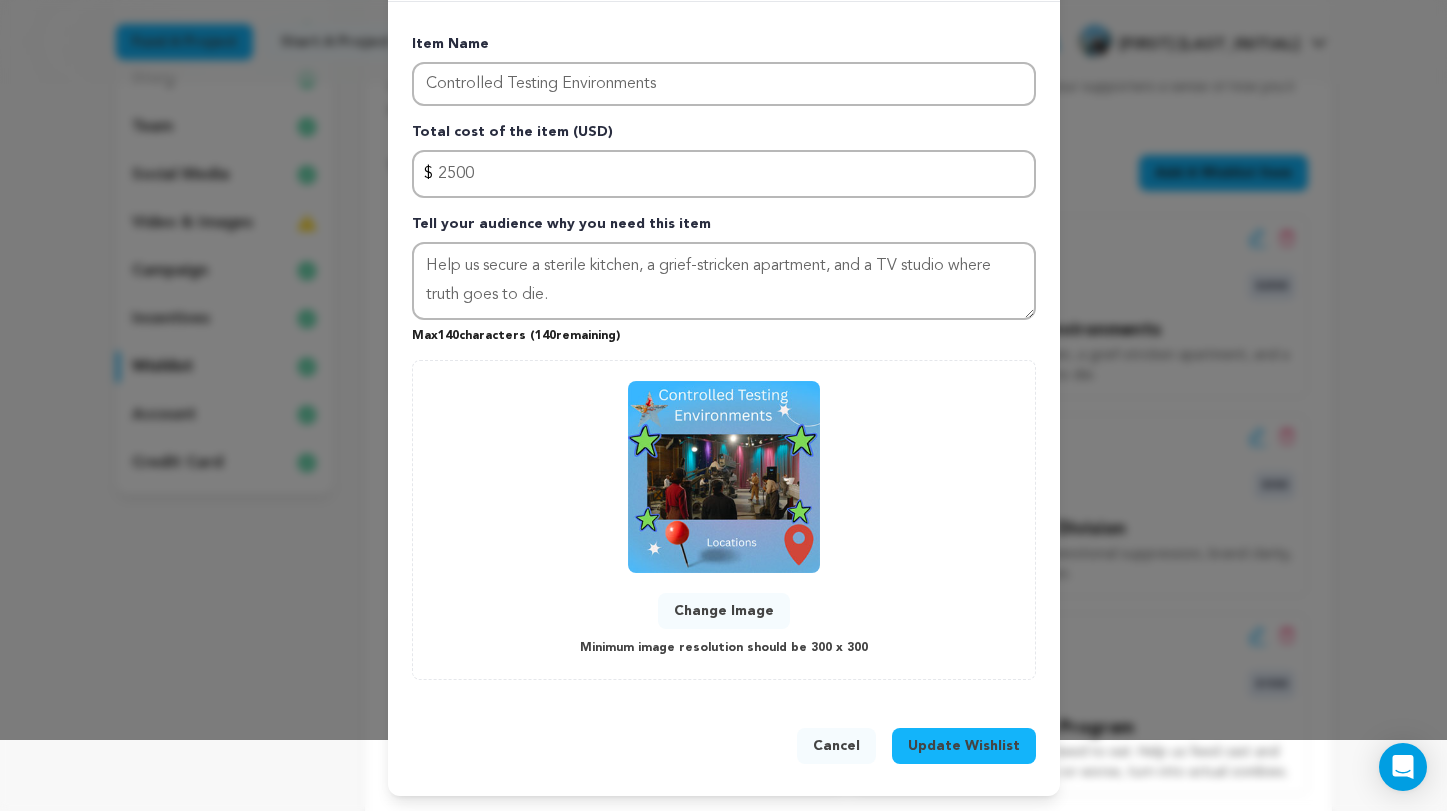 scroll, scrollTop: 70, scrollLeft: 0, axis: vertical 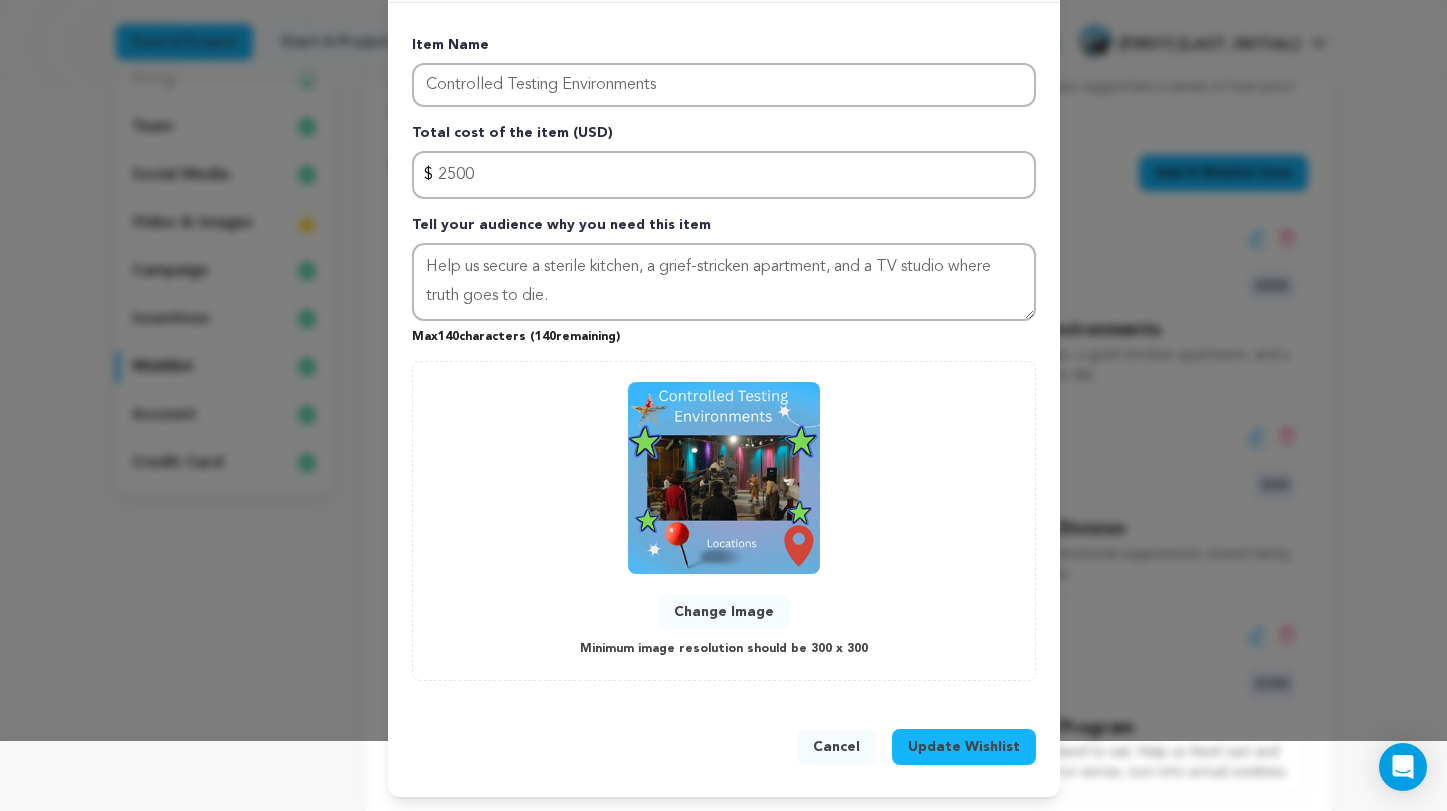 click on "Update Wishlist" at bounding box center [964, 747] 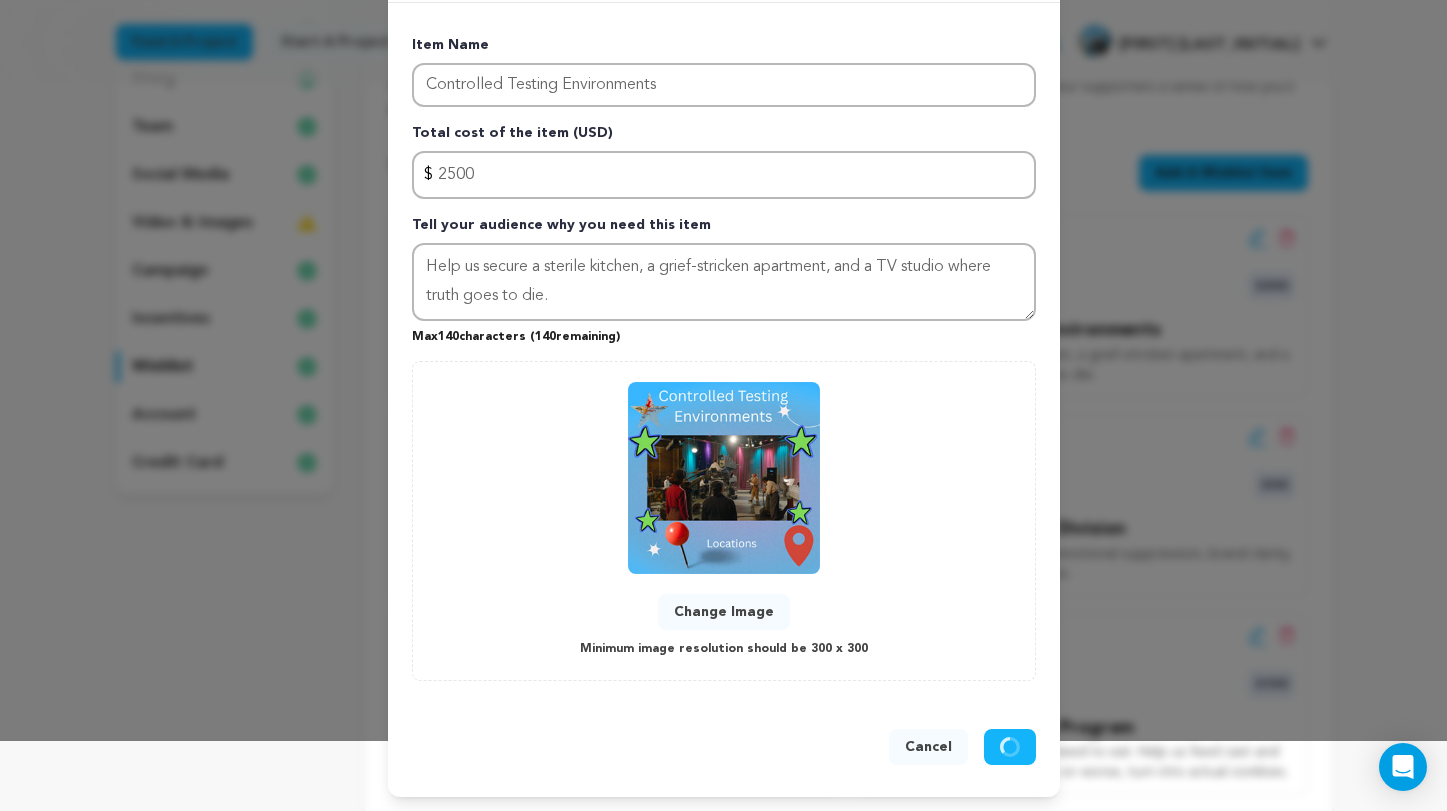 type 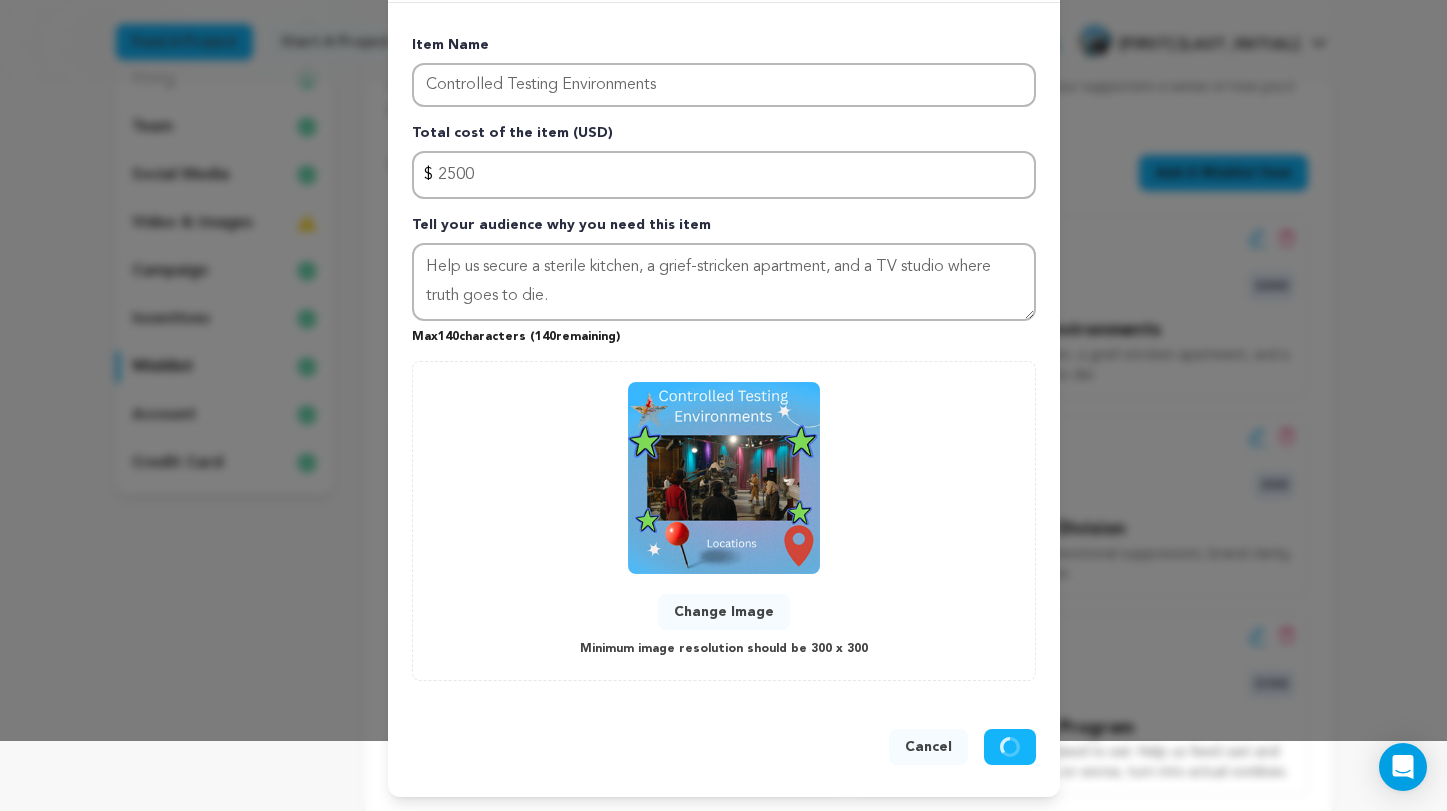 type 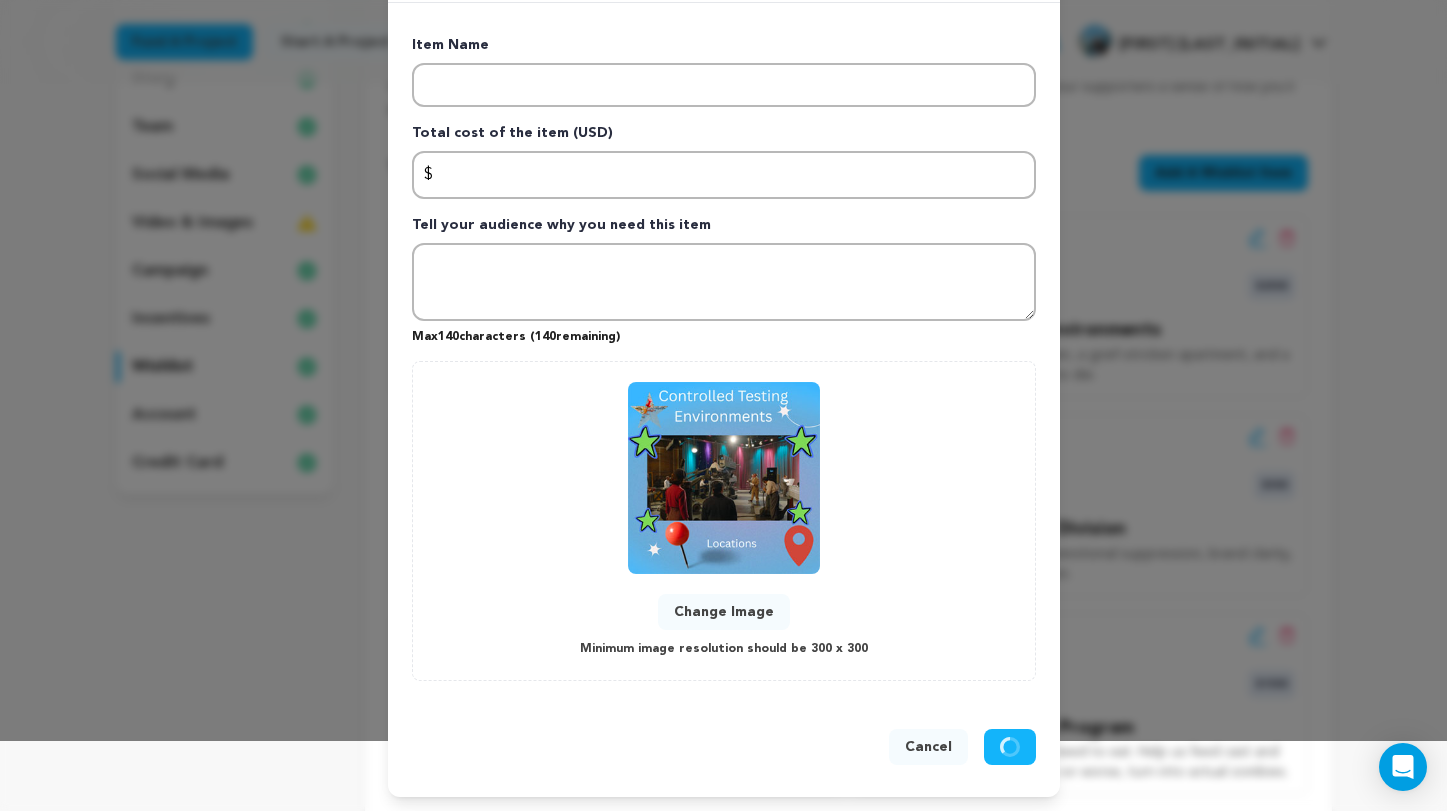 scroll, scrollTop: 0, scrollLeft: 0, axis: both 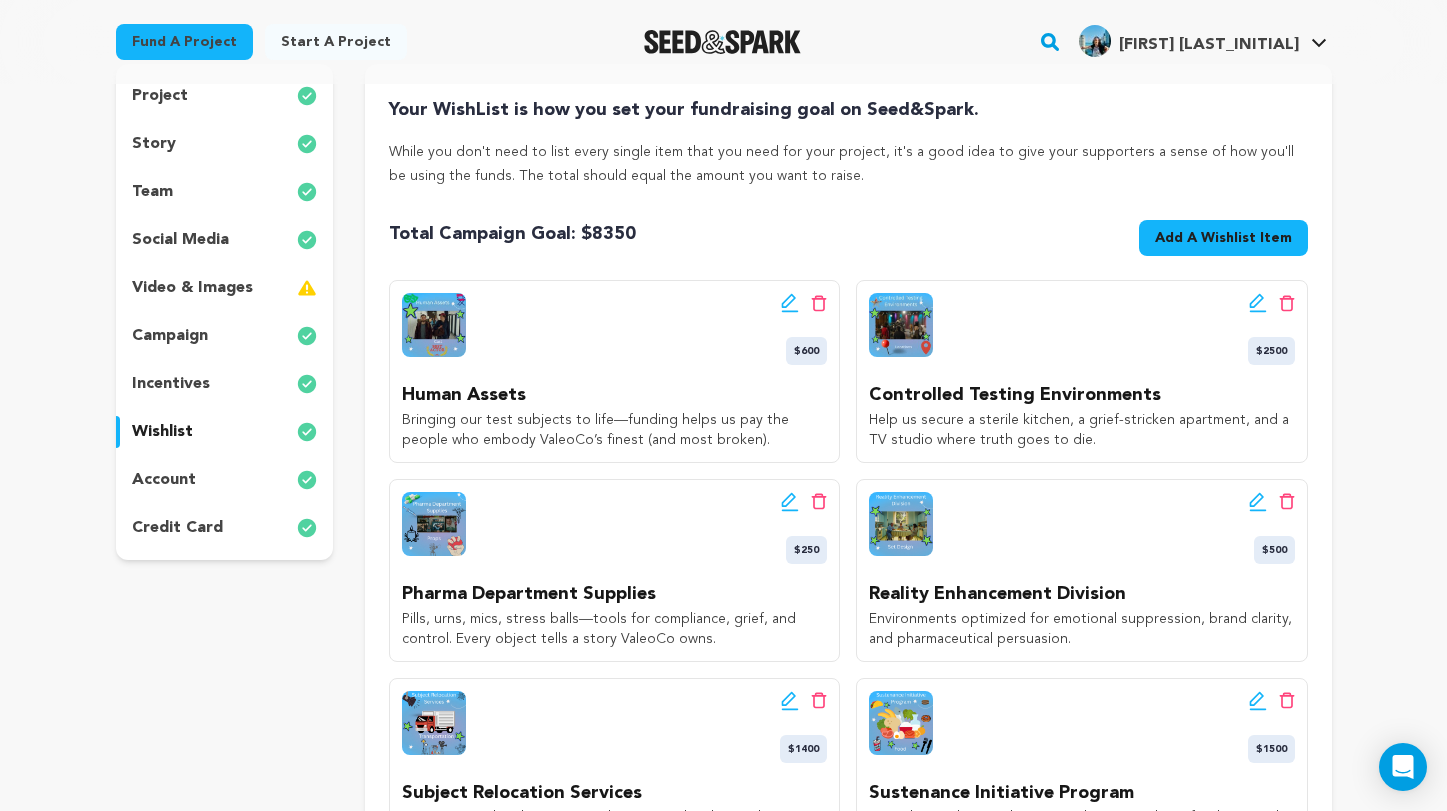 click 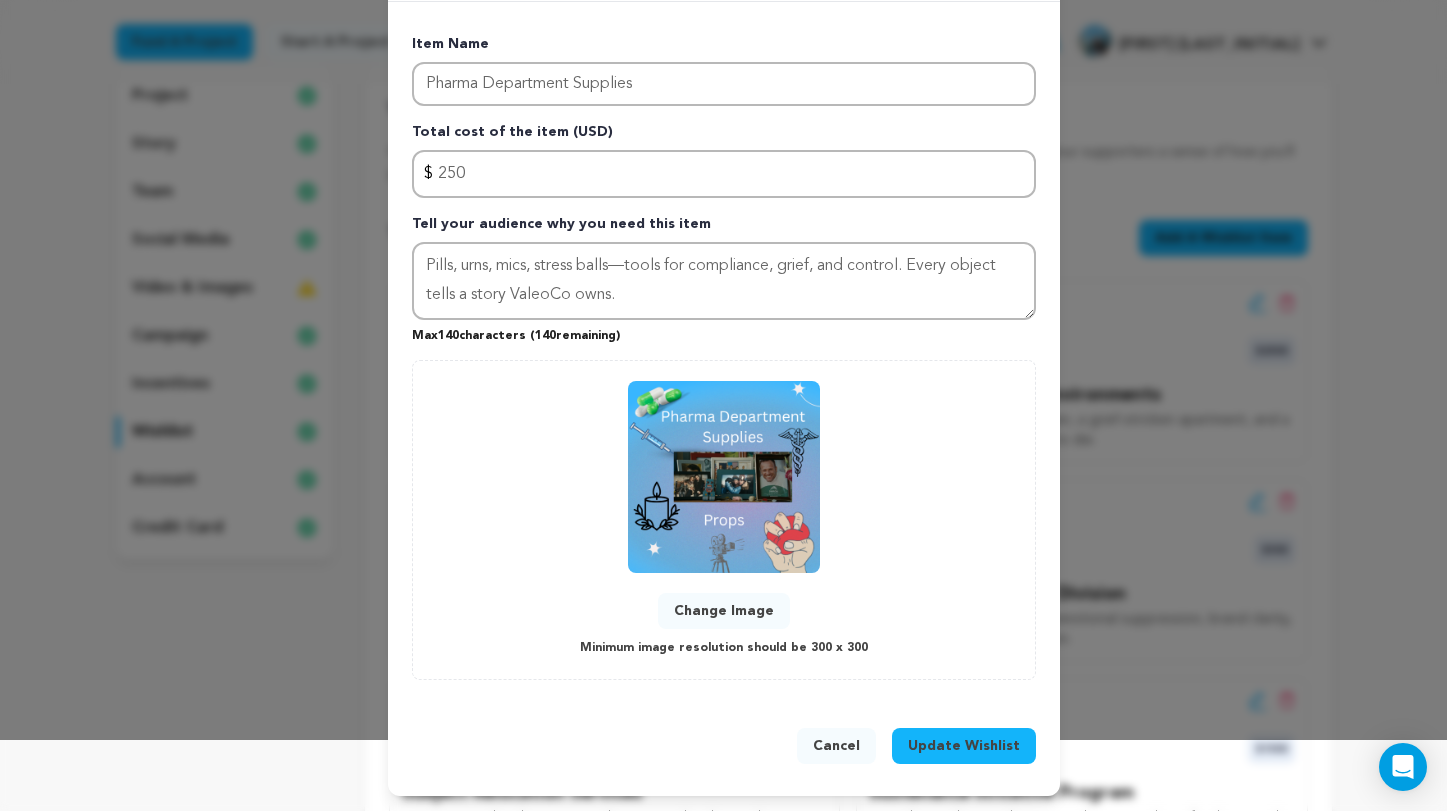 scroll, scrollTop: 70, scrollLeft: 0, axis: vertical 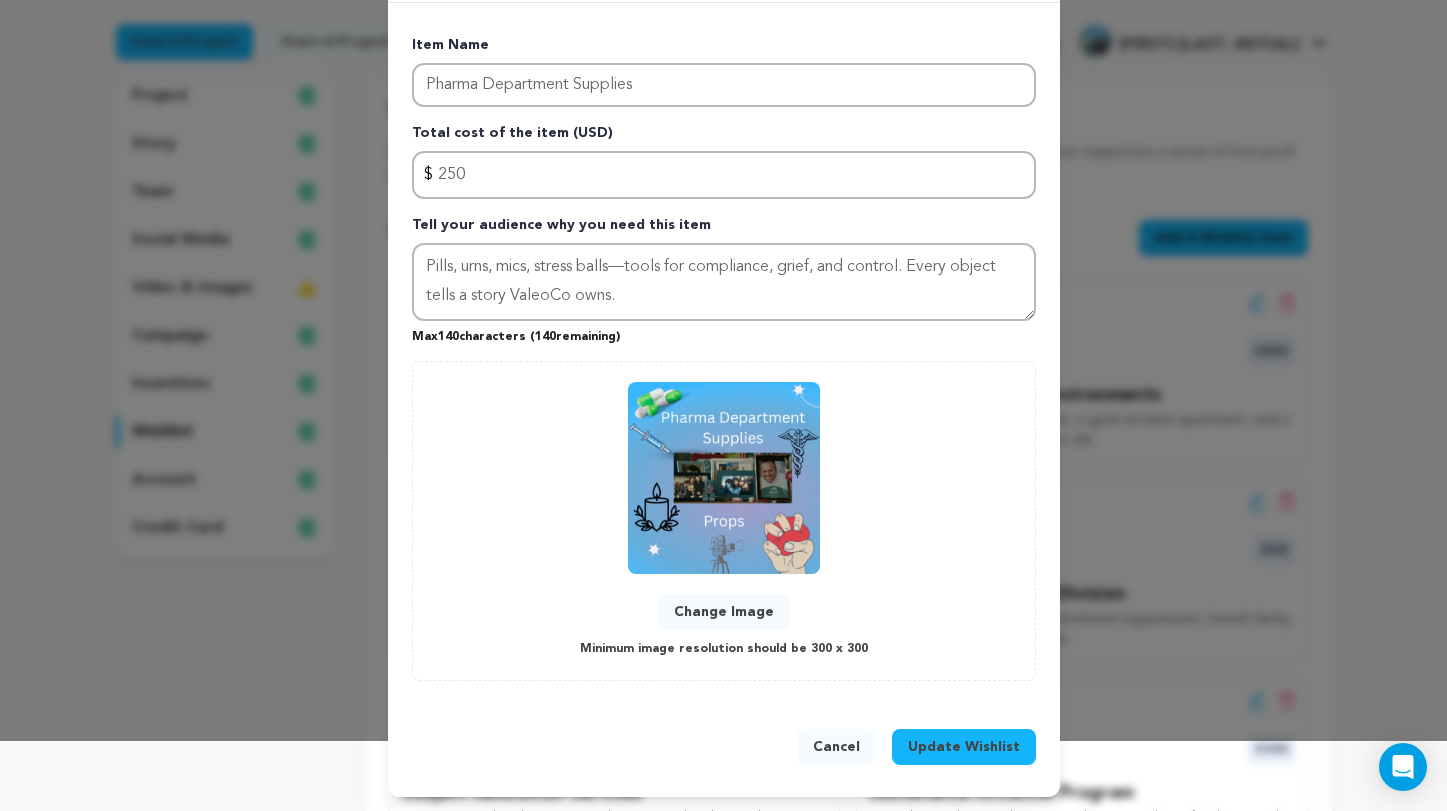 click on "Change Image" at bounding box center [724, 612] 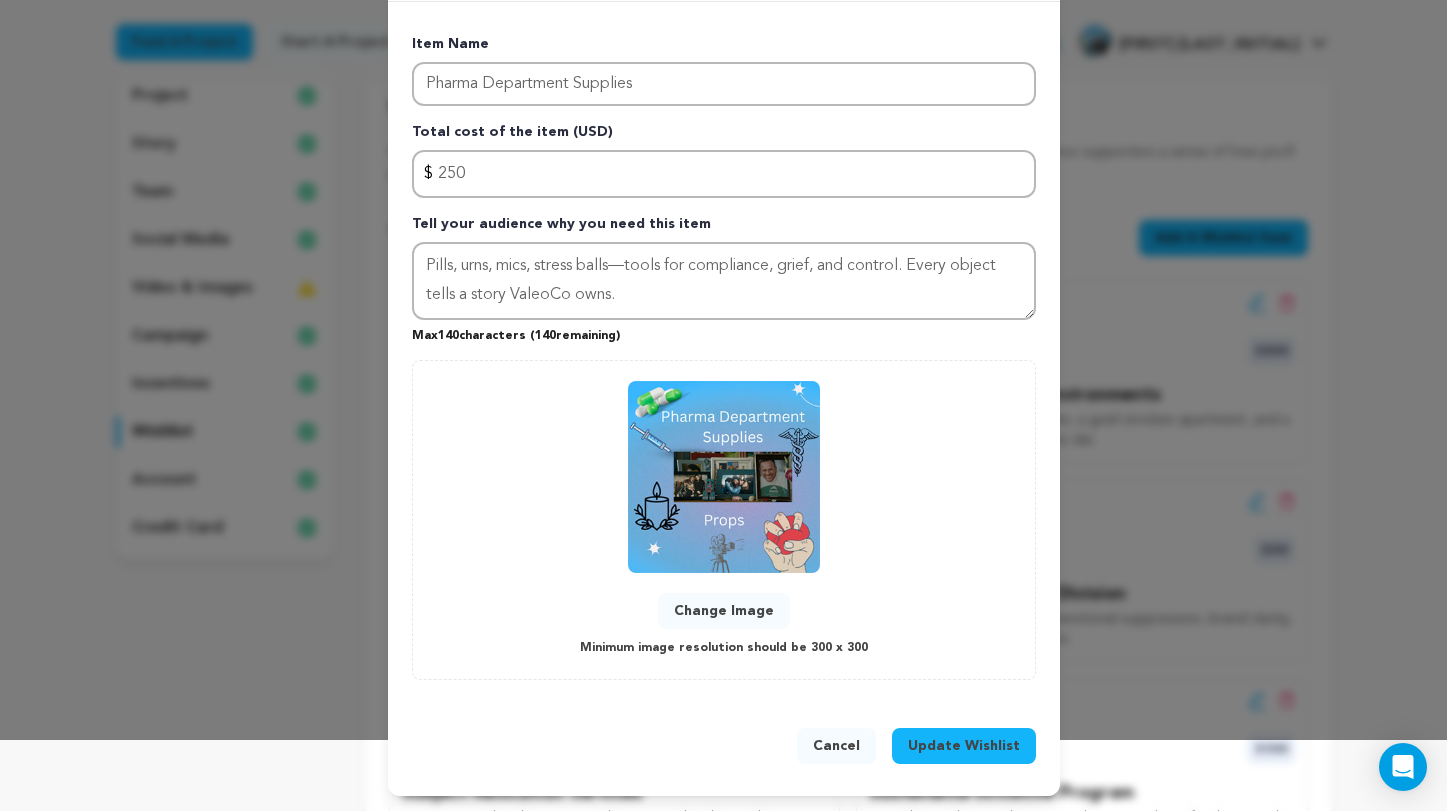 scroll, scrollTop: 70, scrollLeft: 0, axis: vertical 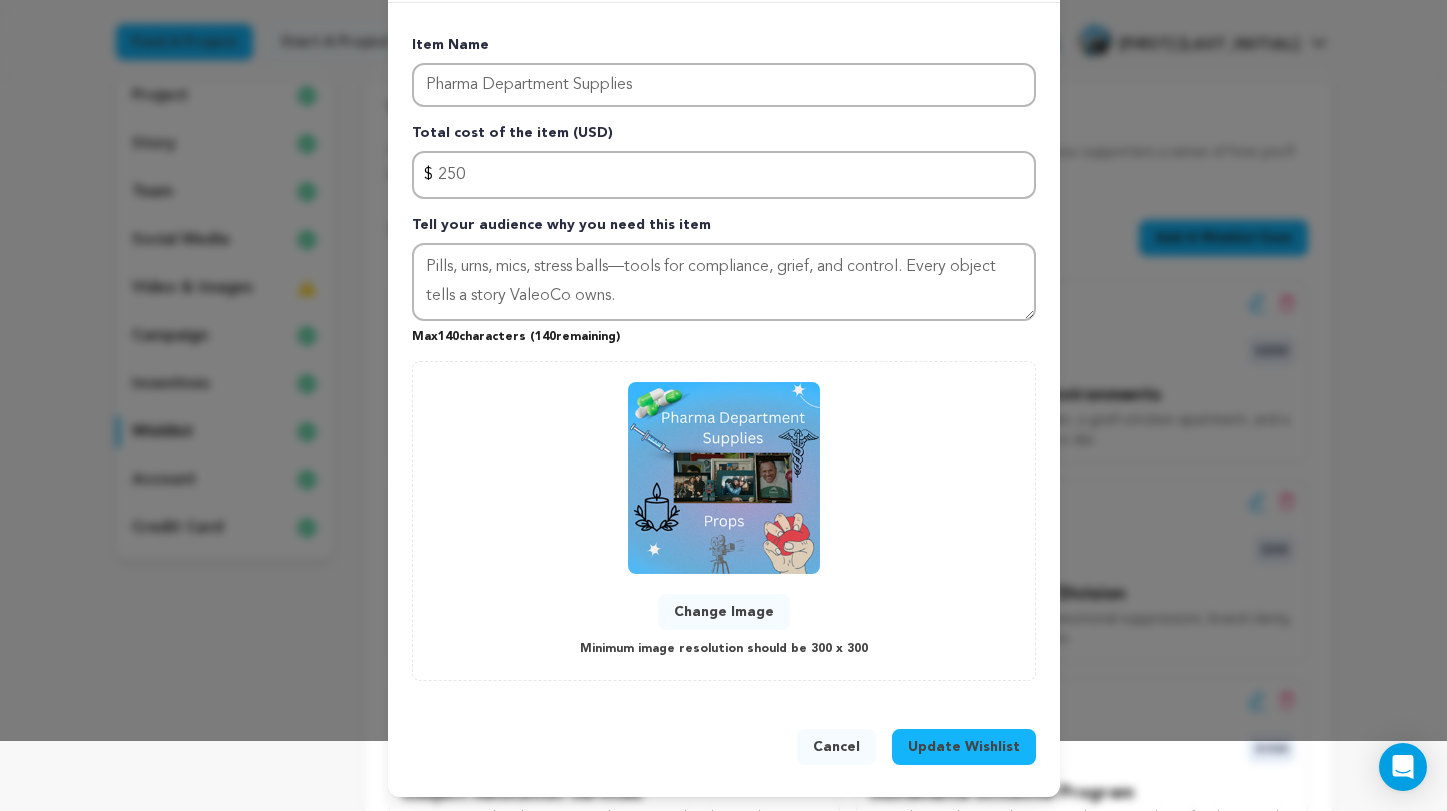 click on "Update Wishlist" at bounding box center [964, 747] 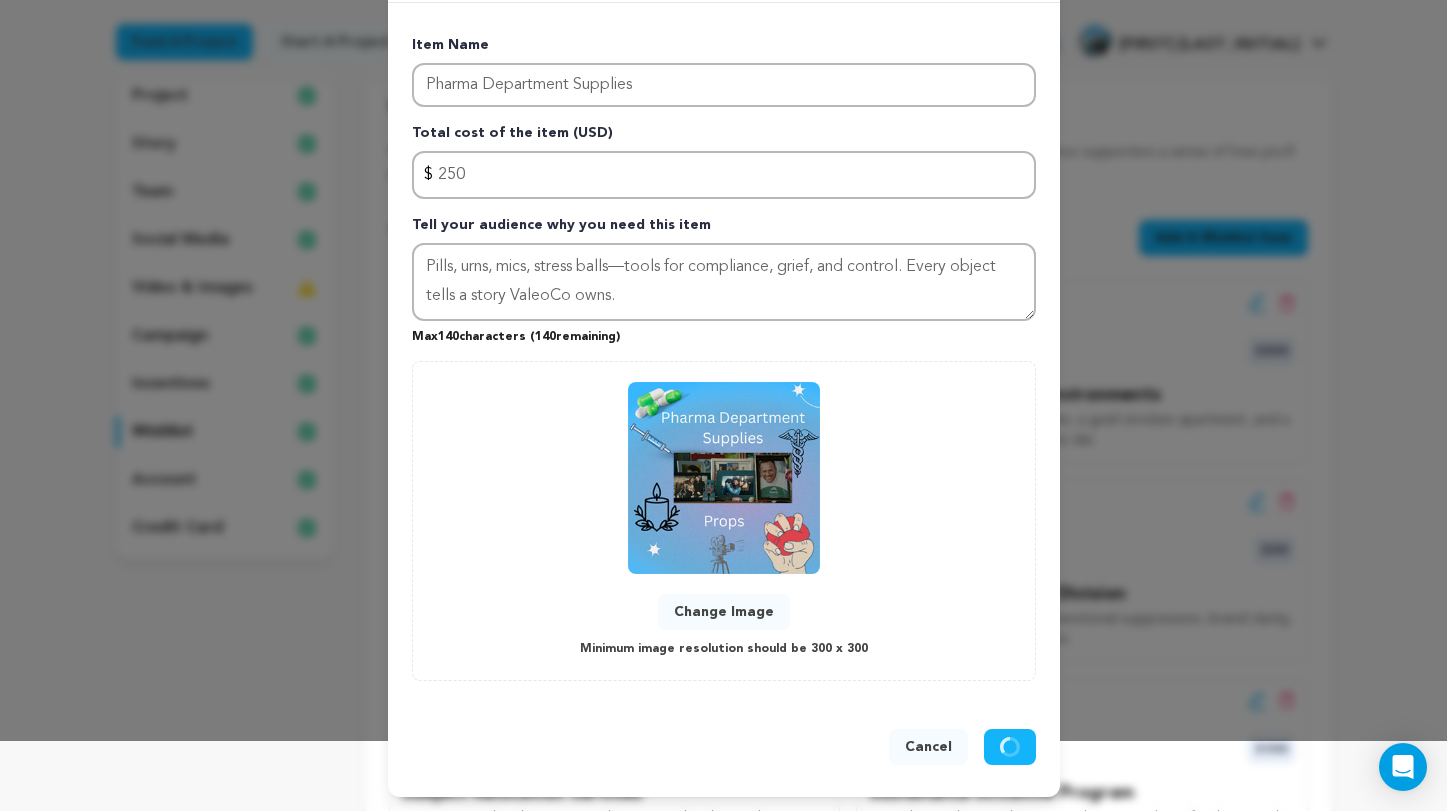 type 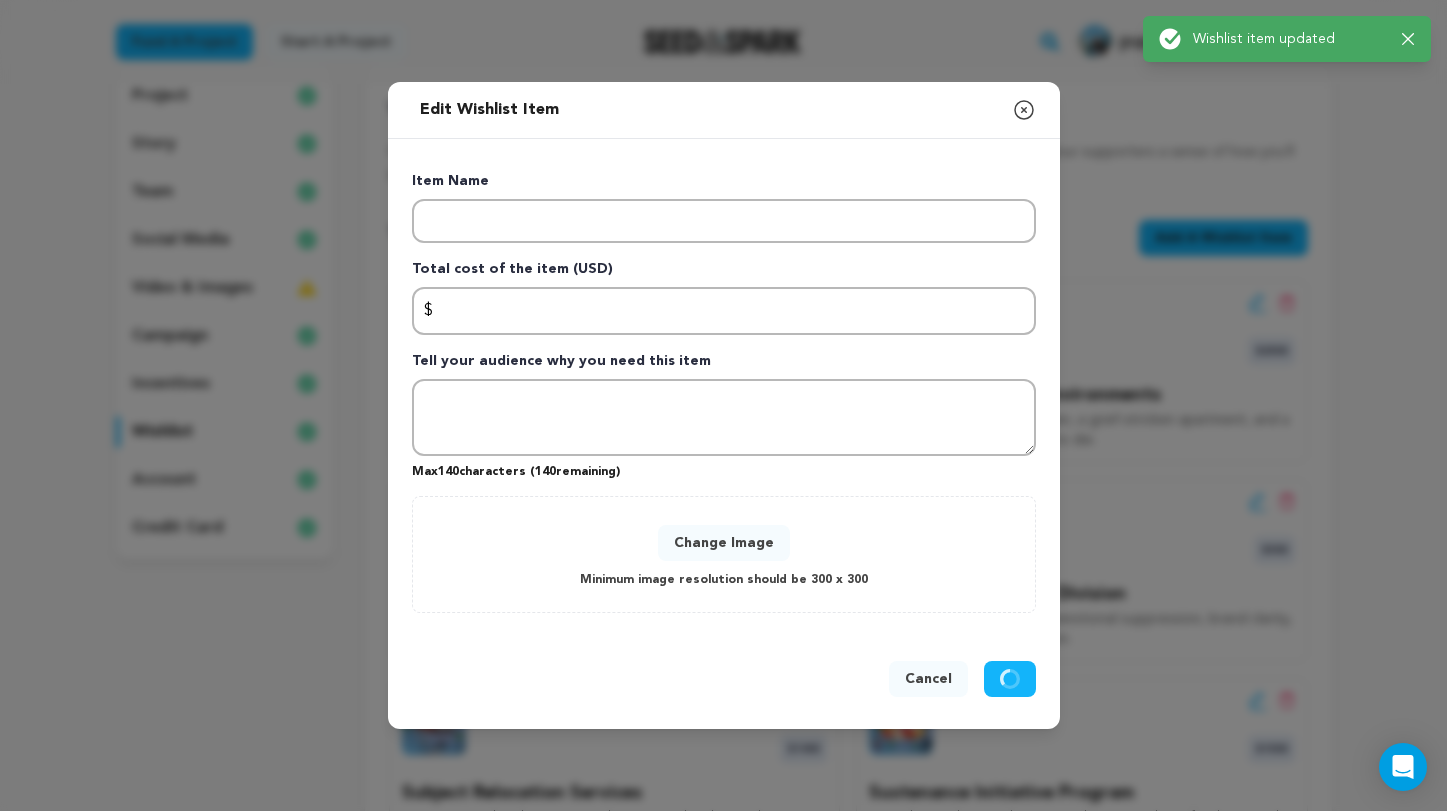 scroll, scrollTop: 0, scrollLeft: 0, axis: both 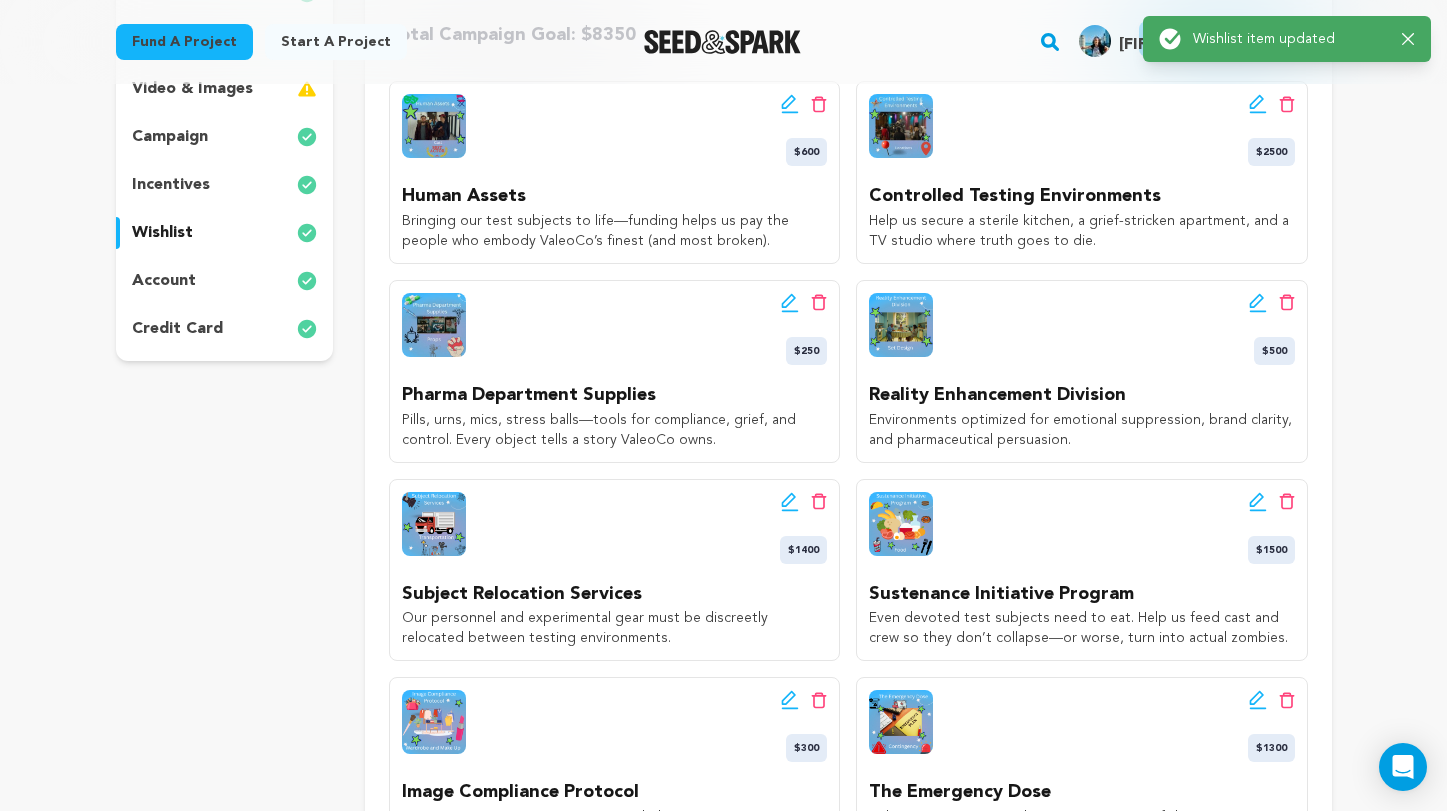 click 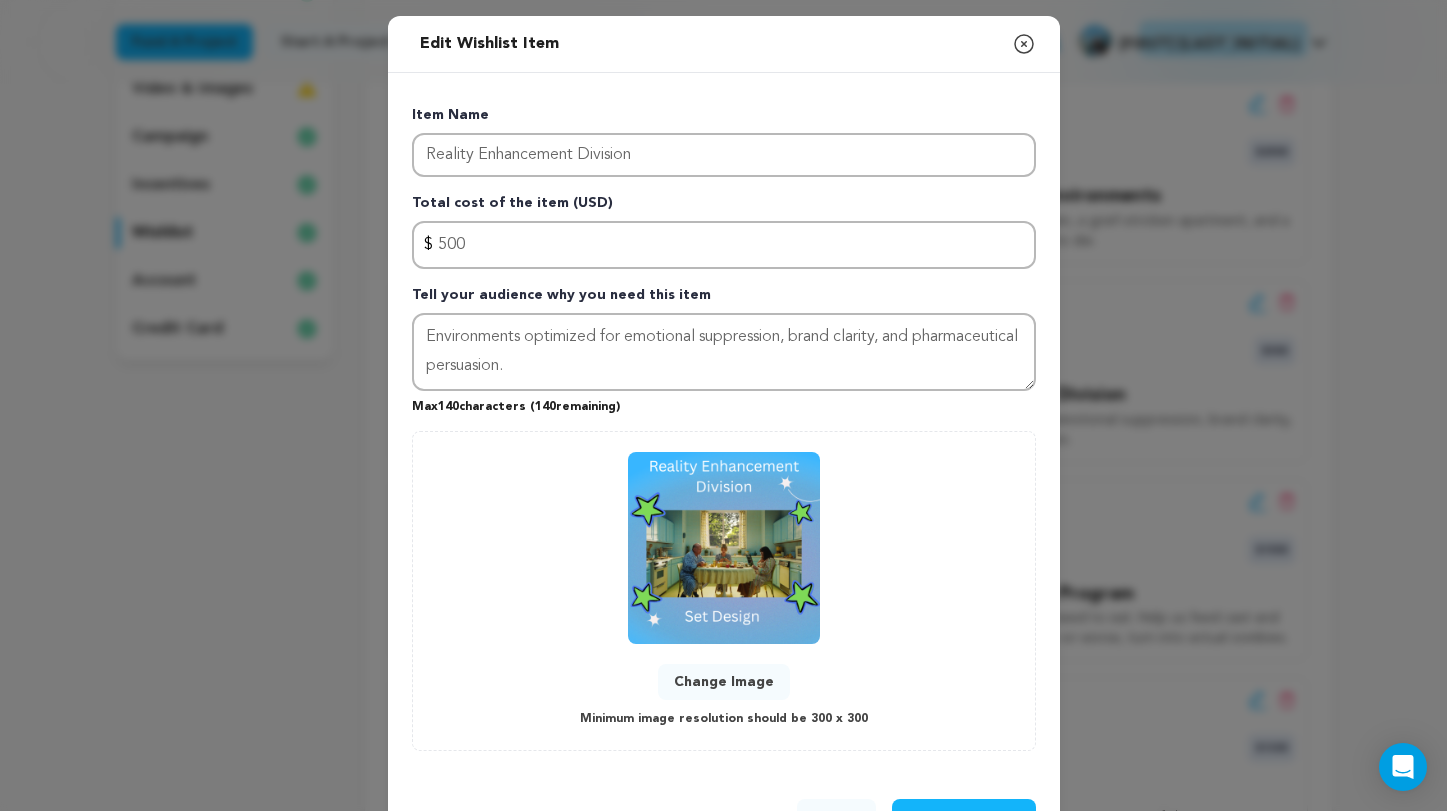 click on "Change Image" at bounding box center (724, 682) 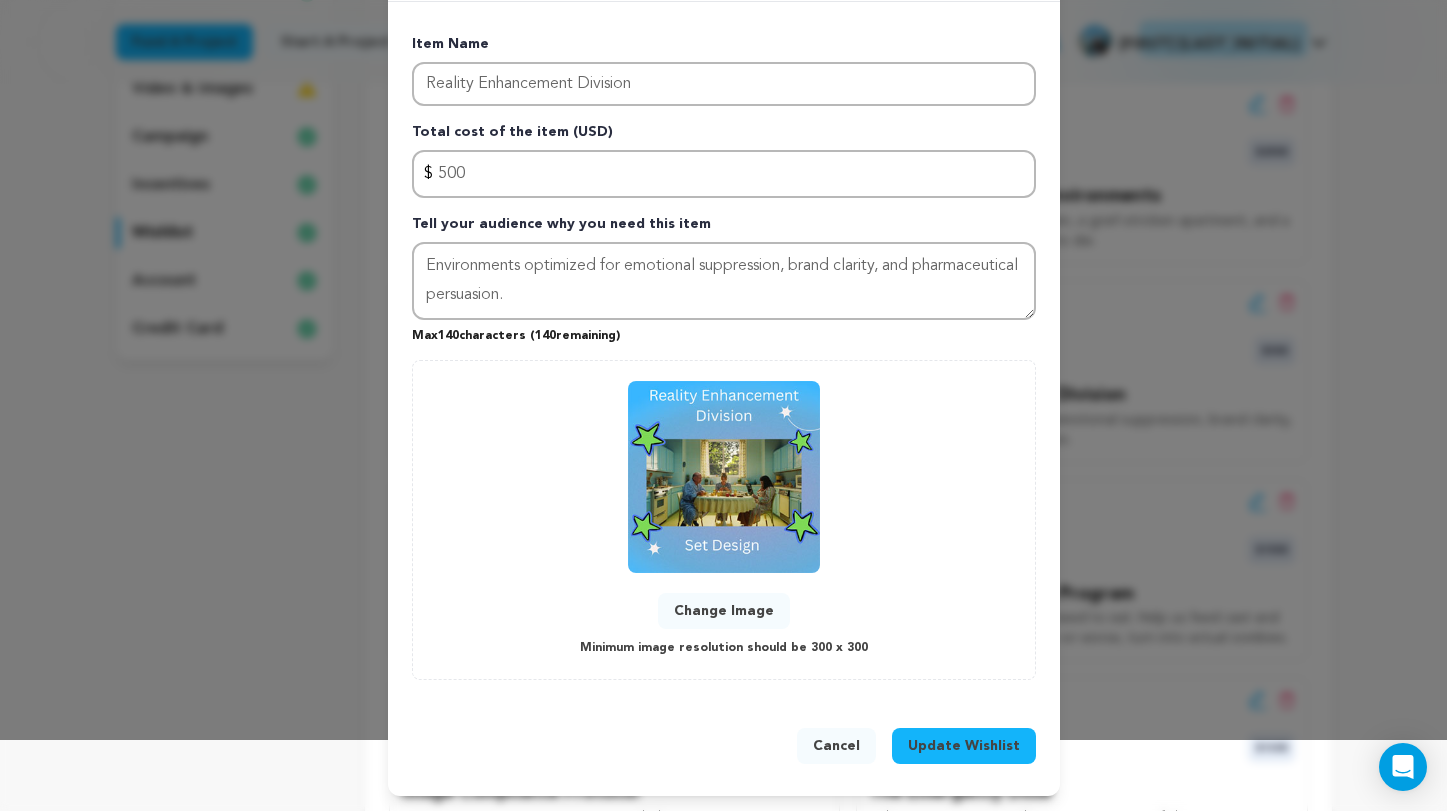 scroll, scrollTop: 70, scrollLeft: 0, axis: vertical 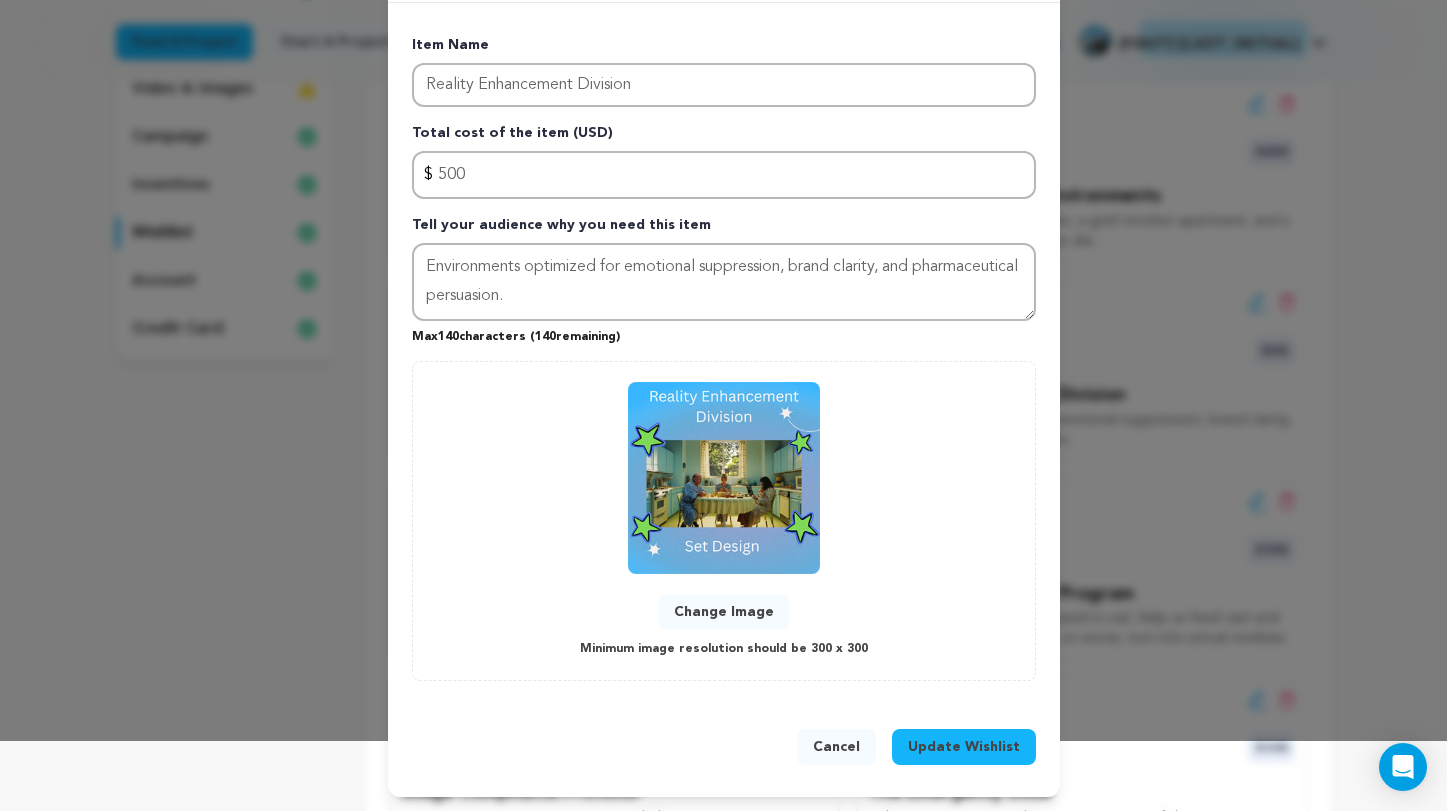 click on "Update Wishlist" at bounding box center (964, 747) 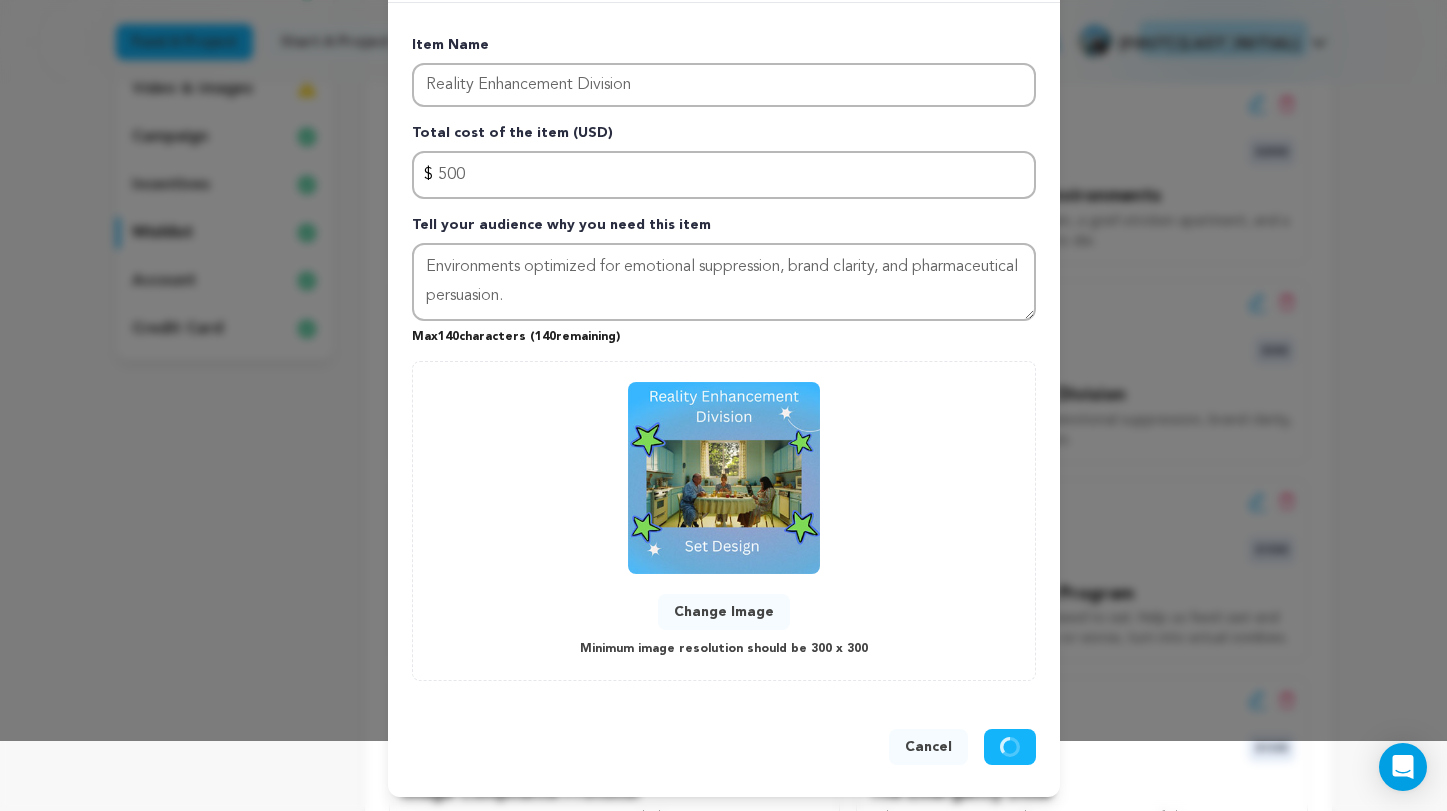 type 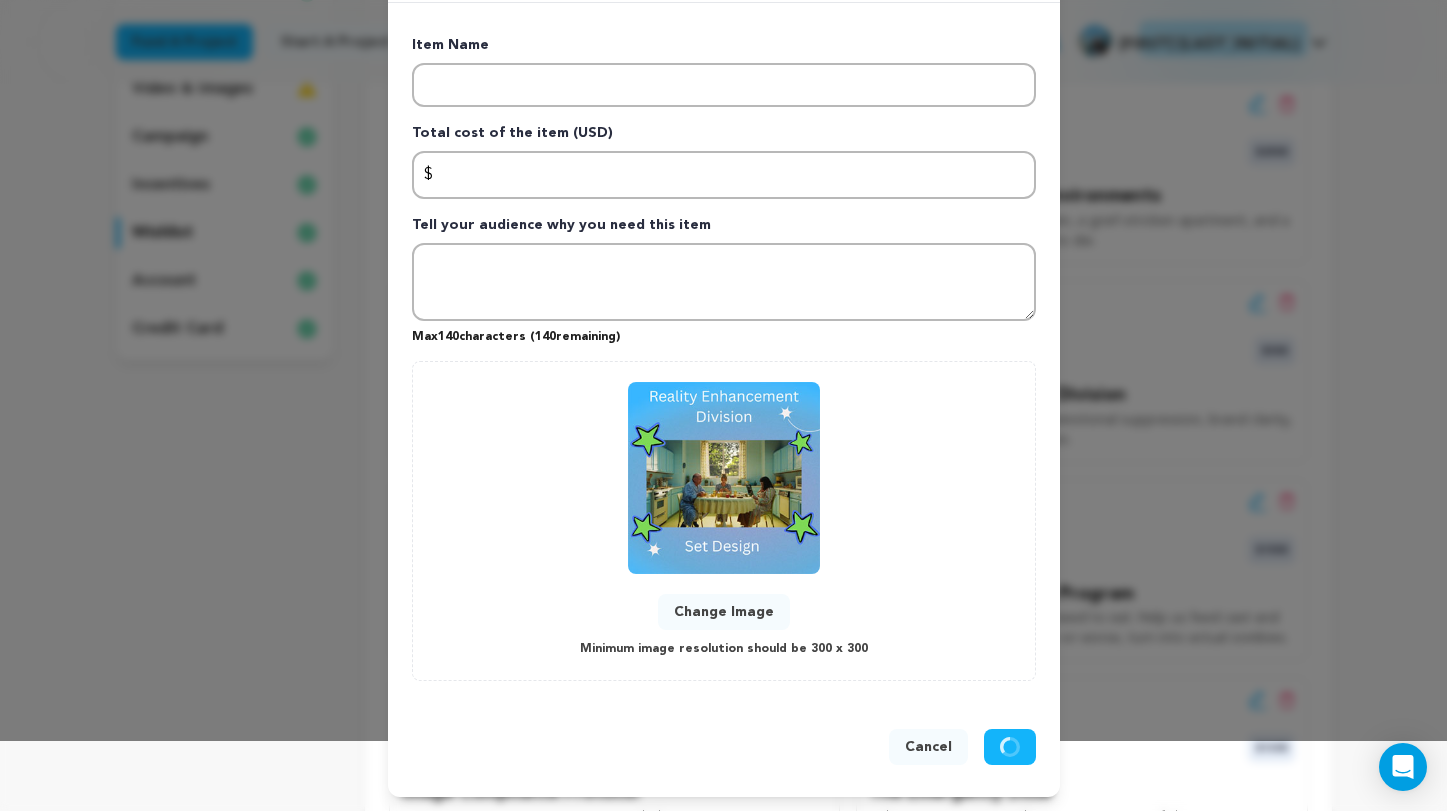 scroll, scrollTop: 0, scrollLeft: 0, axis: both 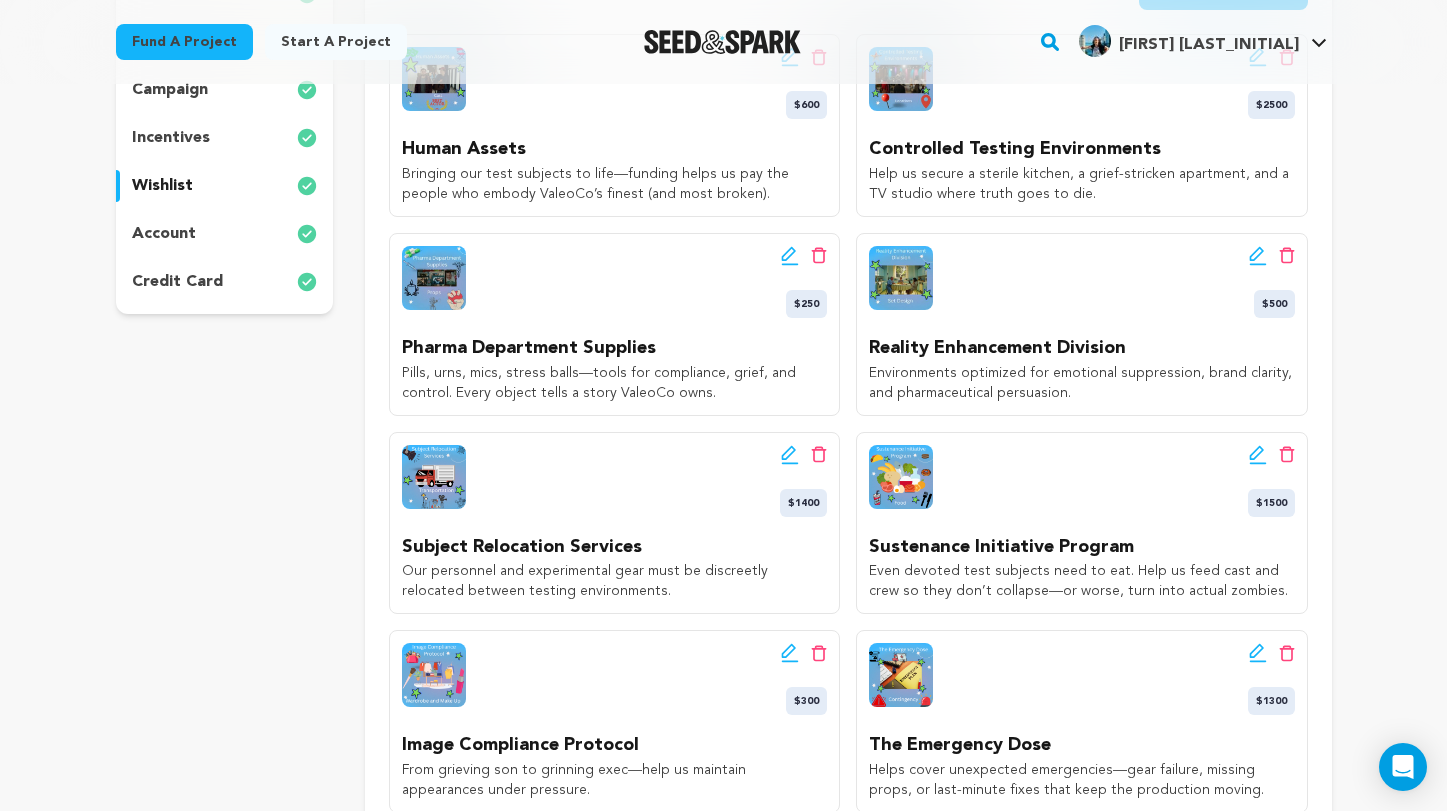 click 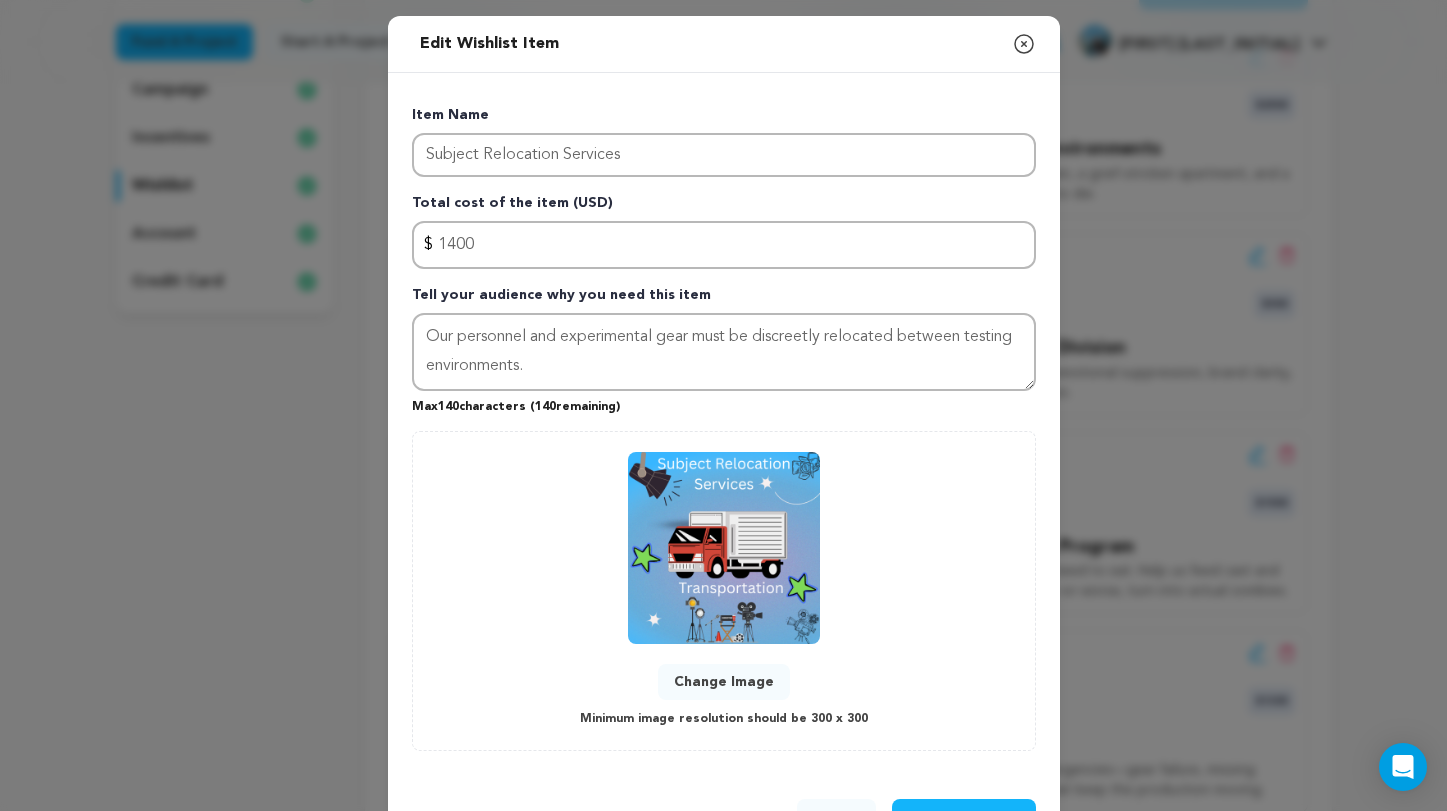 click on "Change Image" at bounding box center (724, 682) 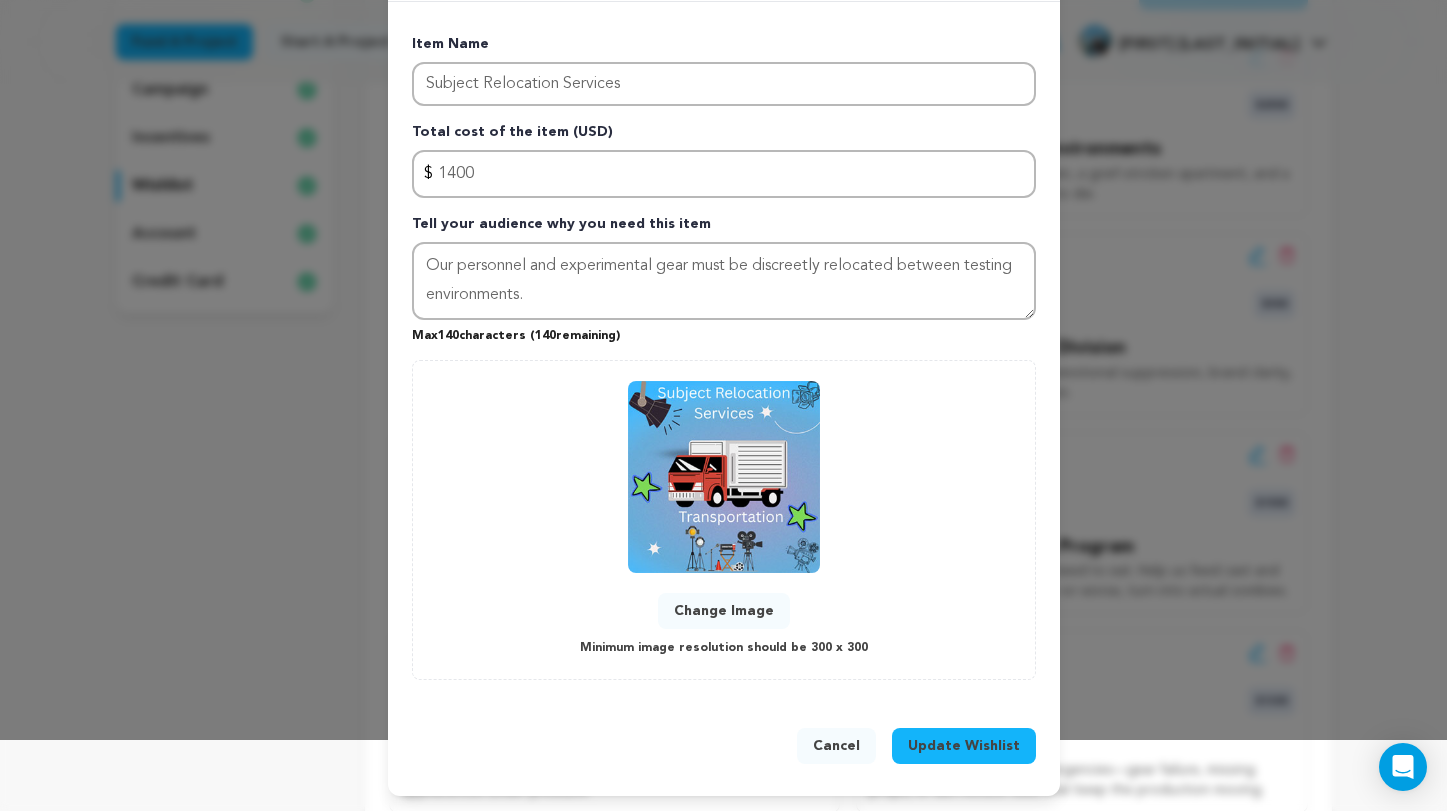 scroll, scrollTop: 70, scrollLeft: 0, axis: vertical 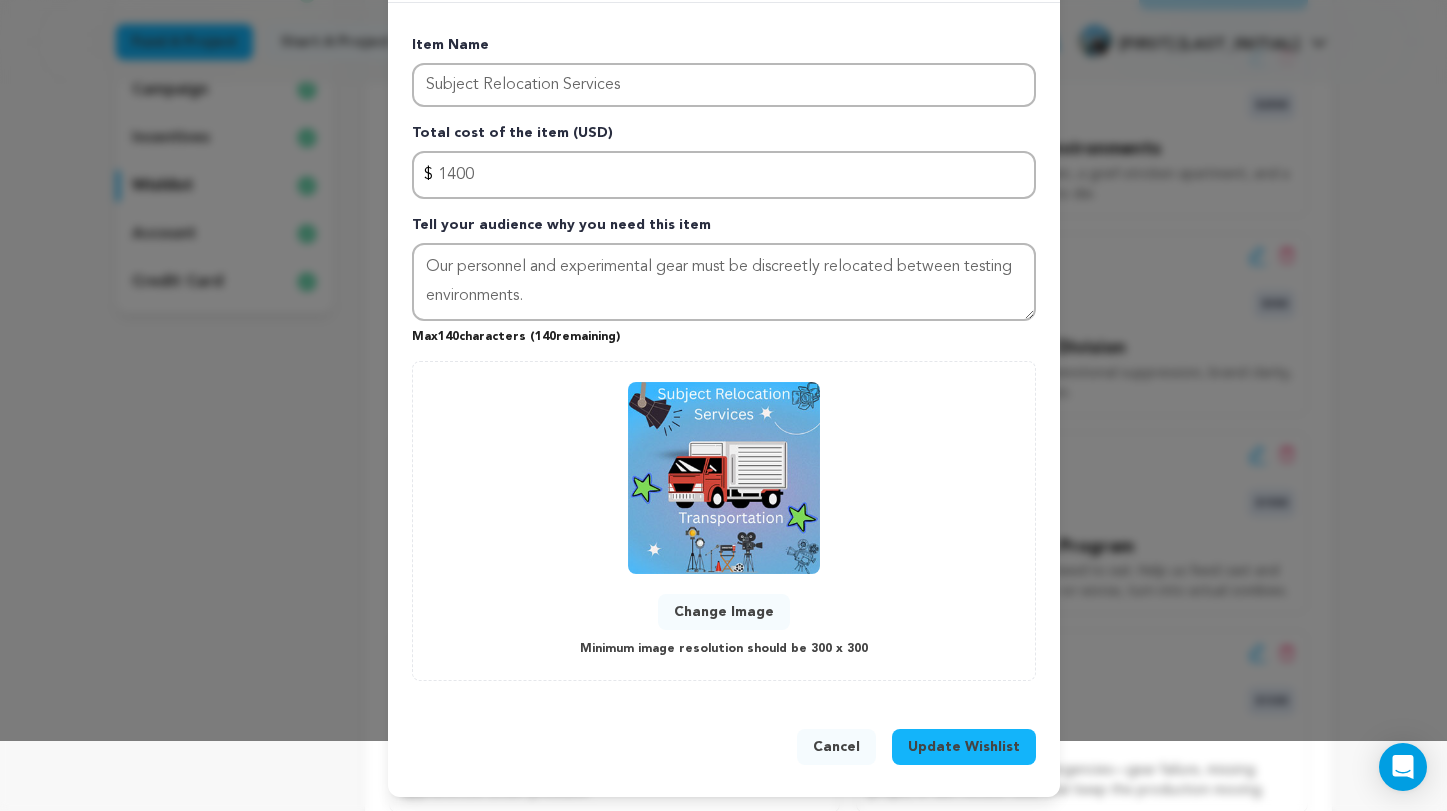 click on "Update Wishlist" at bounding box center (964, 747) 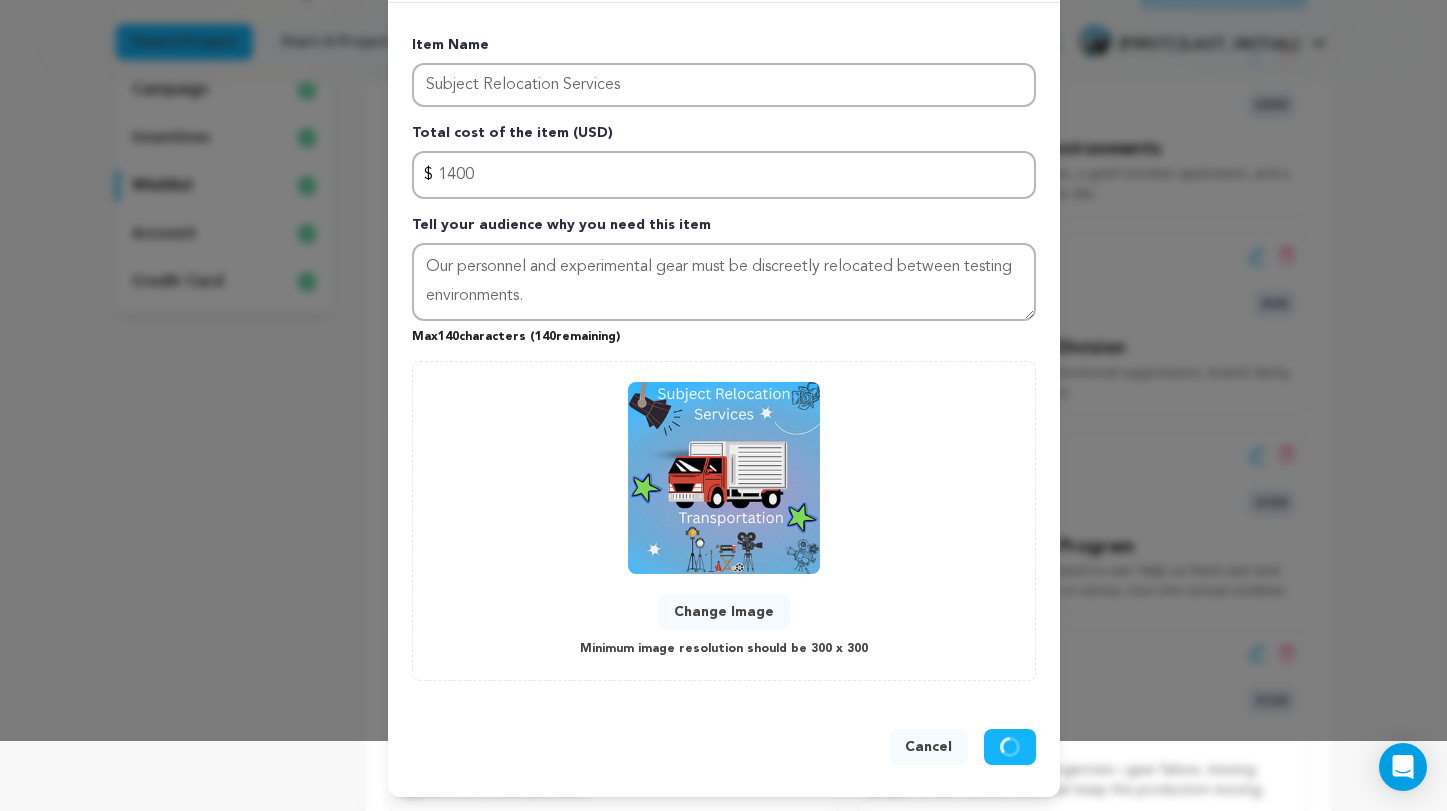 type 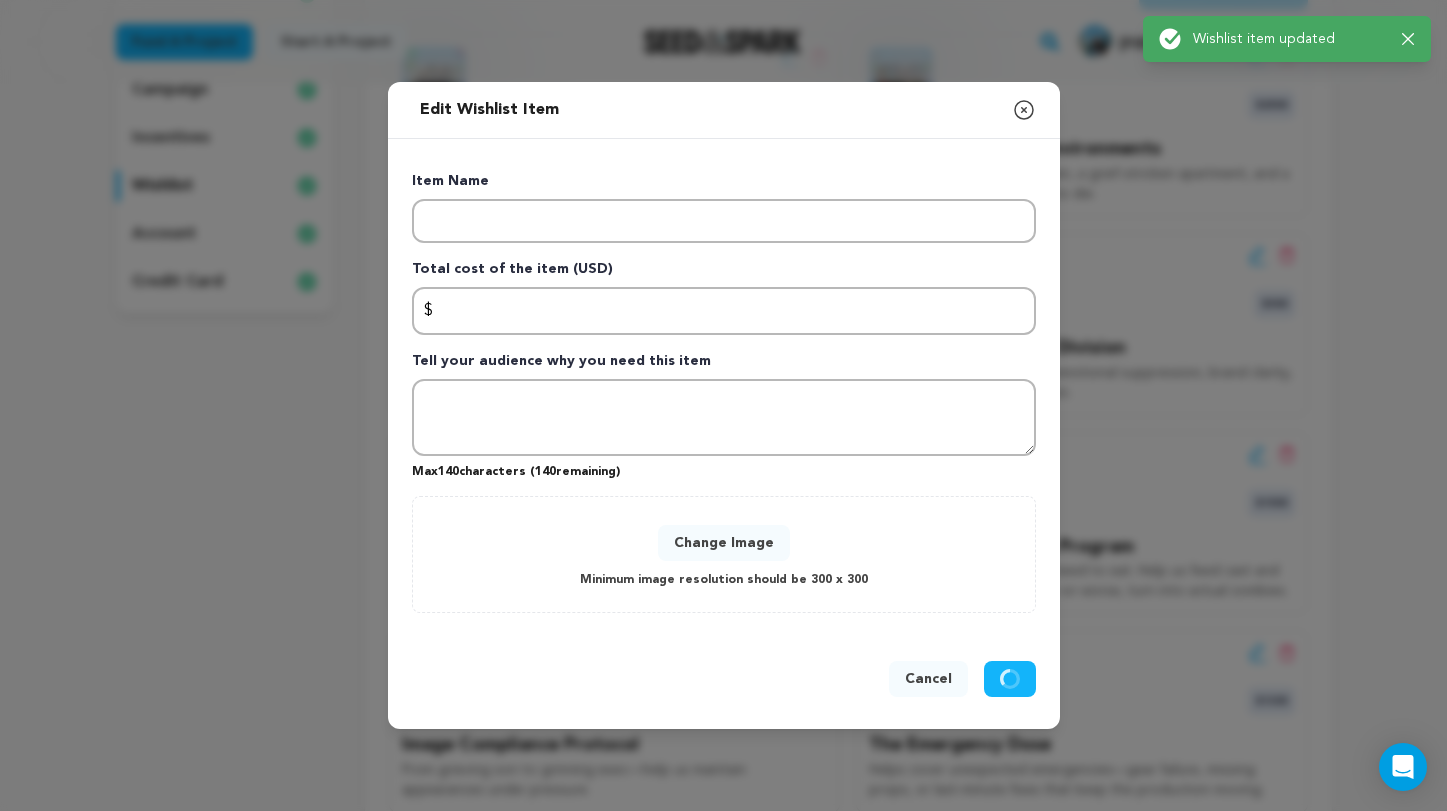 scroll, scrollTop: 0, scrollLeft: 0, axis: both 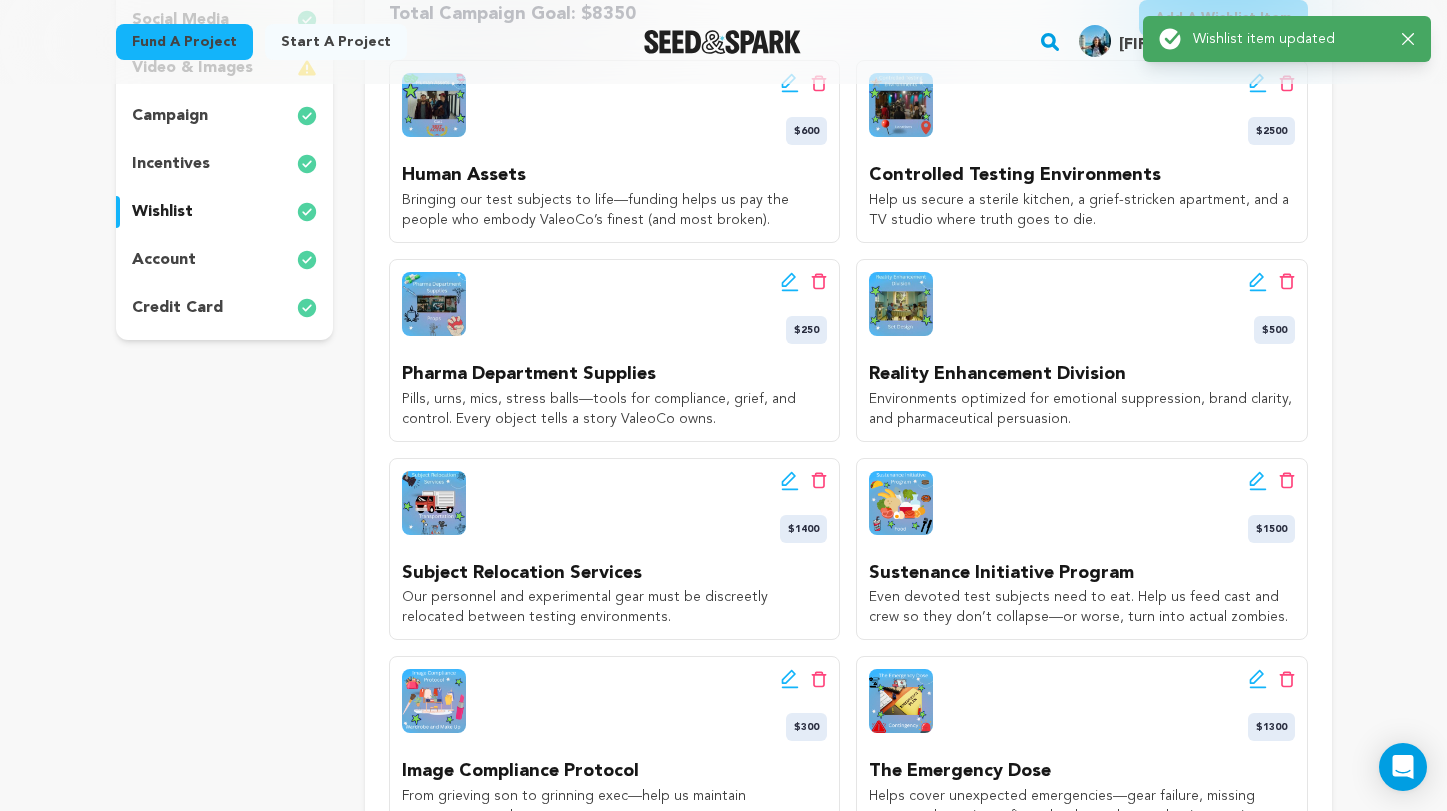 click on "Edit wishlist button
Delete wishlist button
$1500" at bounding box center [1081, 507] 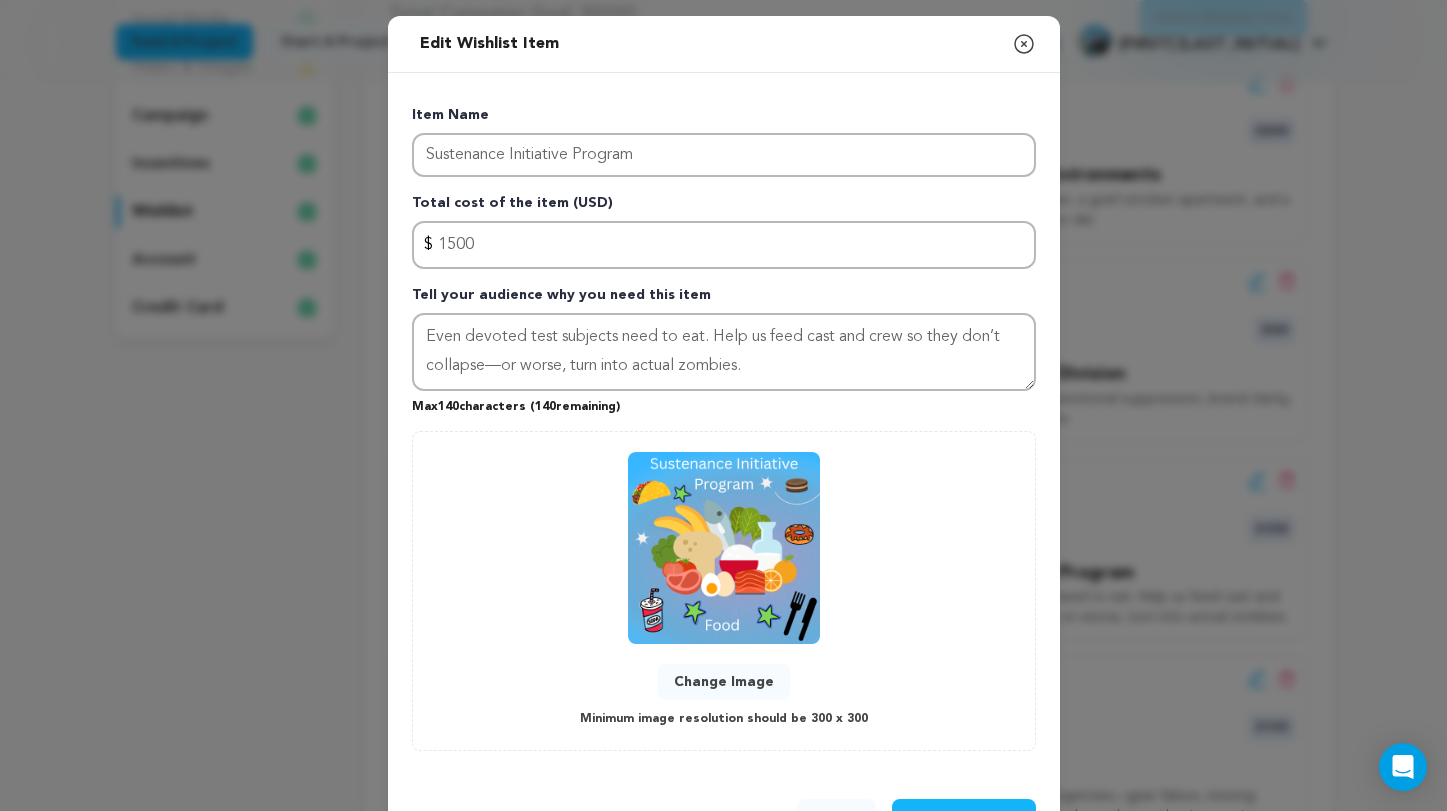 click on "Change Image" at bounding box center [724, 682] 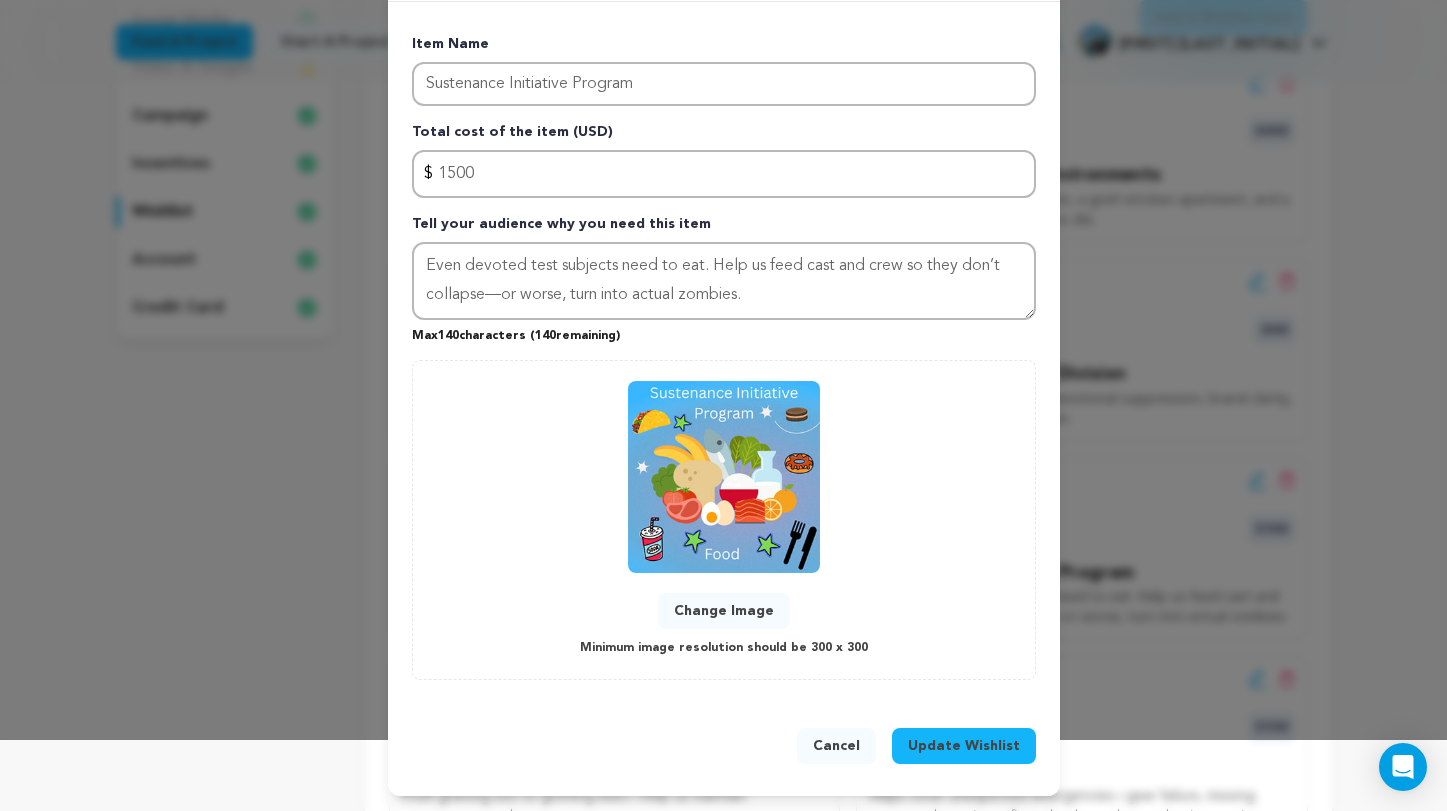 scroll, scrollTop: 70, scrollLeft: 0, axis: vertical 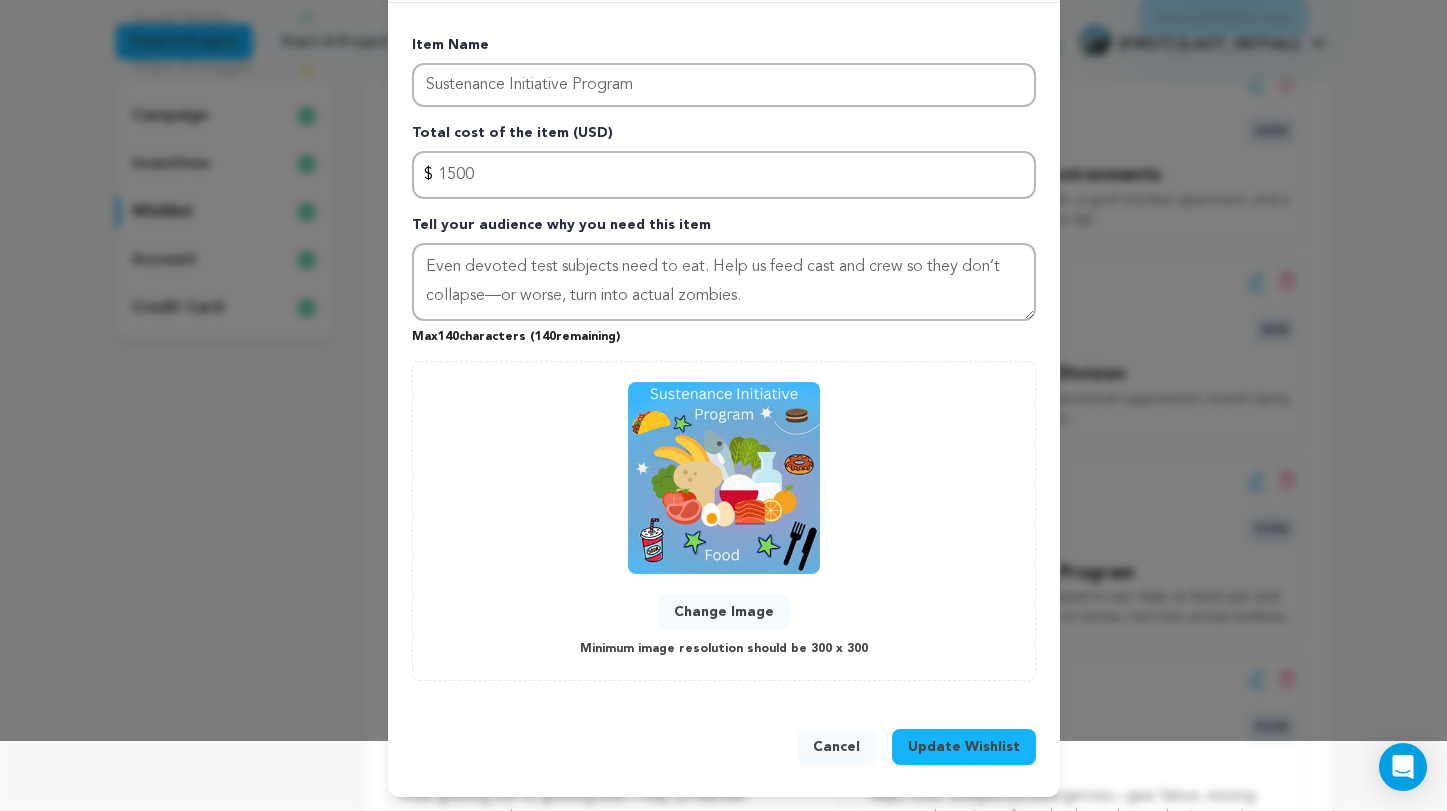 click on "Update Wishlist" at bounding box center [964, 747] 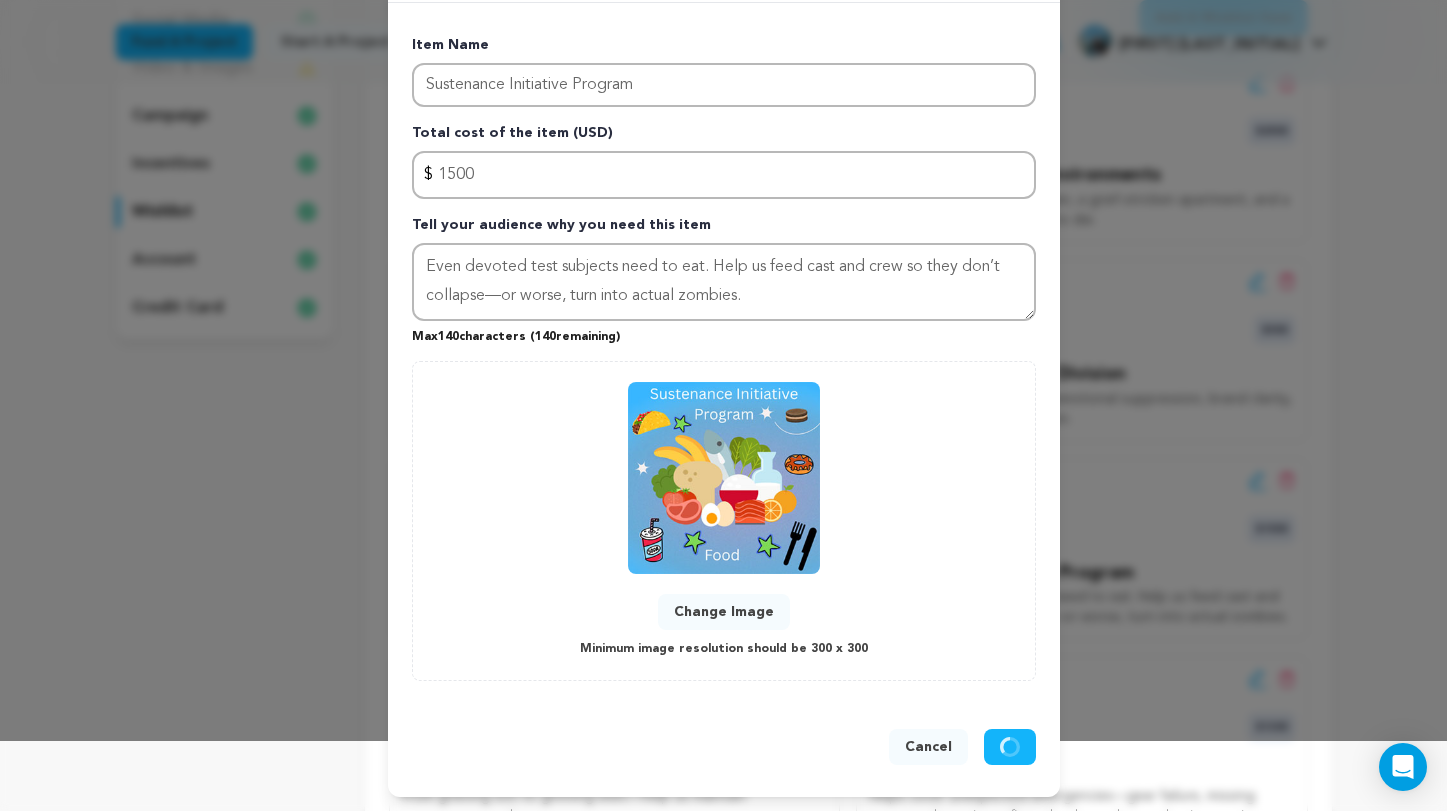 type 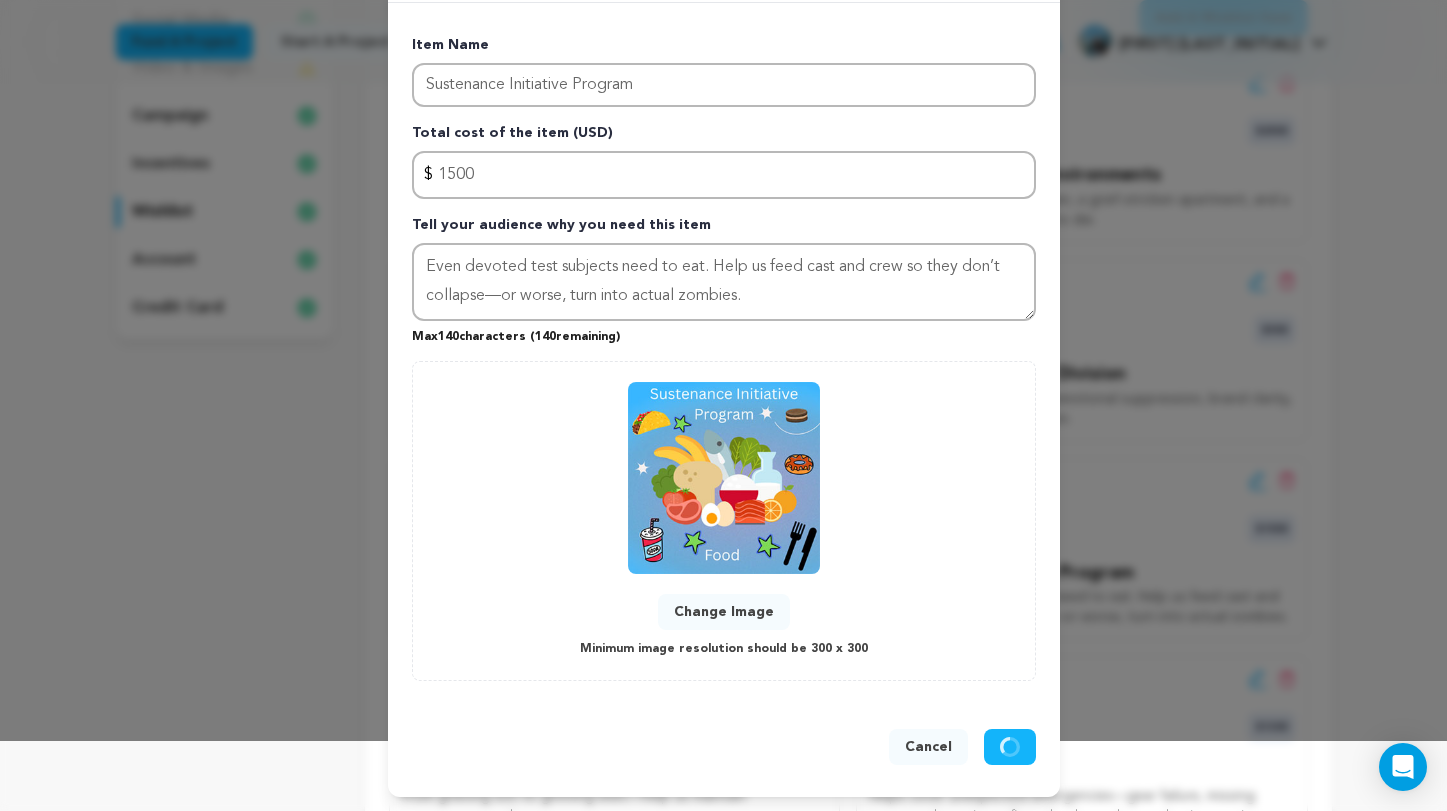 type 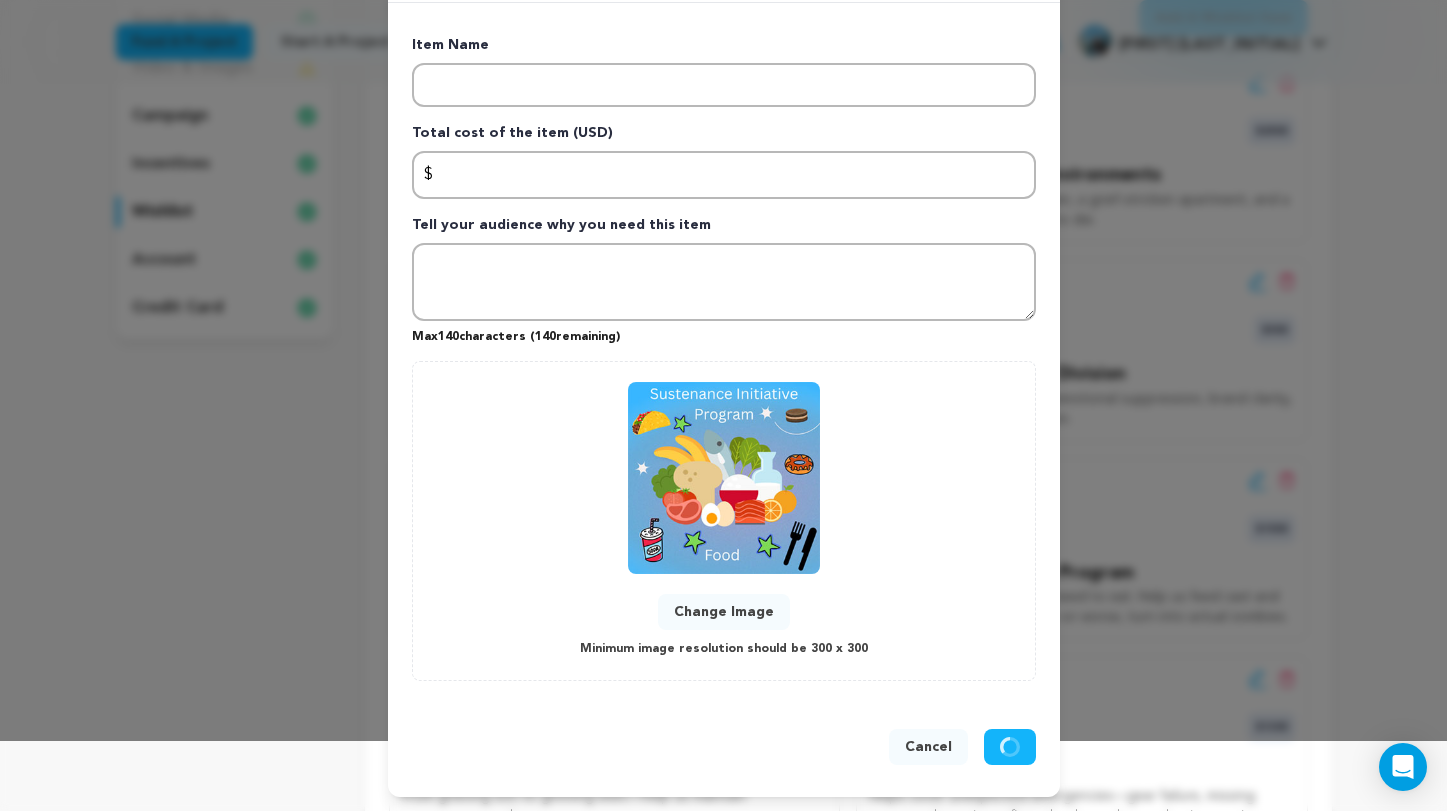 scroll, scrollTop: 0, scrollLeft: 0, axis: both 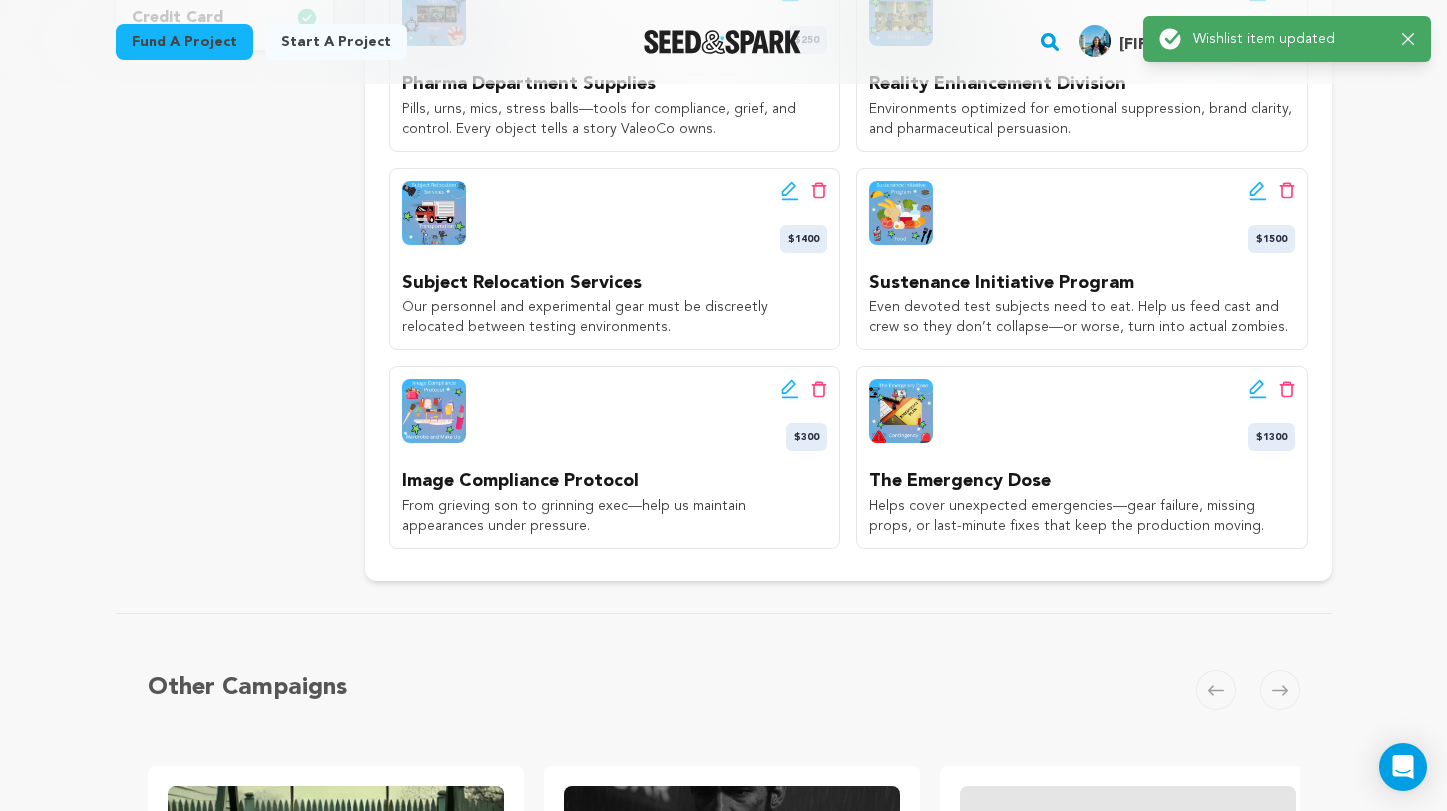 click 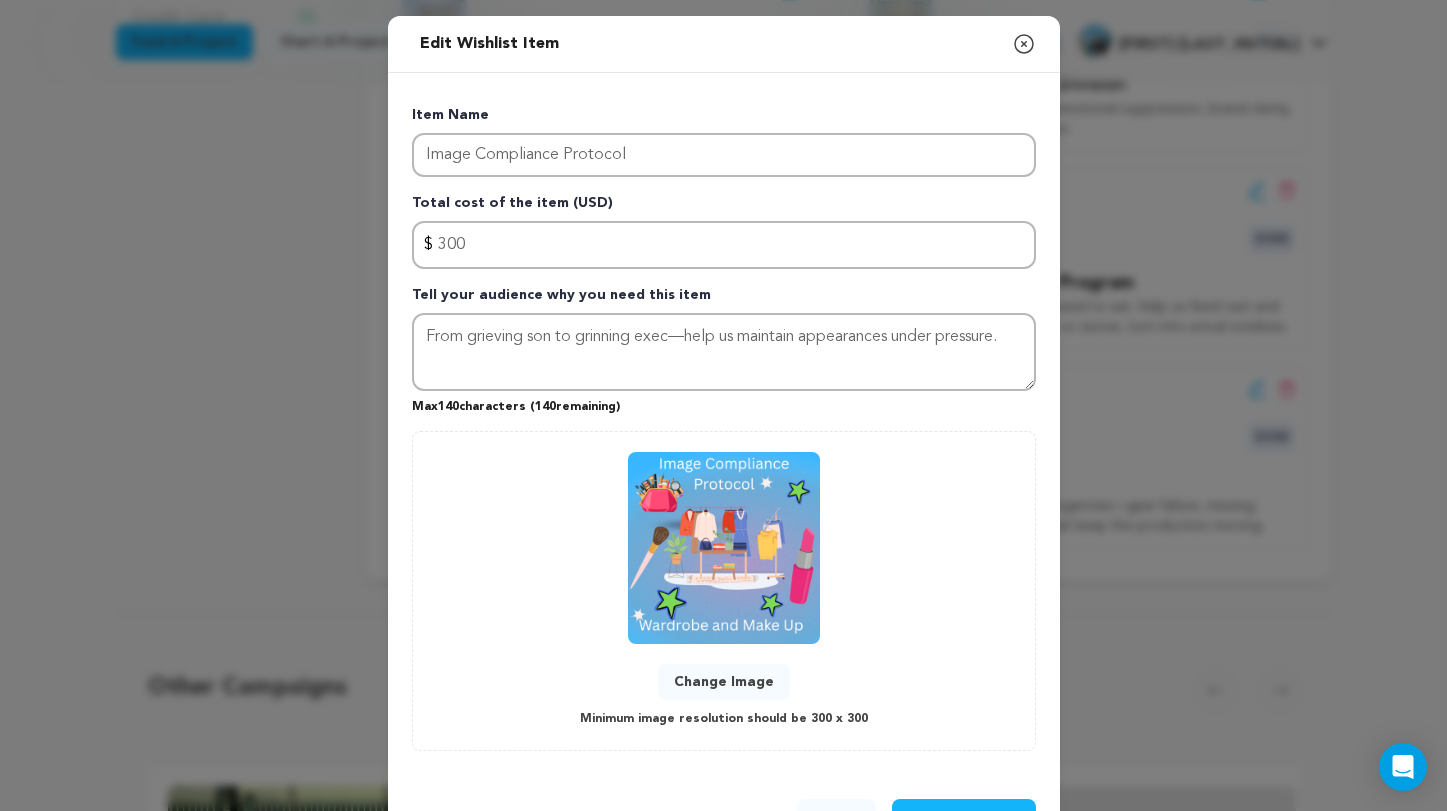 click on "Change Image" at bounding box center (724, 682) 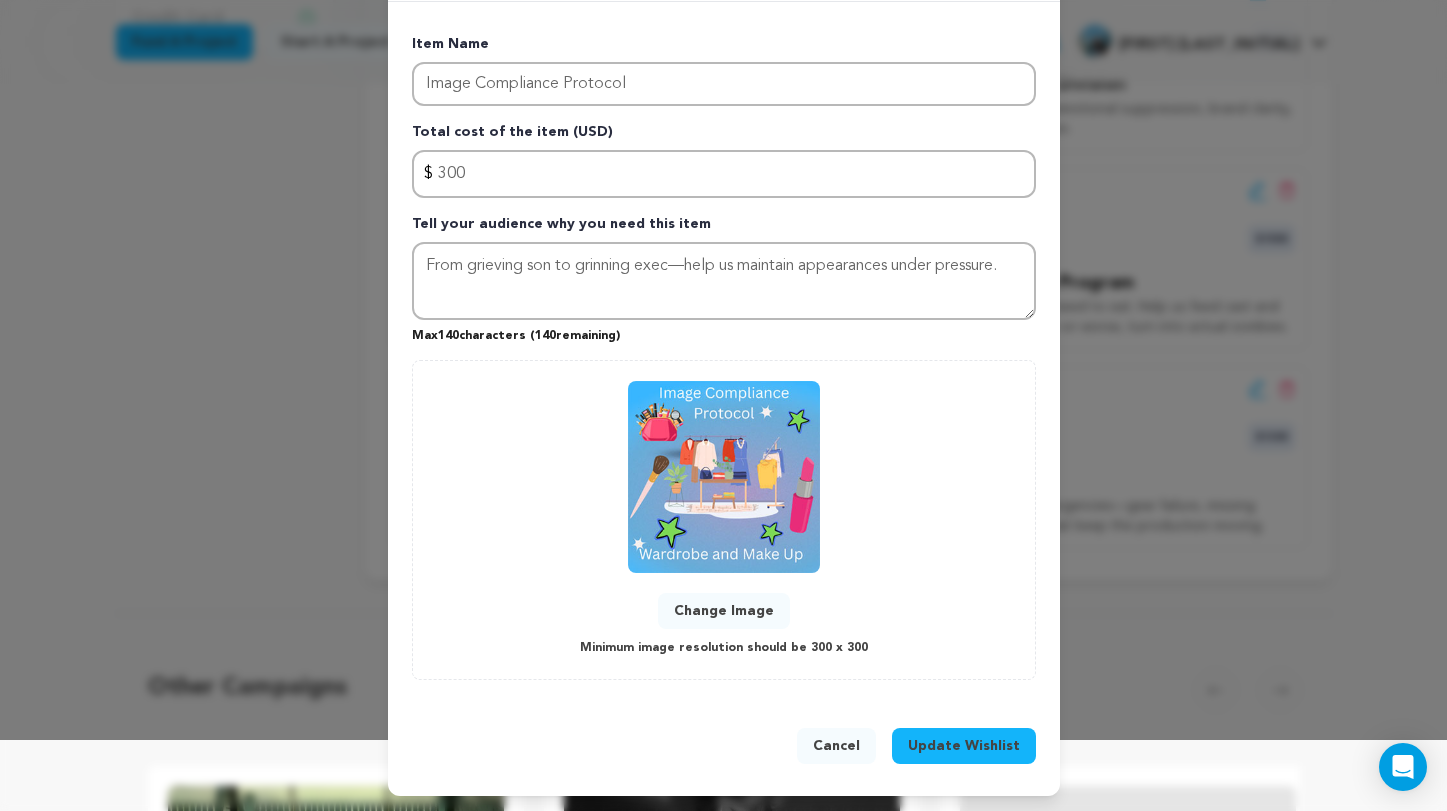 scroll, scrollTop: 70, scrollLeft: 0, axis: vertical 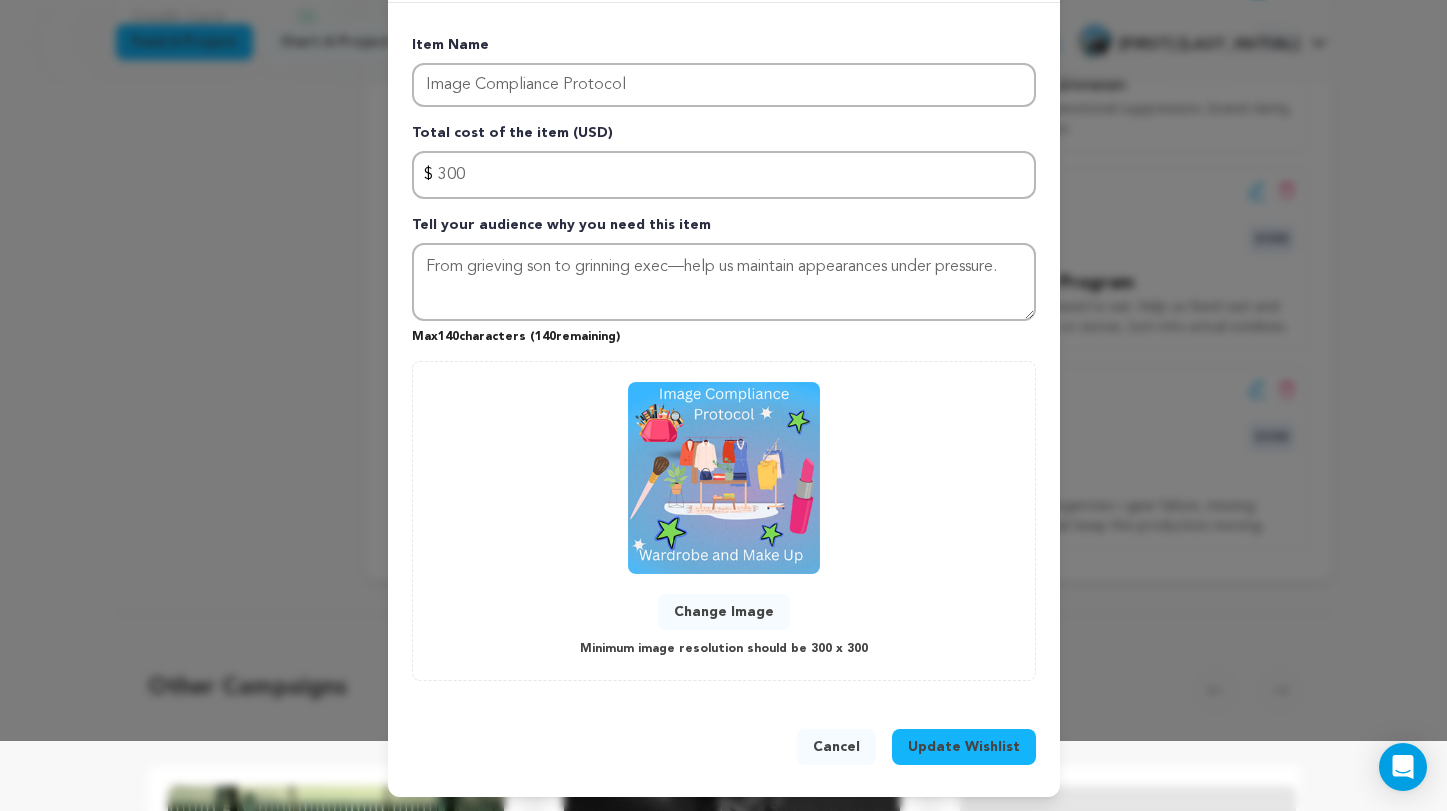 click on "Update Wishlist" at bounding box center (964, 747) 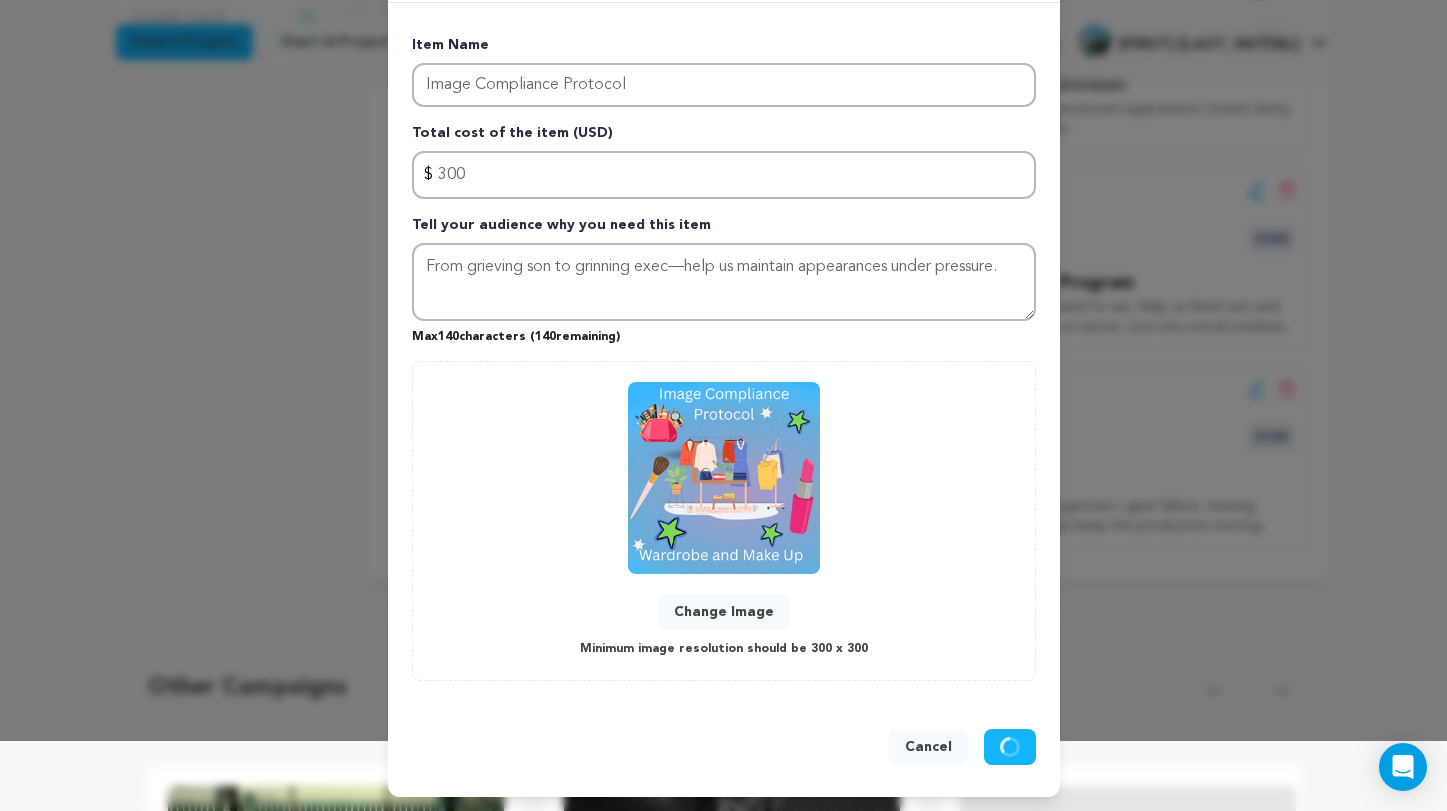 type 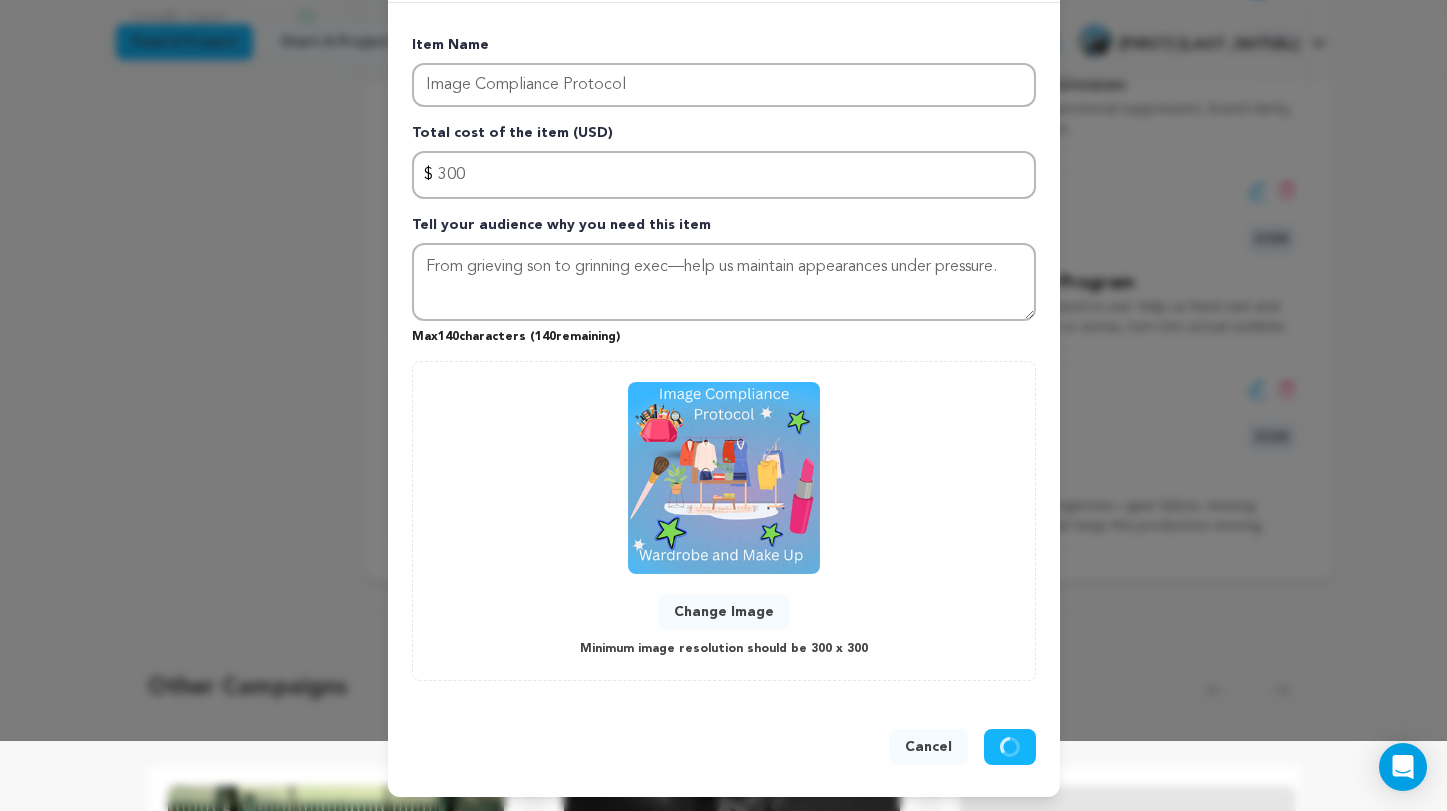 type 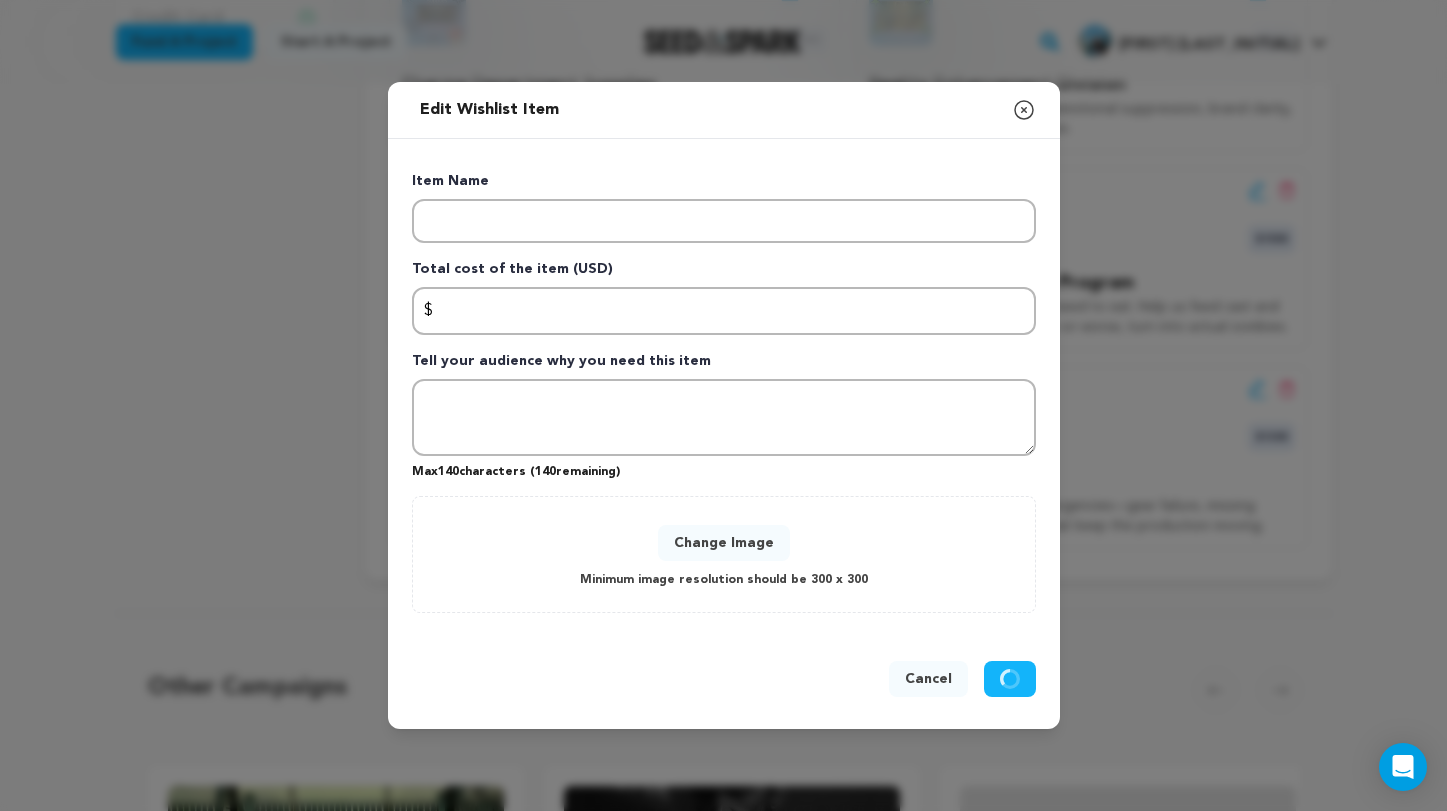 scroll, scrollTop: 0, scrollLeft: 0, axis: both 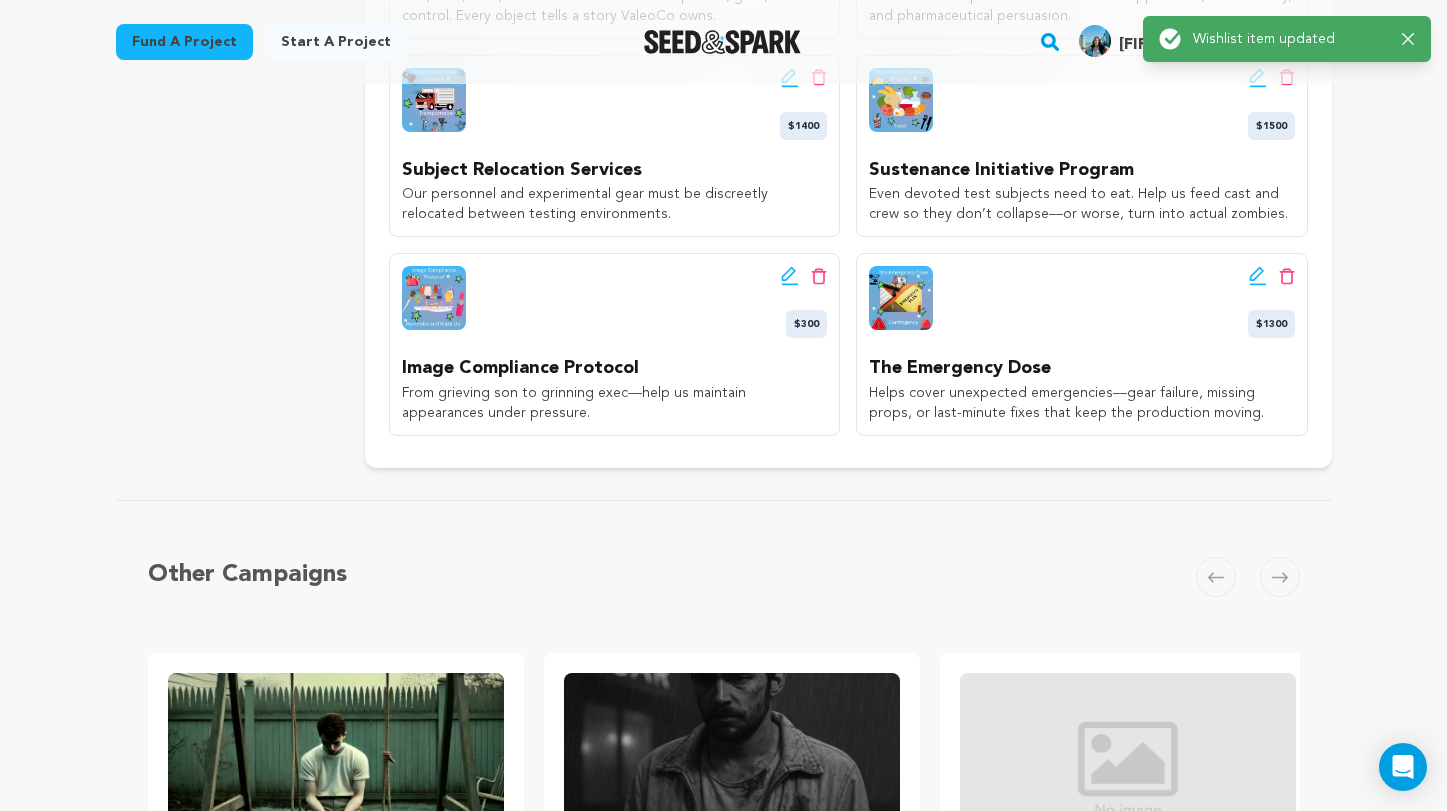 click 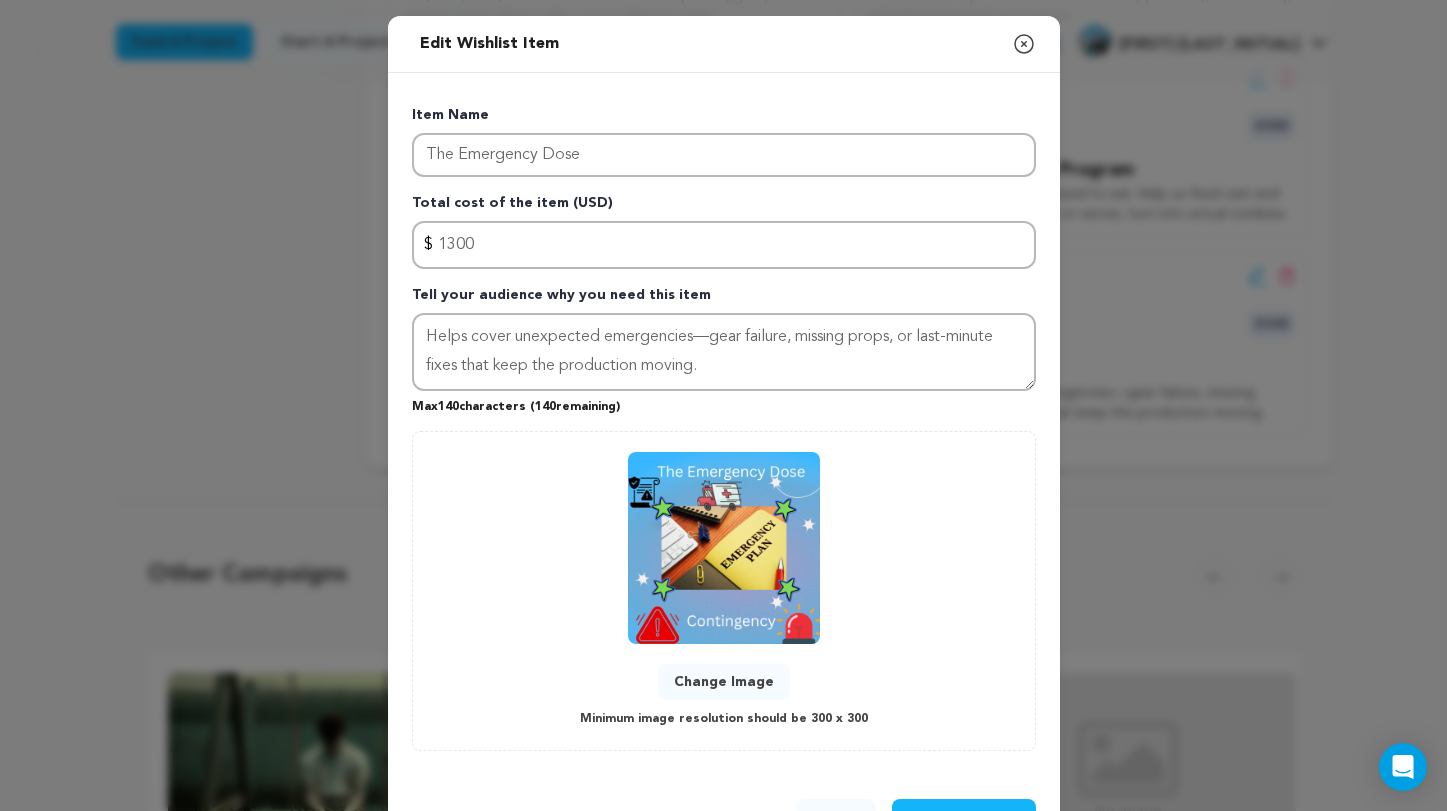 click on "Change Image" at bounding box center [724, 682] 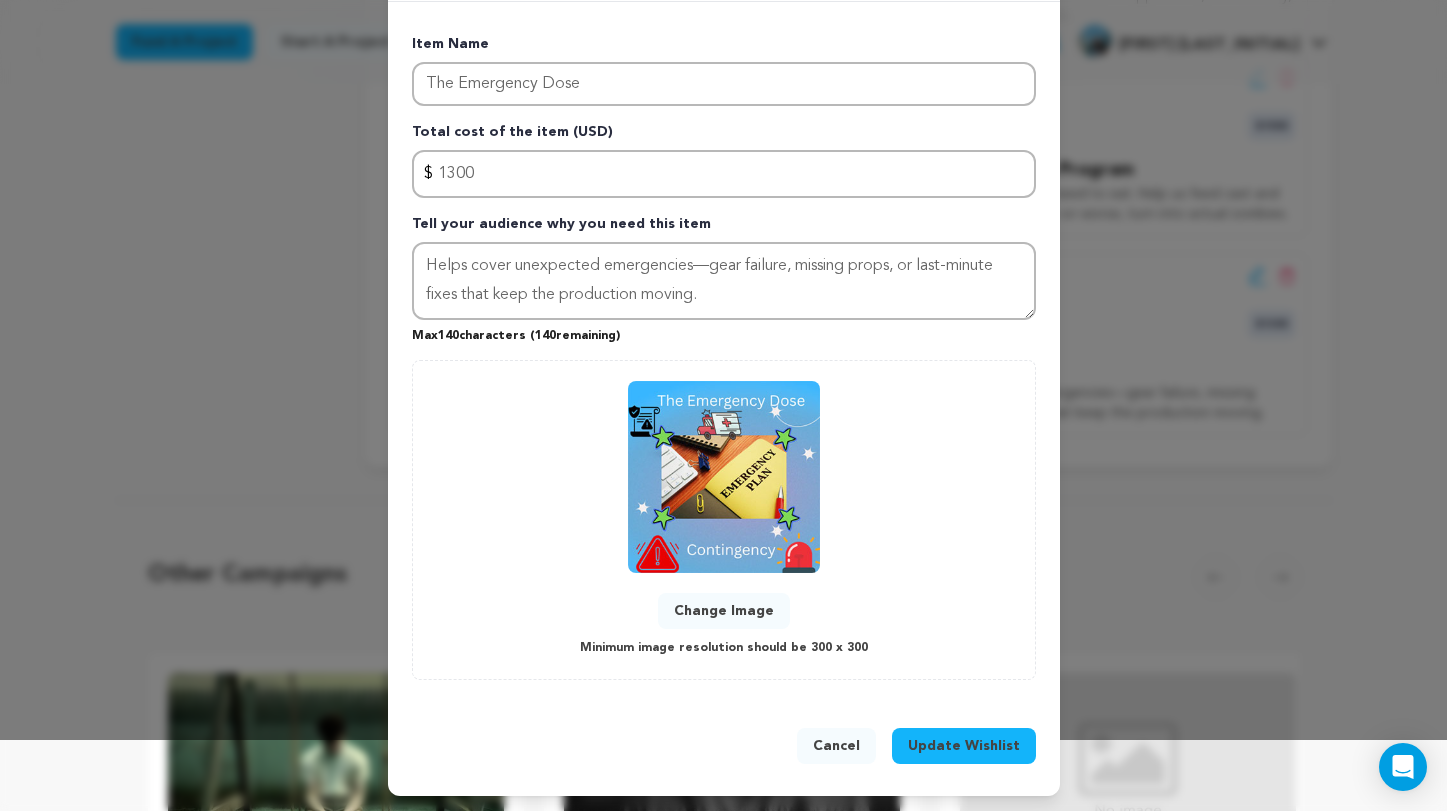 scroll, scrollTop: 70, scrollLeft: 0, axis: vertical 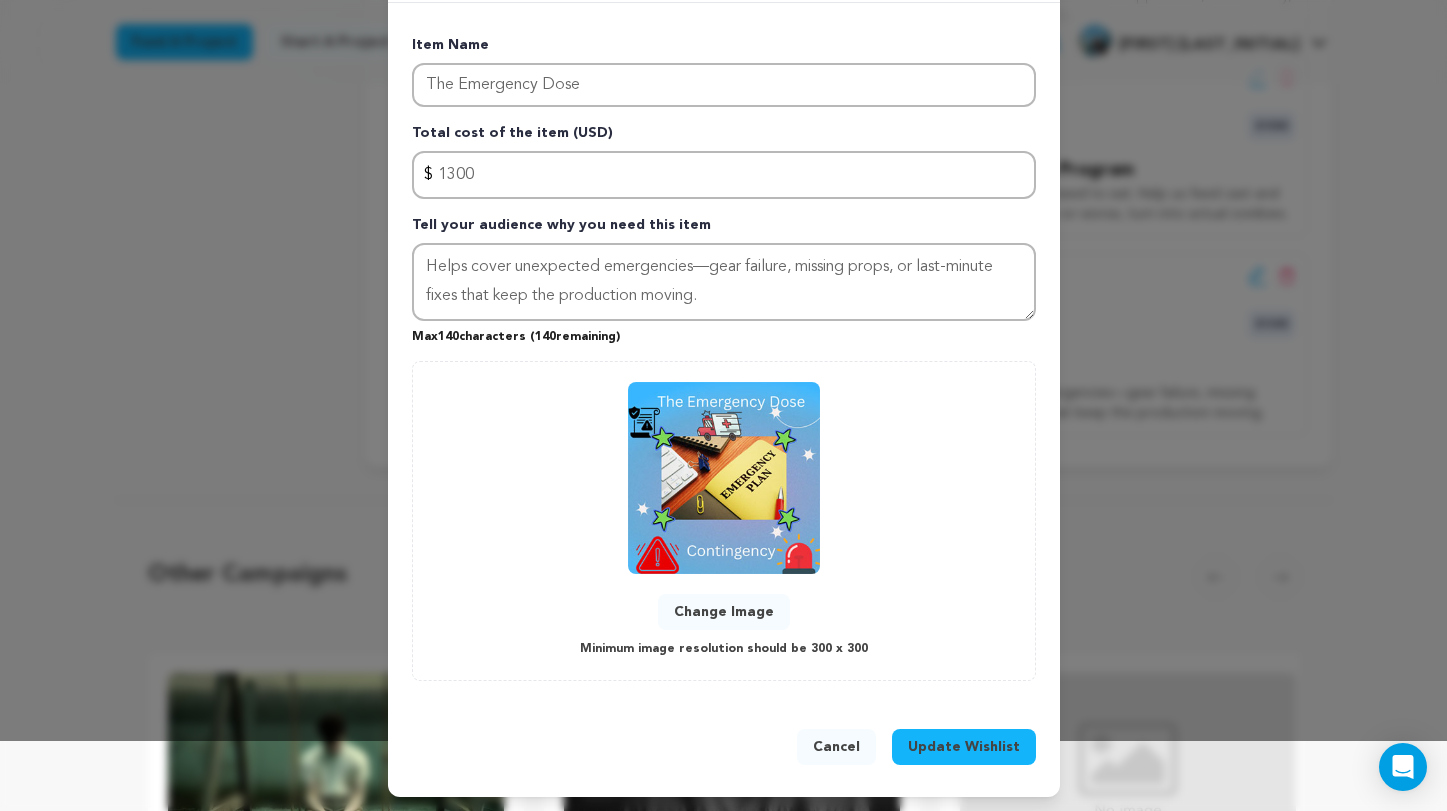 click on "Update Wishlist" at bounding box center [964, 747] 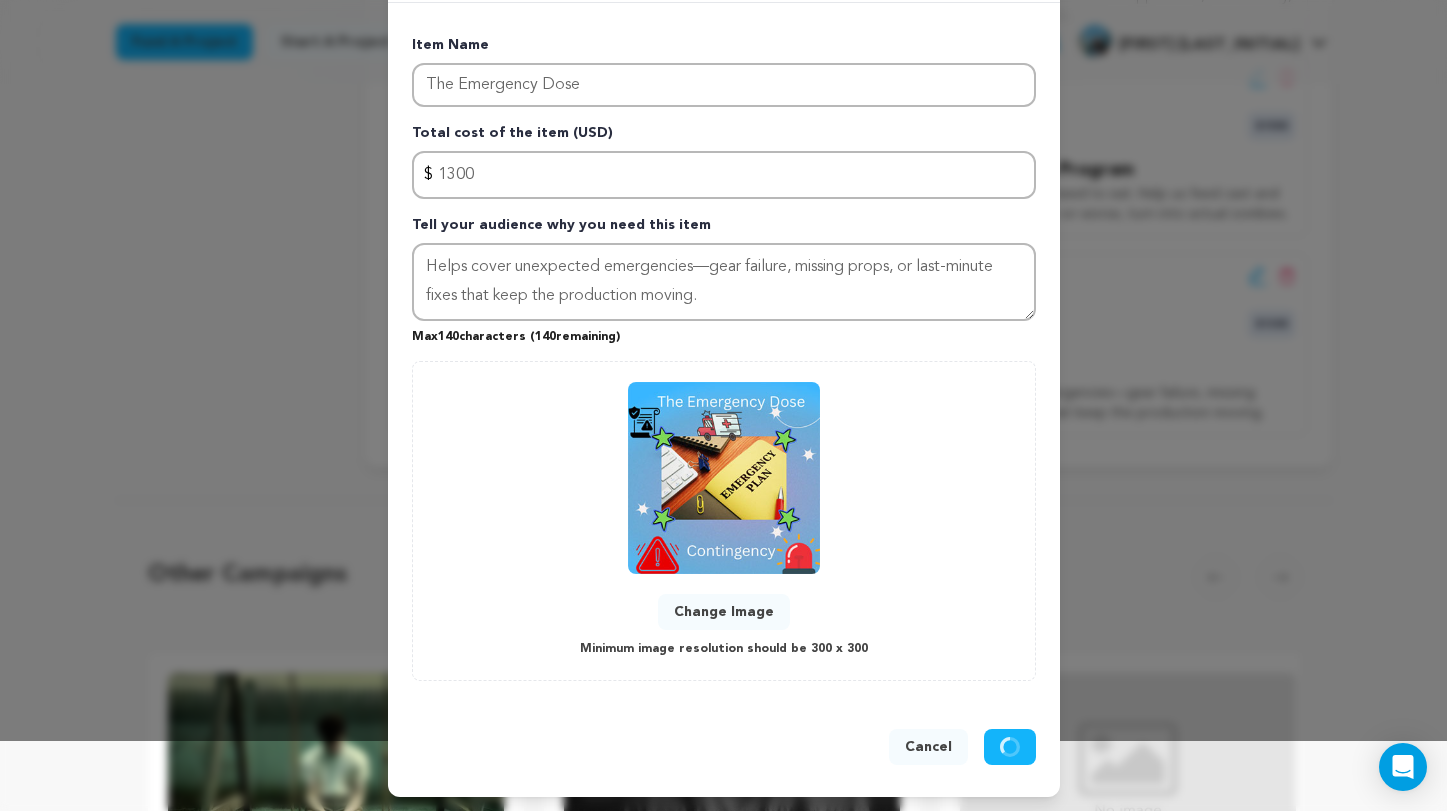 type 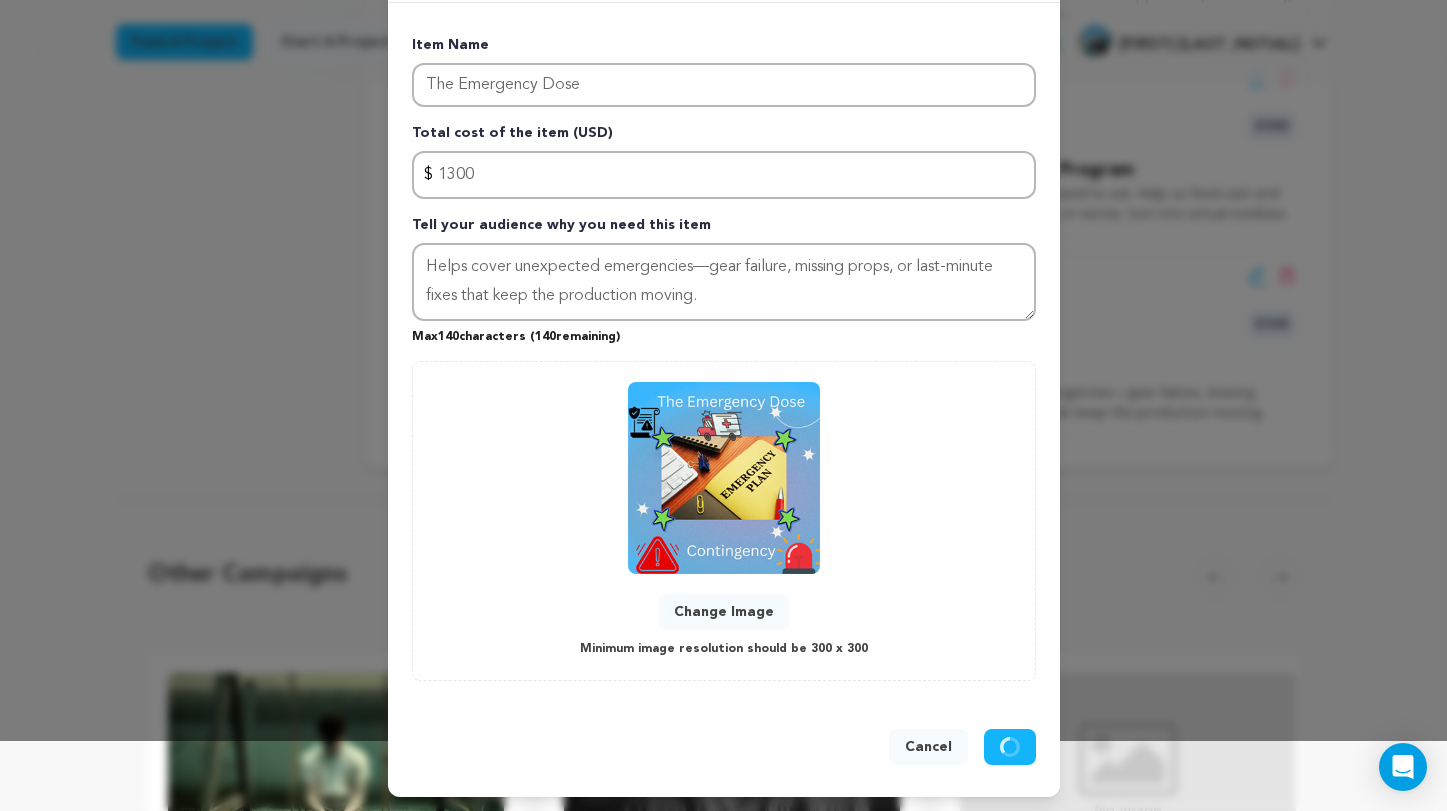 type 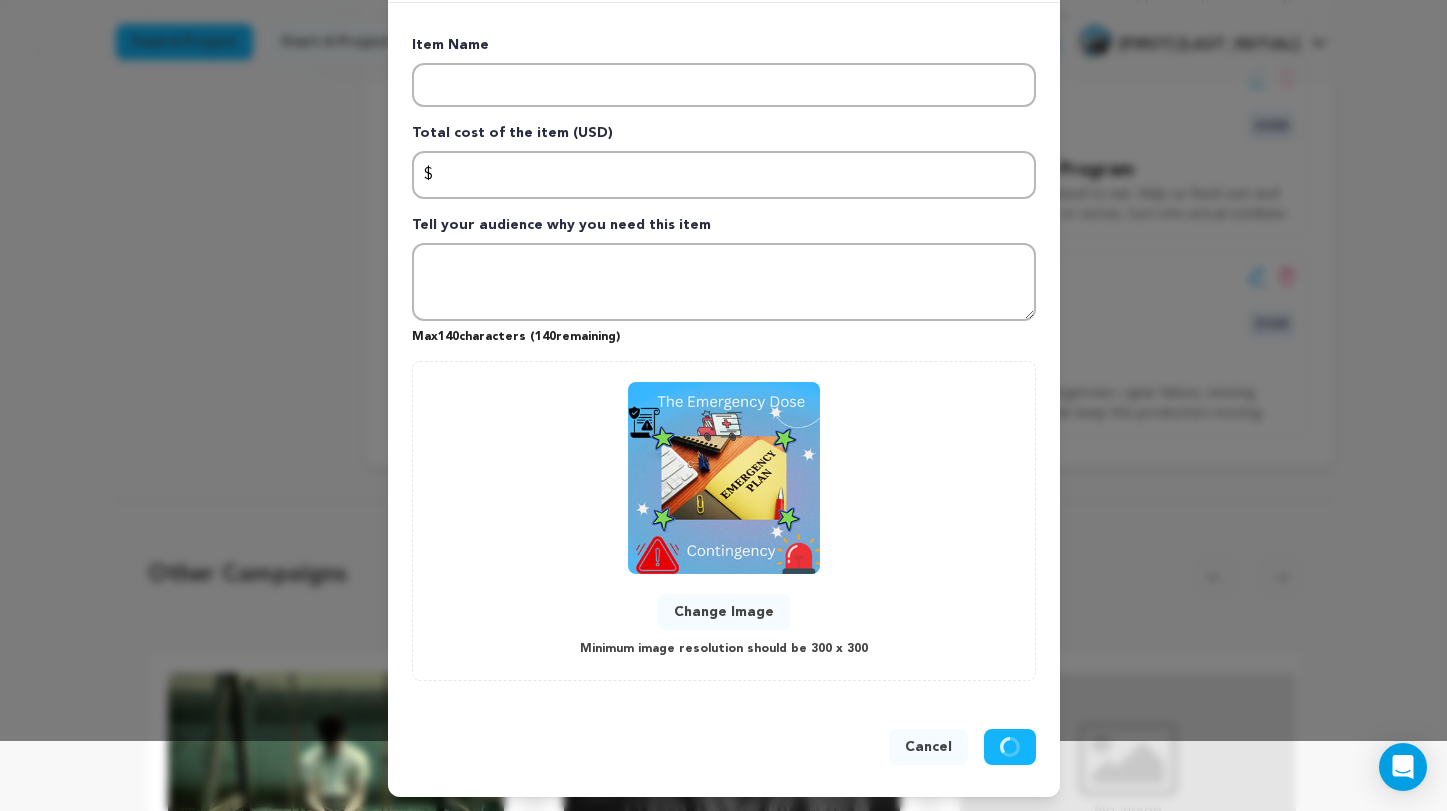 scroll, scrollTop: 0, scrollLeft: 0, axis: both 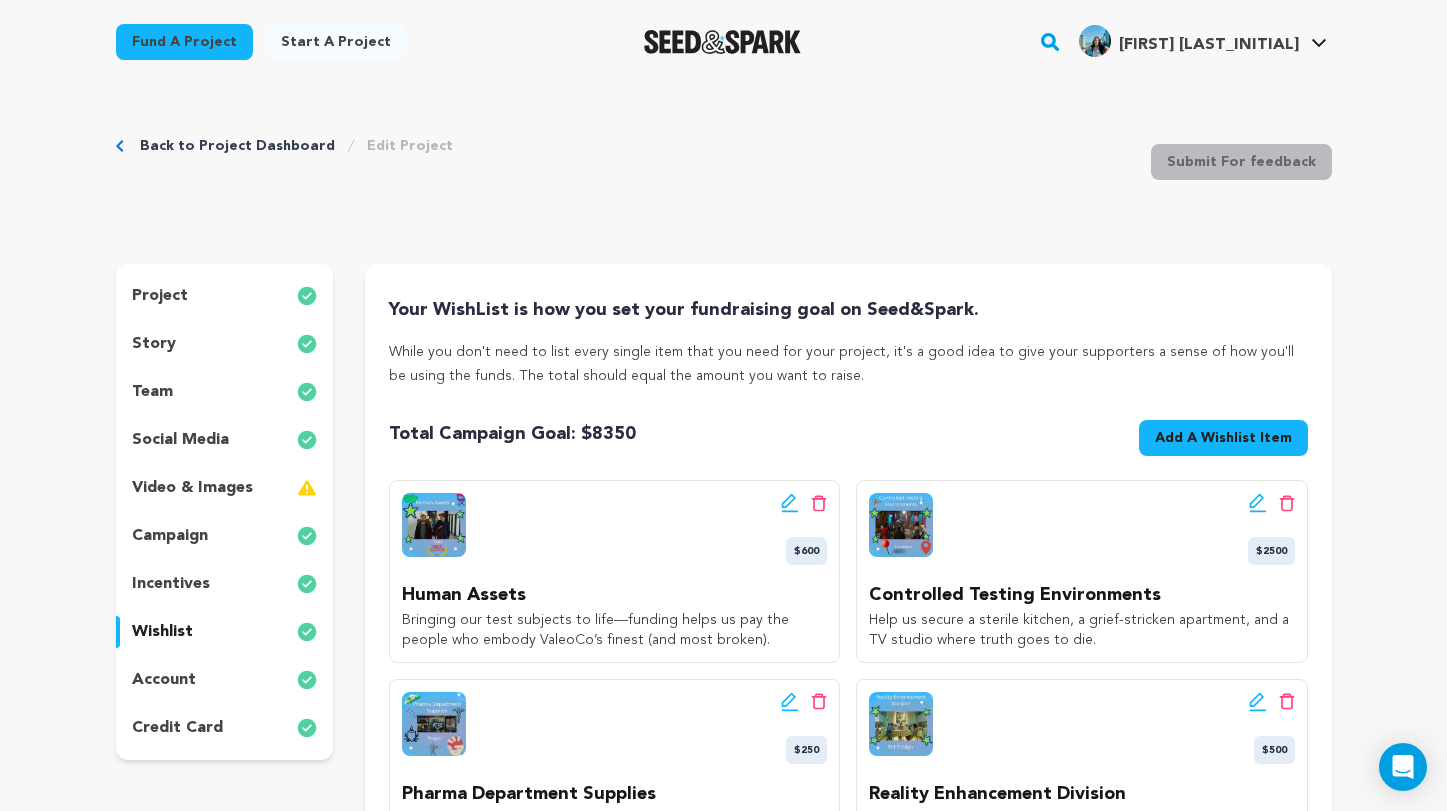 click on "Back to Project Dashboard" at bounding box center (237, 146) 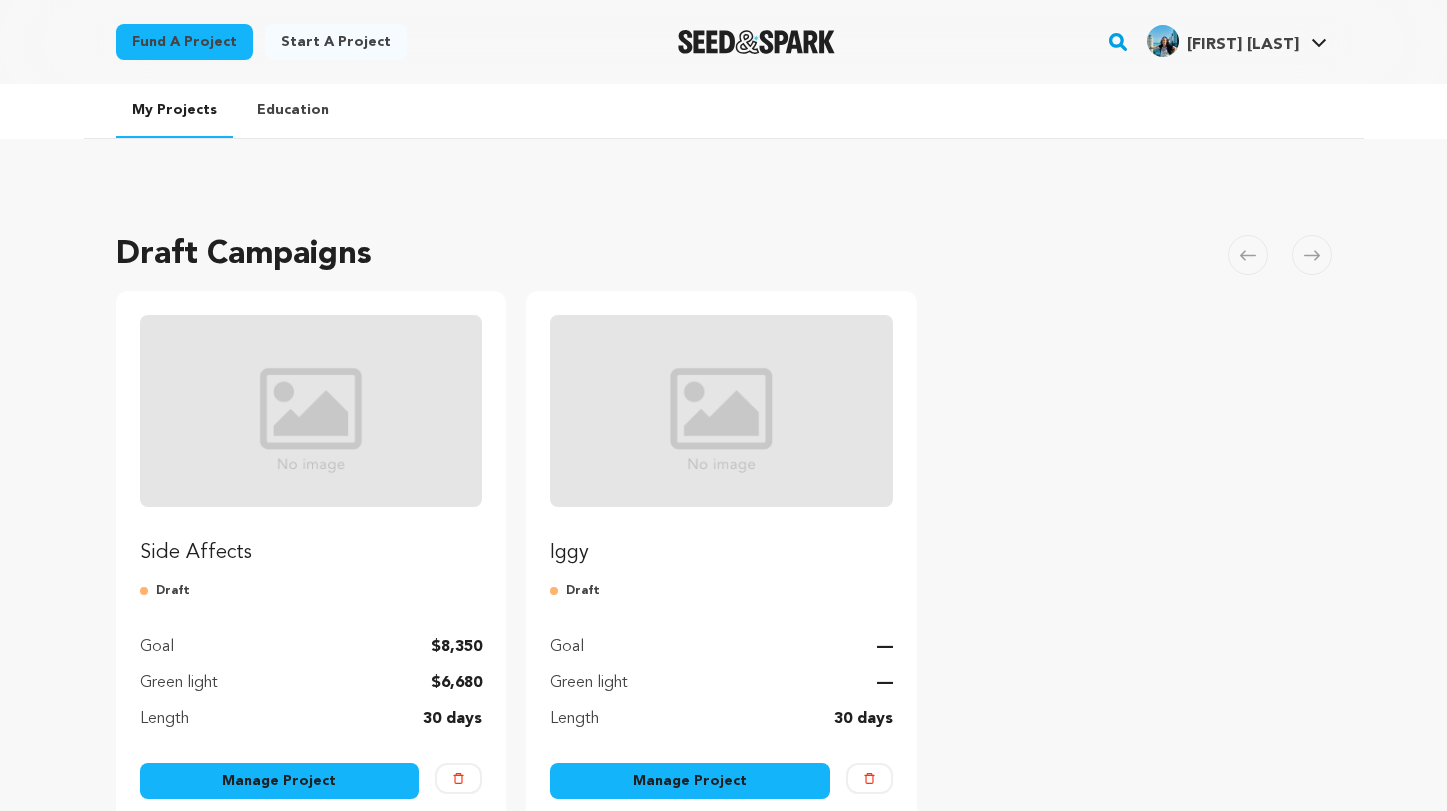 scroll, scrollTop: 0, scrollLeft: 0, axis: both 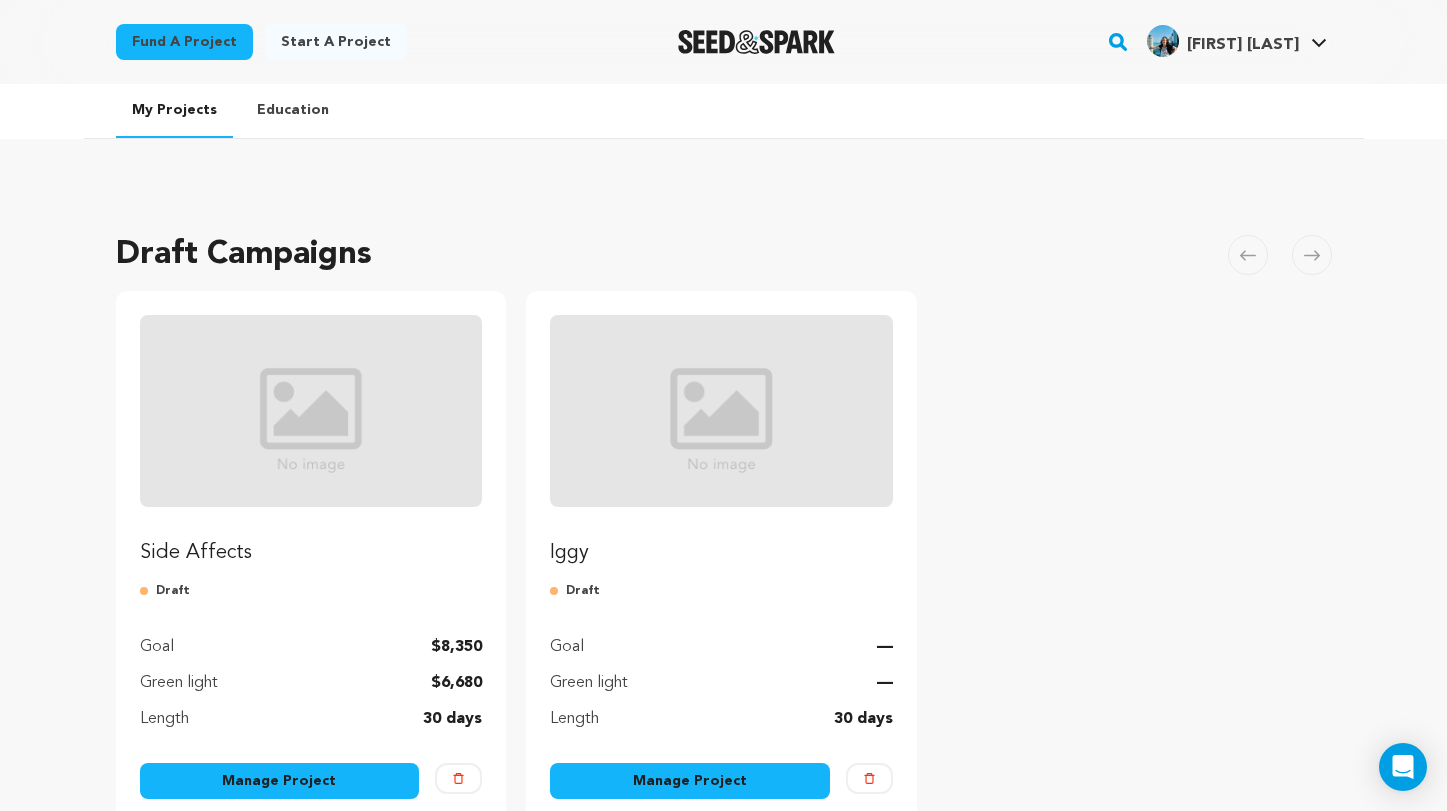 click on "Manage Project" at bounding box center (280, 781) 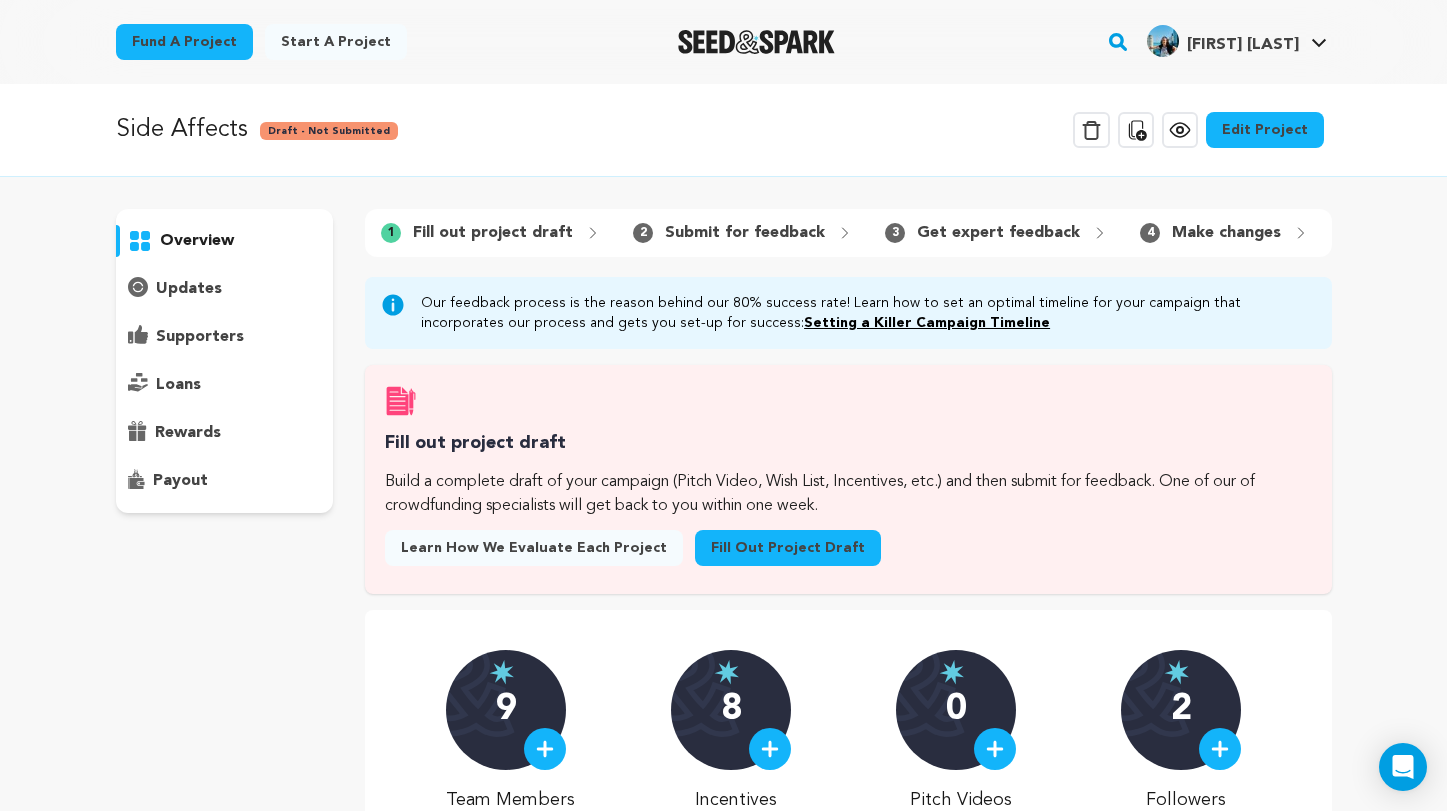 scroll, scrollTop: 0, scrollLeft: 0, axis: both 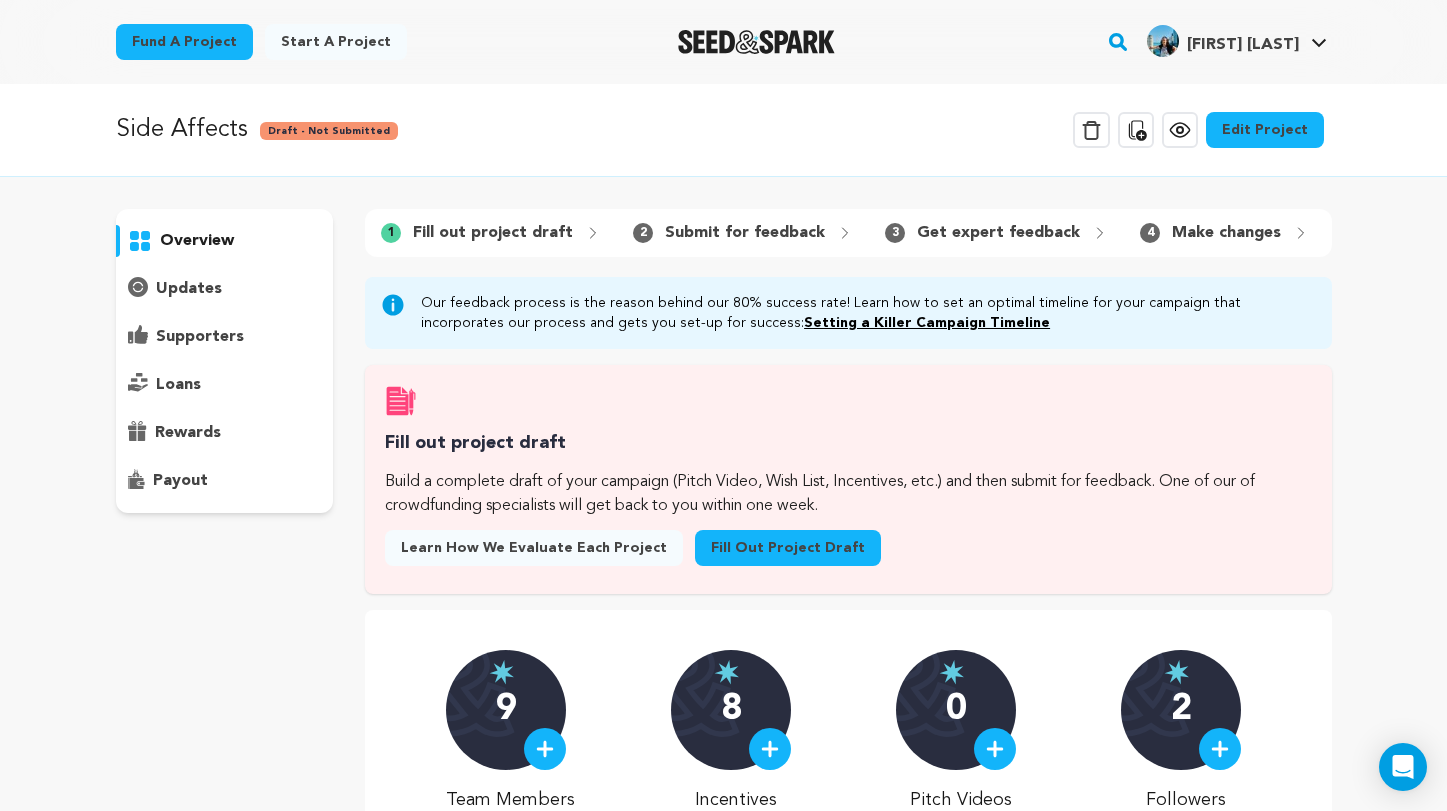 click on "Edit Project" at bounding box center [1265, 130] 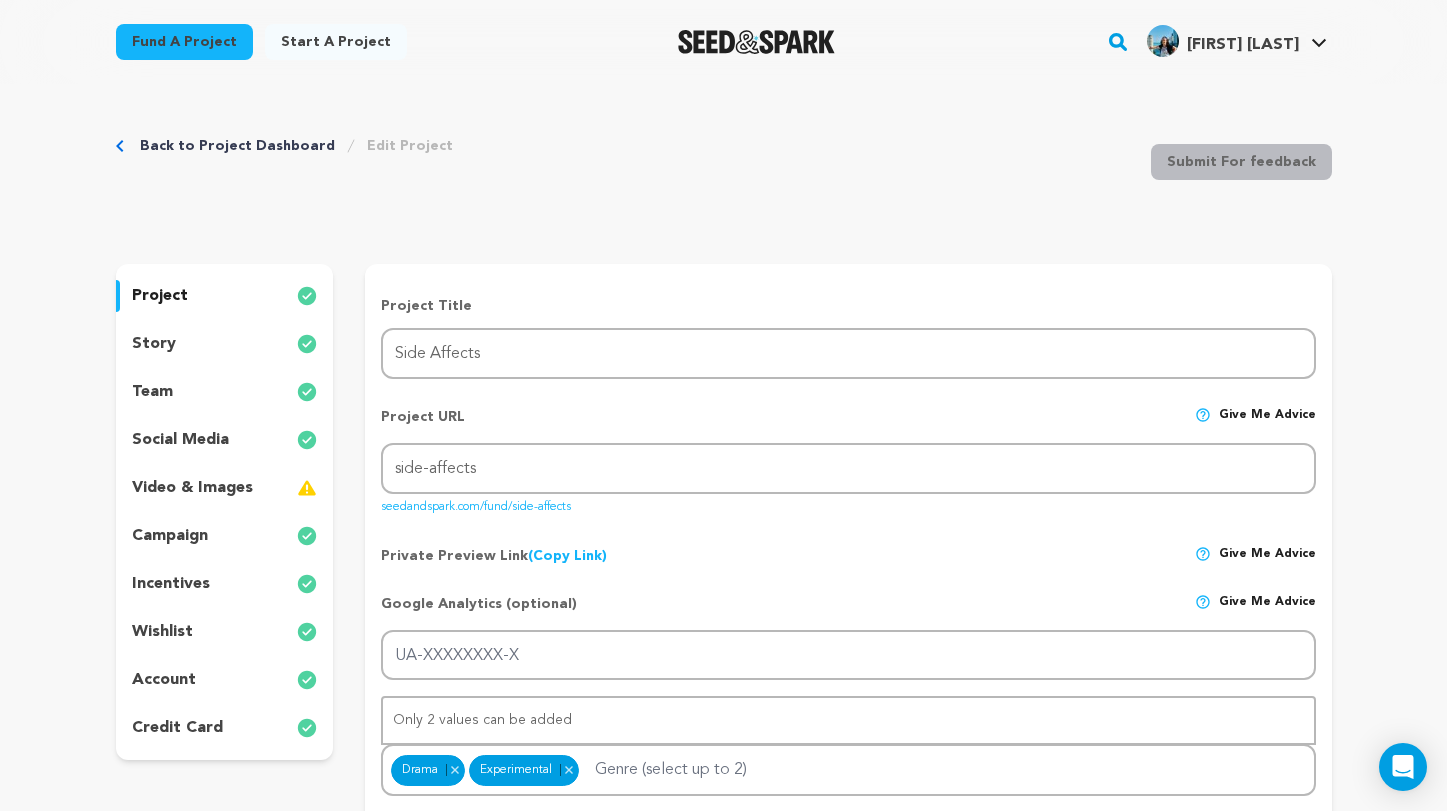 scroll, scrollTop: 0, scrollLeft: 0, axis: both 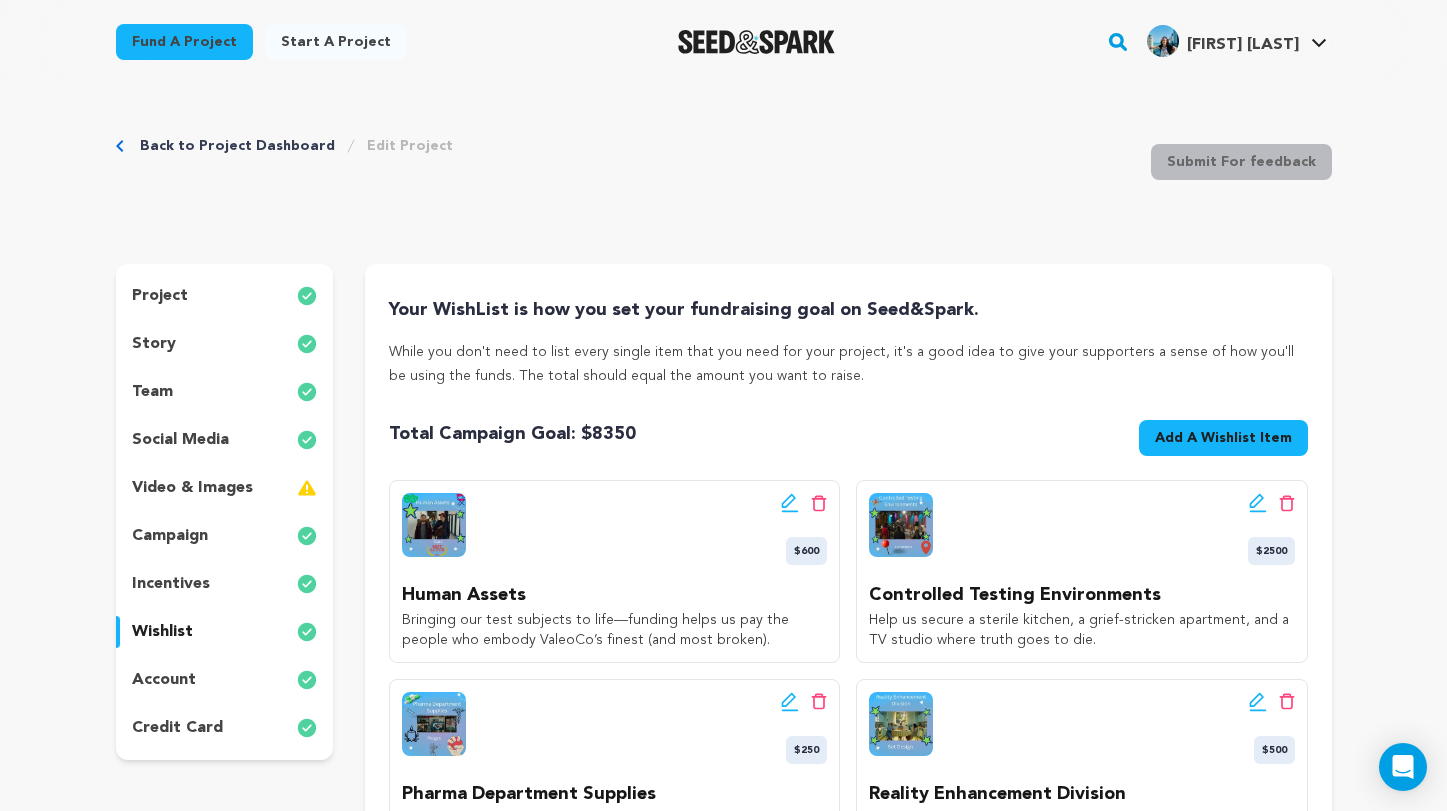 click 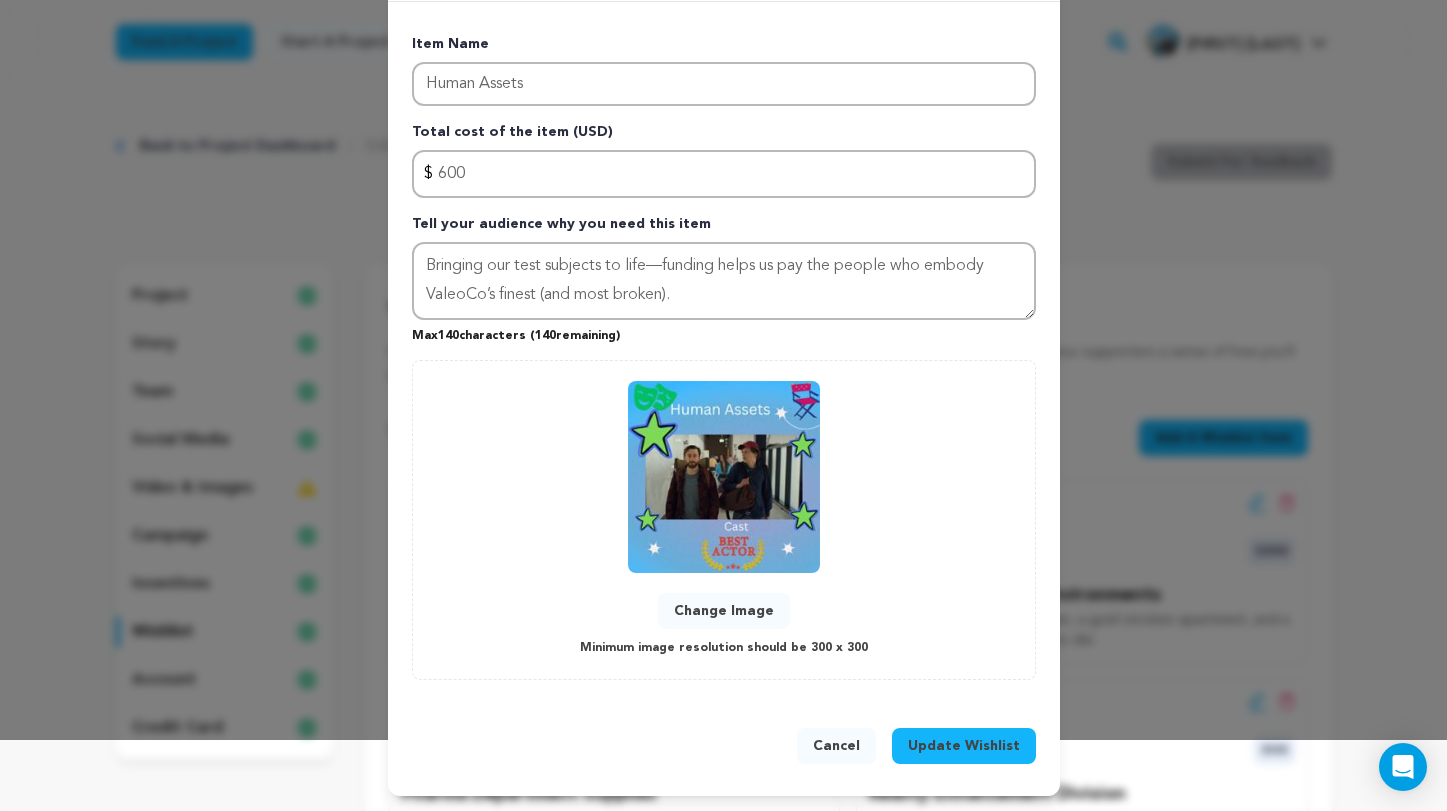 scroll, scrollTop: 70, scrollLeft: 0, axis: vertical 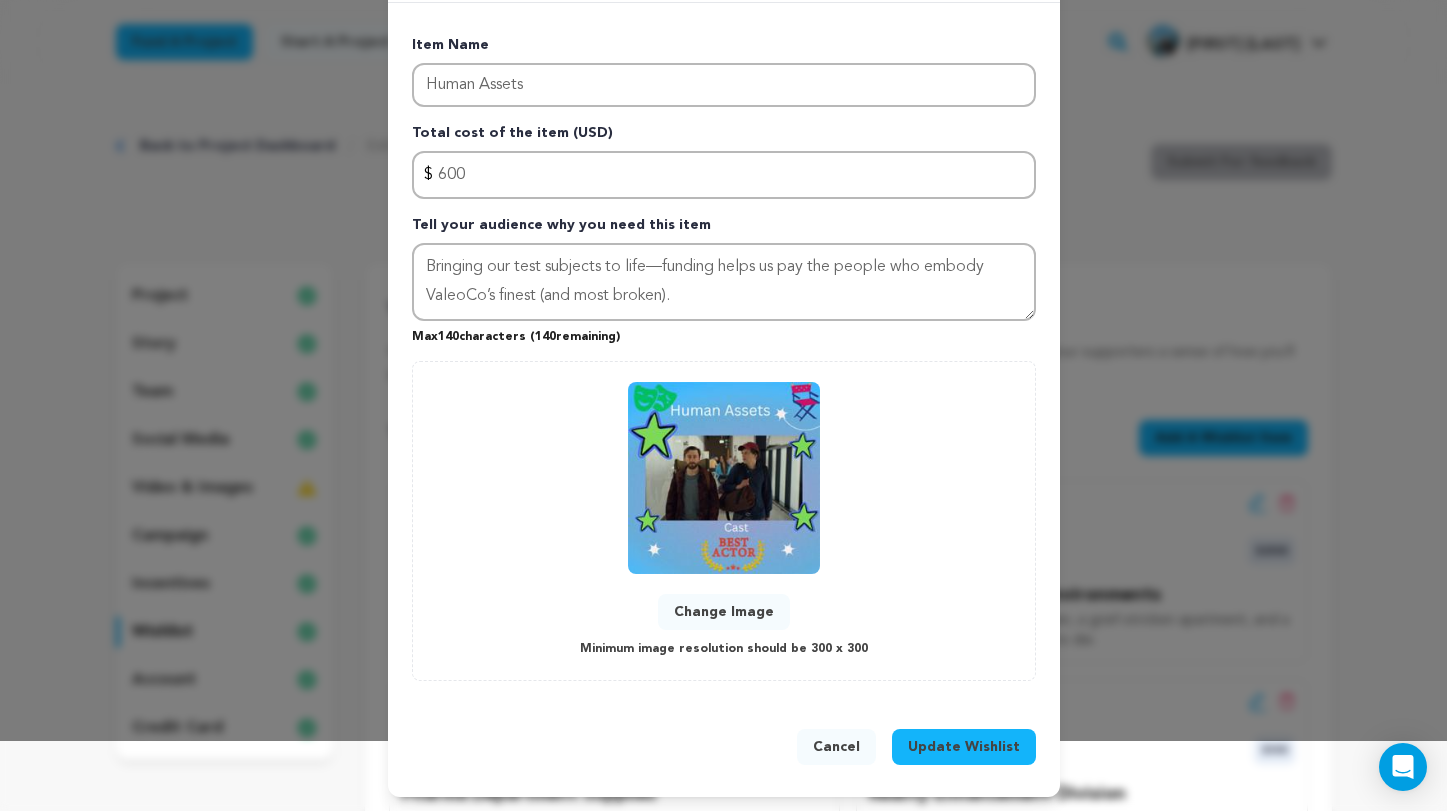 click on "Cancel" at bounding box center (836, 747) 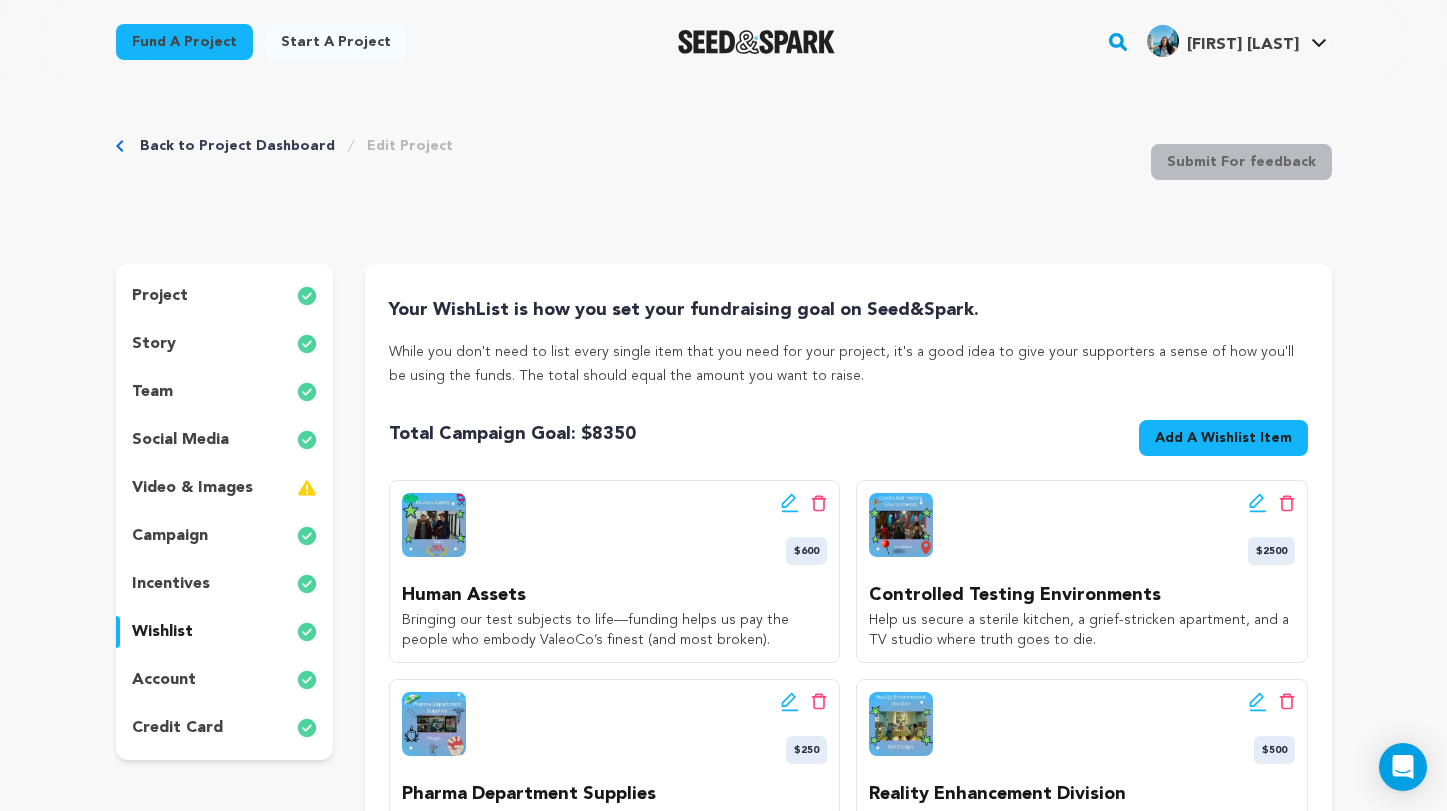 scroll, scrollTop: 0, scrollLeft: 0, axis: both 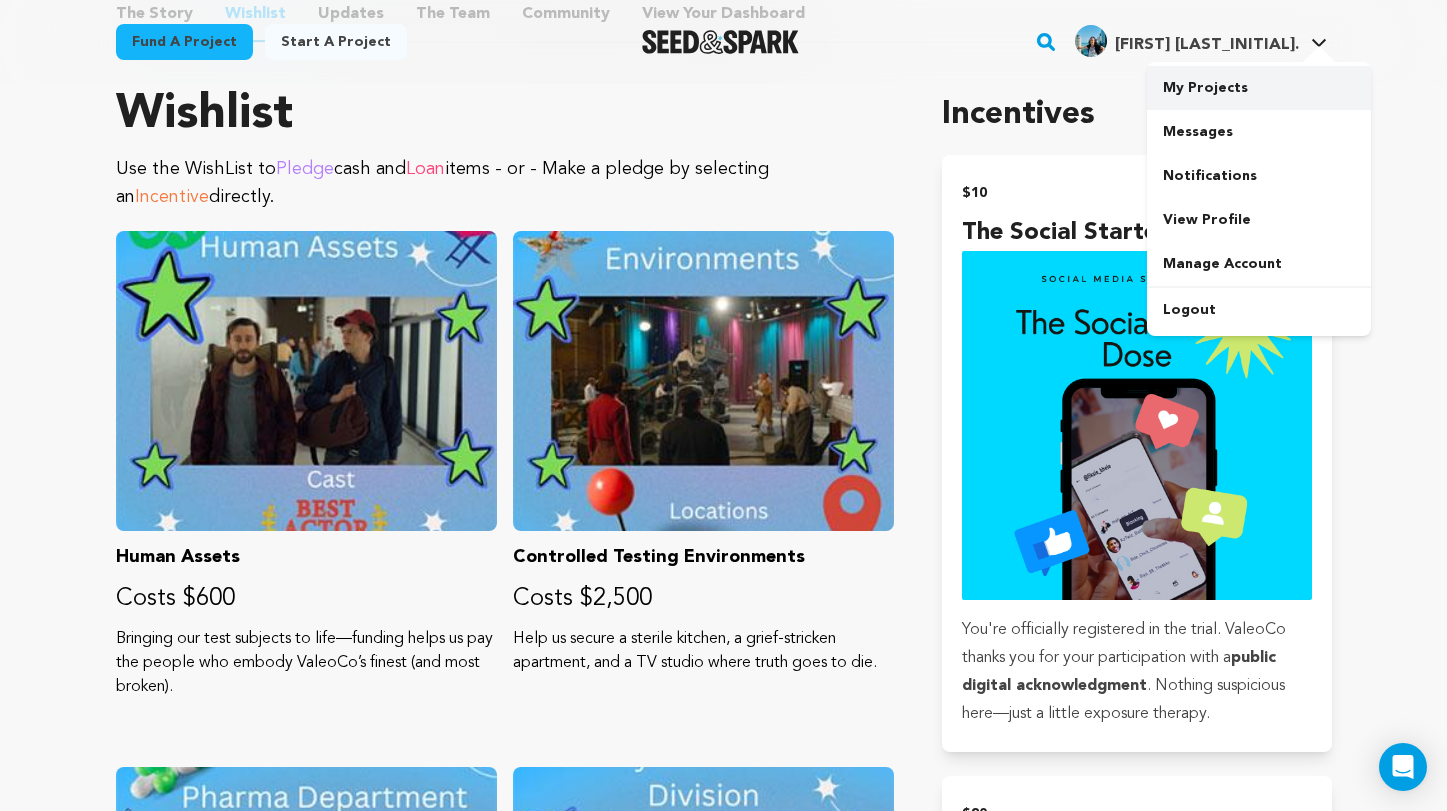click on "My Projects" at bounding box center (1259, 88) 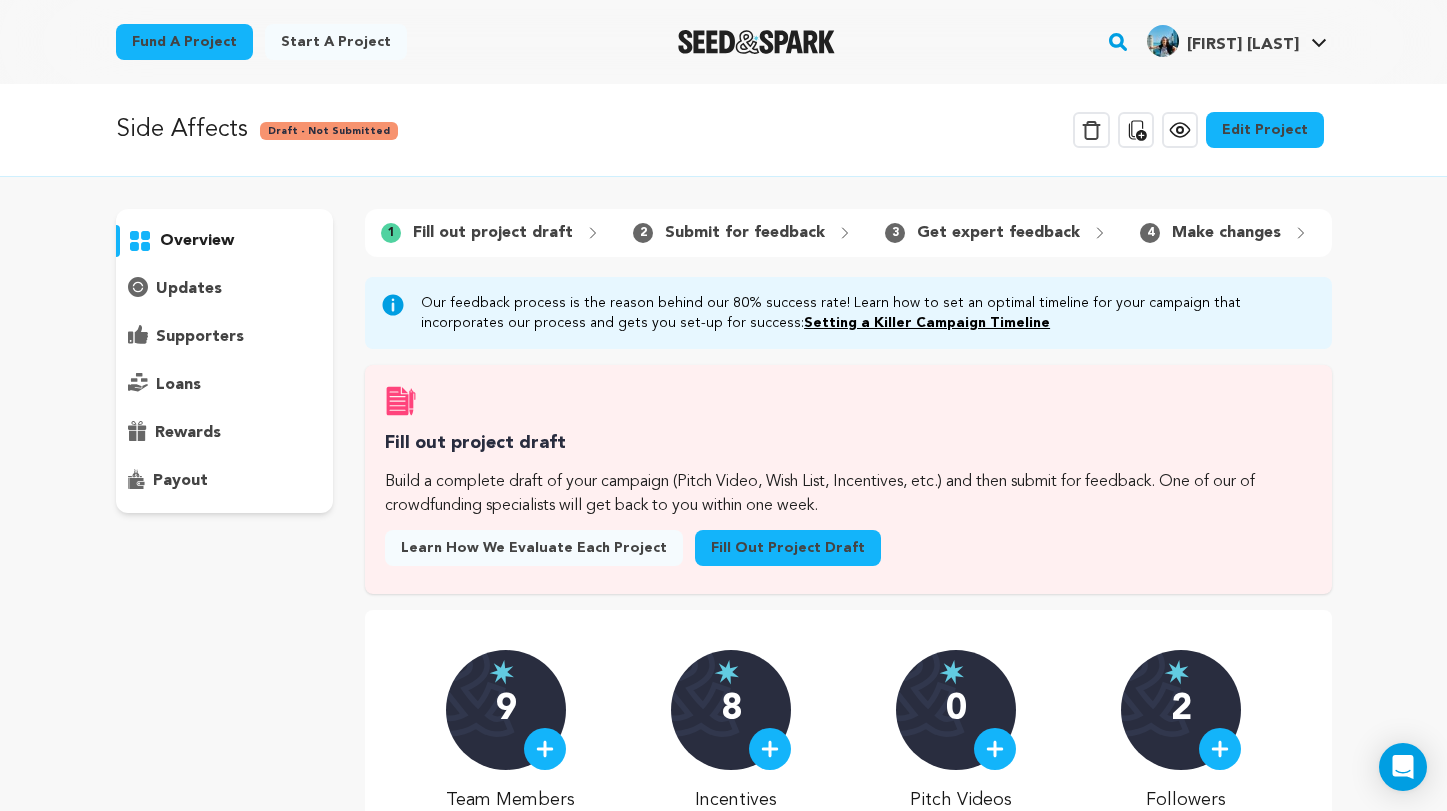 scroll, scrollTop: 0, scrollLeft: 0, axis: both 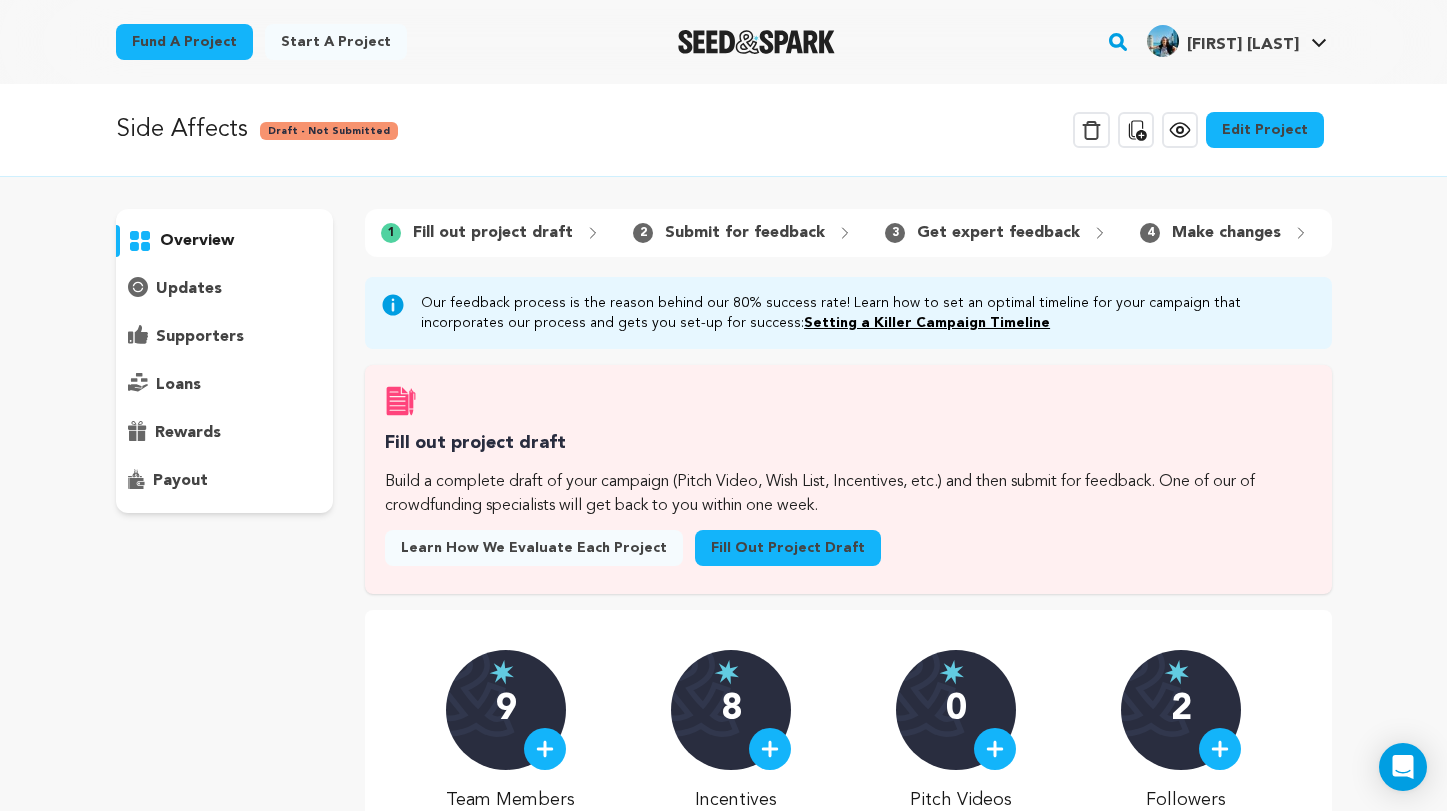 click on "Edit Project" at bounding box center (1265, 130) 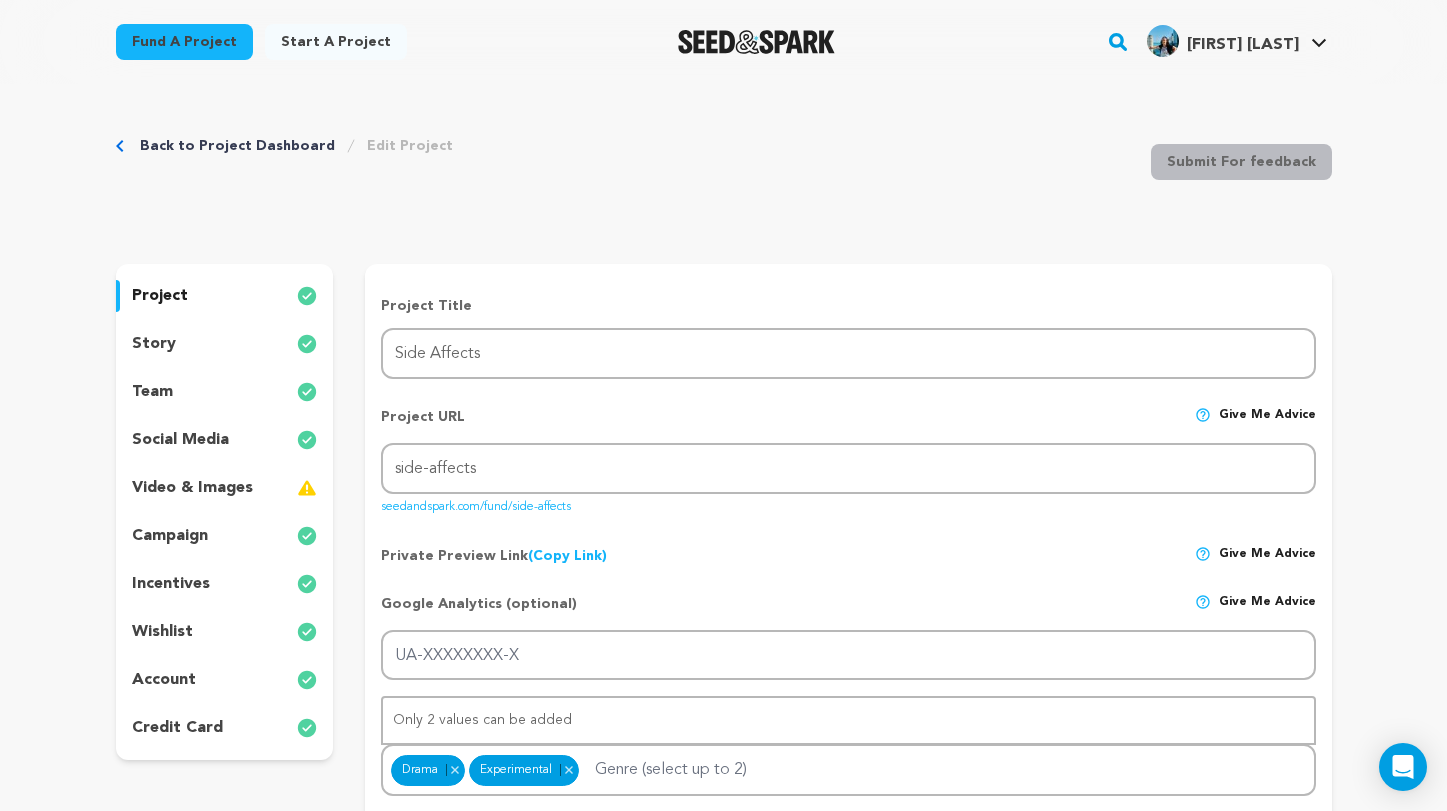 scroll, scrollTop: 0, scrollLeft: 0, axis: both 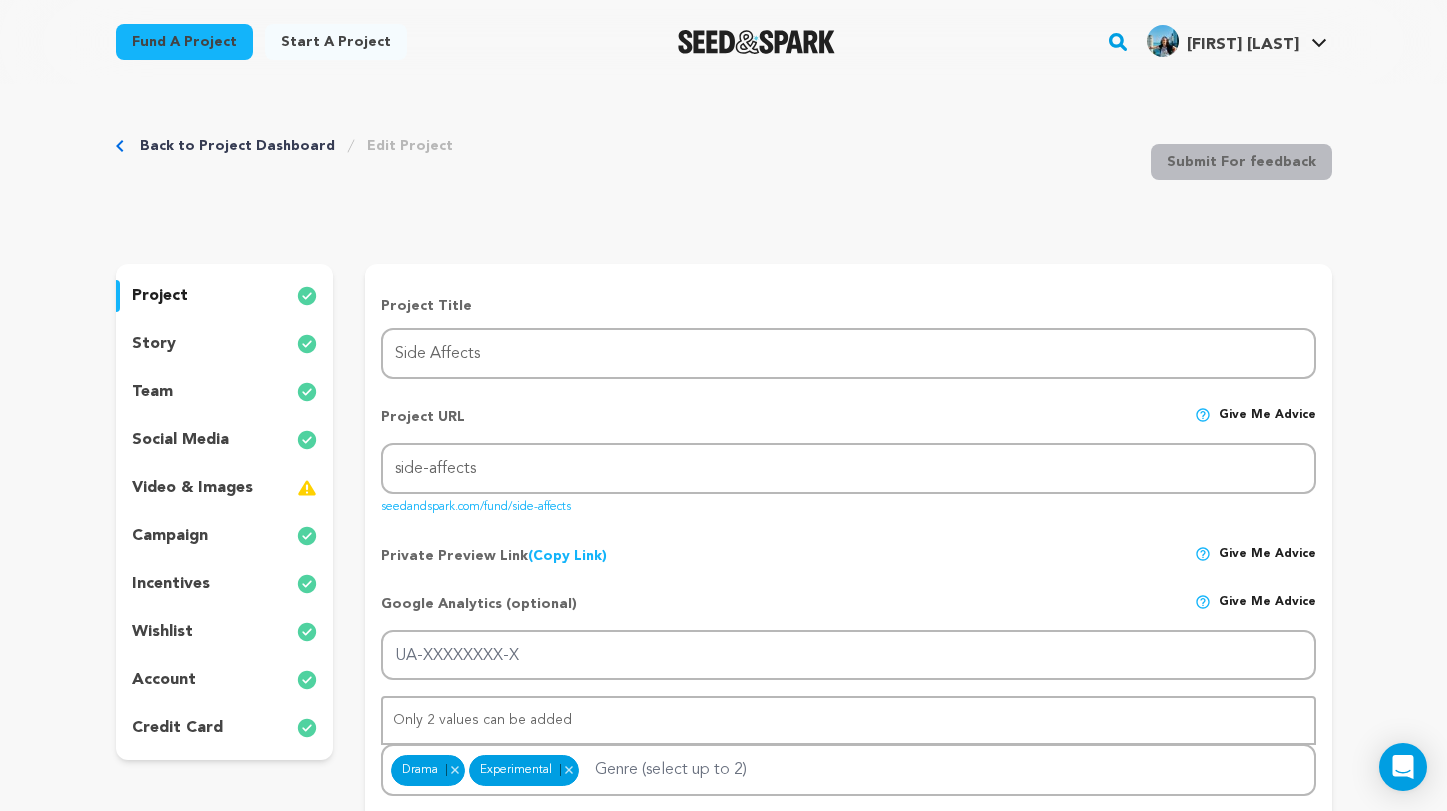 click on "incentives" at bounding box center [225, 584] 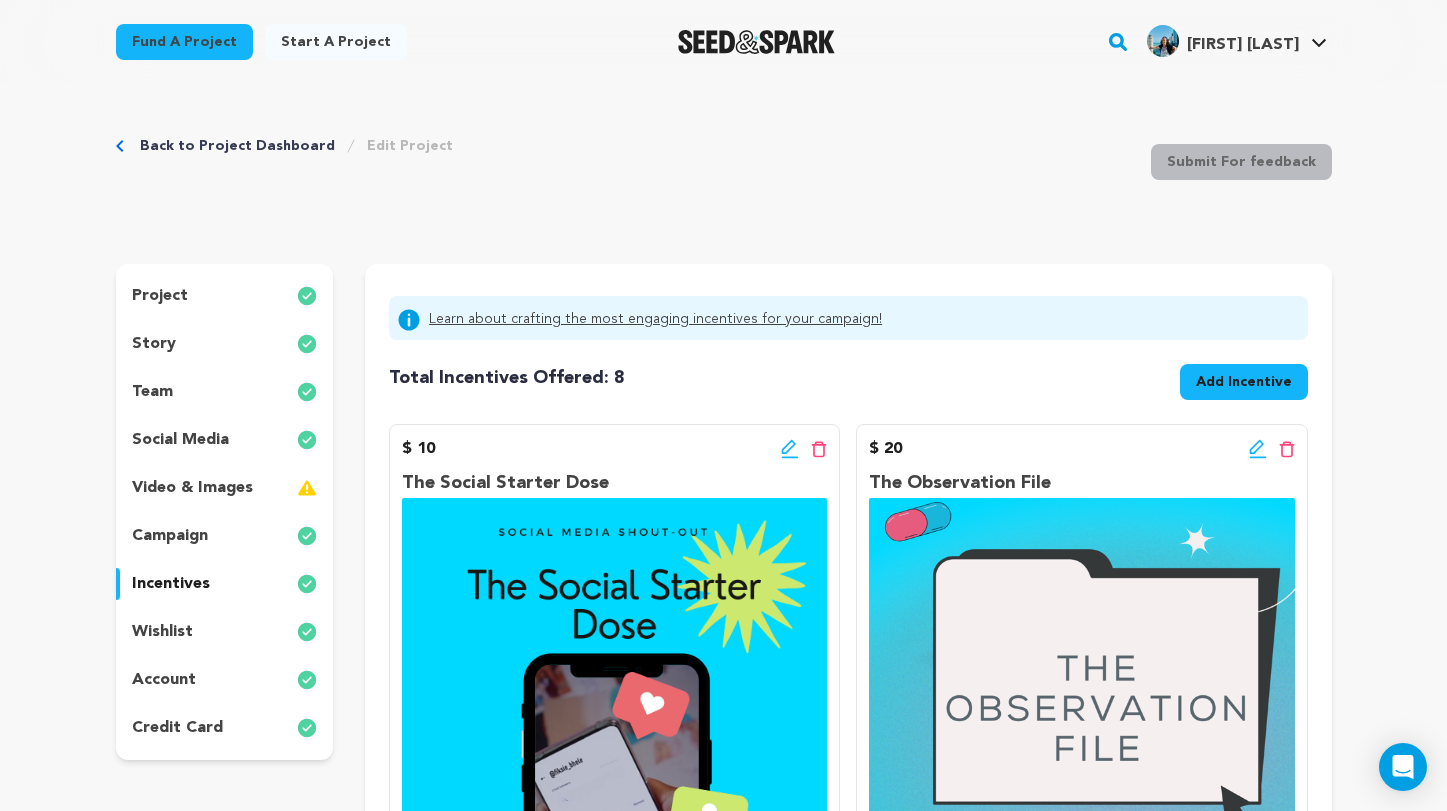 click 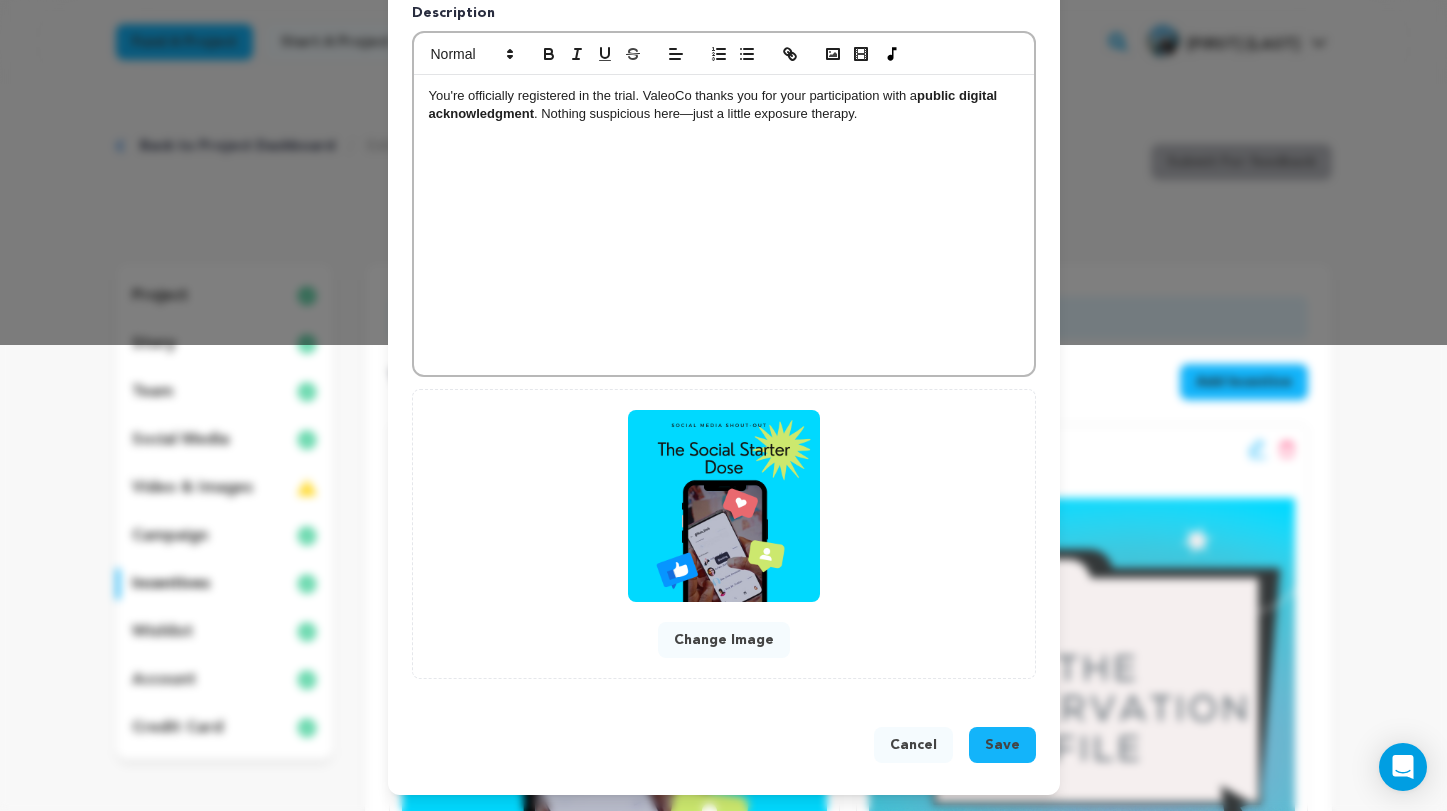 scroll, scrollTop: 467, scrollLeft: 0, axis: vertical 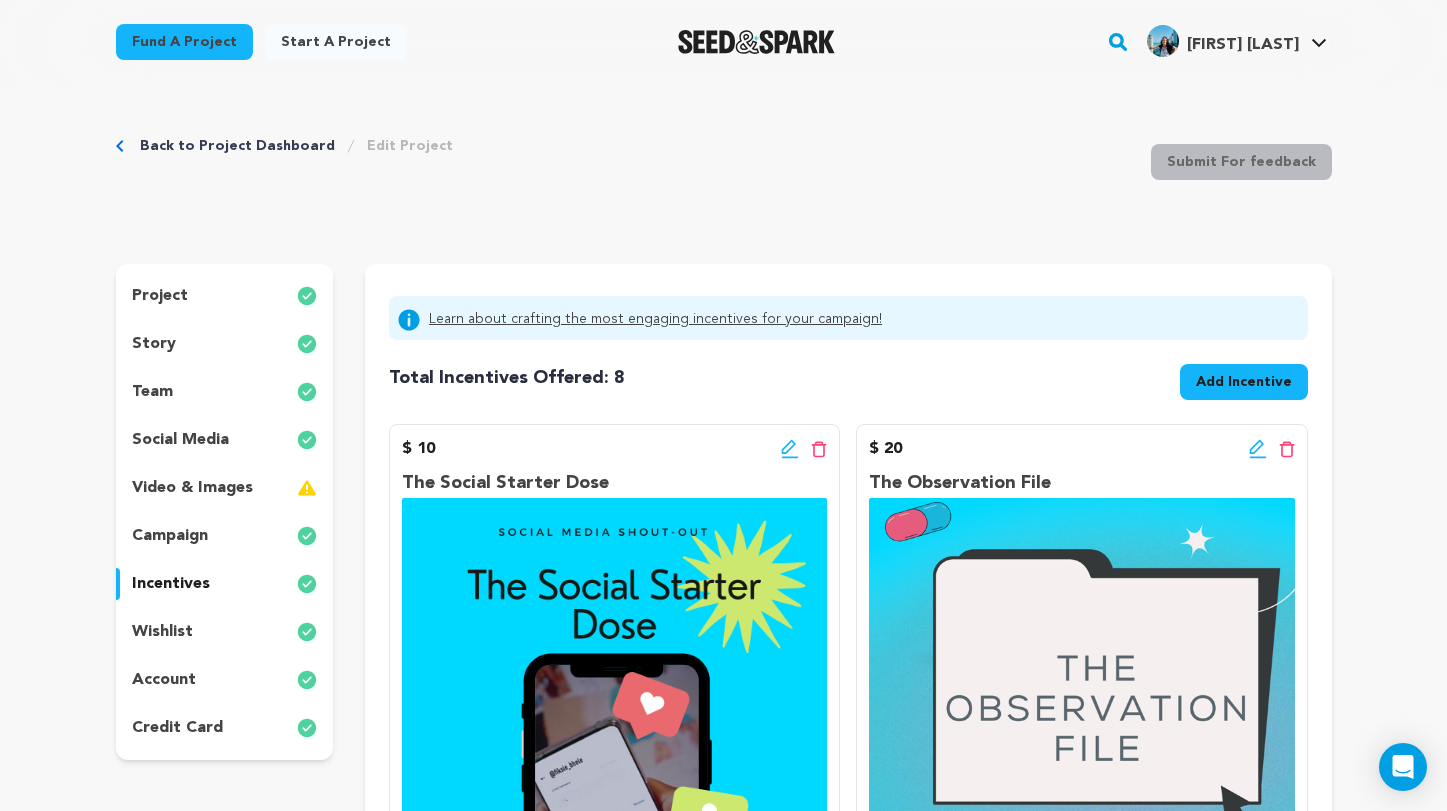 click on "wishlist" at bounding box center (225, 632) 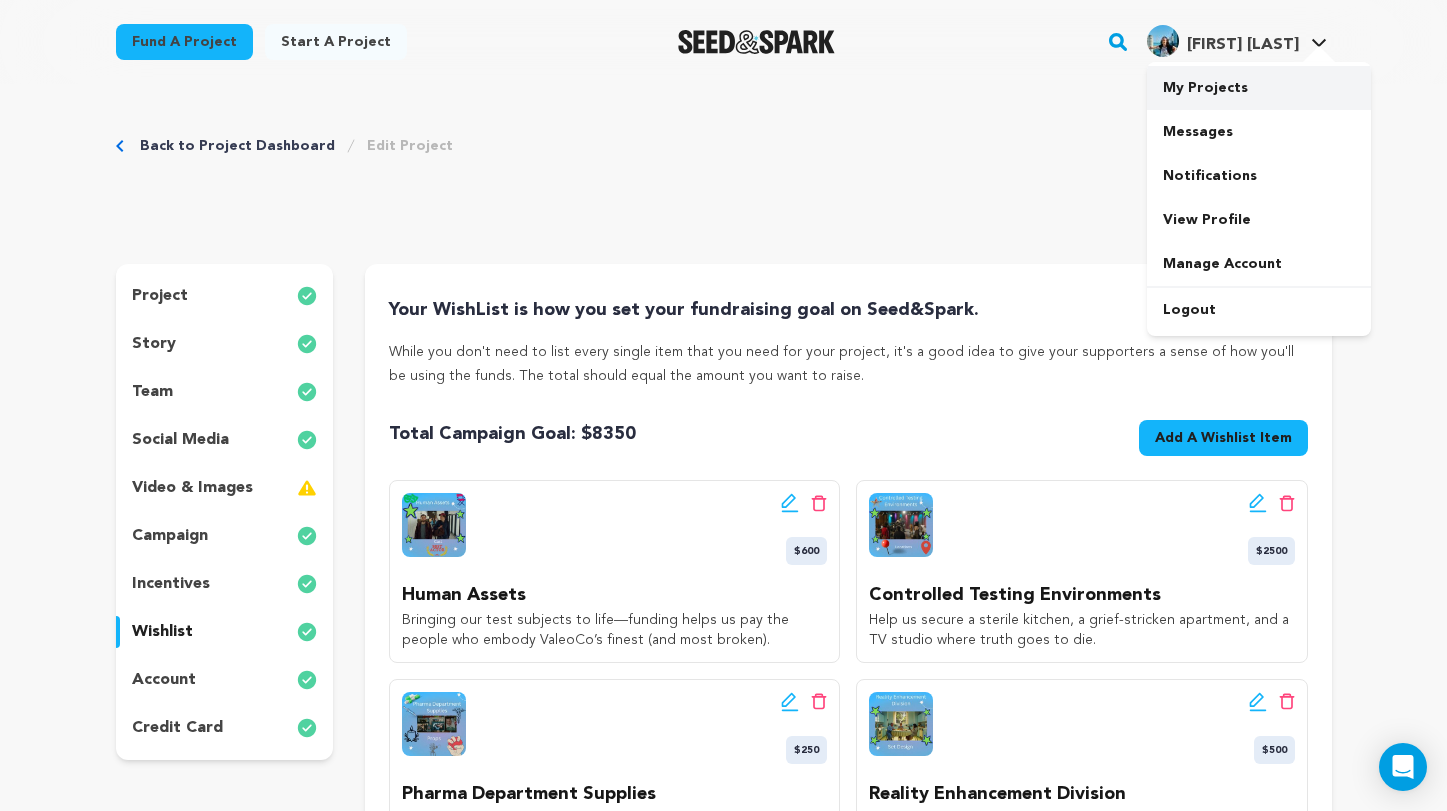 click on "My Projects" at bounding box center (1259, 88) 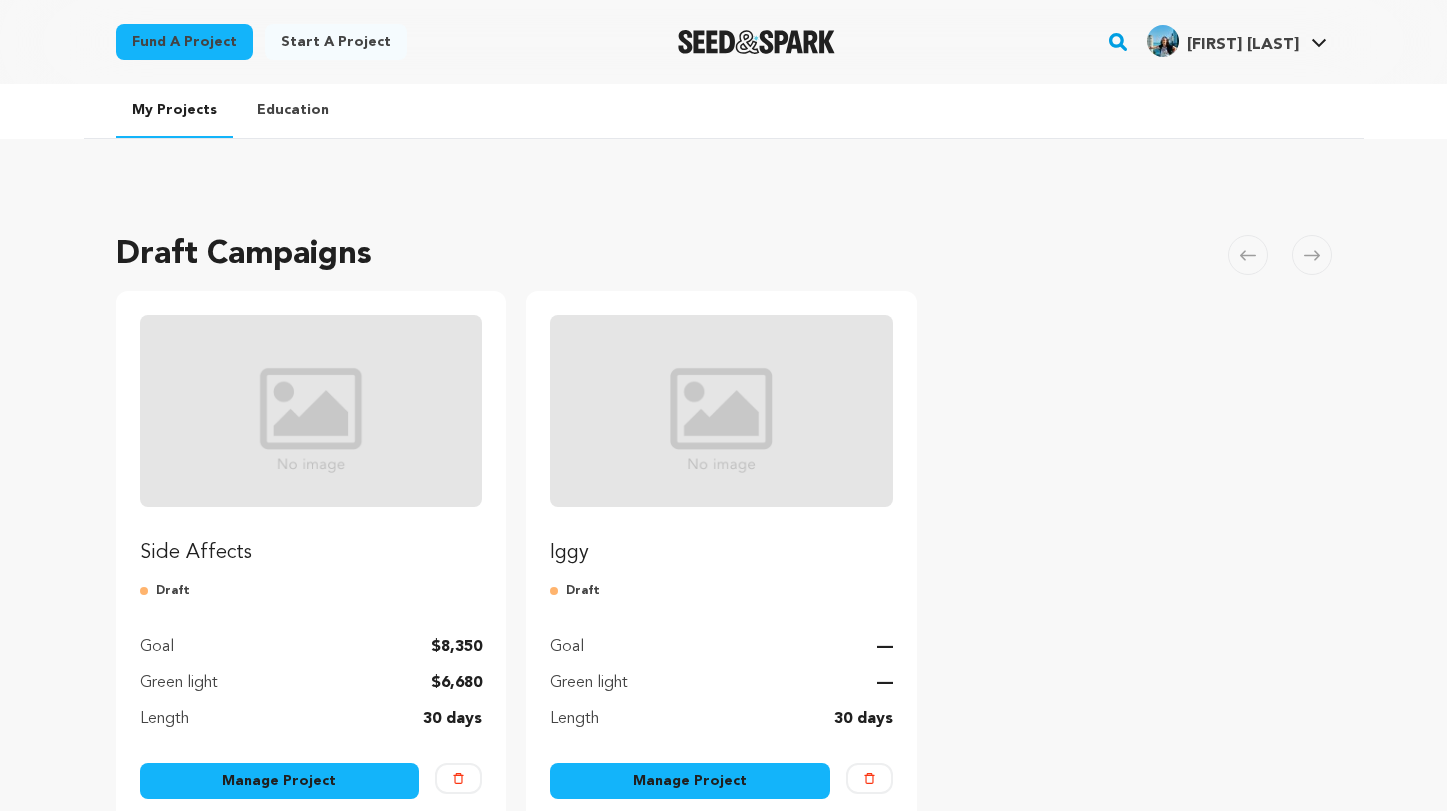 scroll, scrollTop: 0, scrollLeft: 0, axis: both 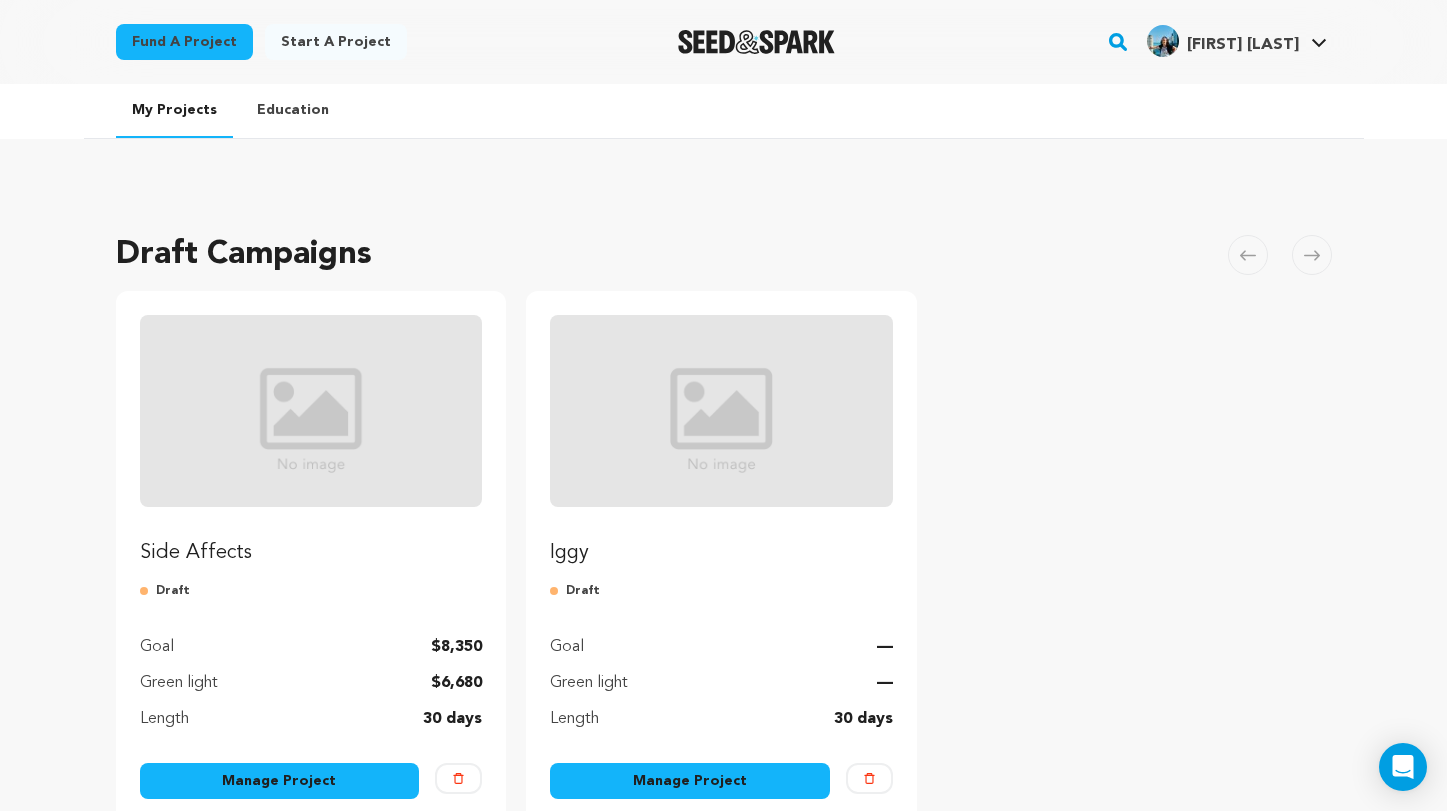 click on "Manage Project" at bounding box center [280, 781] 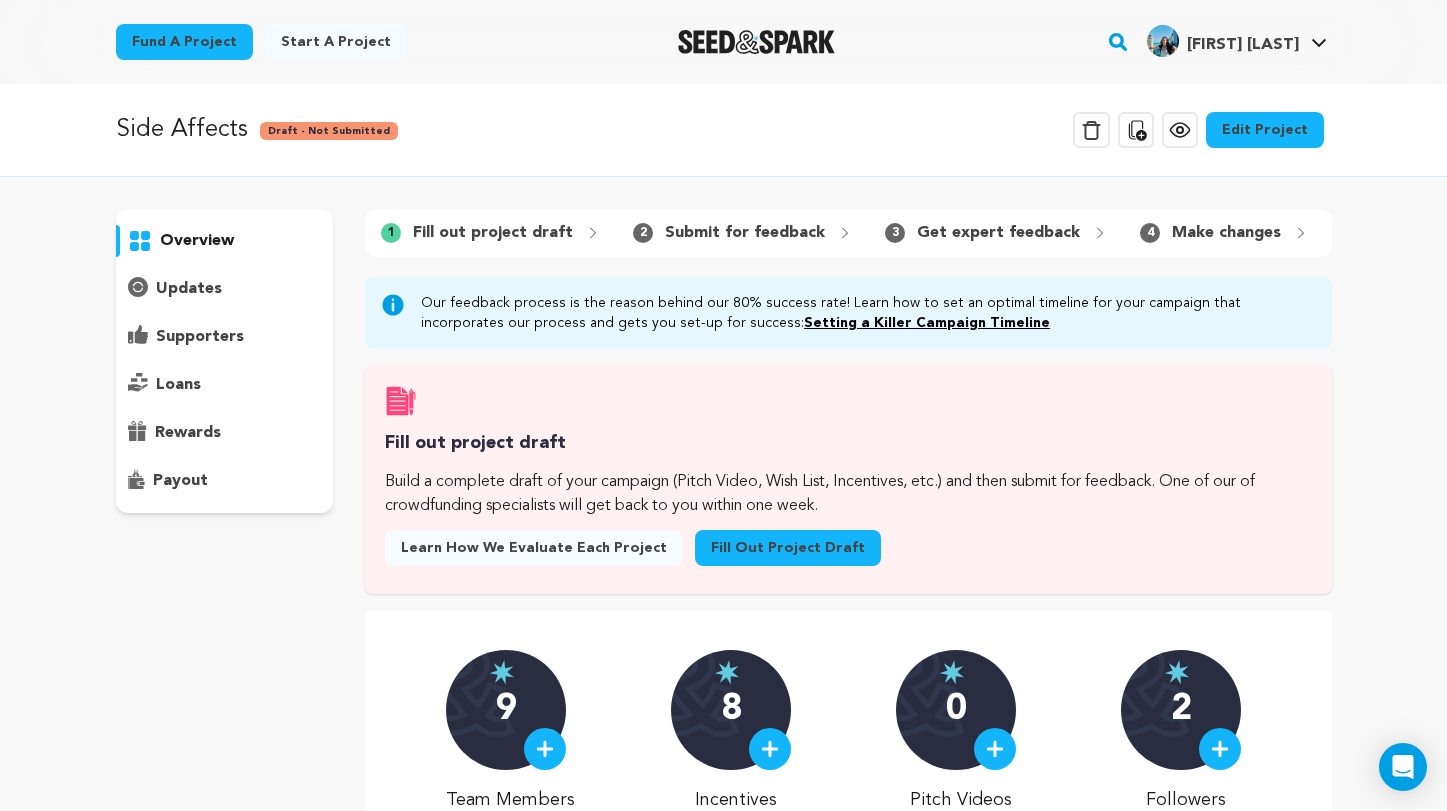 scroll, scrollTop: 0, scrollLeft: 0, axis: both 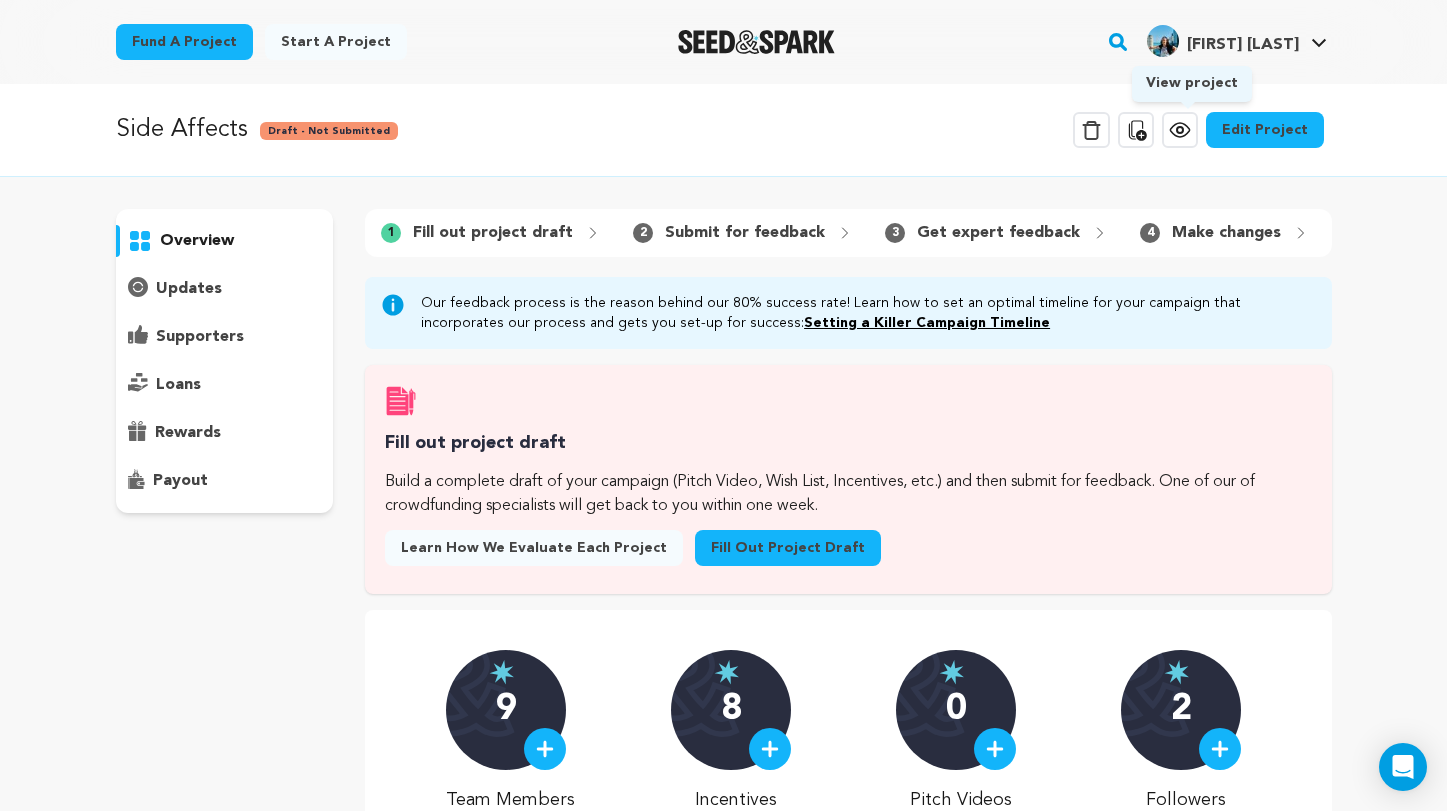 click 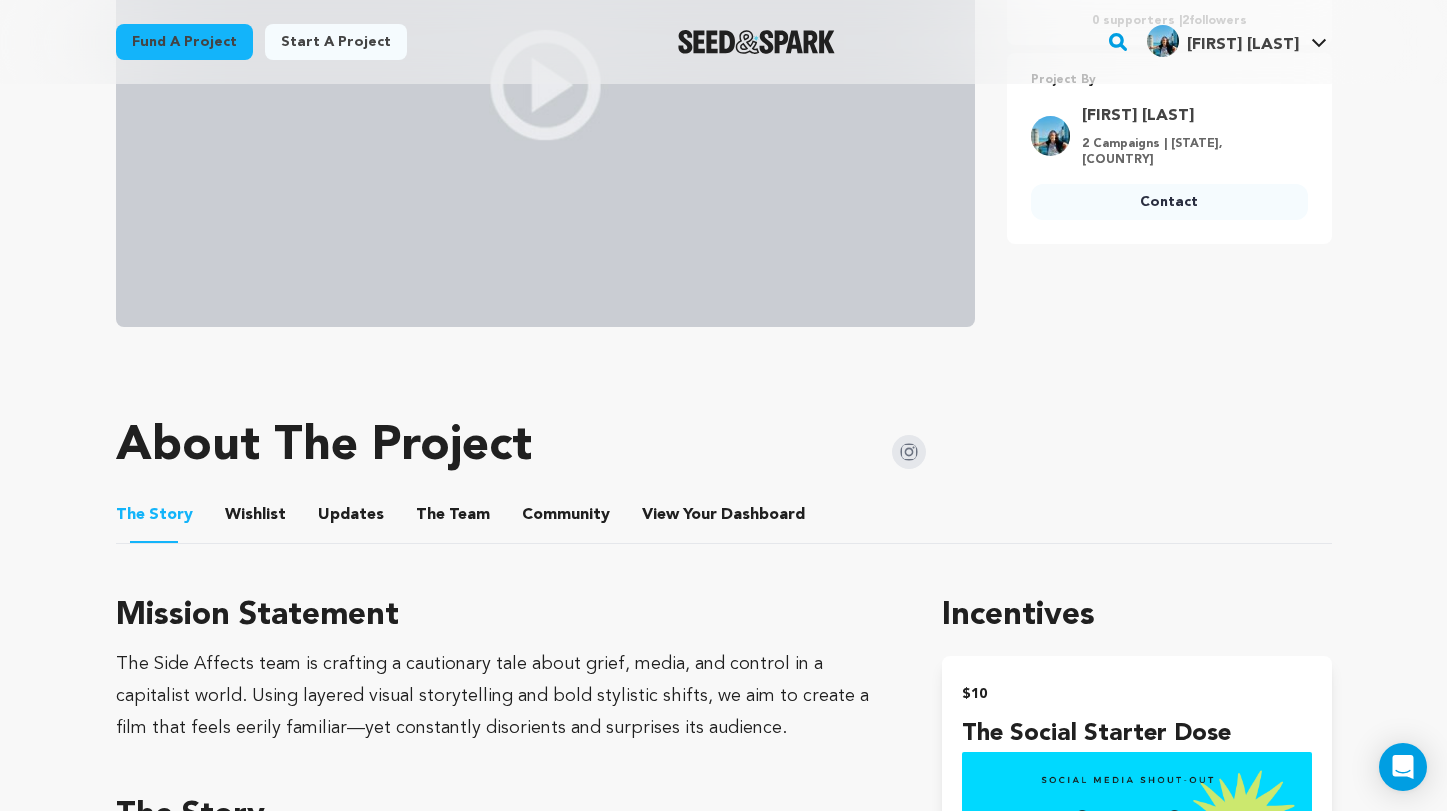scroll, scrollTop: 713, scrollLeft: 0, axis: vertical 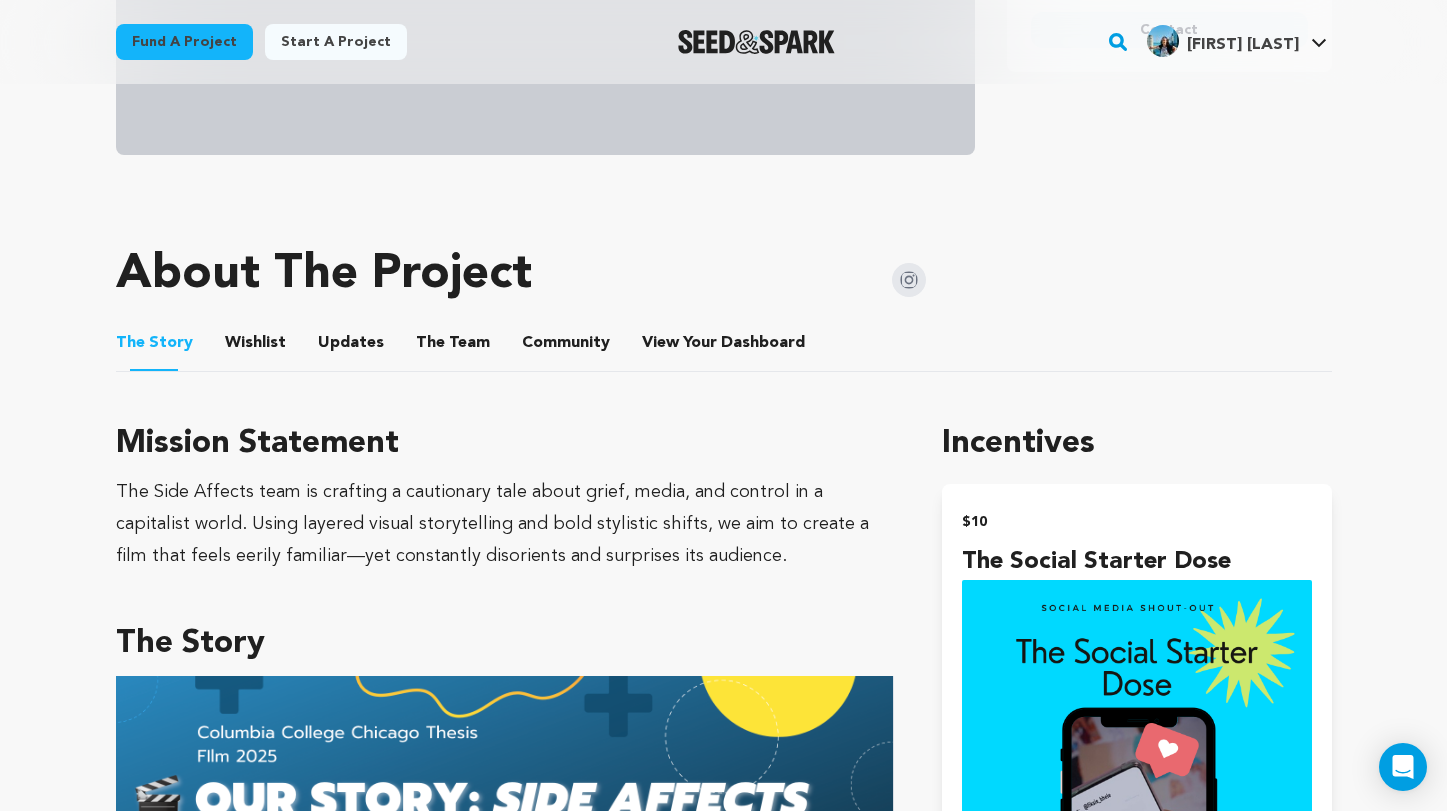 click on "Wishlist
Wishlist" at bounding box center (255, 343) 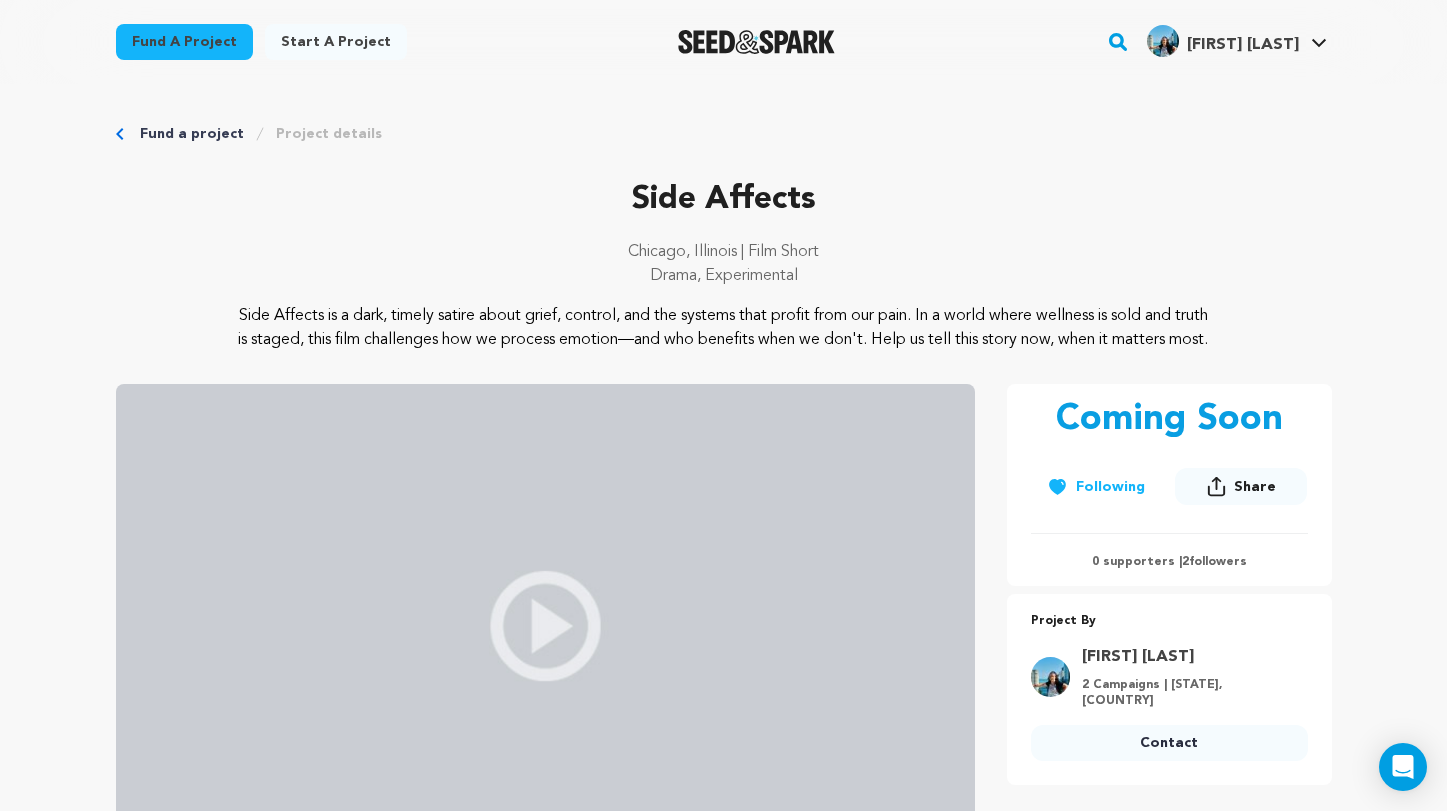 scroll, scrollTop: 0, scrollLeft: 0, axis: both 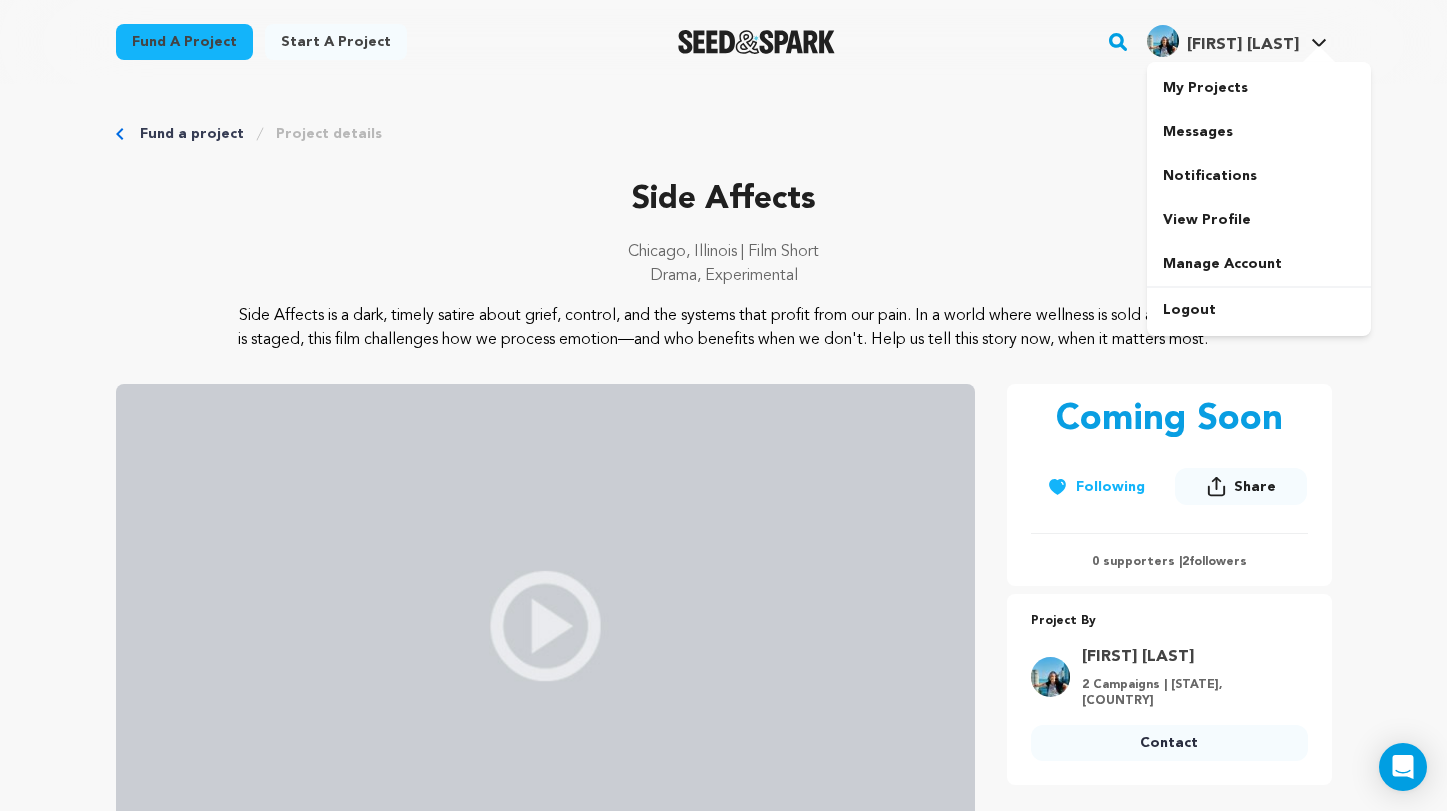 click on "[FIRST] [LAST]" at bounding box center [1243, 45] 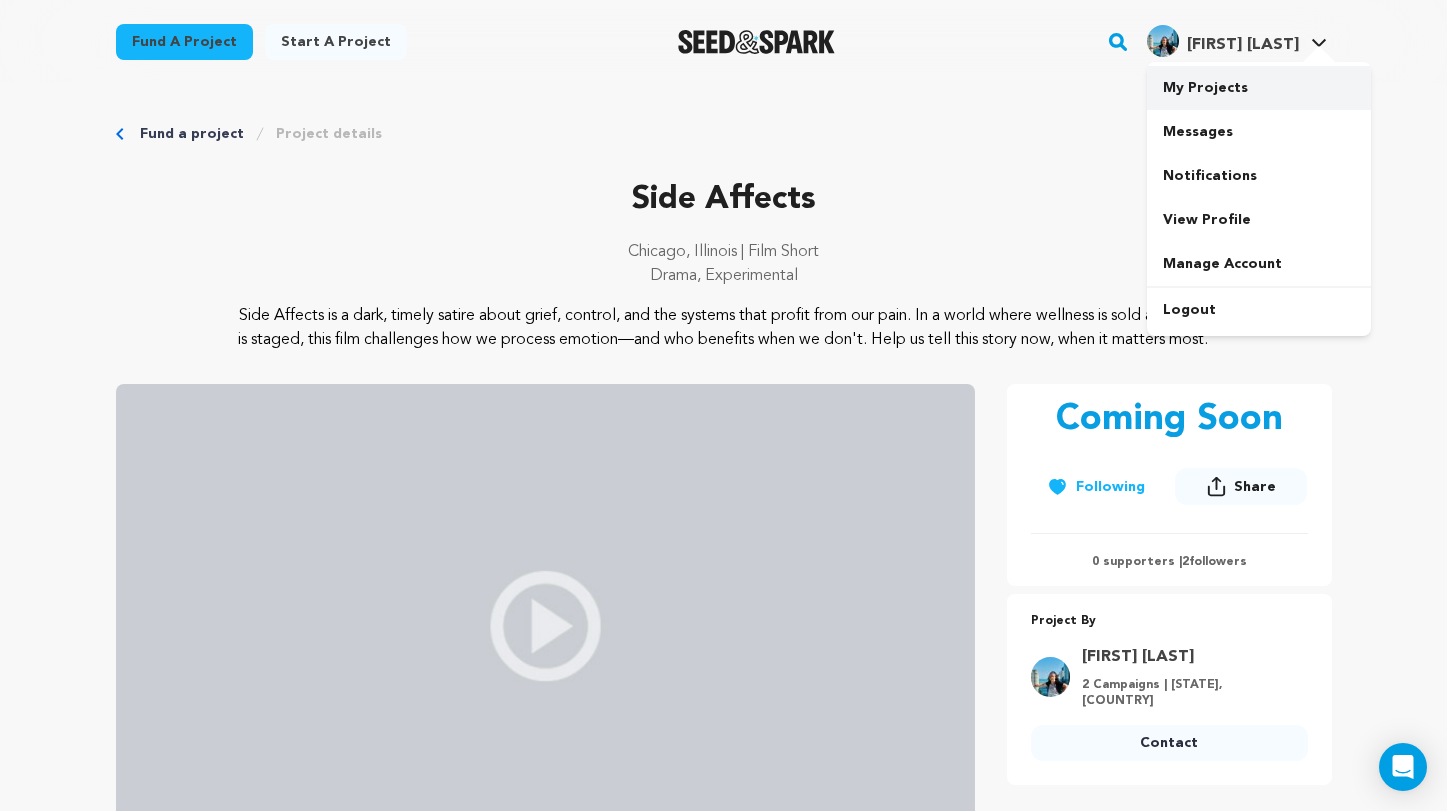 click on "My Projects" at bounding box center [1259, 88] 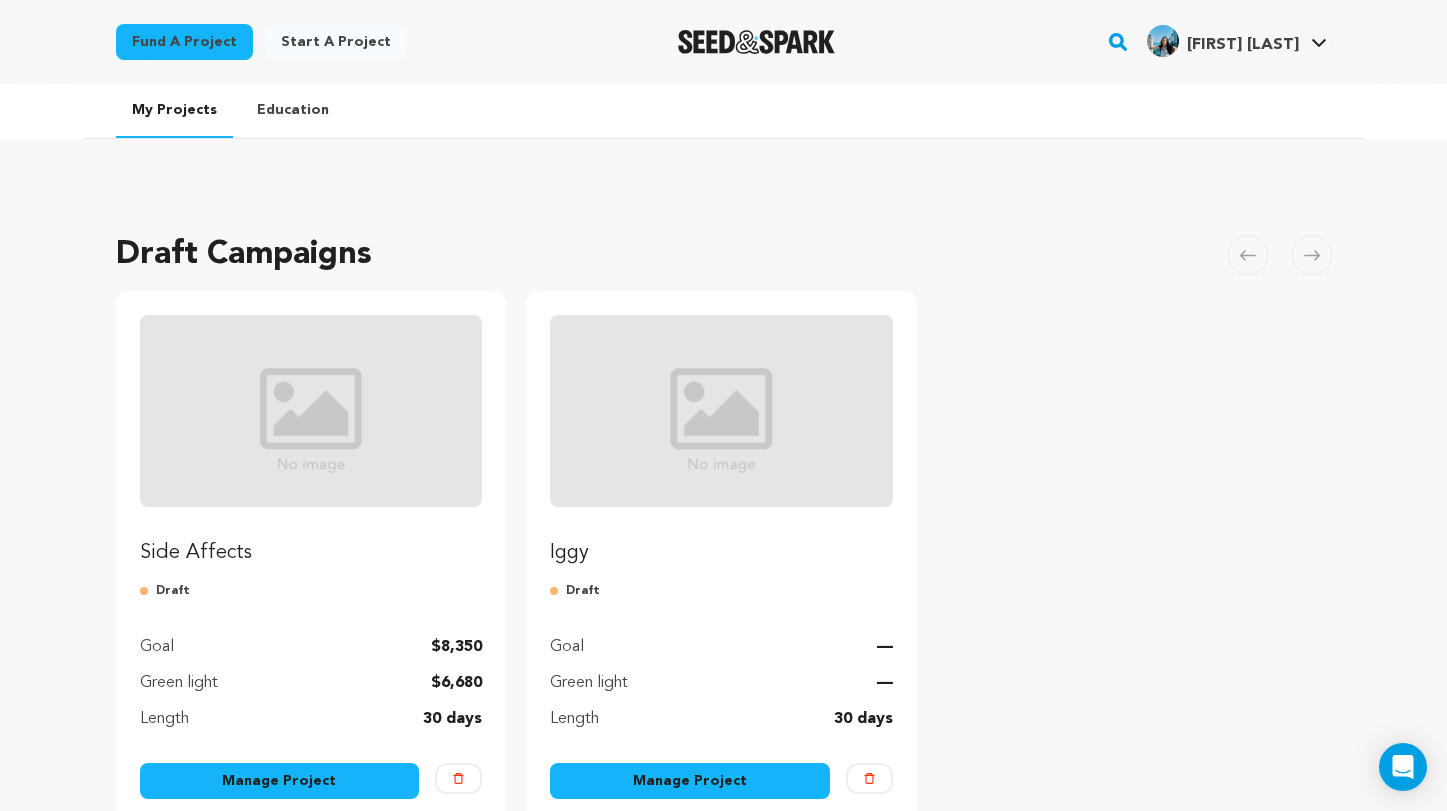 scroll, scrollTop: 221, scrollLeft: 0, axis: vertical 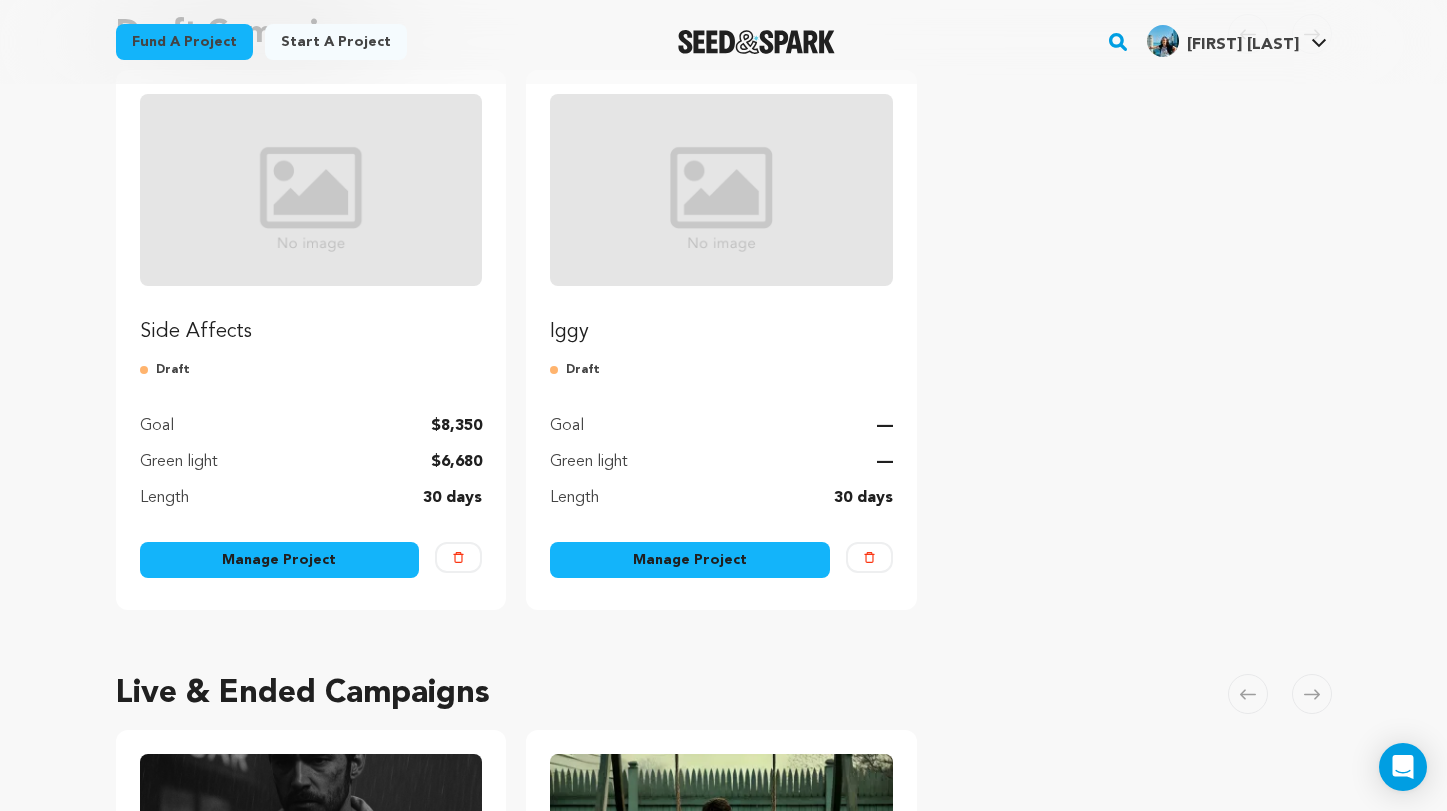 click on "Manage Project" at bounding box center (280, 560) 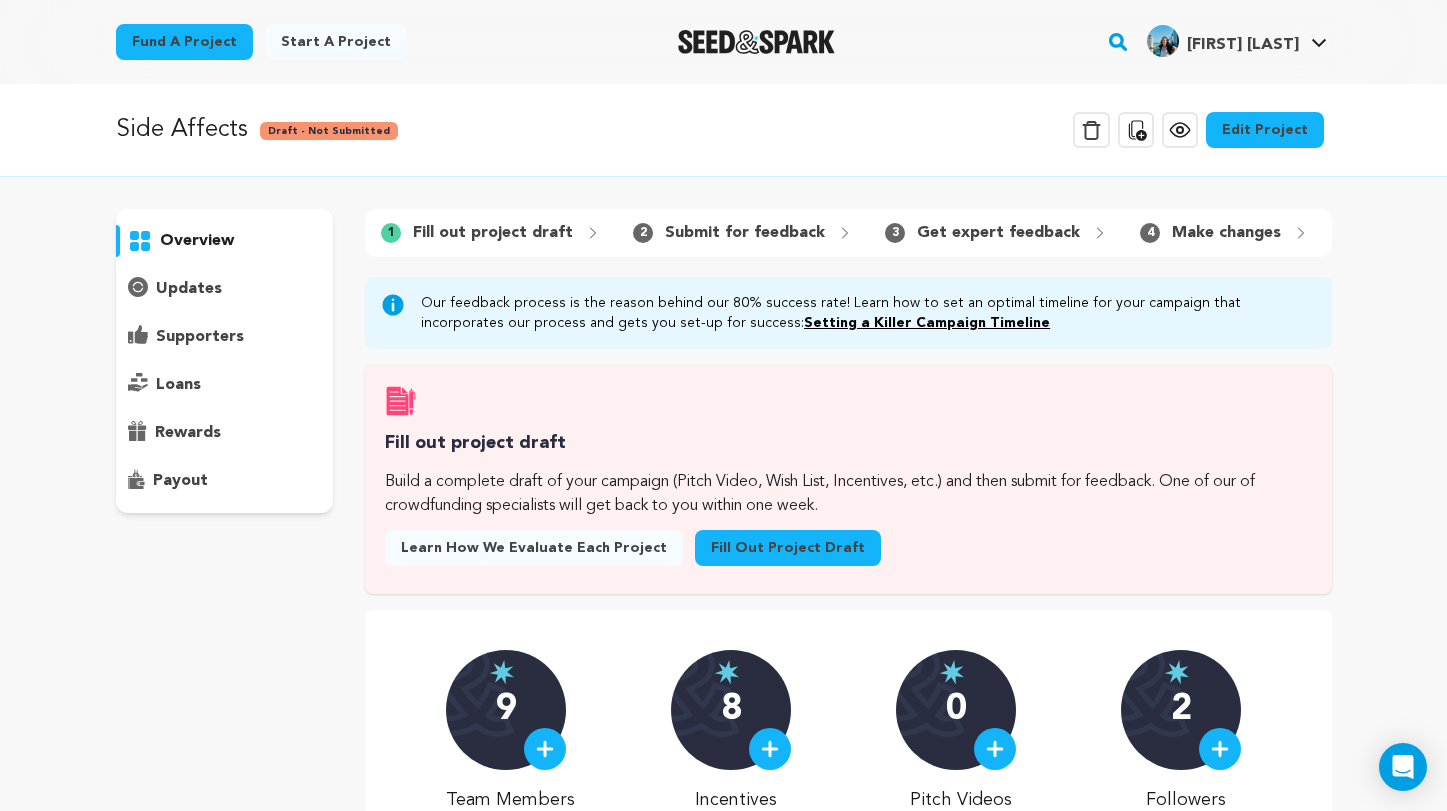 scroll, scrollTop: 0, scrollLeft: 0, axis: both 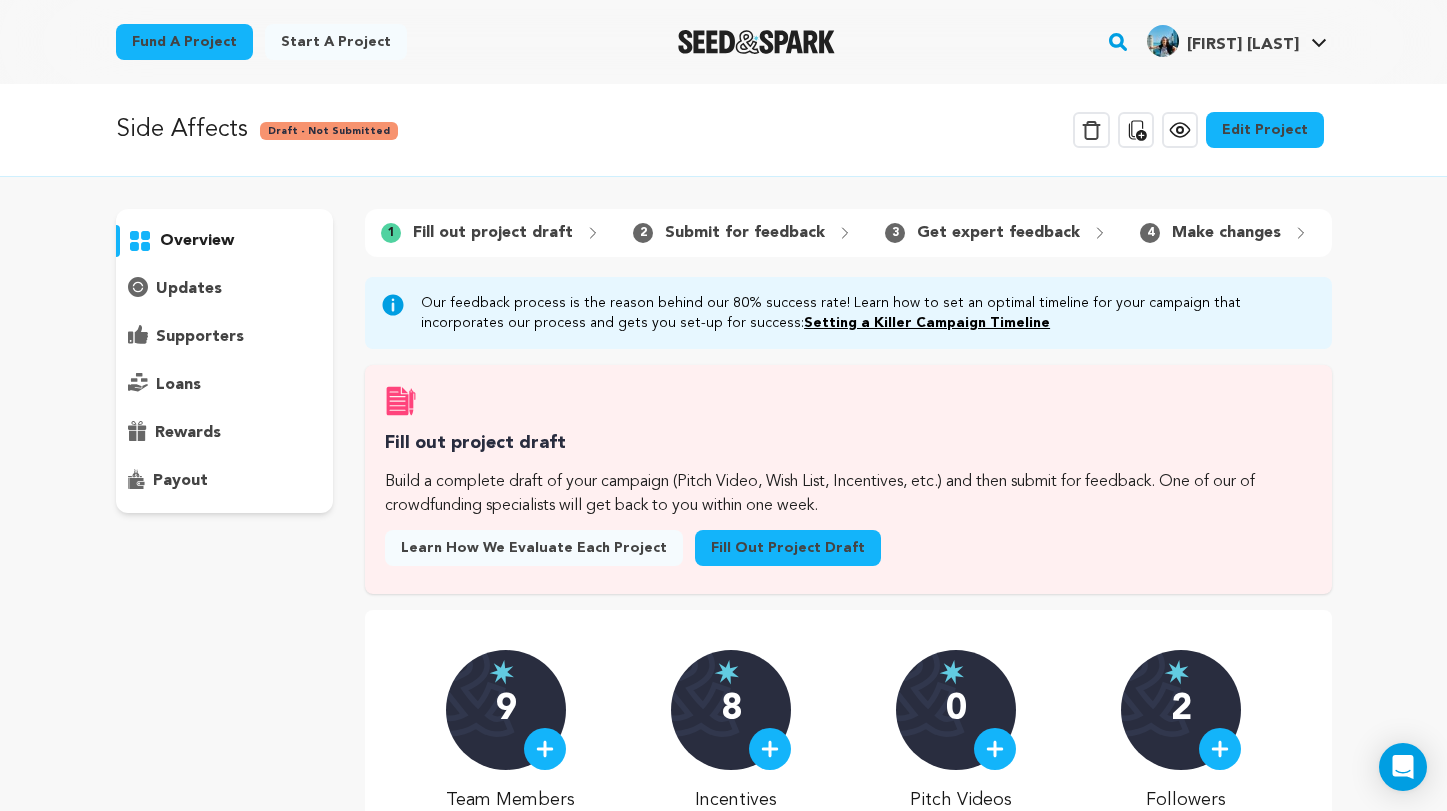 click on "Edit Project" at bounding box center [1265, 130] 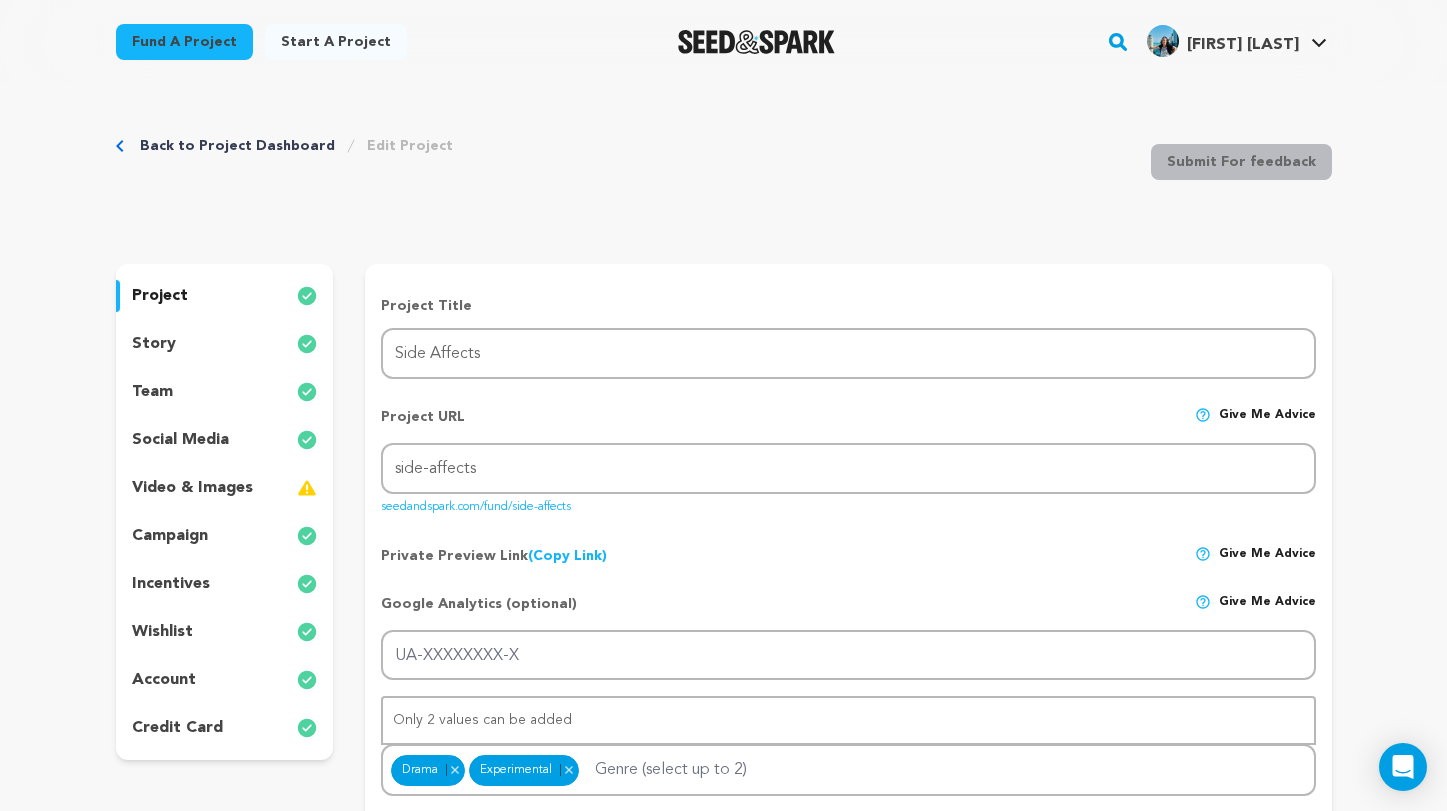 scroll, scrollTop: 0, scrollLeft: 0, axis: both 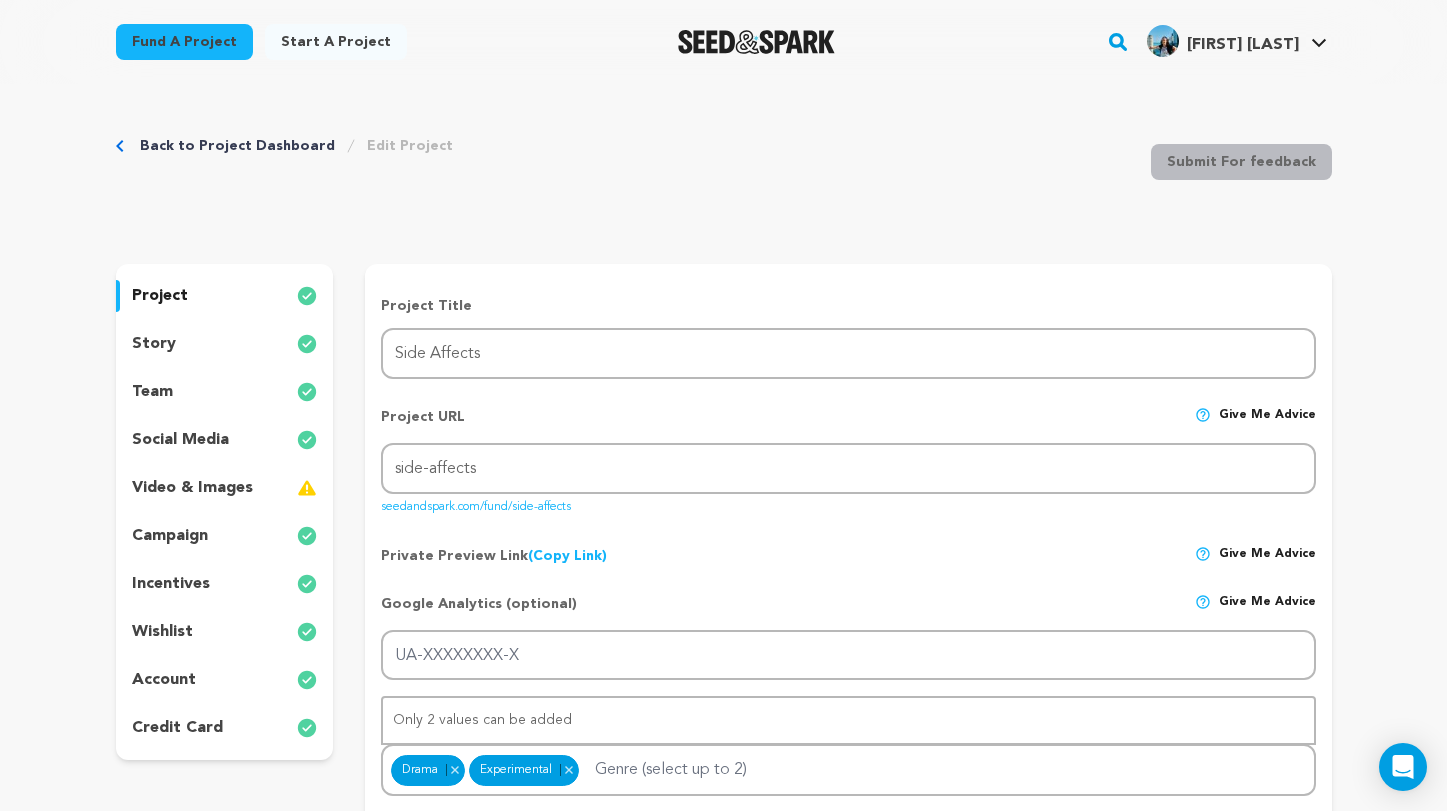 click on "wishlist" at bounding box center (162, 632) 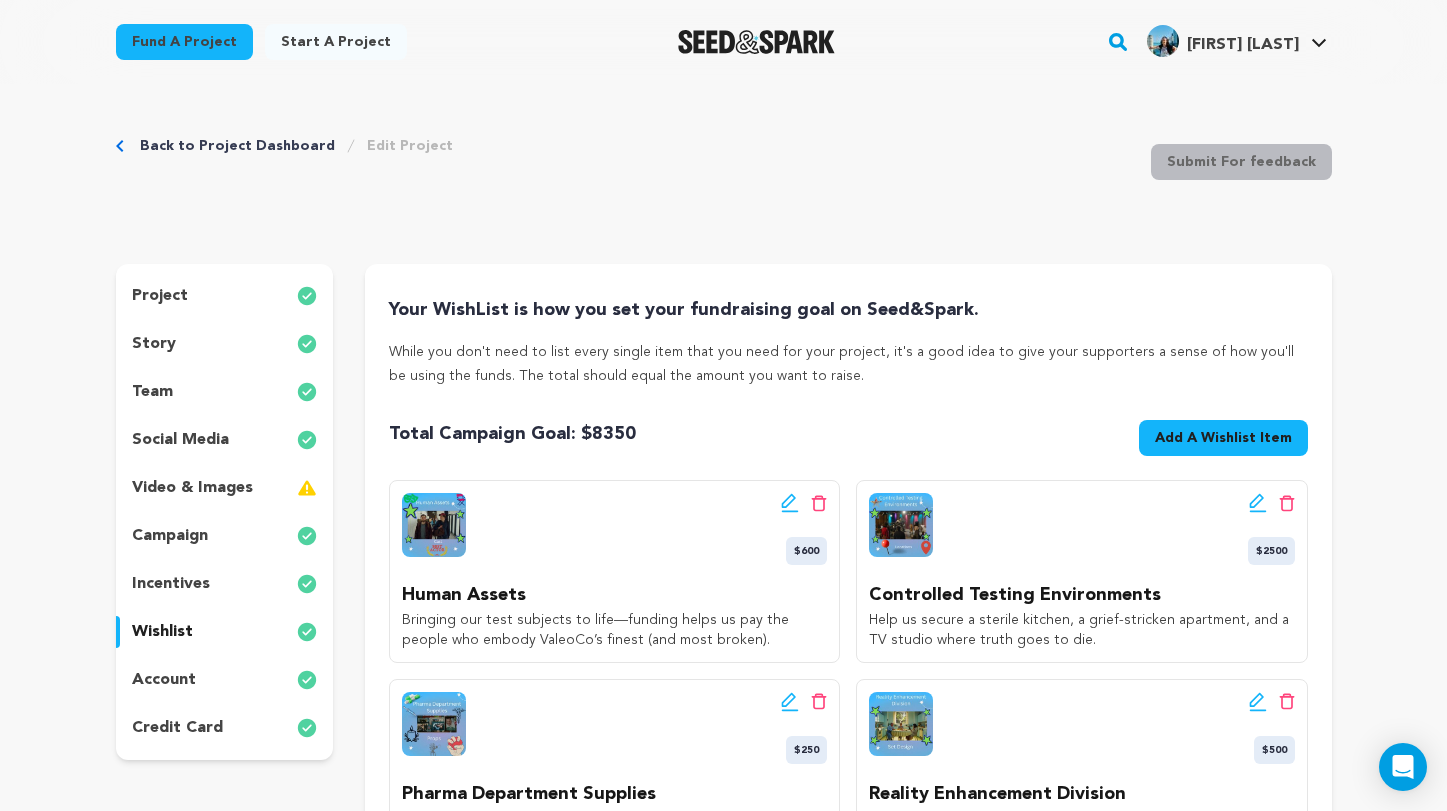 click on "Edit wishlist button
Delete wishlist button
$600" at bounding box center (614, 529) 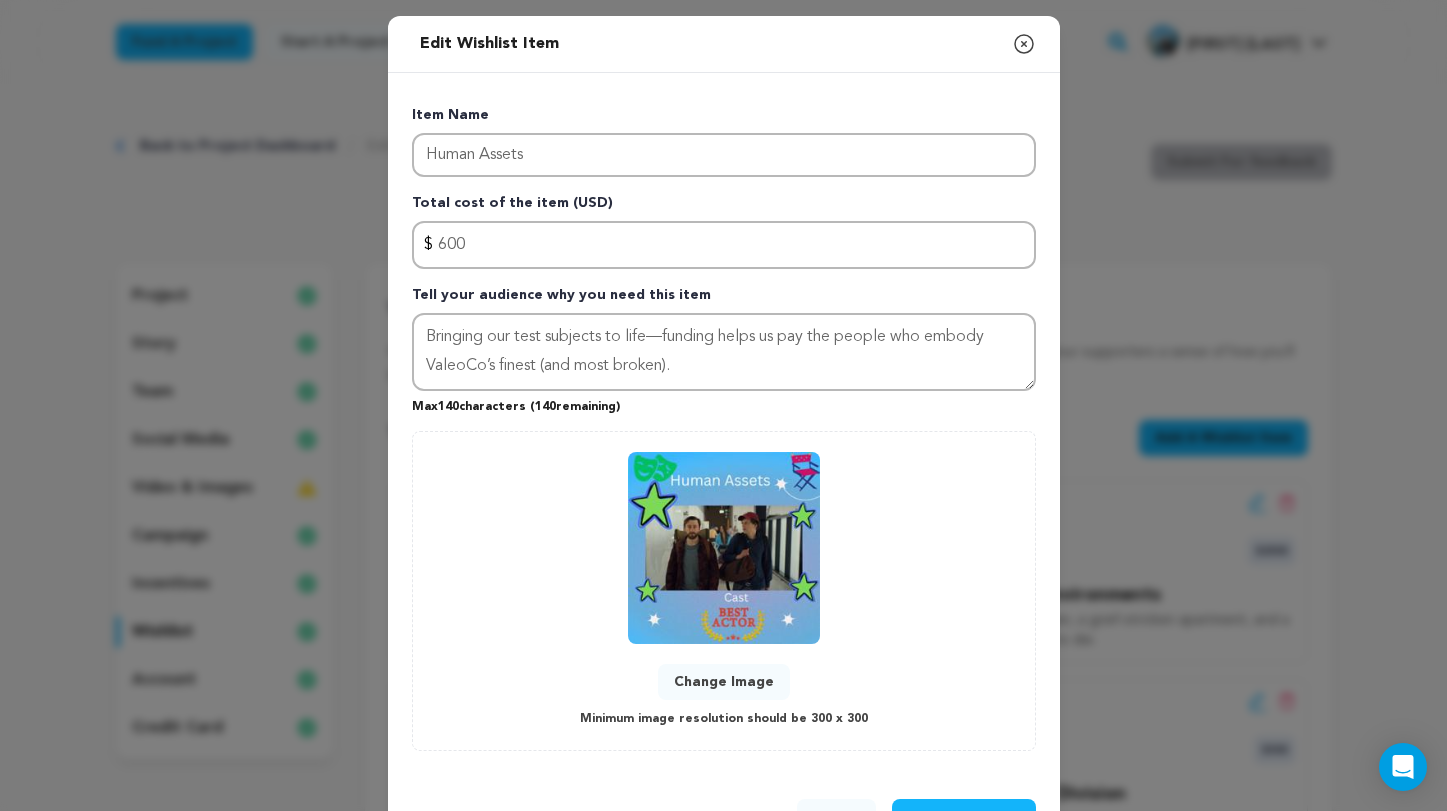 click on "Change Image" at bounding box center (724, 682) 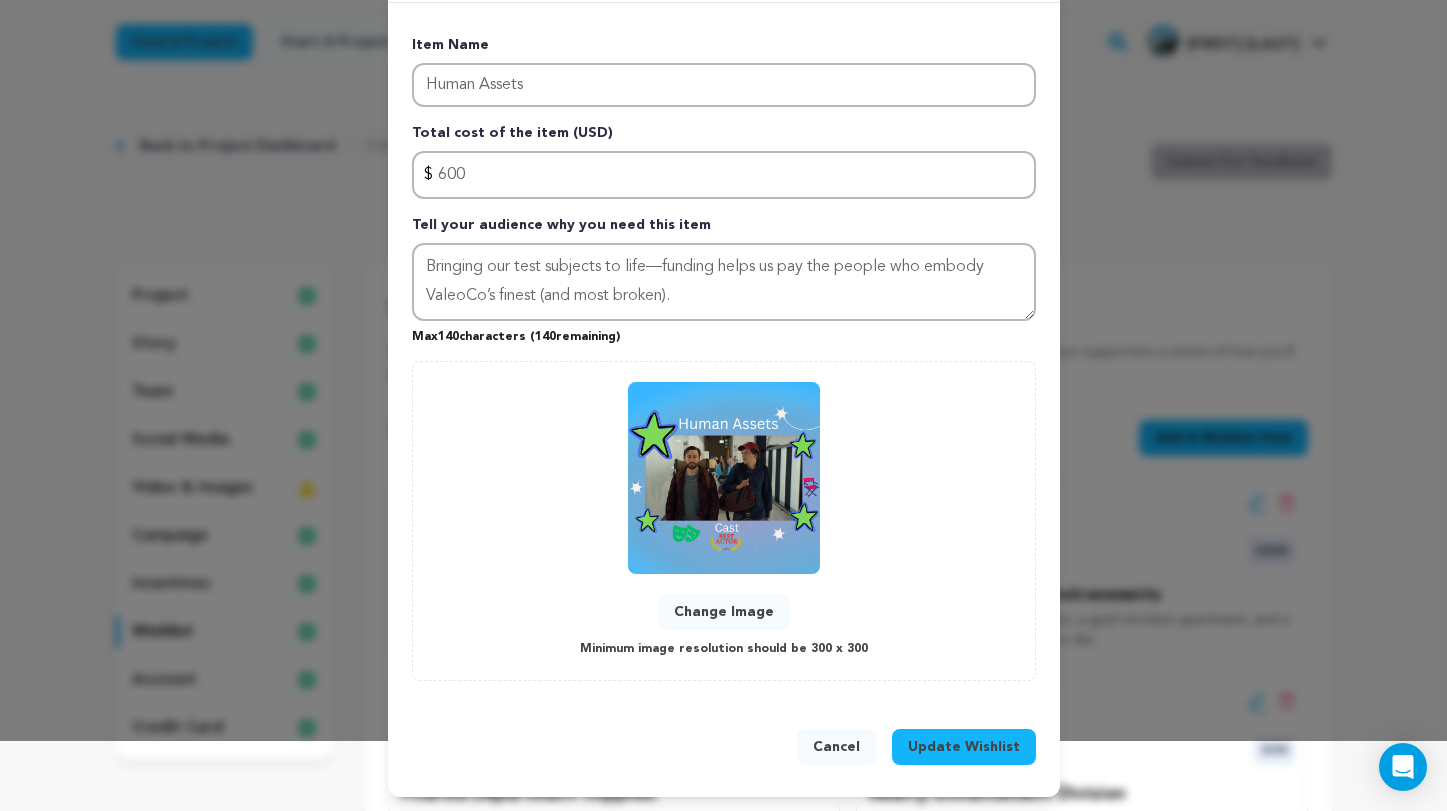 scroll, scrollTop: 70, scrollLeft: 0, axis: vertical 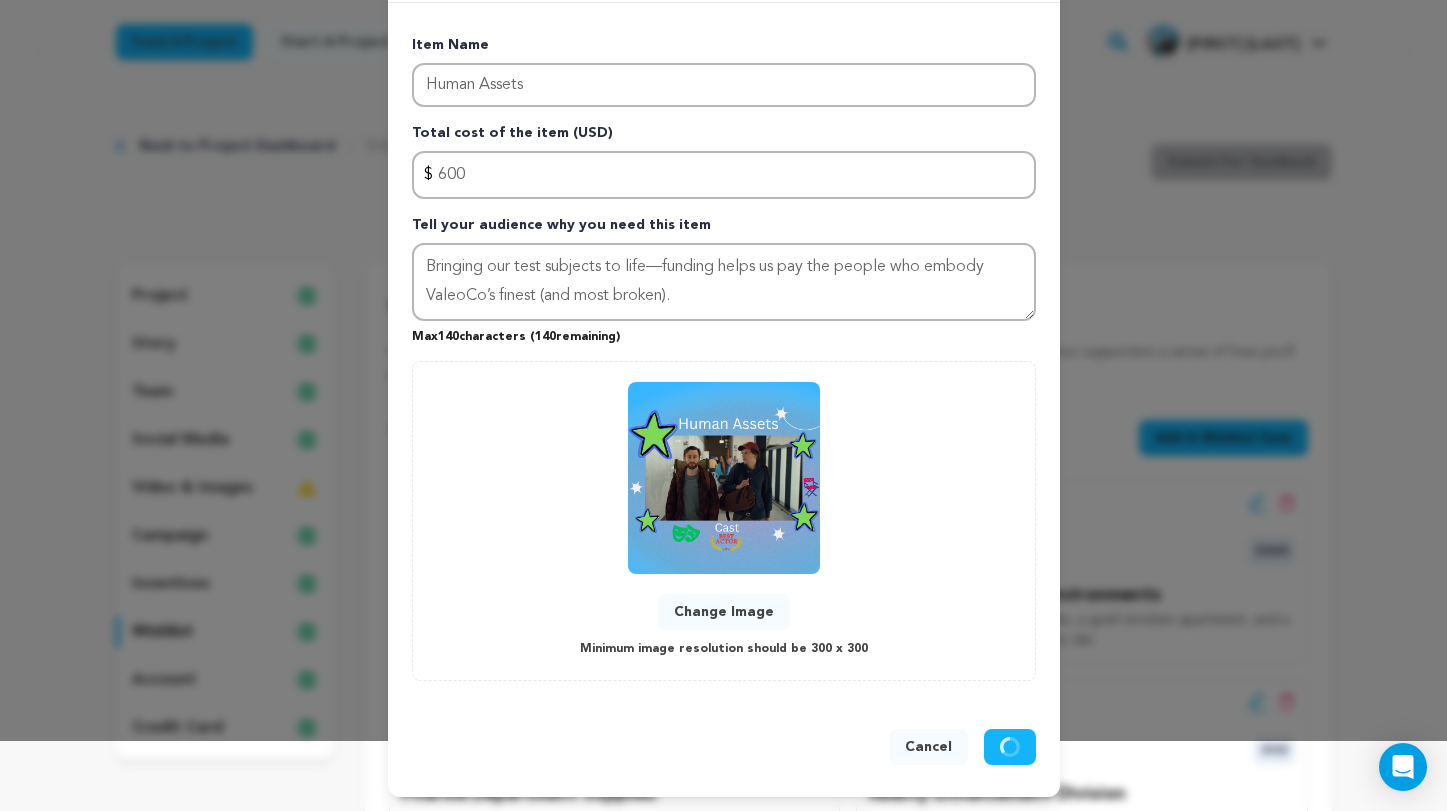 type 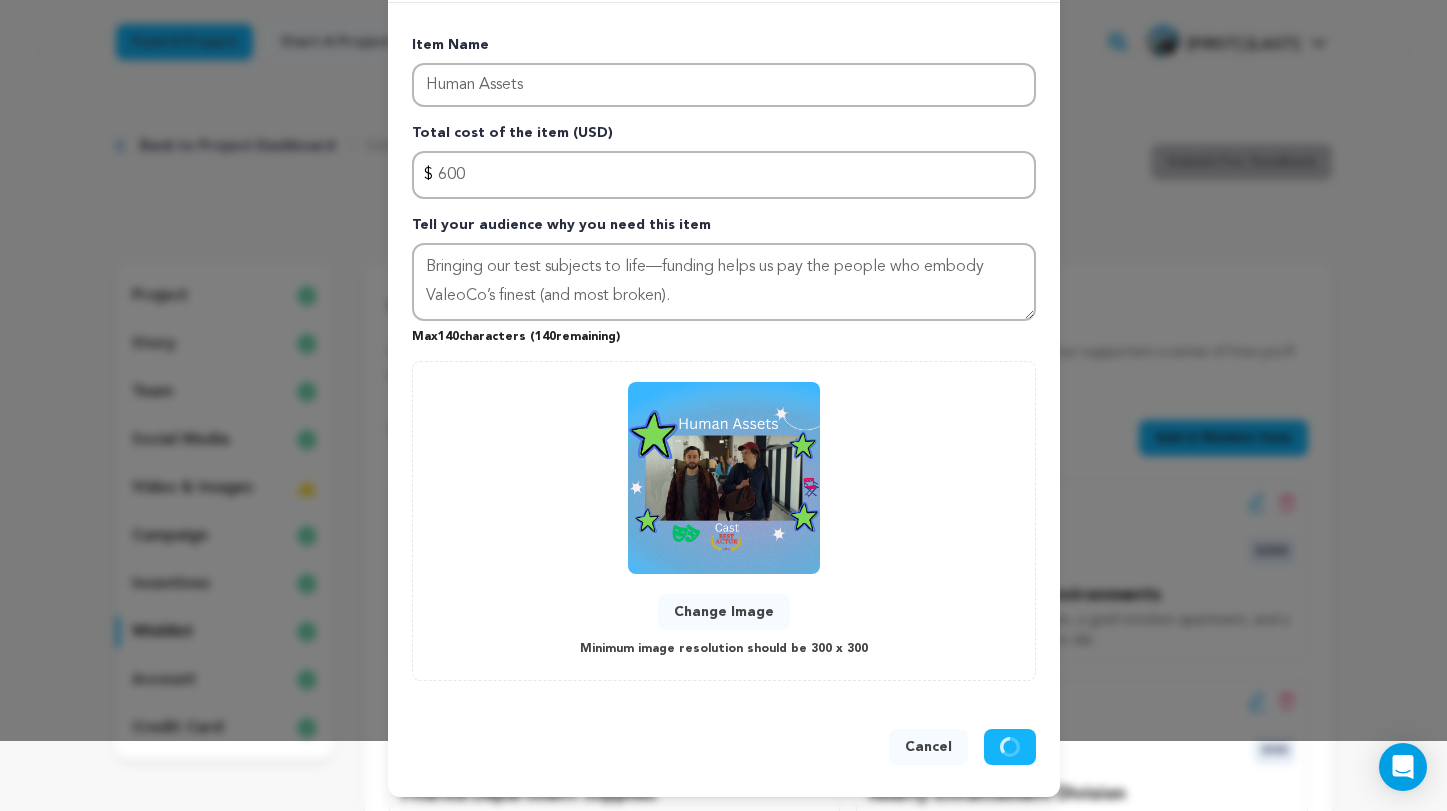type 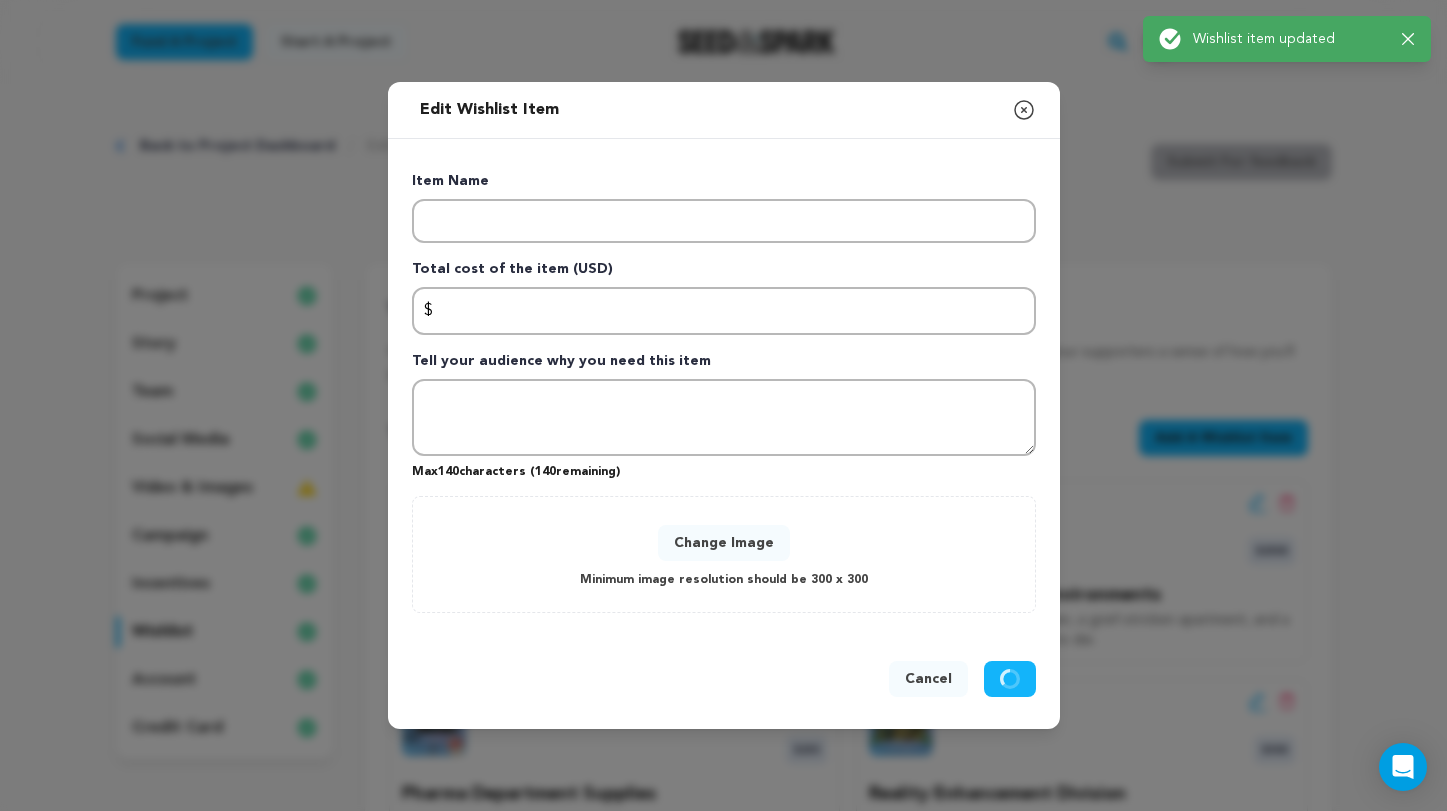 scroll, scrollTop: 0, scrollLeft: 0, axis: both 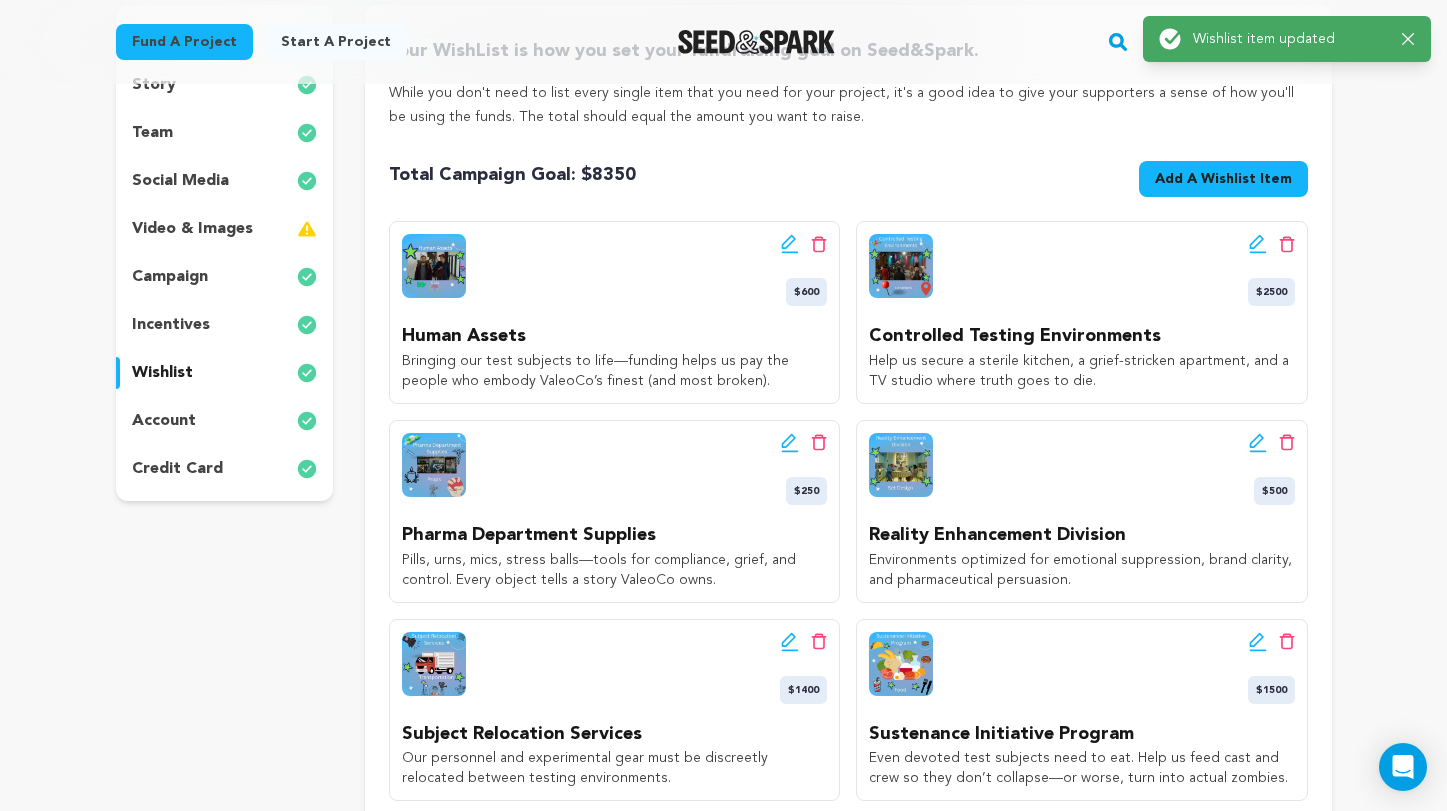 click 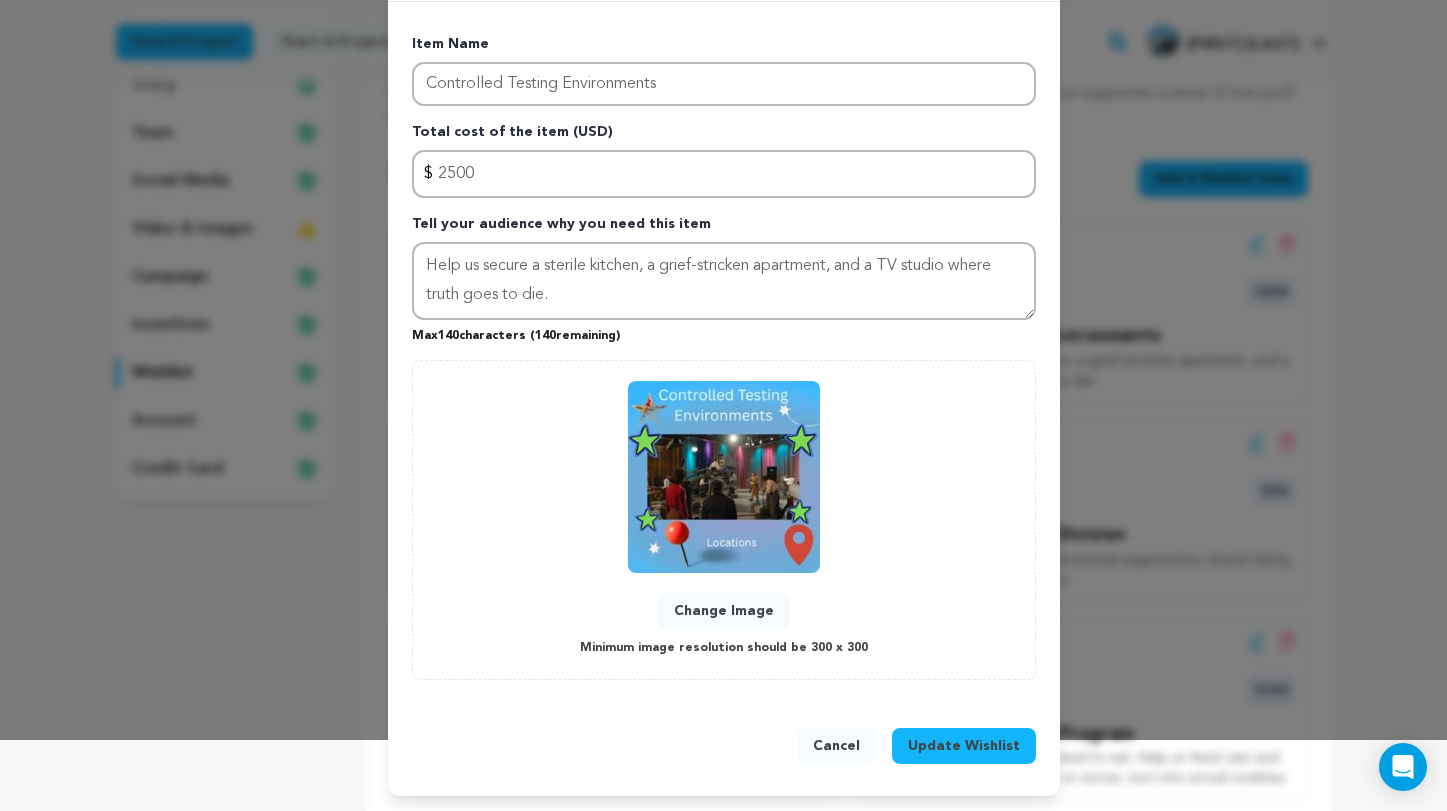 scroll, scrollTop: 70, scrollLeft: 0, axis: vertical 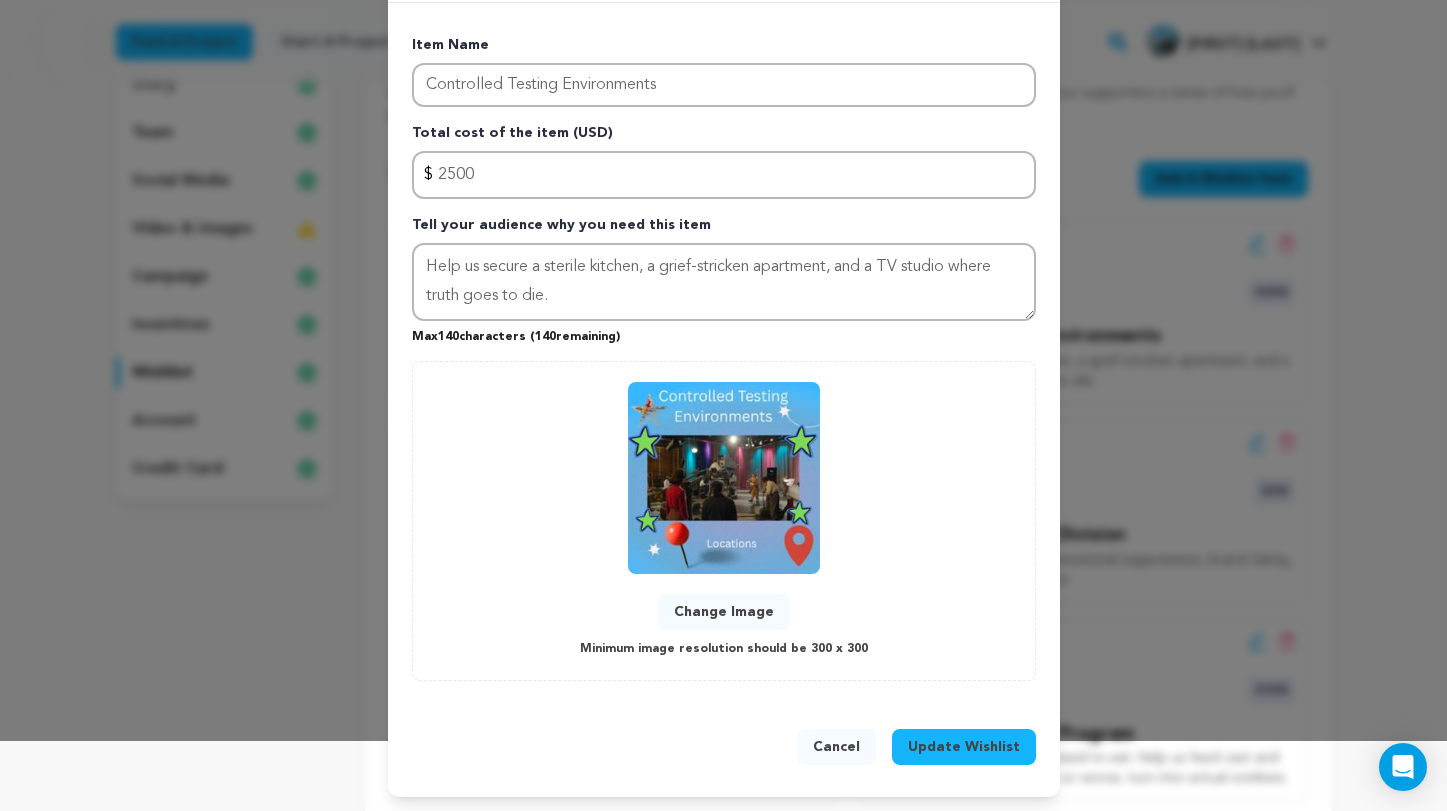 click on "Change Image" at bounding box center [724, 612] 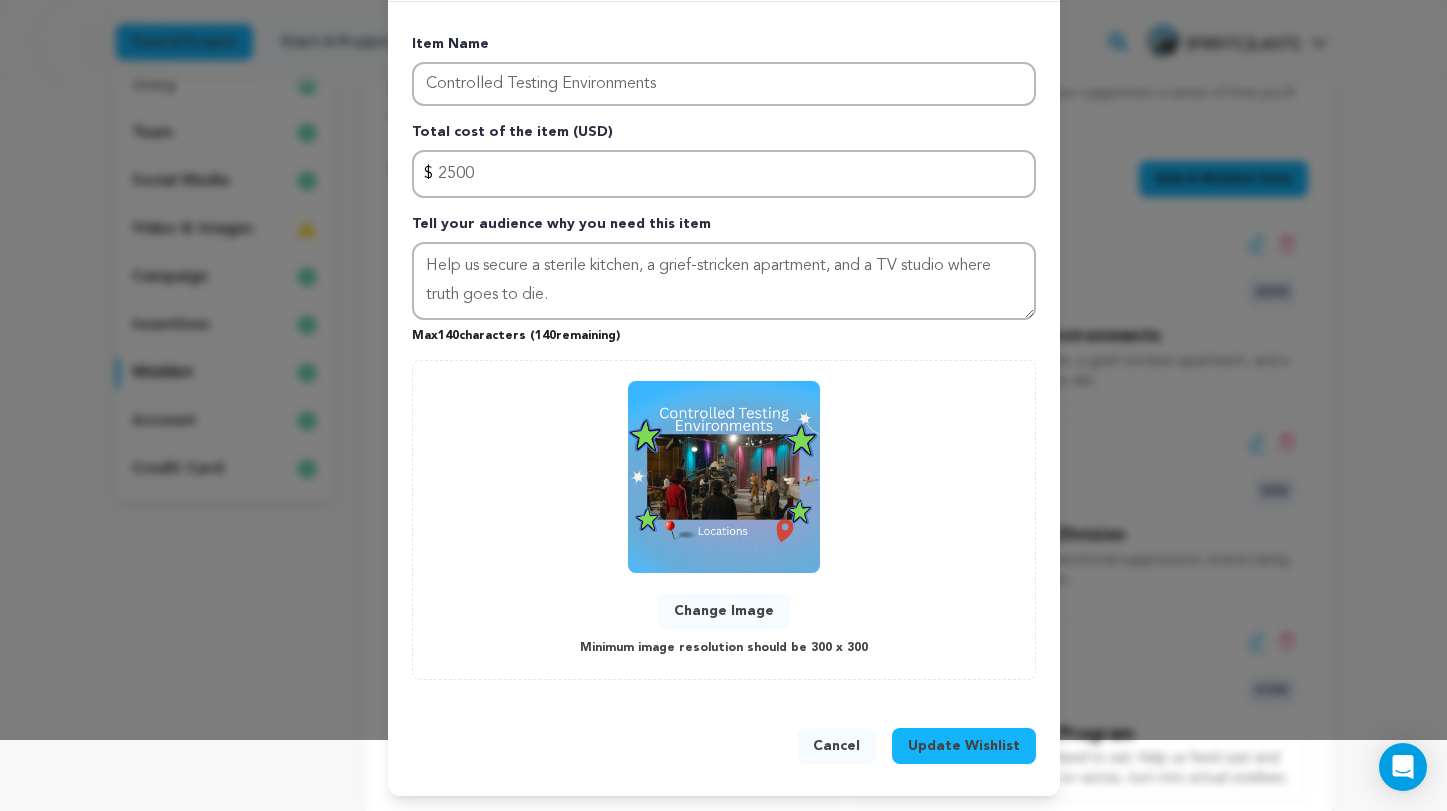 scroll, scrollTop: 70, scrollLeft: 0, axis: vertical 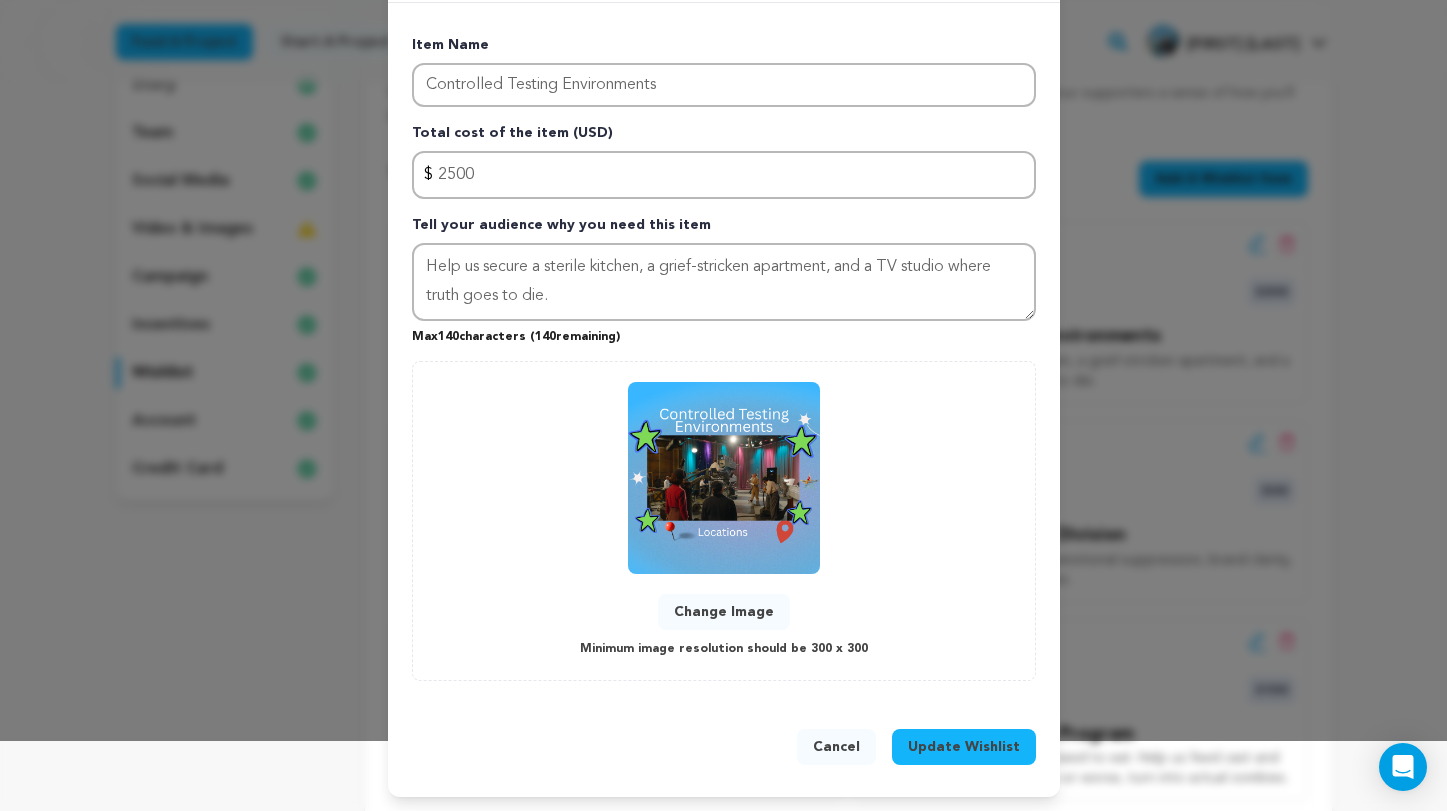 click on "Update Wishlist" at bounding box center (964, 747) 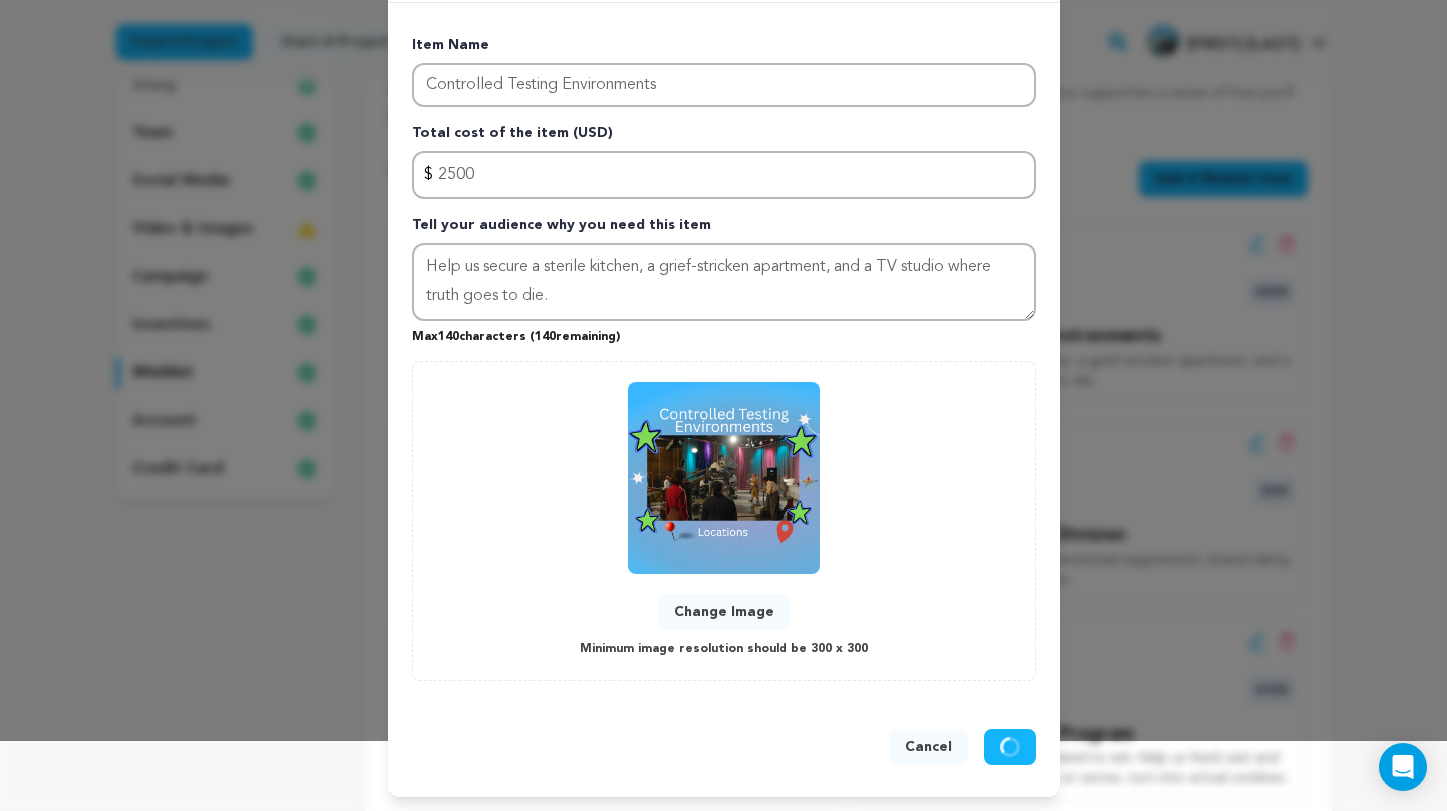 type 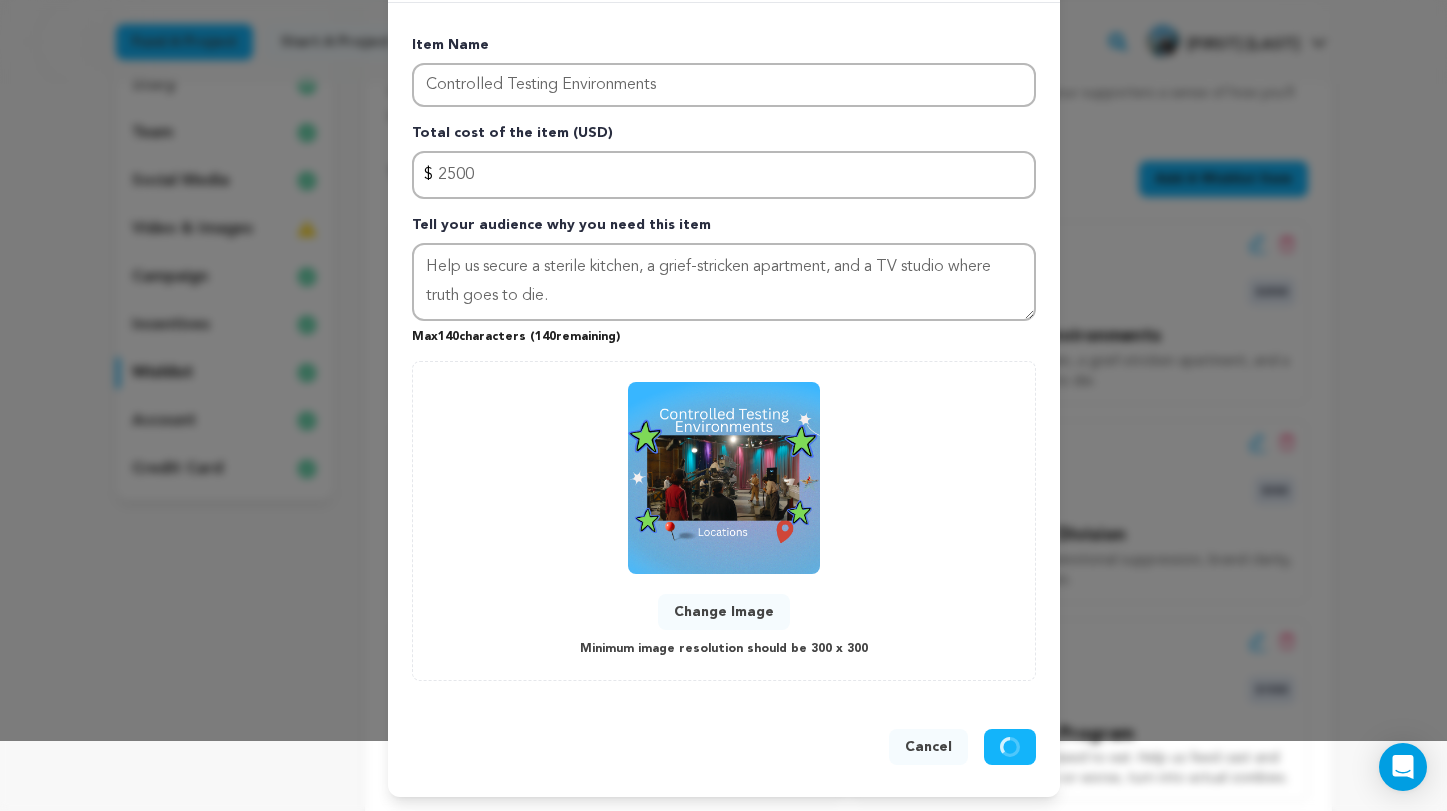 type 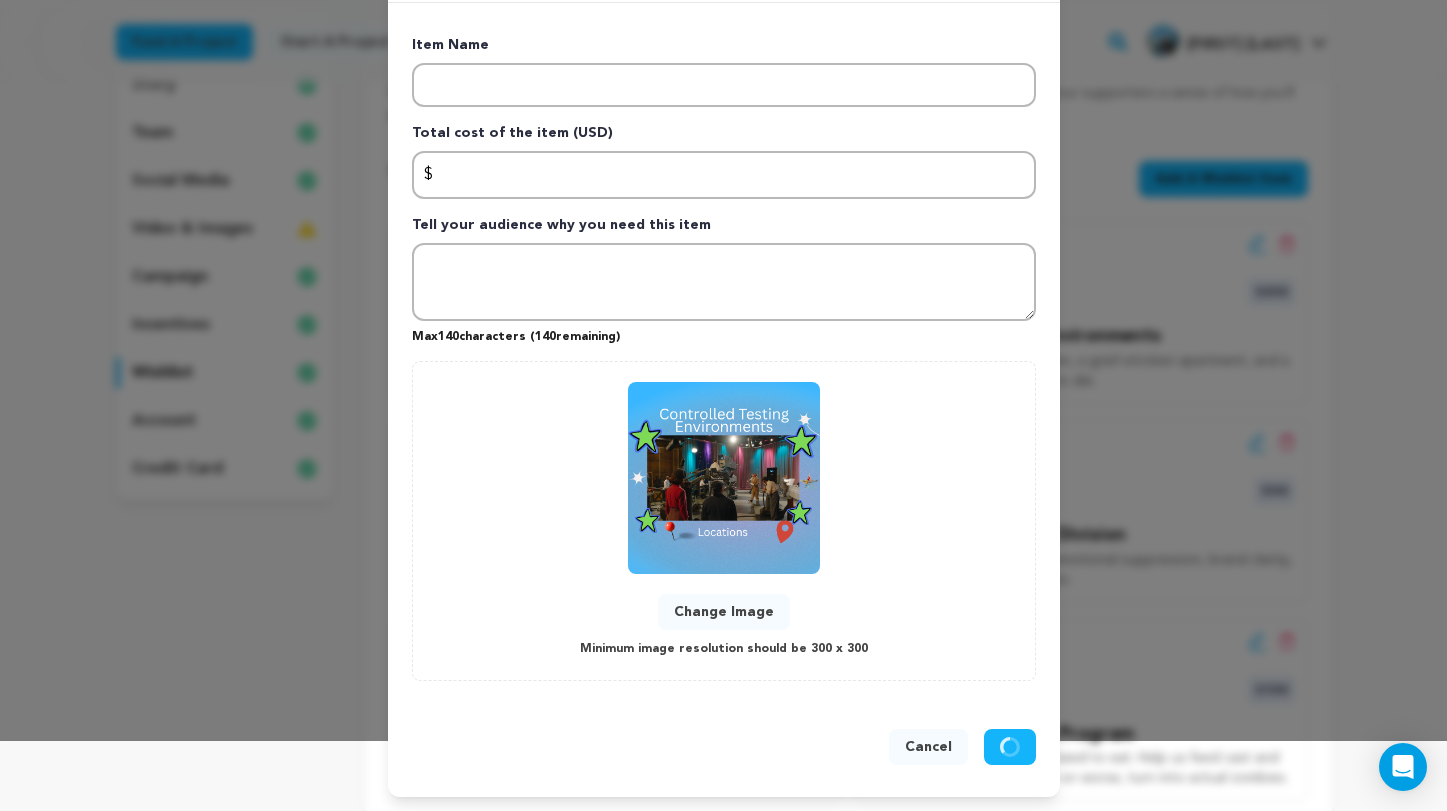scroll, scrollTop: 0, scrollLeft: 0, axis: both 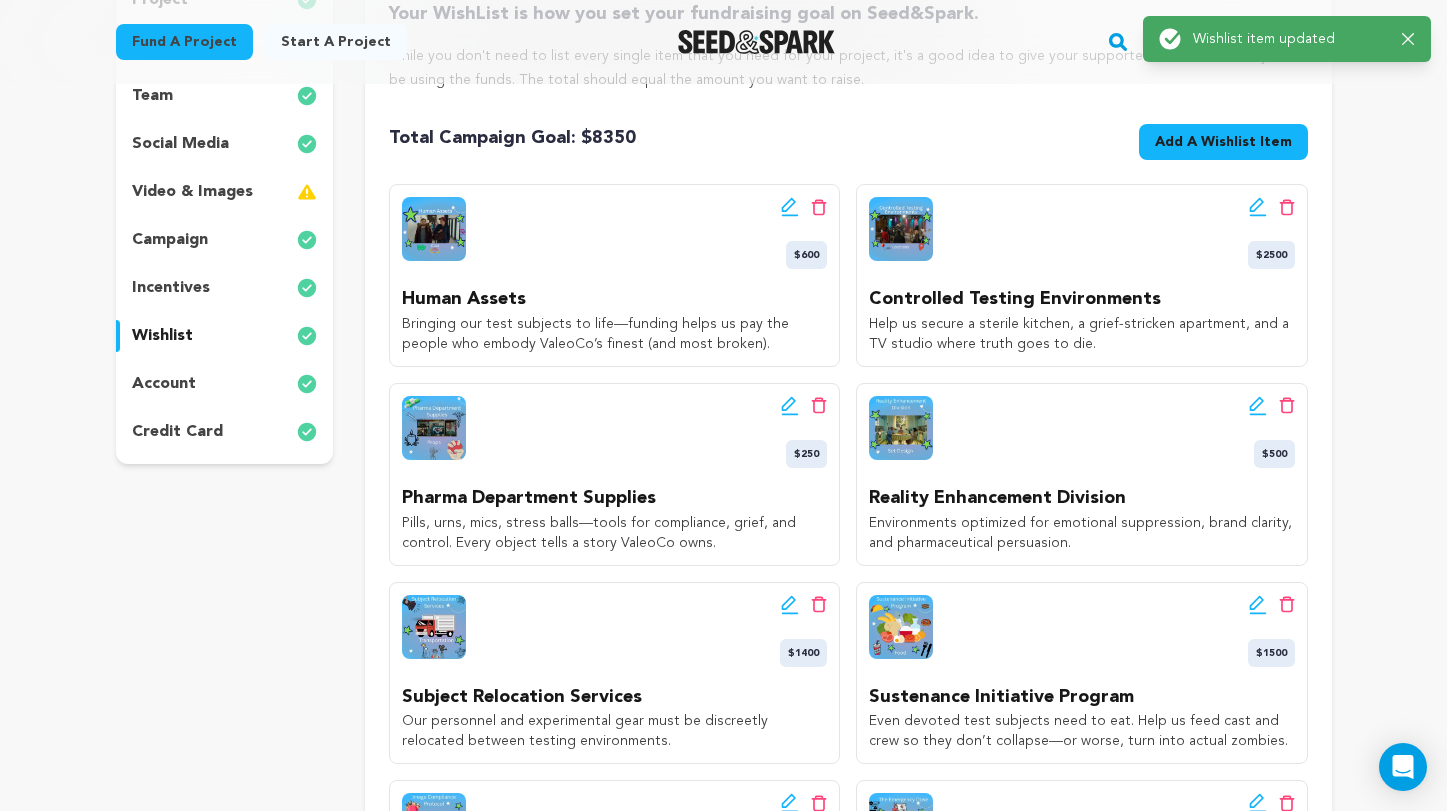 click 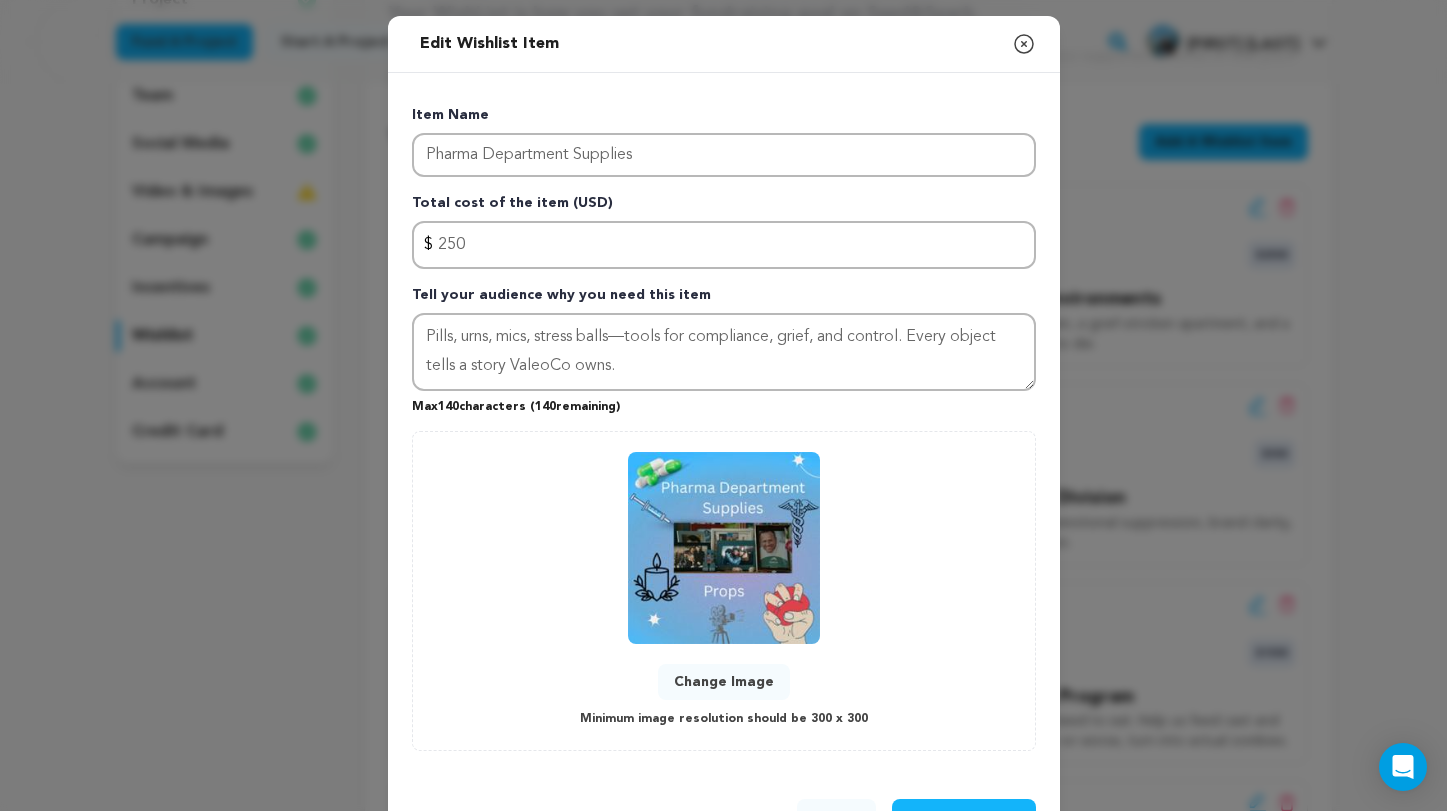 click on "Change Image" at bounding box center [724, 682] 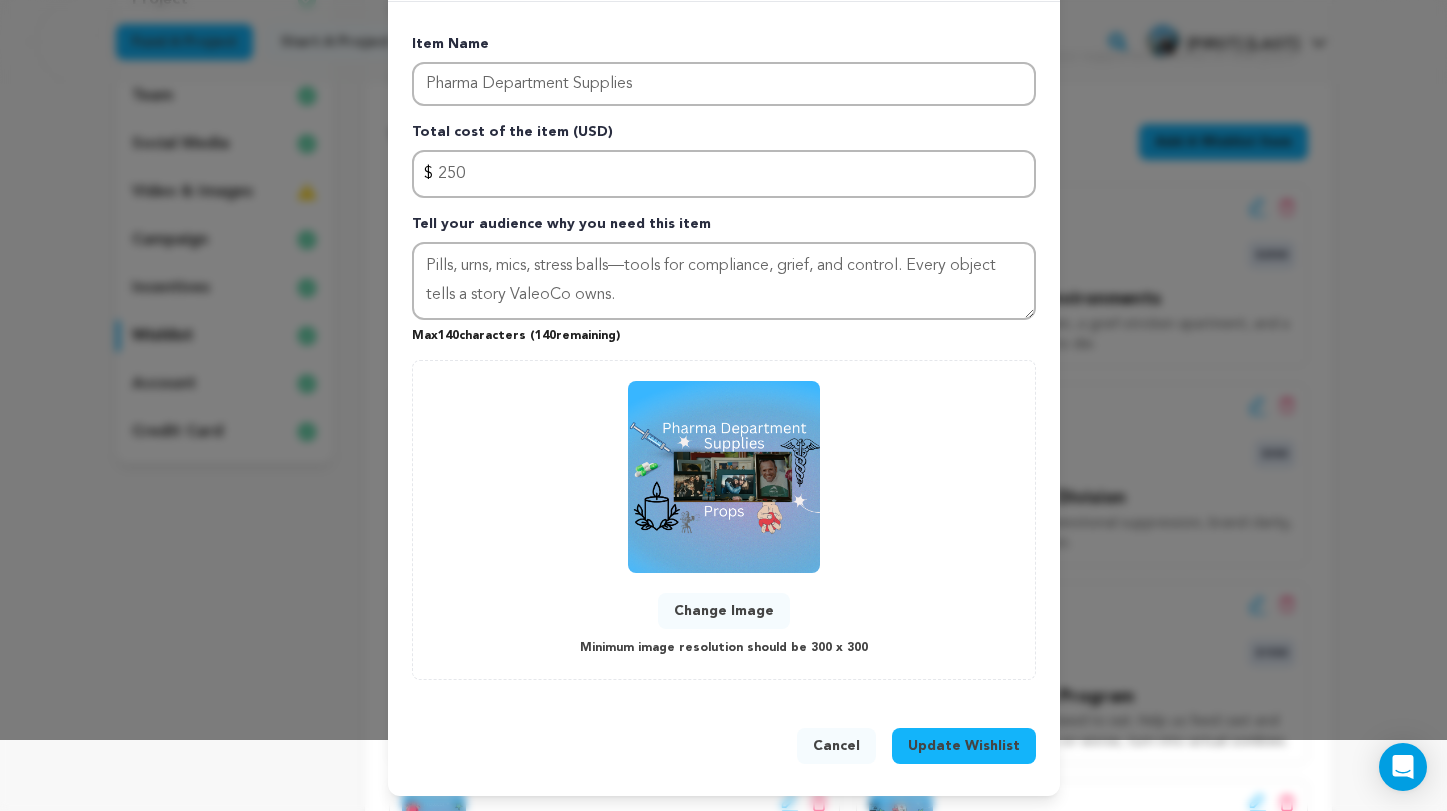 scroll, scrollTop: 70, scrollLeft: 0, axis: vertical 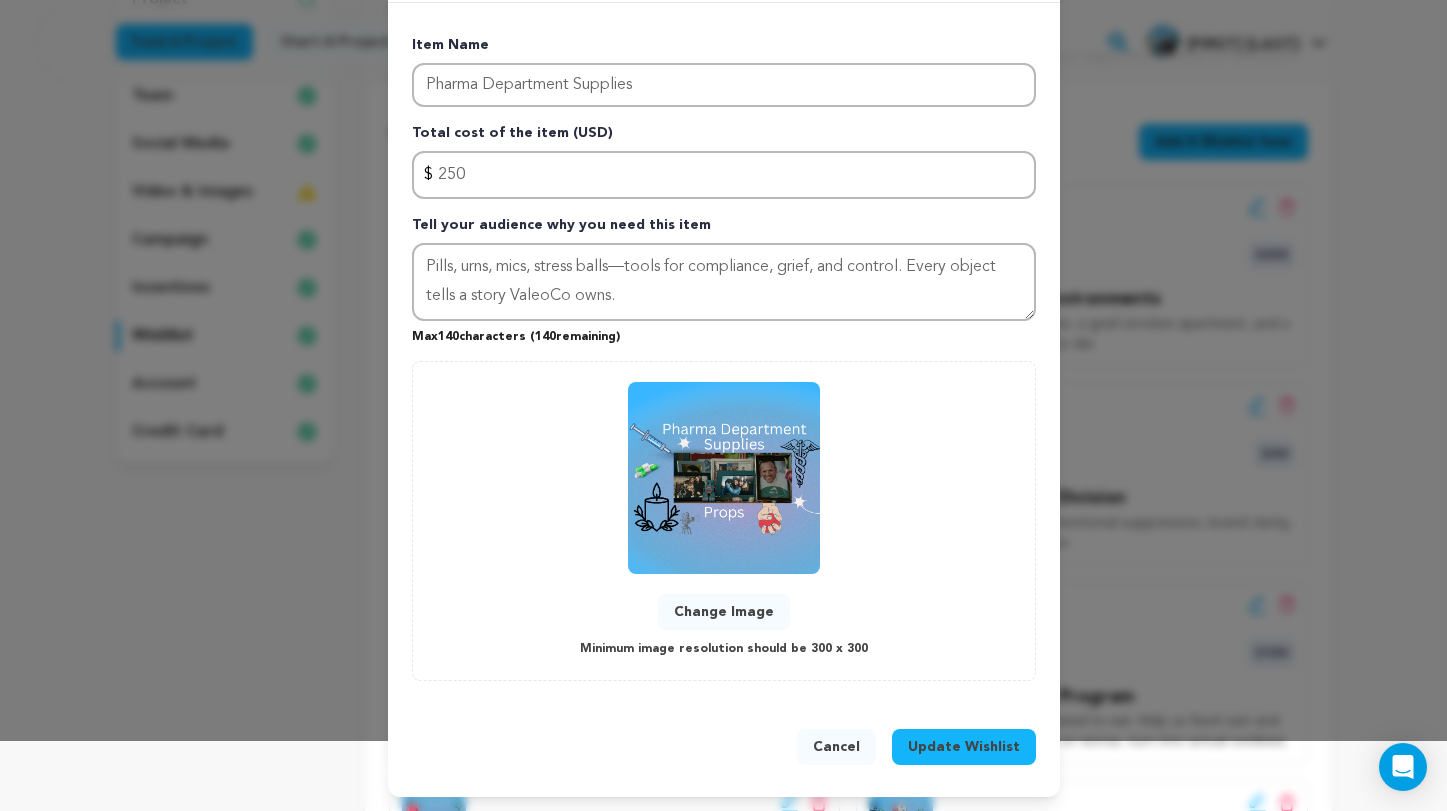 click on "Update Wishlist" at bounding box center (964, 747) 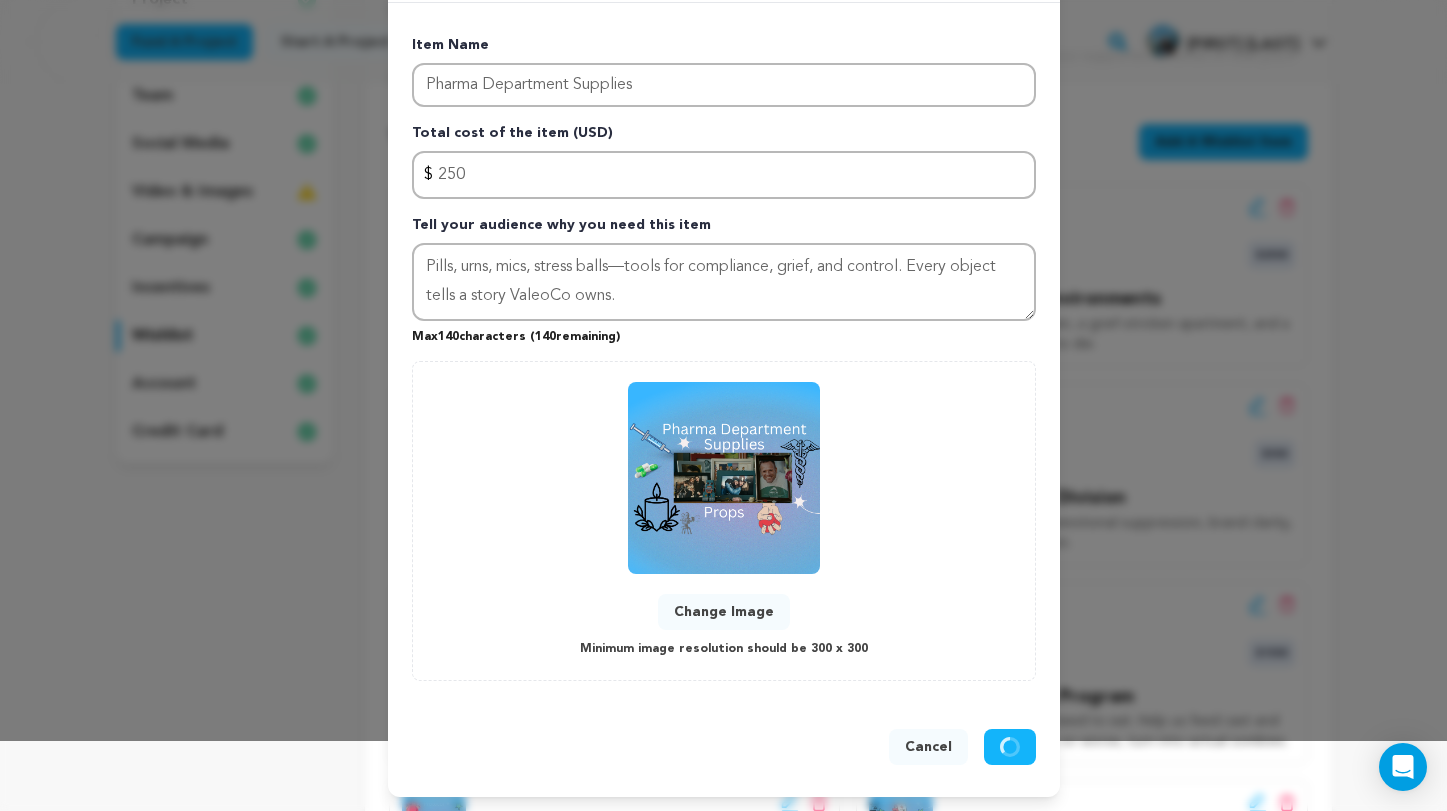 type 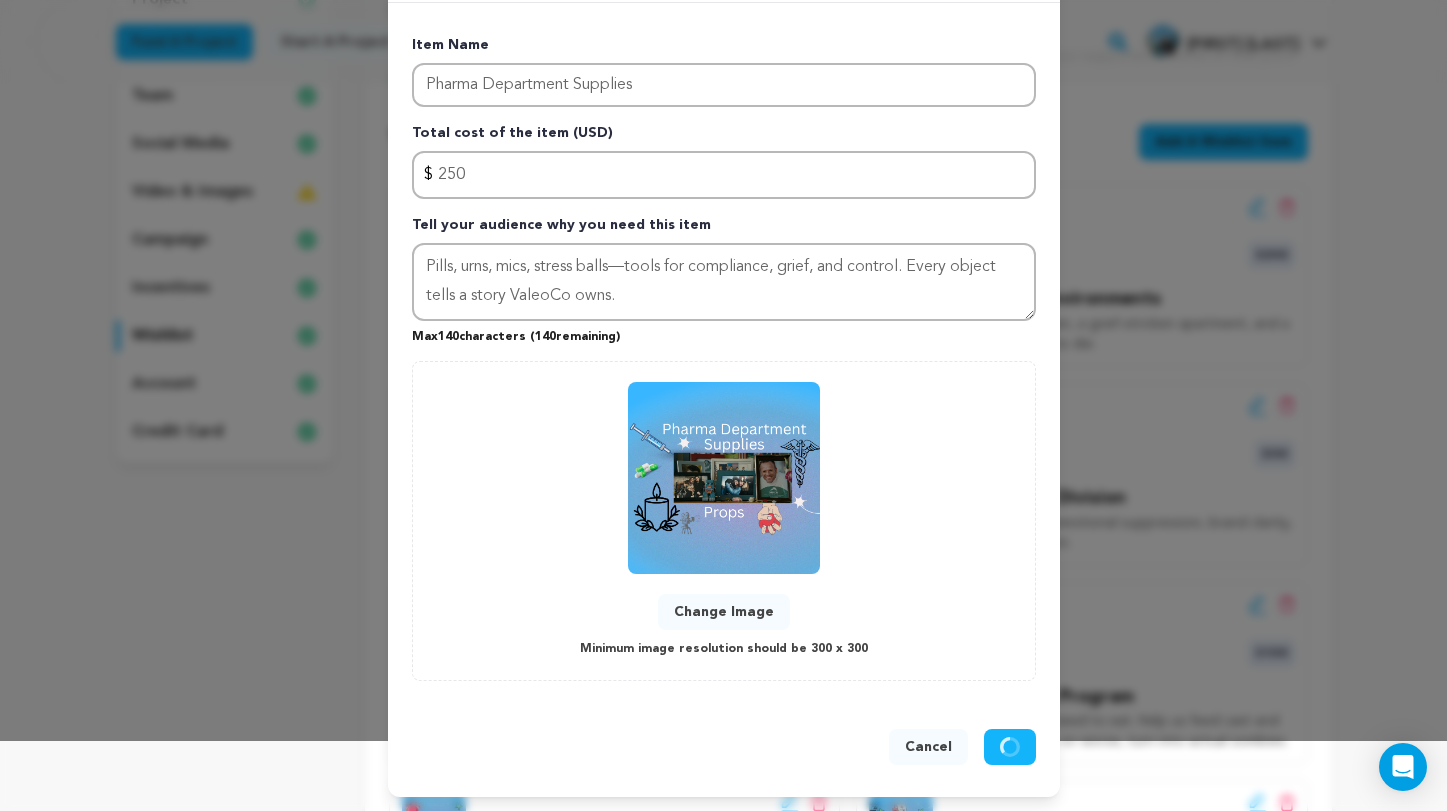 type 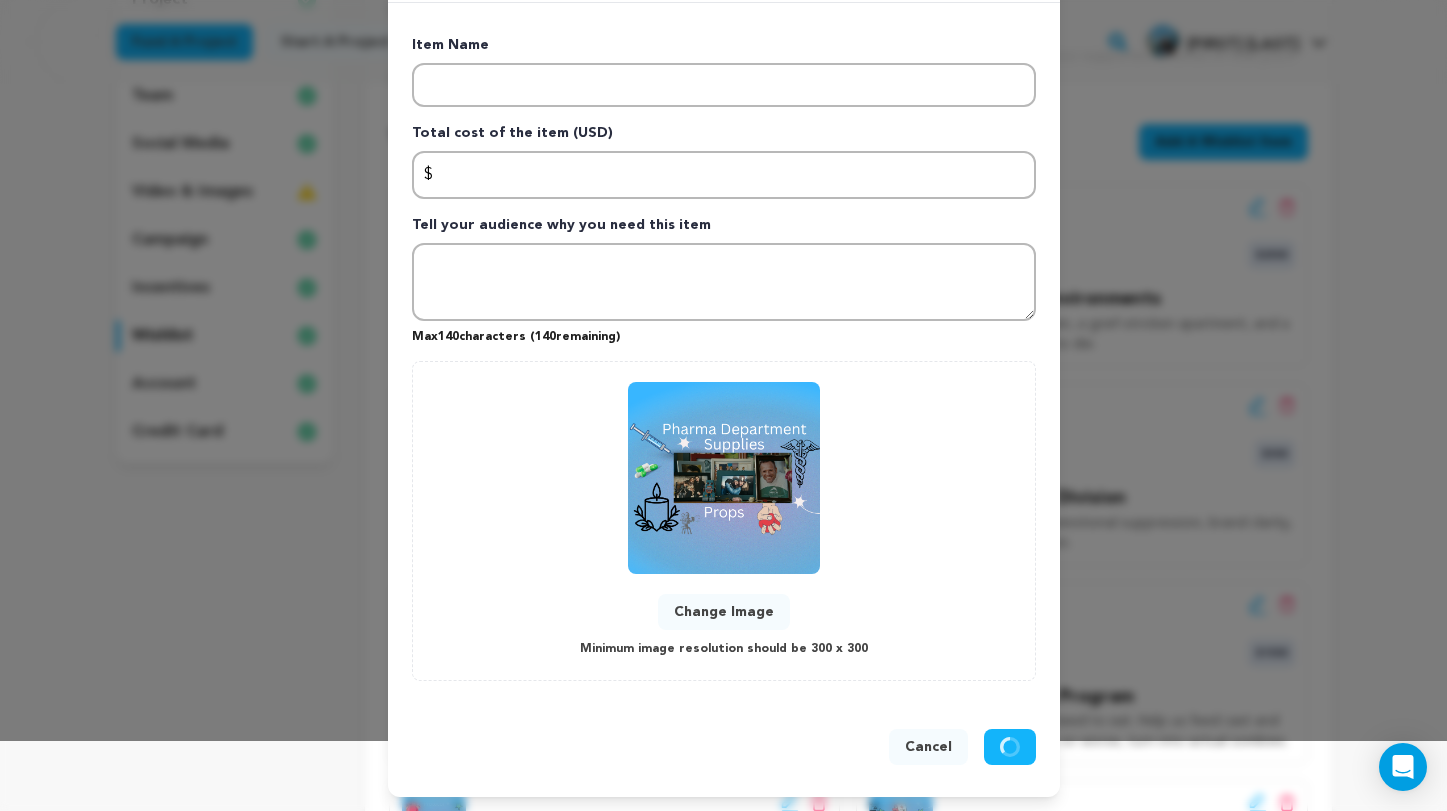 scroll, scrollTop: 0, scrollLeft: 0, axis: both 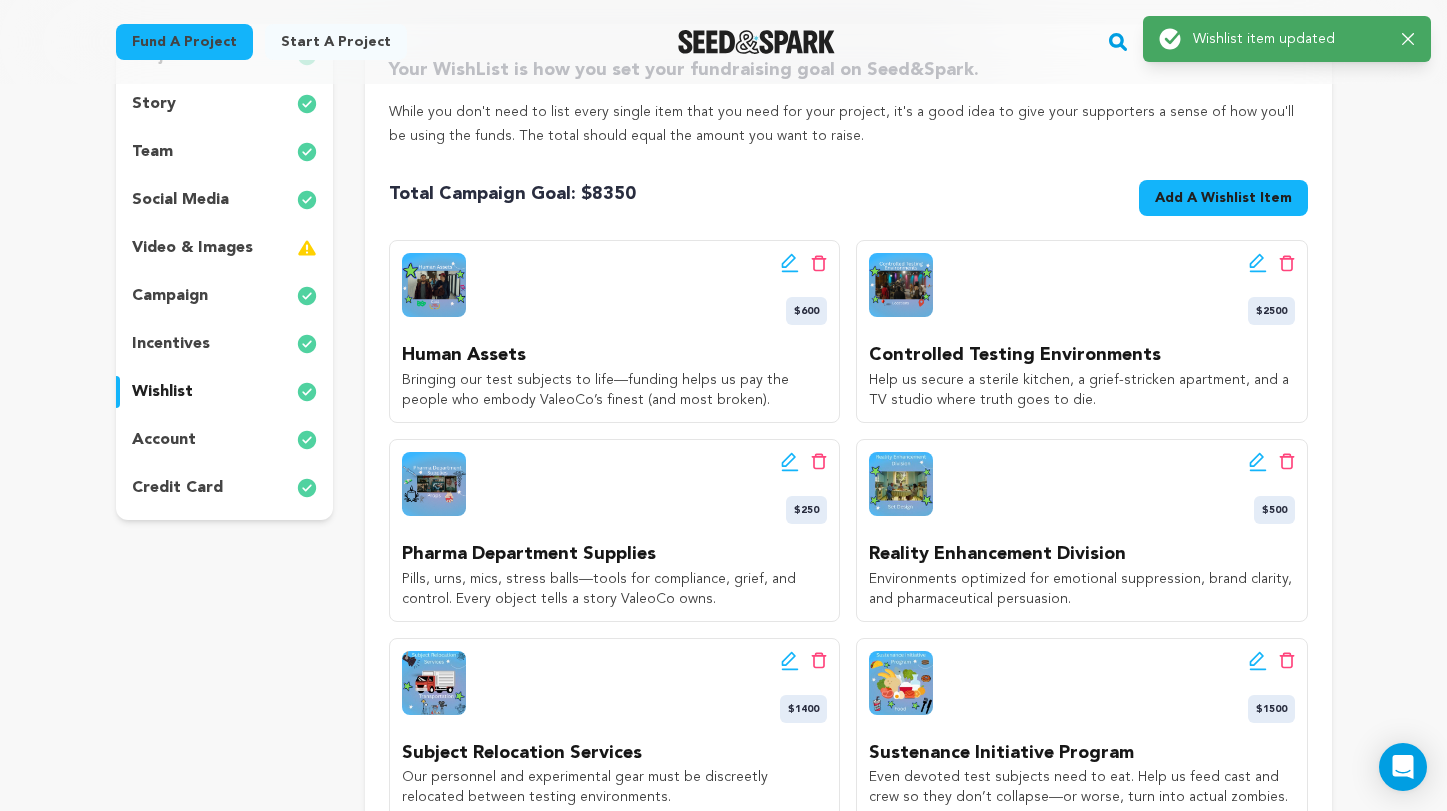 click 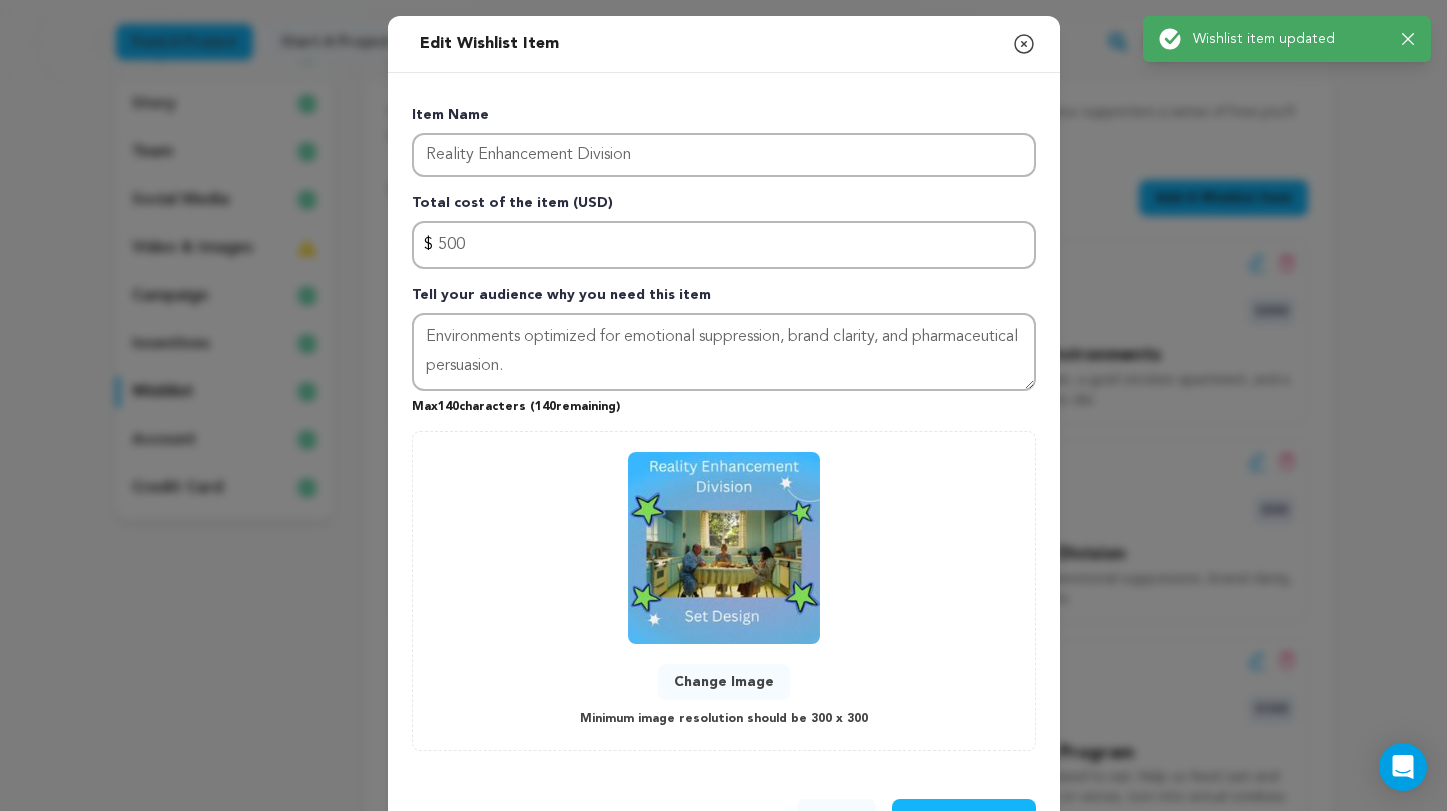 click on "Change Image" at bounding box center [724, 682] 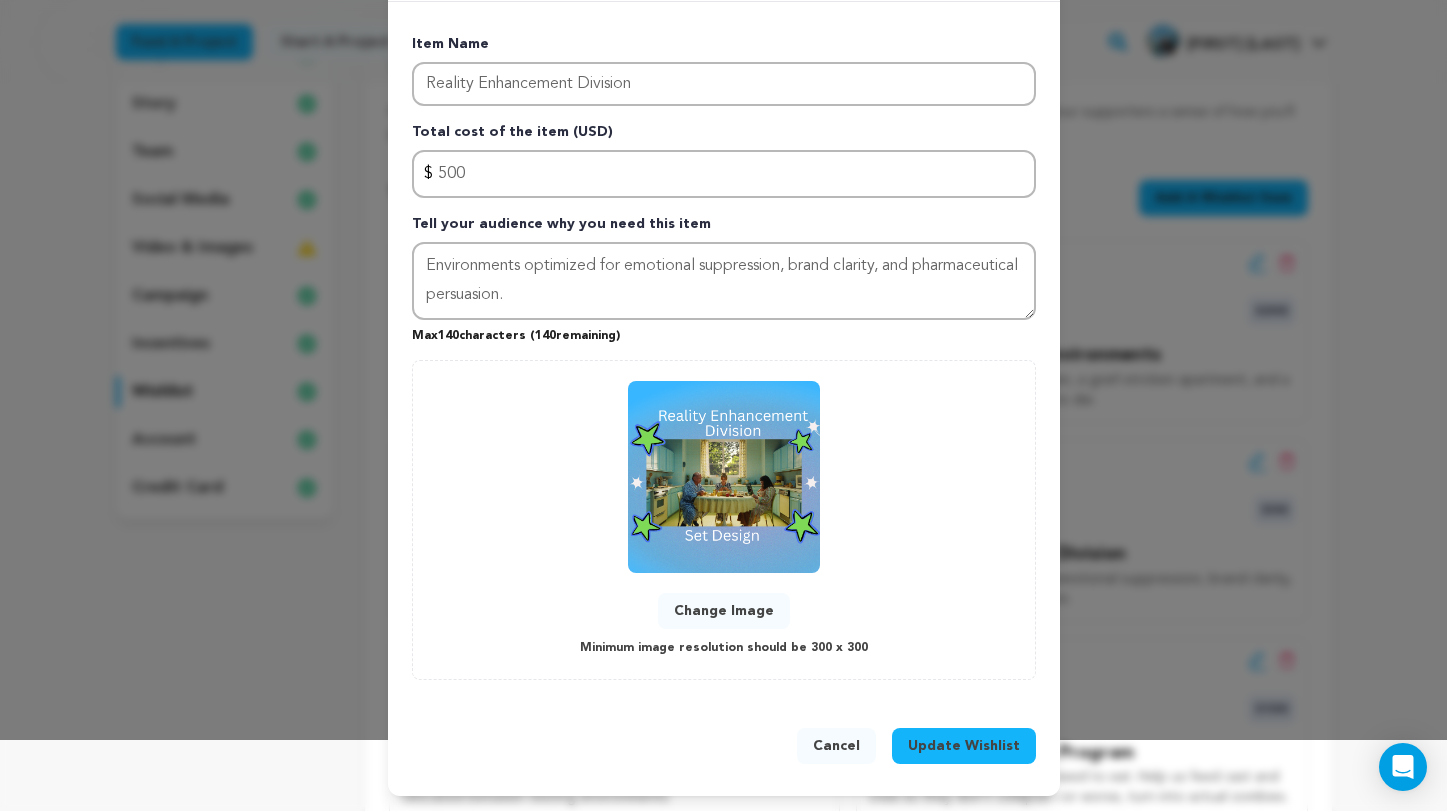 scroll, scrollTop: 70, scrollLeft: 0, axis: vertical 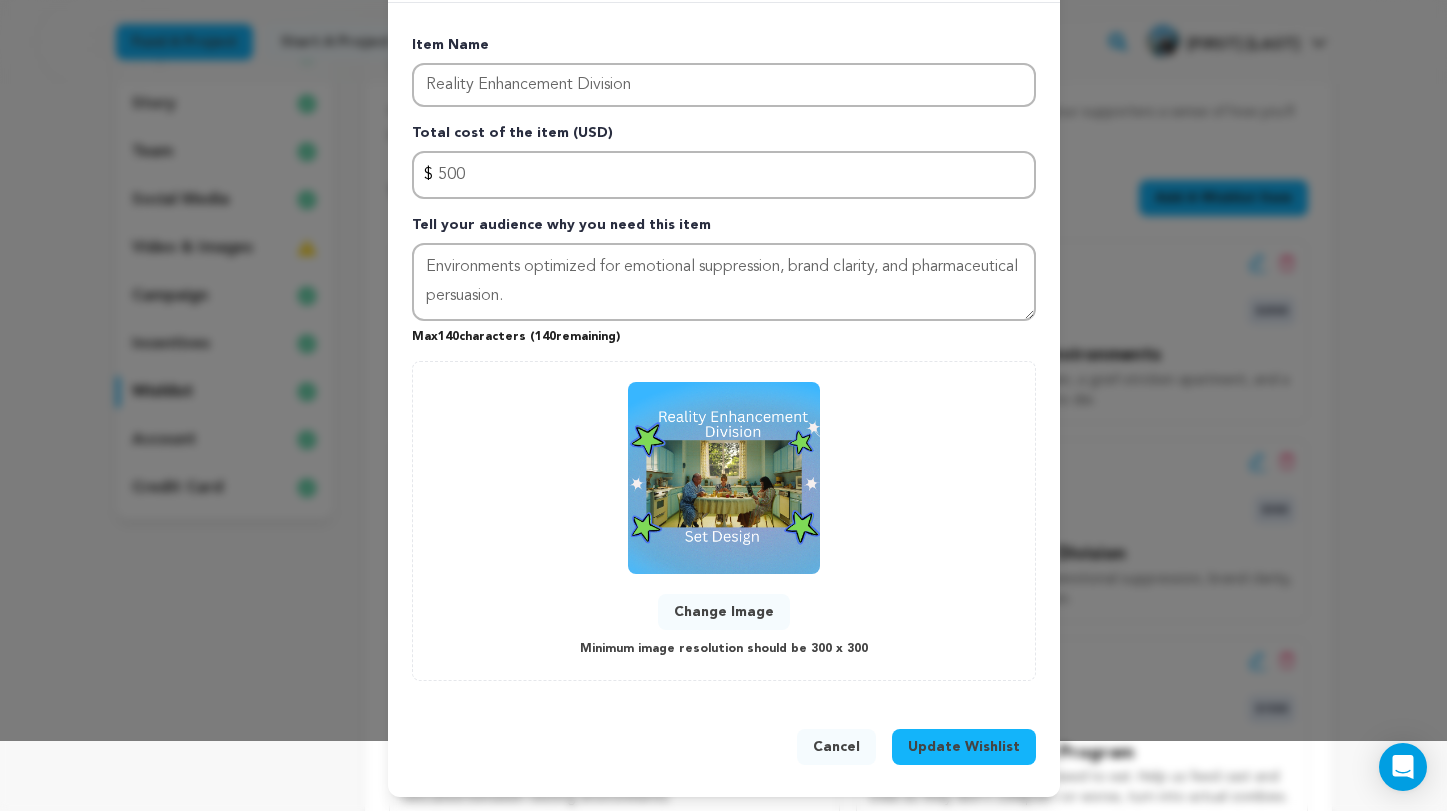 click on "Update Wishlist" at bounding box center [964, 747] 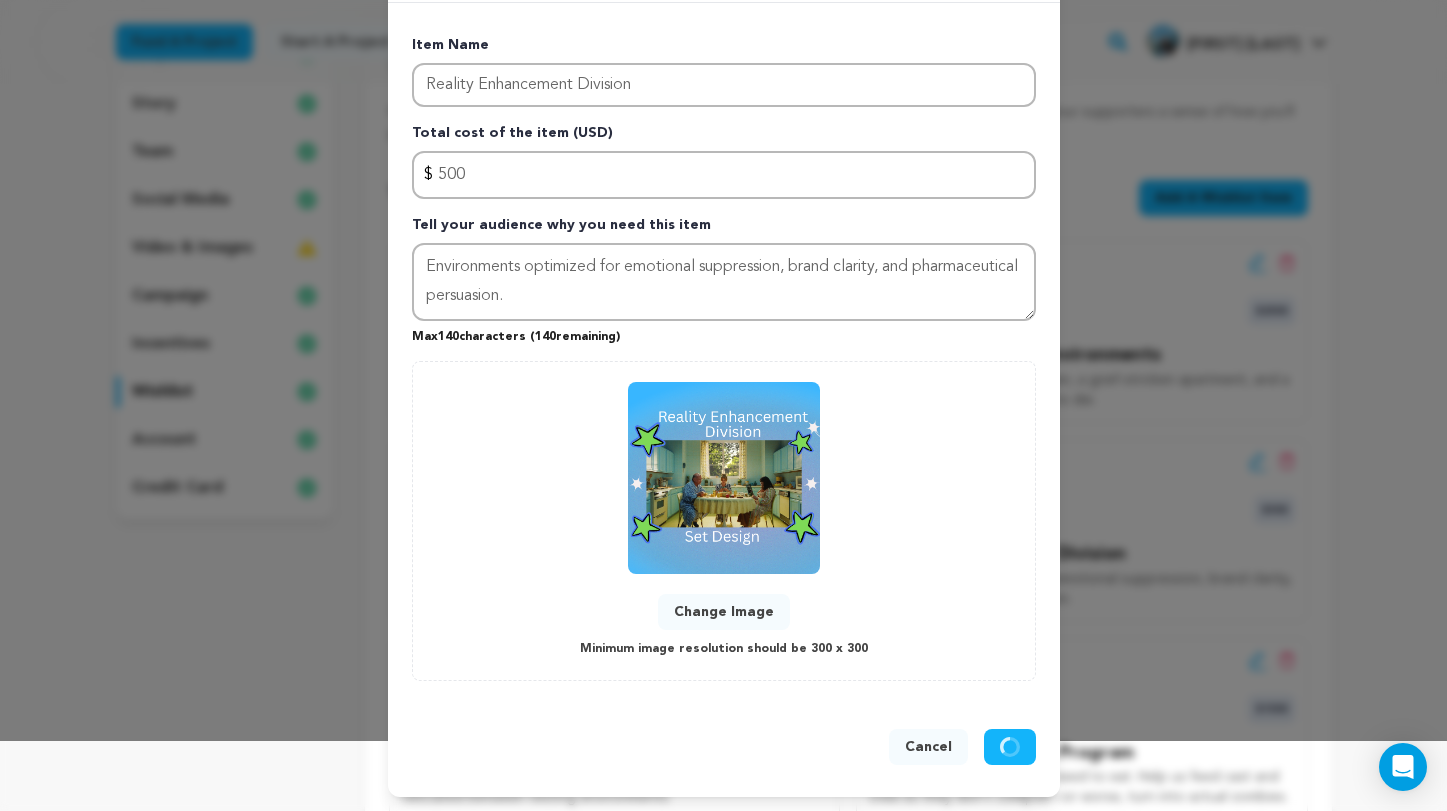 type 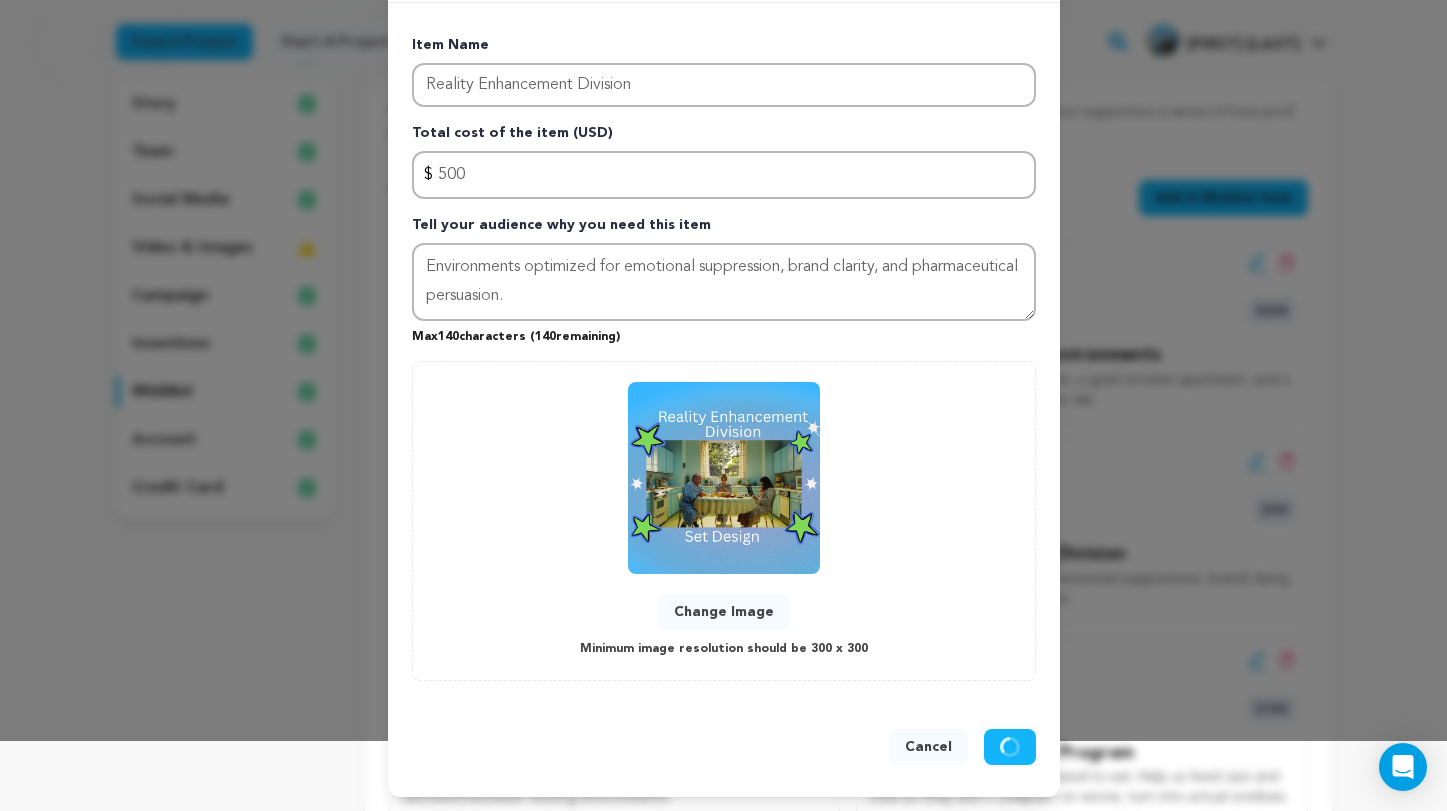 type 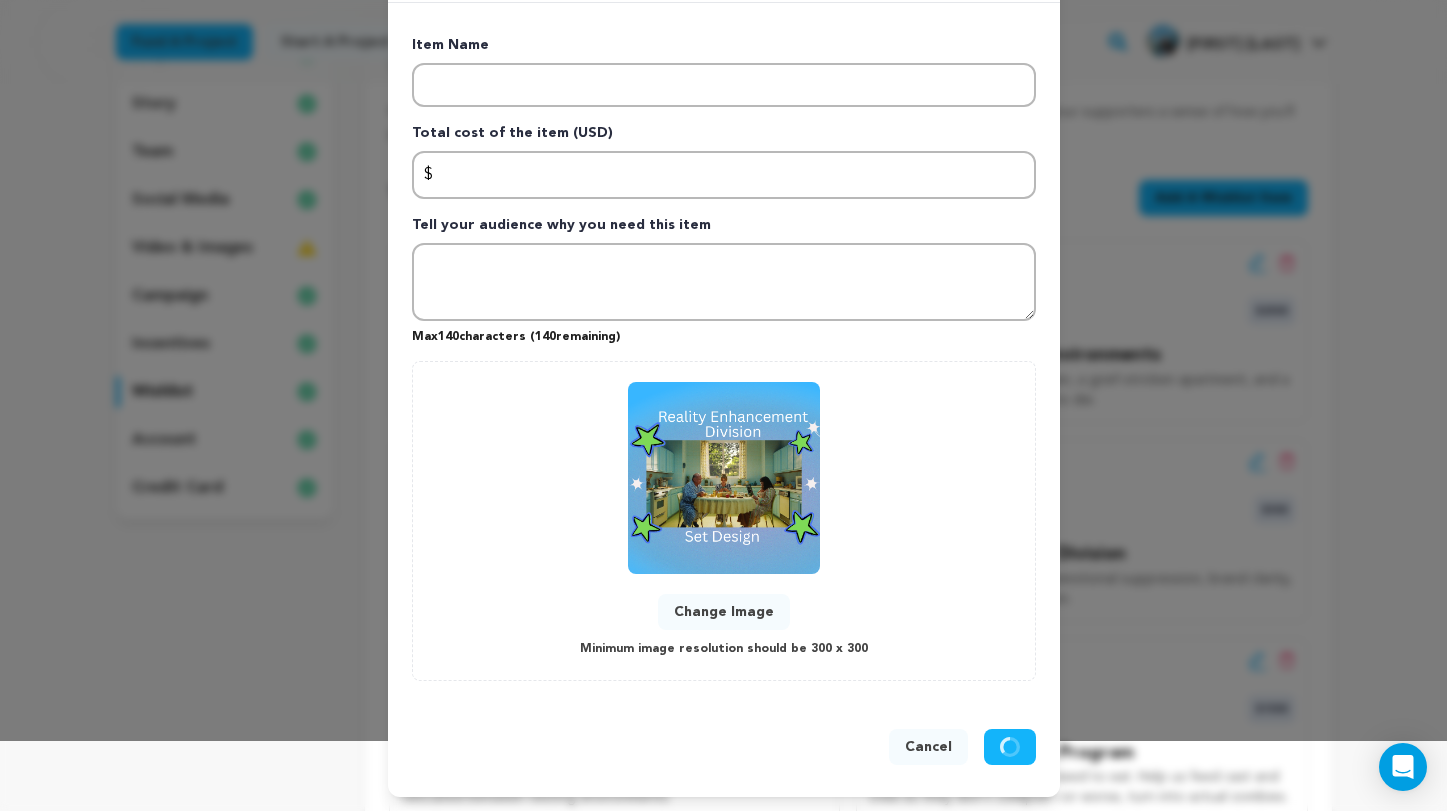 scroll, scrollTop: 0, scrollLeft: 0, axis: both 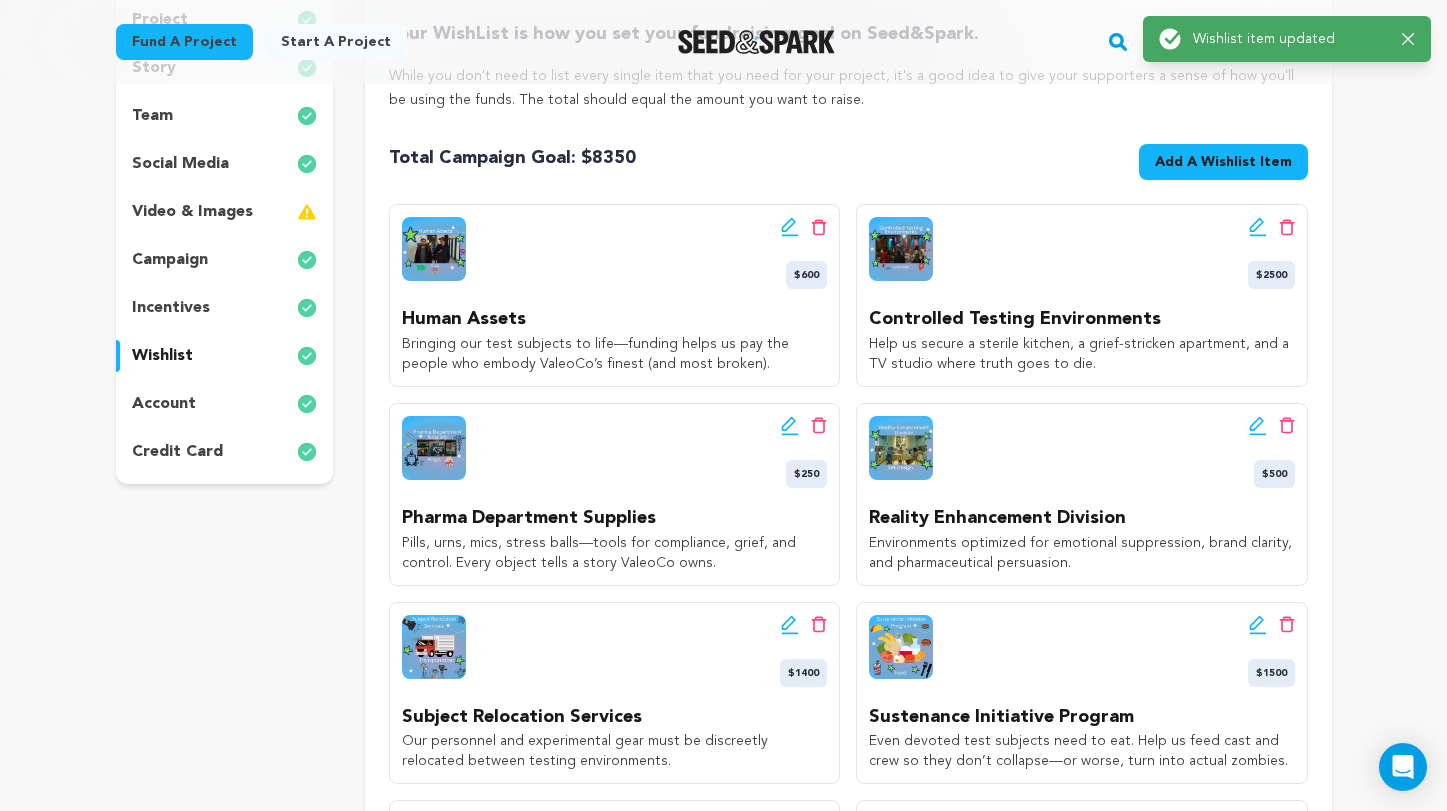 click 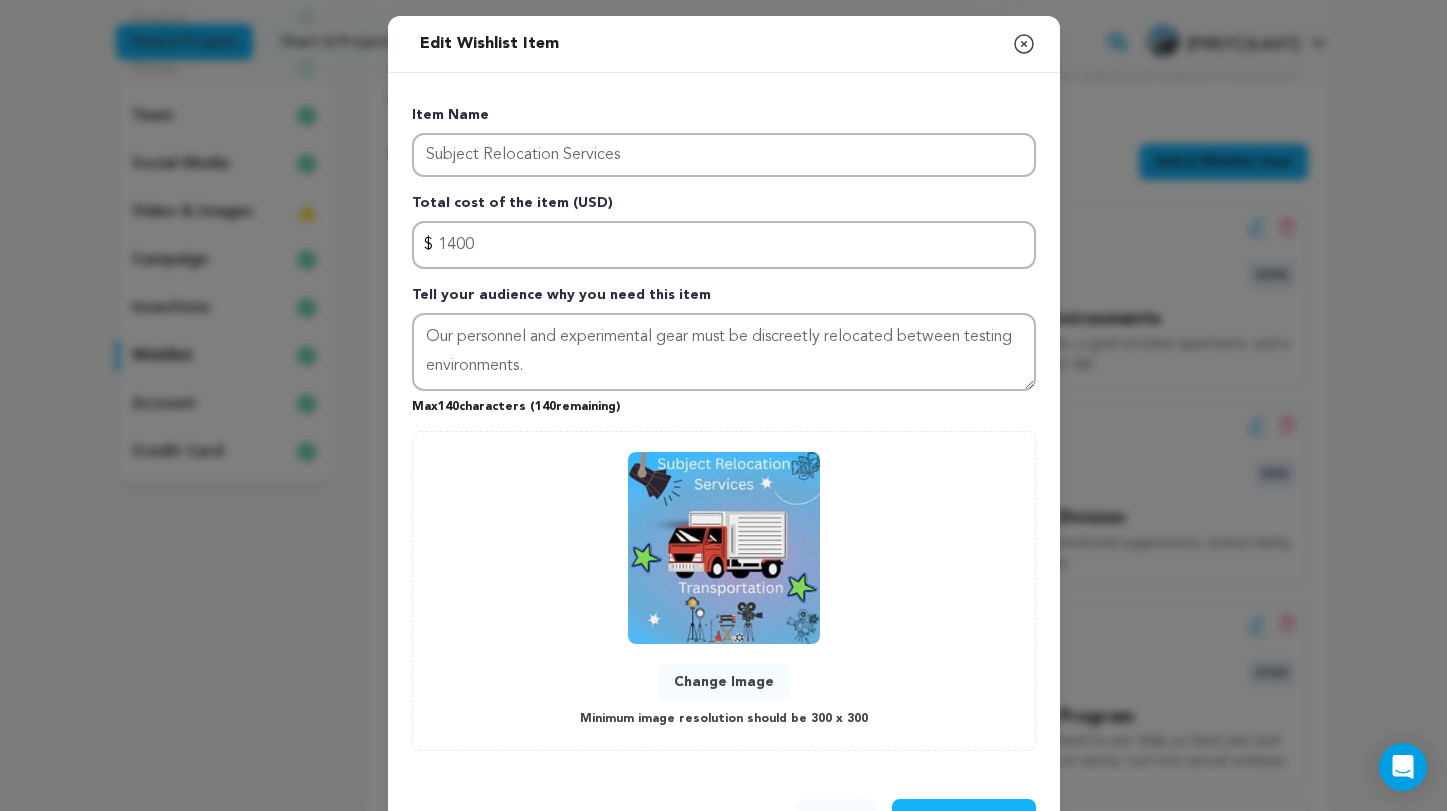 click on "Change Image" at bounding box center (724, 682) 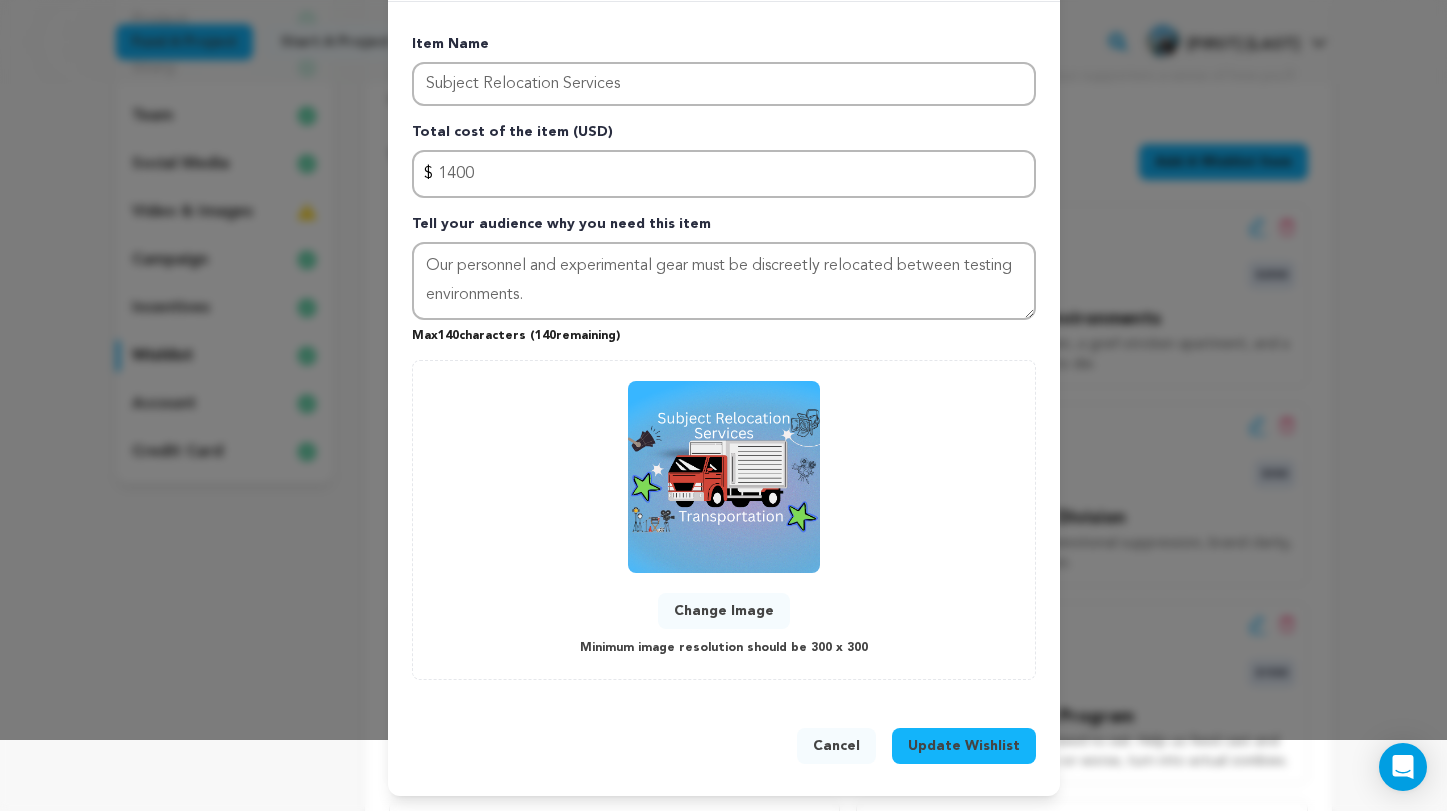 scroll, scrollTop: 70, scrollLeft: 0, axis: vertical 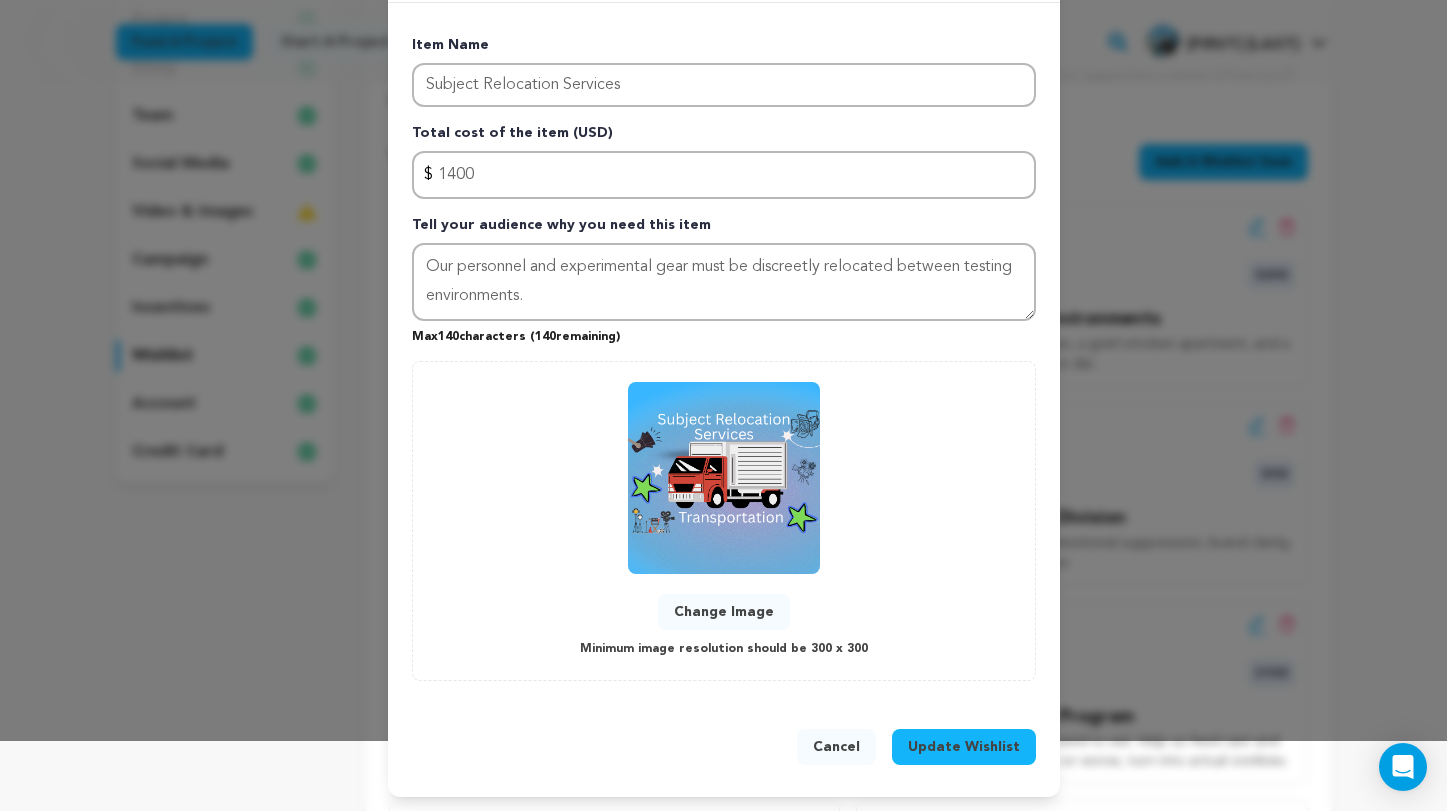 click on "Update Wishlist" at bounding box center [964, 747] 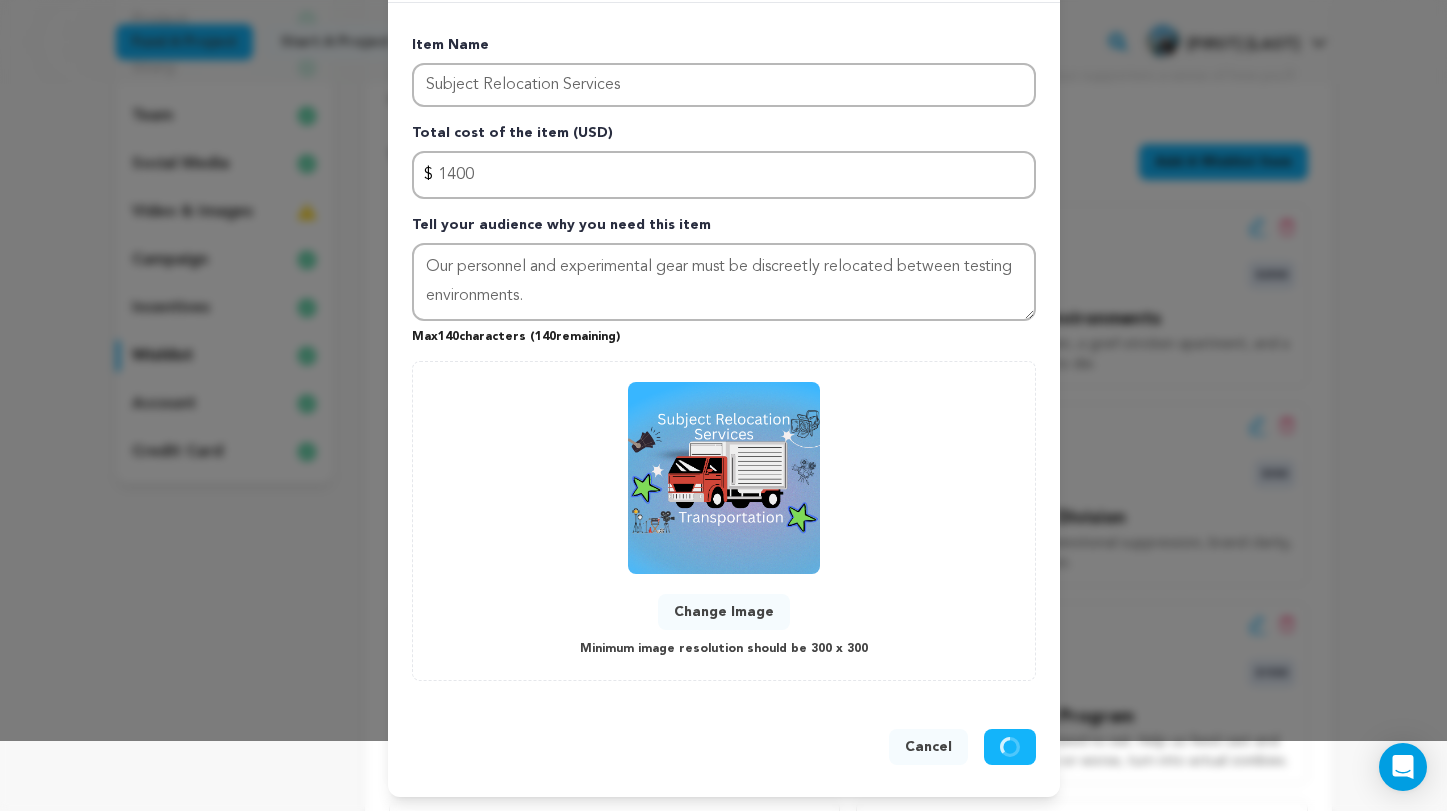 type 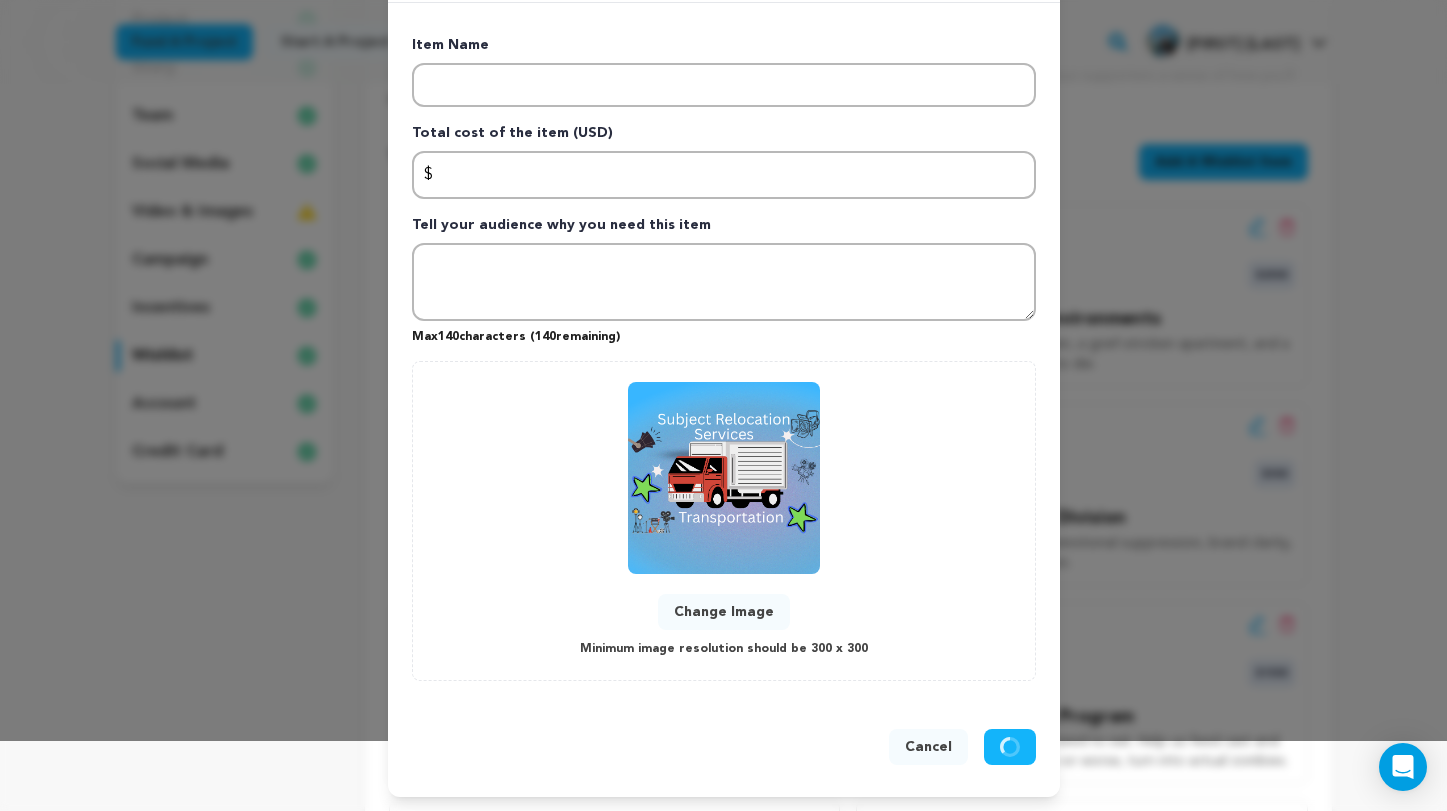scroll, scrollTop: 0, scrollLeft: 0, axis: both 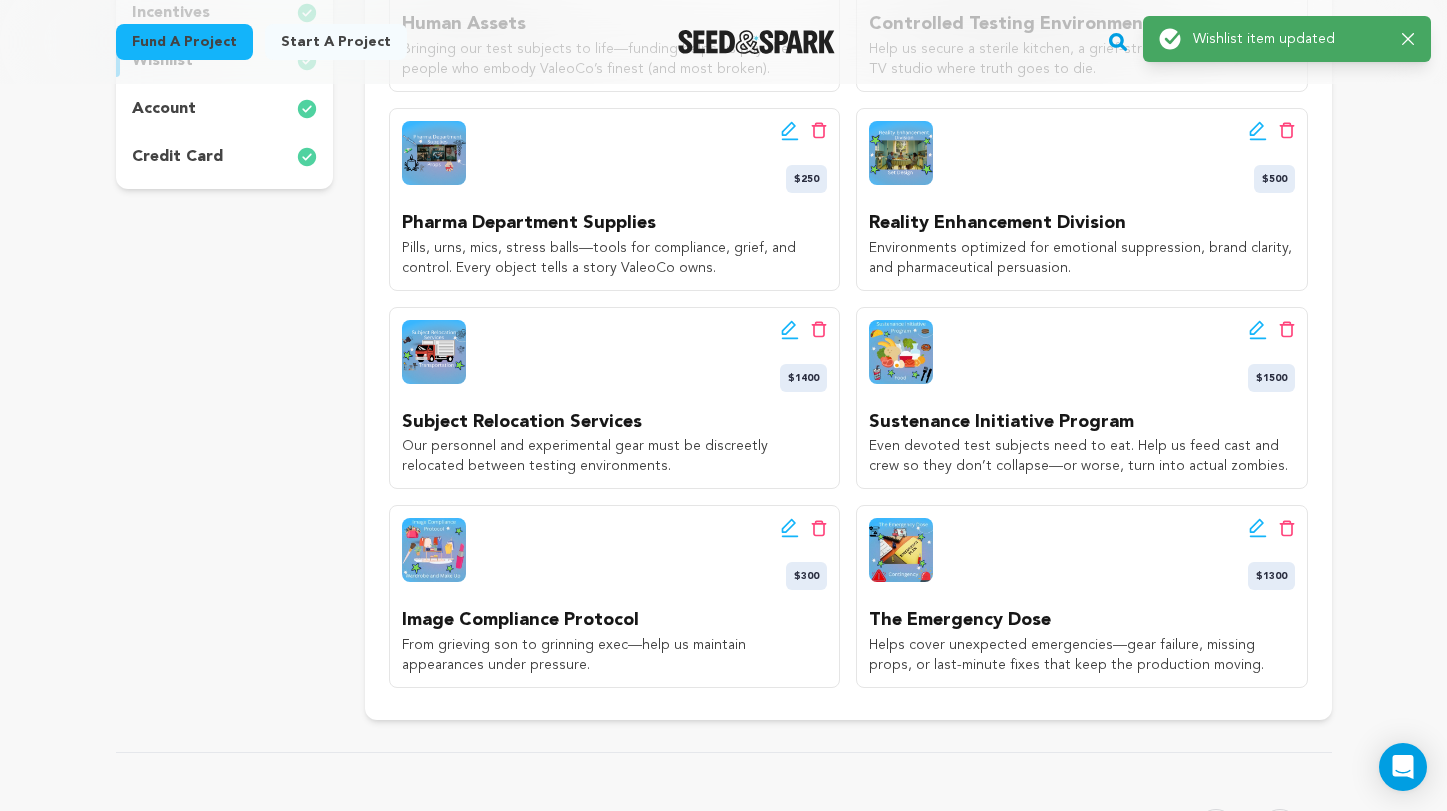 click 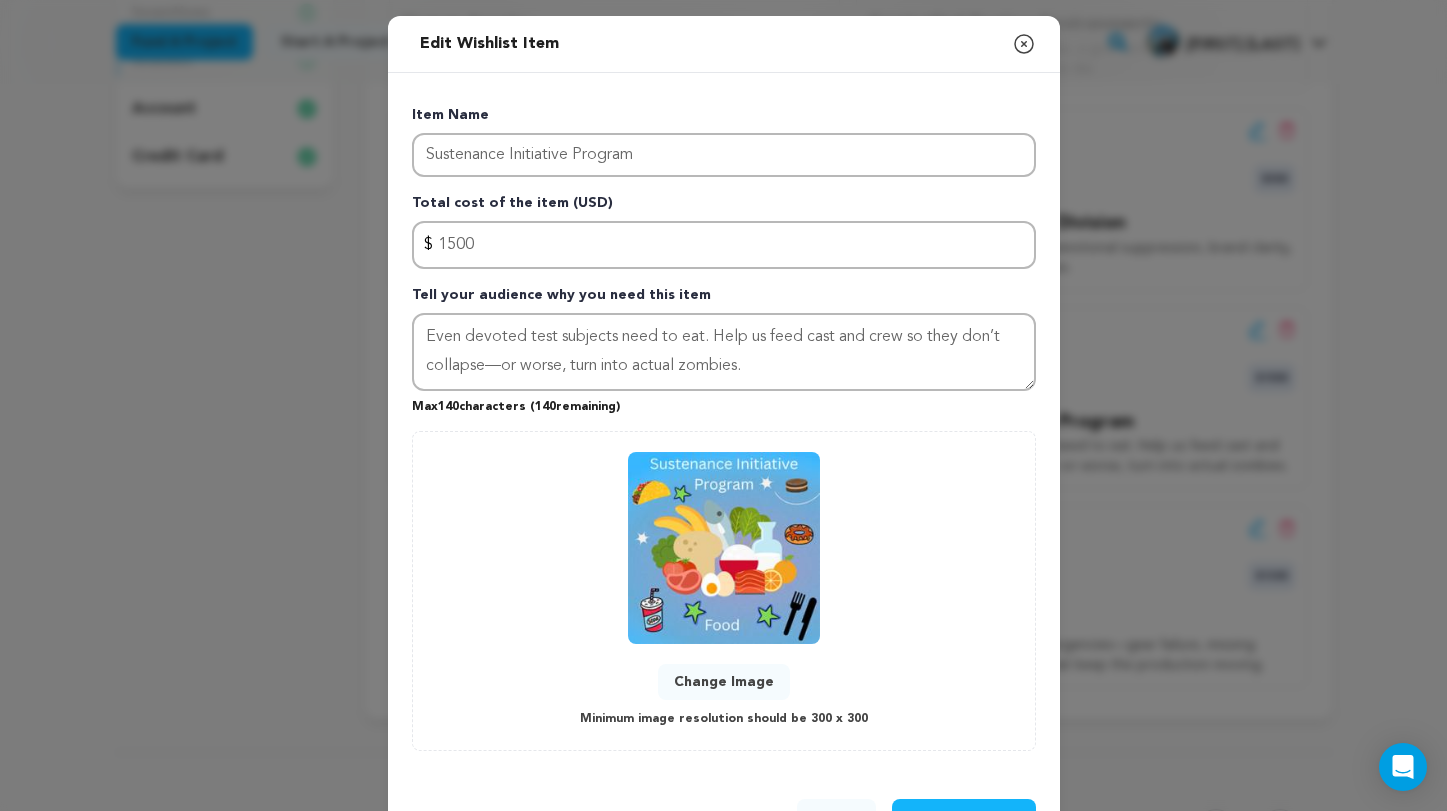 click on "Change Image" at bounding box center [724, 682] 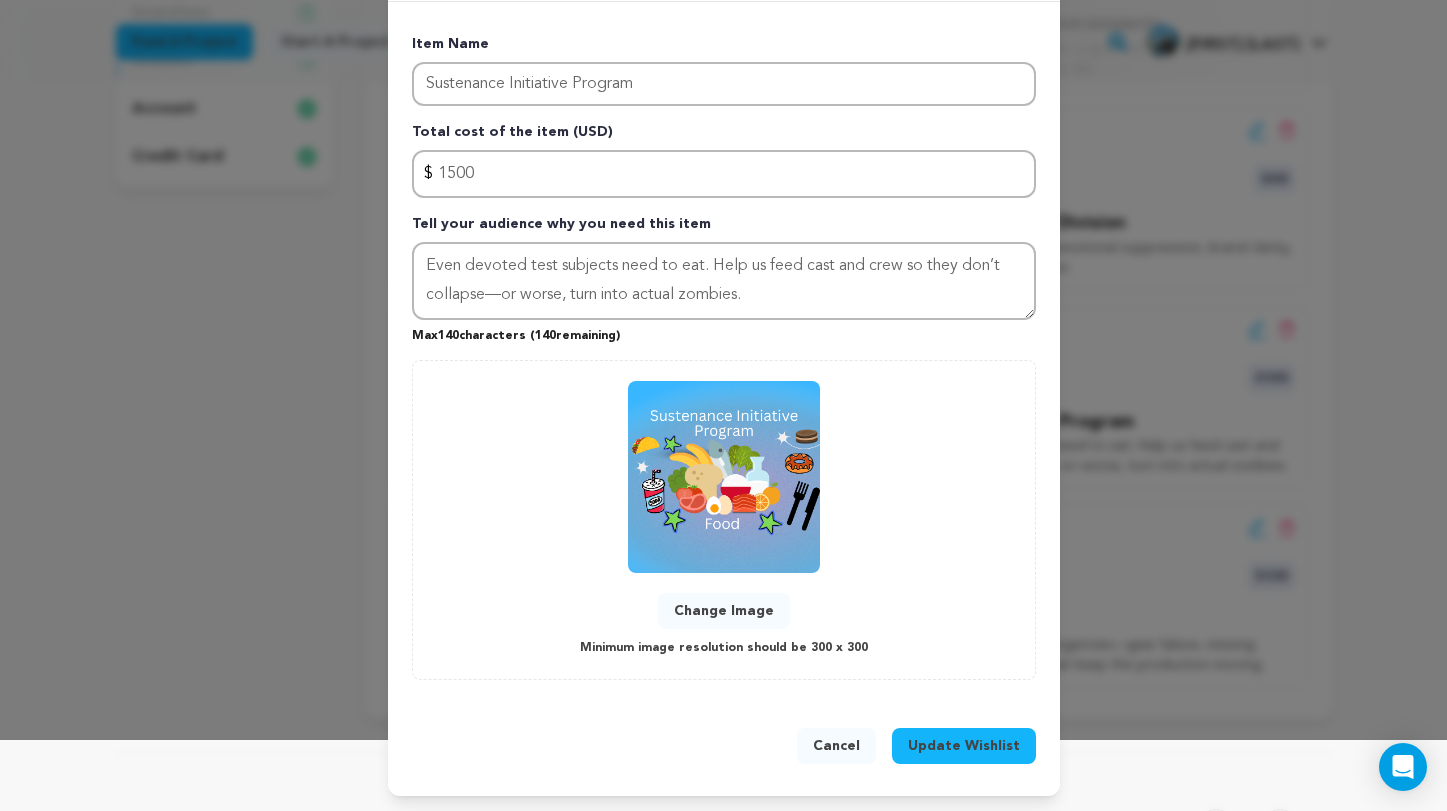 scroll, scrollTop: 70, scrollLeft: 0, axis: vertical 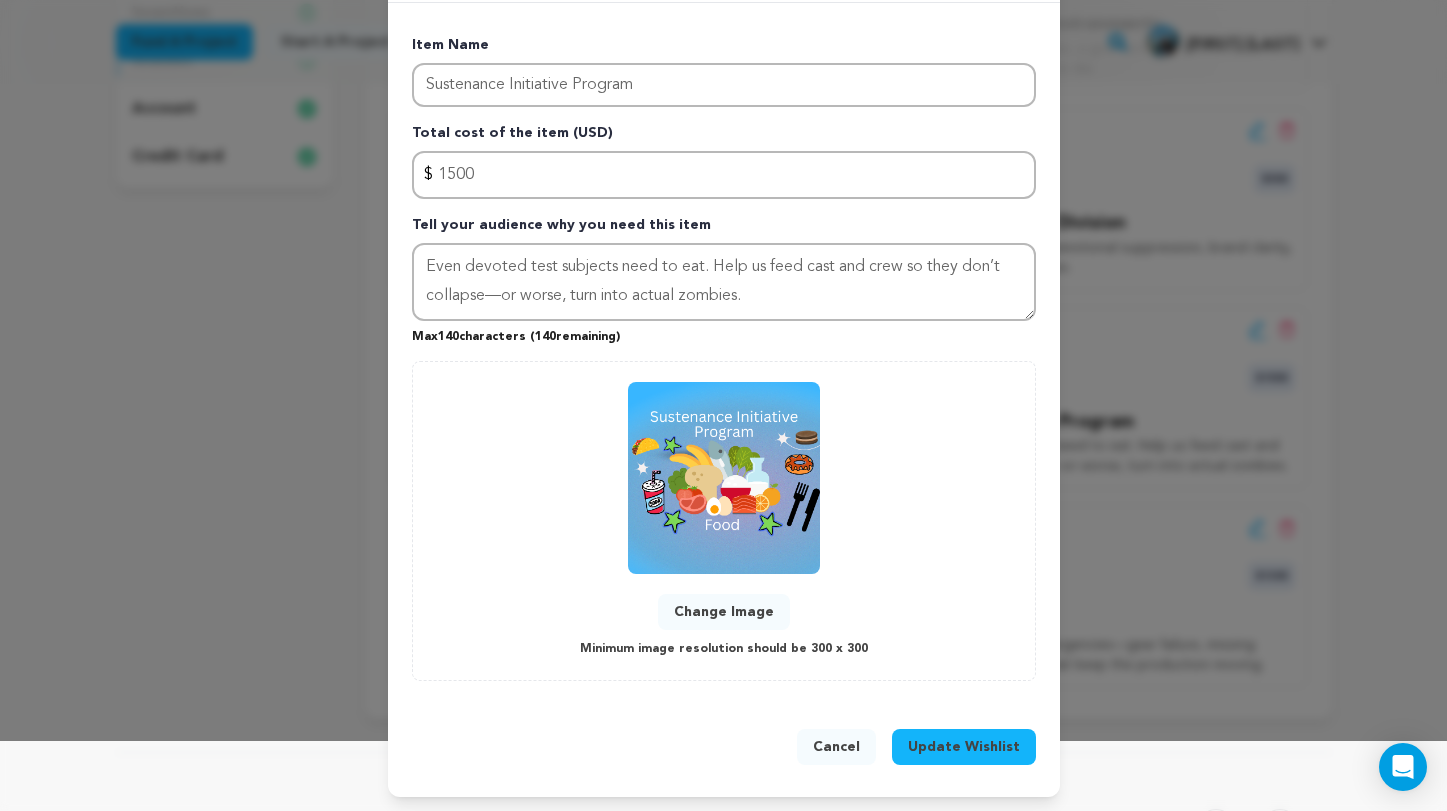click on "Update Wishlist" at bounding box center (964, 747) 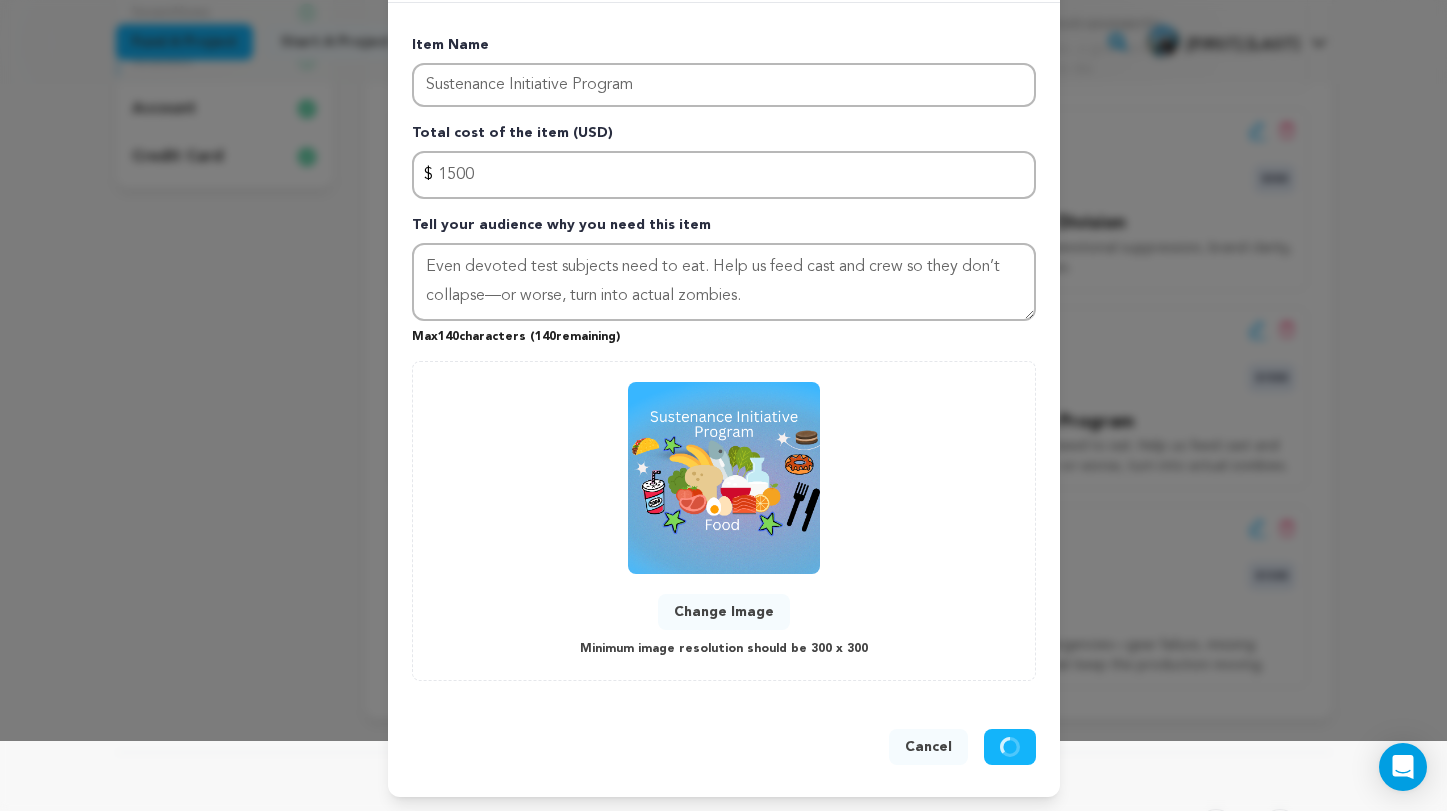 type 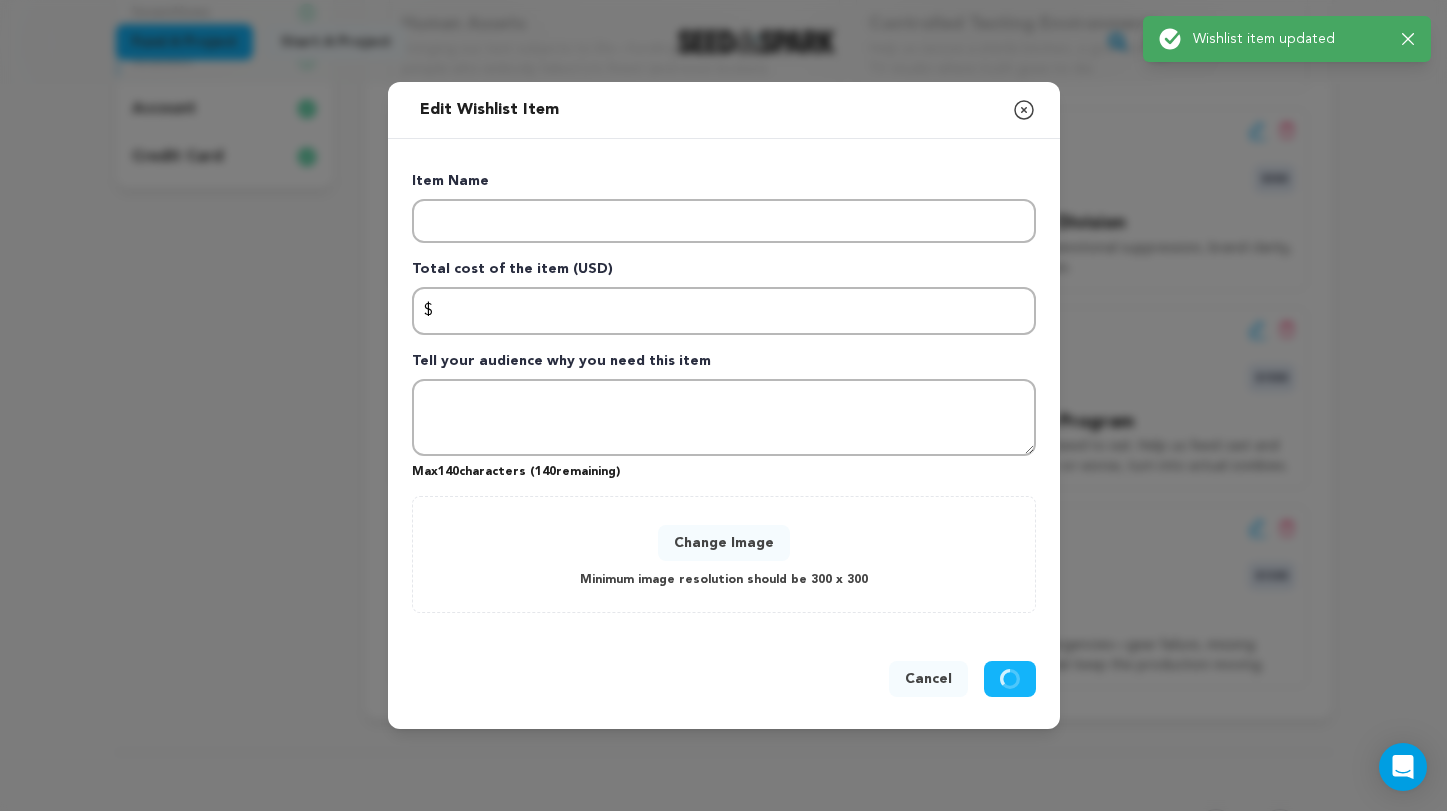 scroll, scrollTop: 0, scrollLeft: 0, axis: both 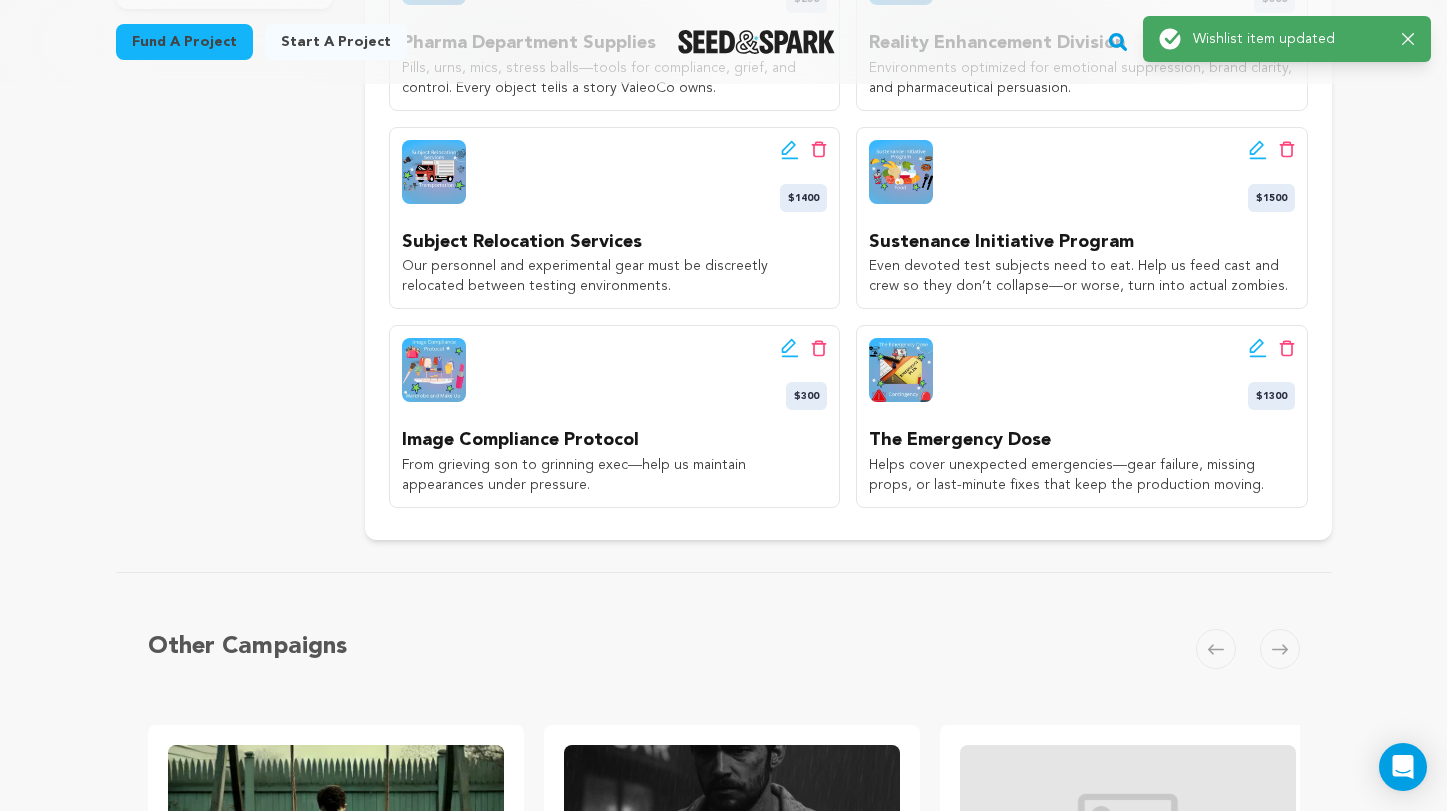 click 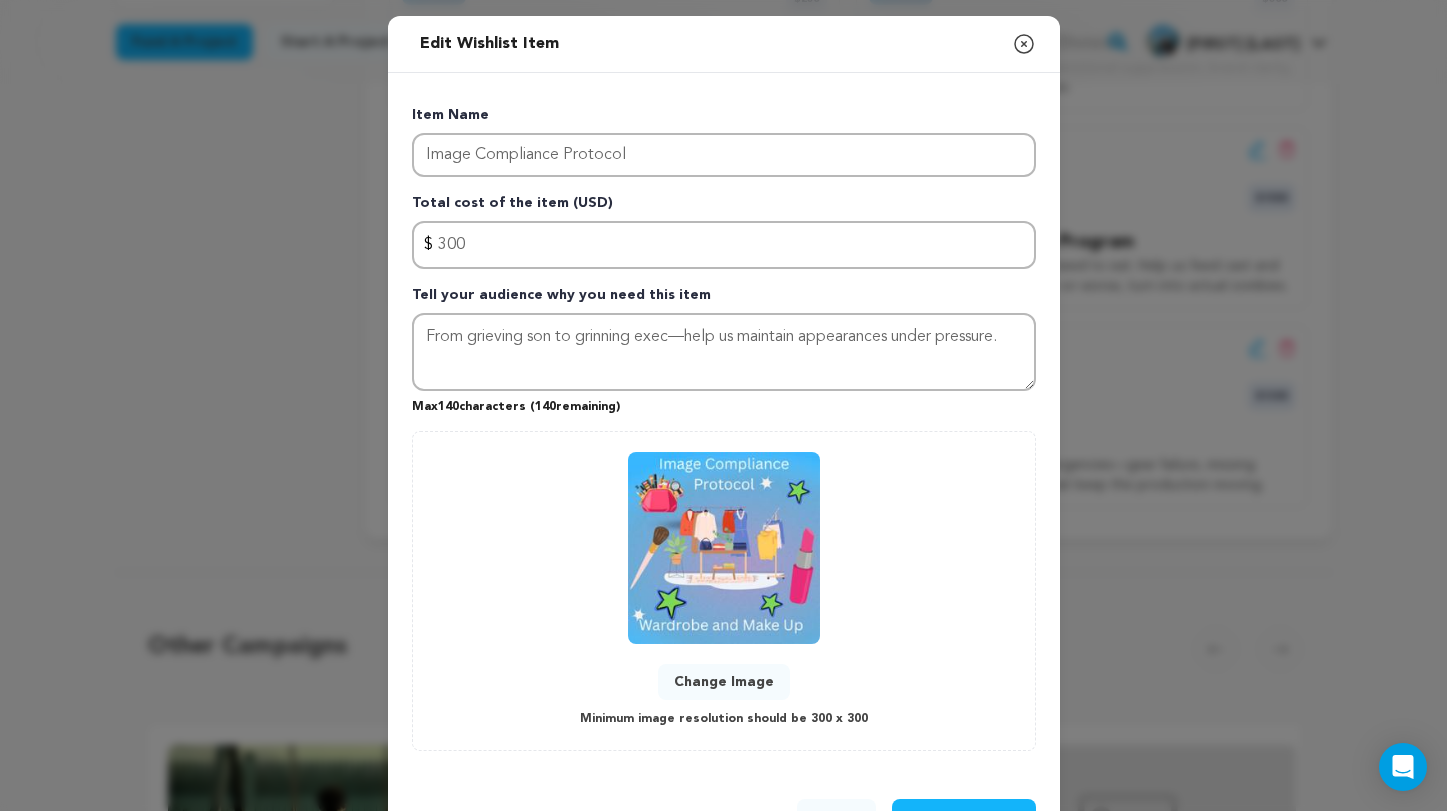 click on "Change Image" at bounding box center [724, 682] 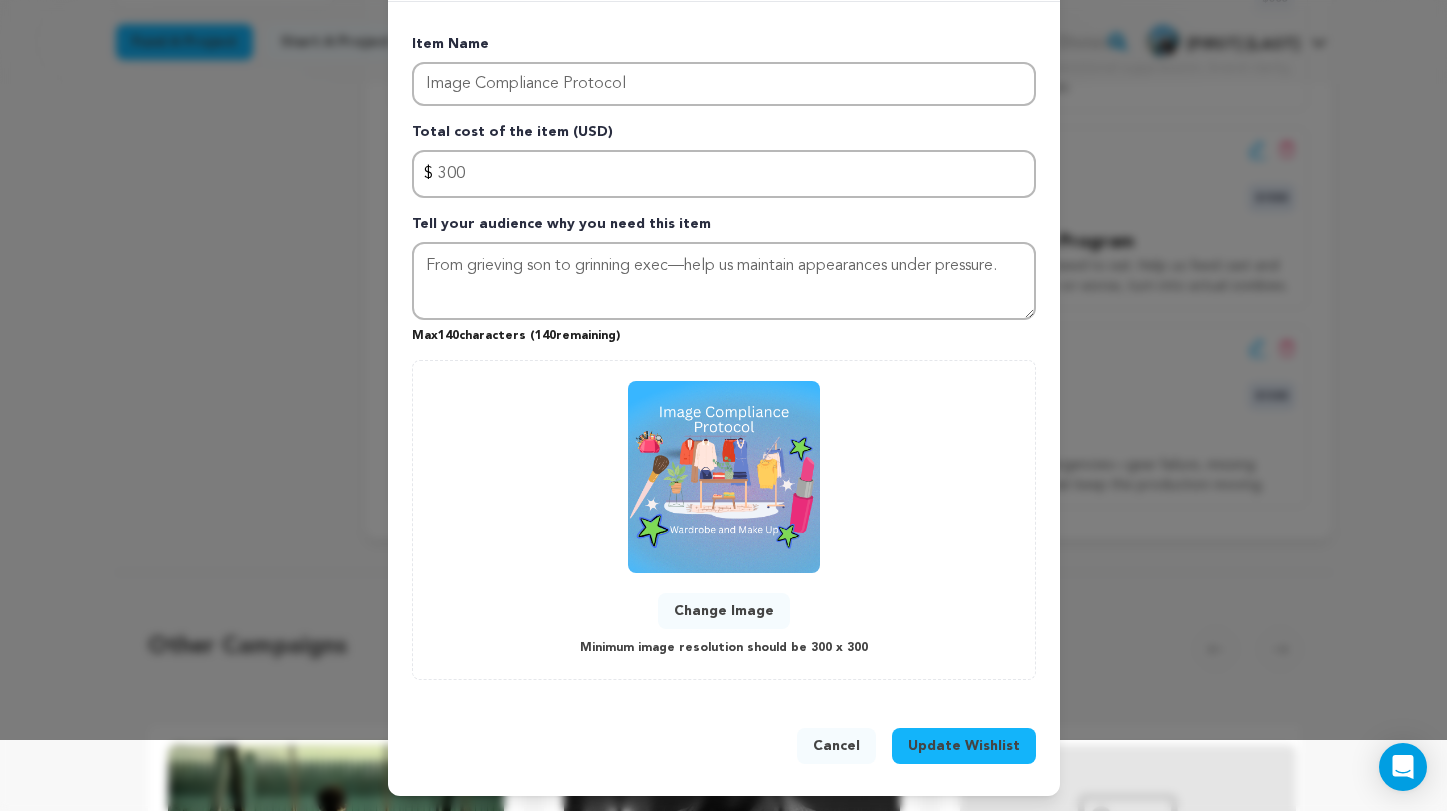 scroll, scrollTop: 70, scrollLeft: 0, axis: vertical 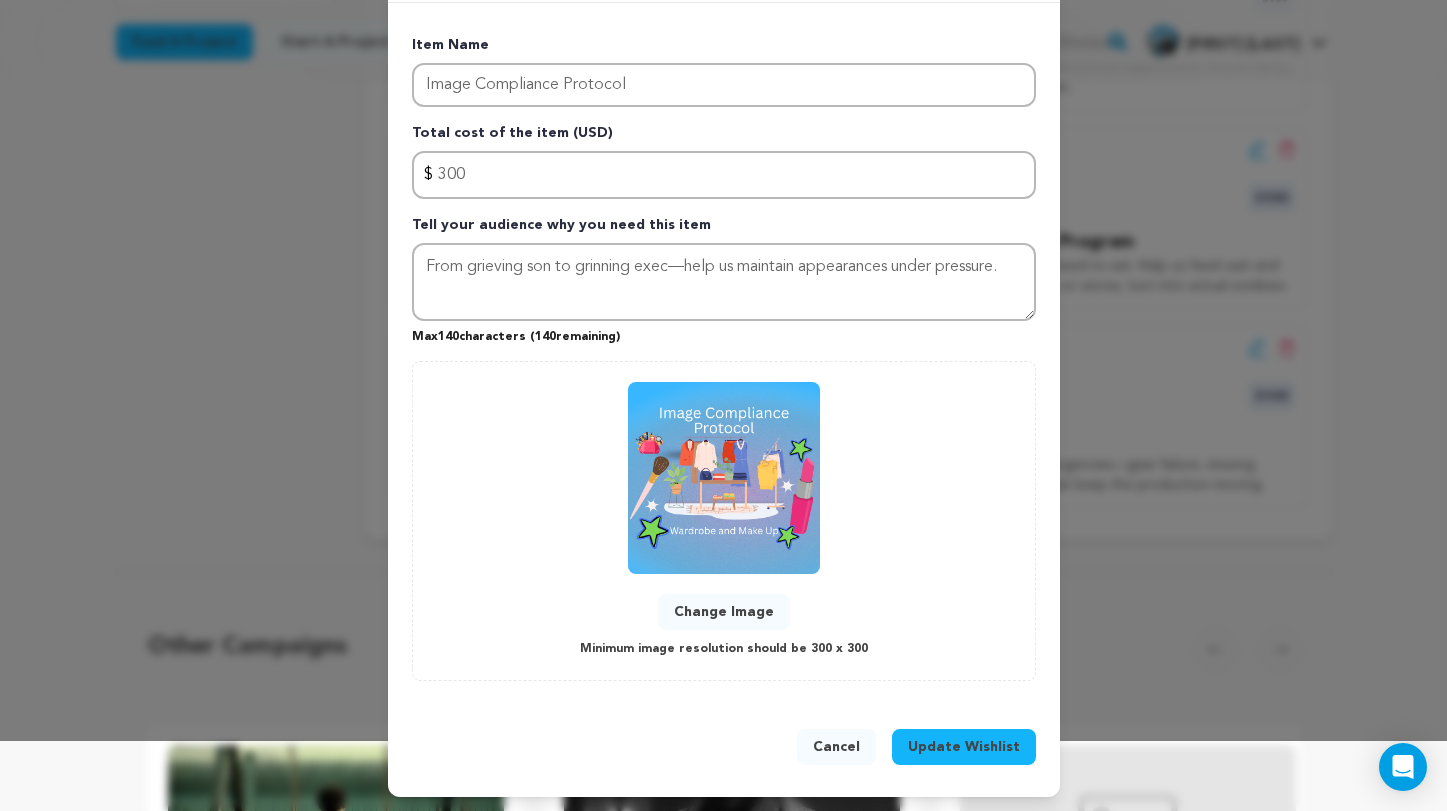 click on "Update Wishlist" at bounding box center (964, 747) 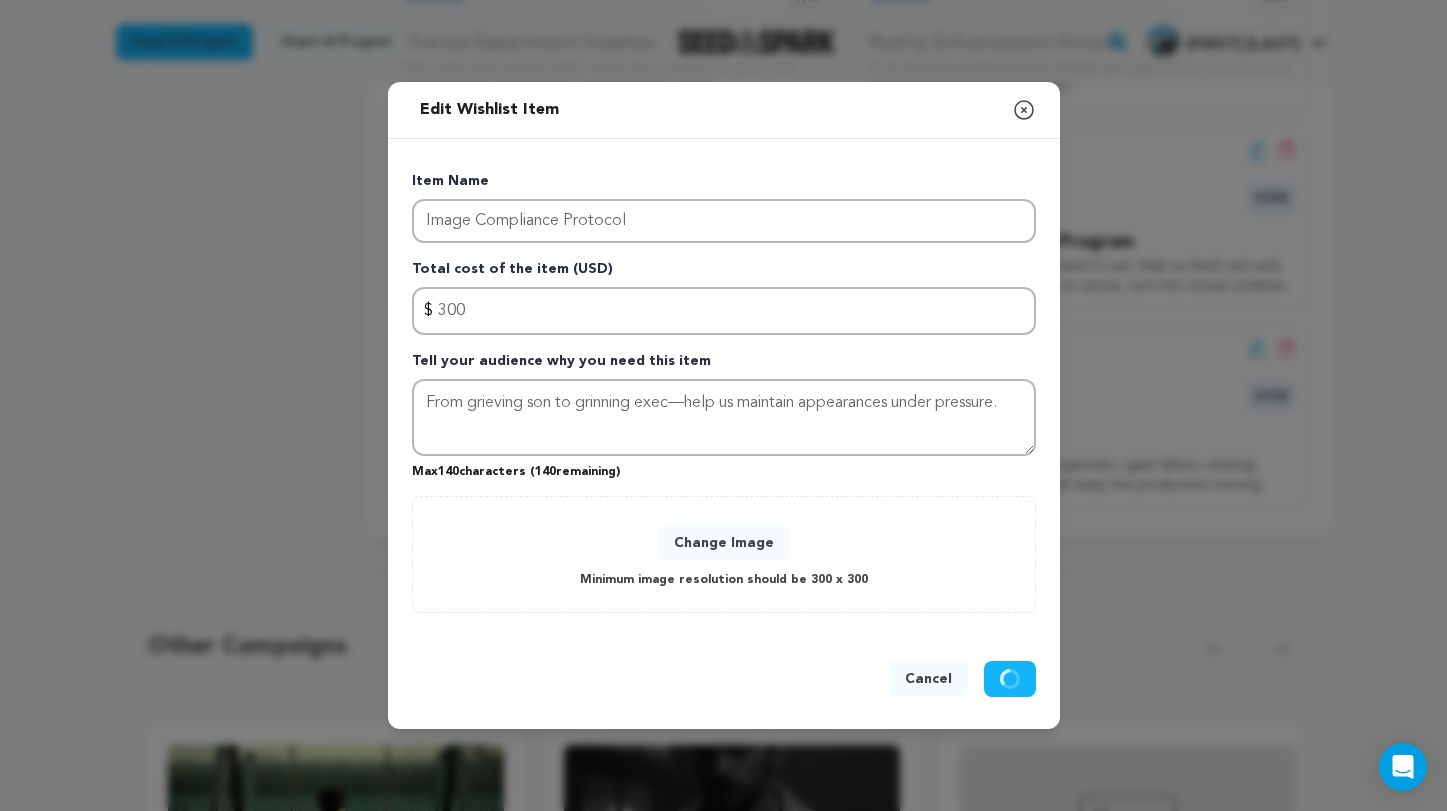 type 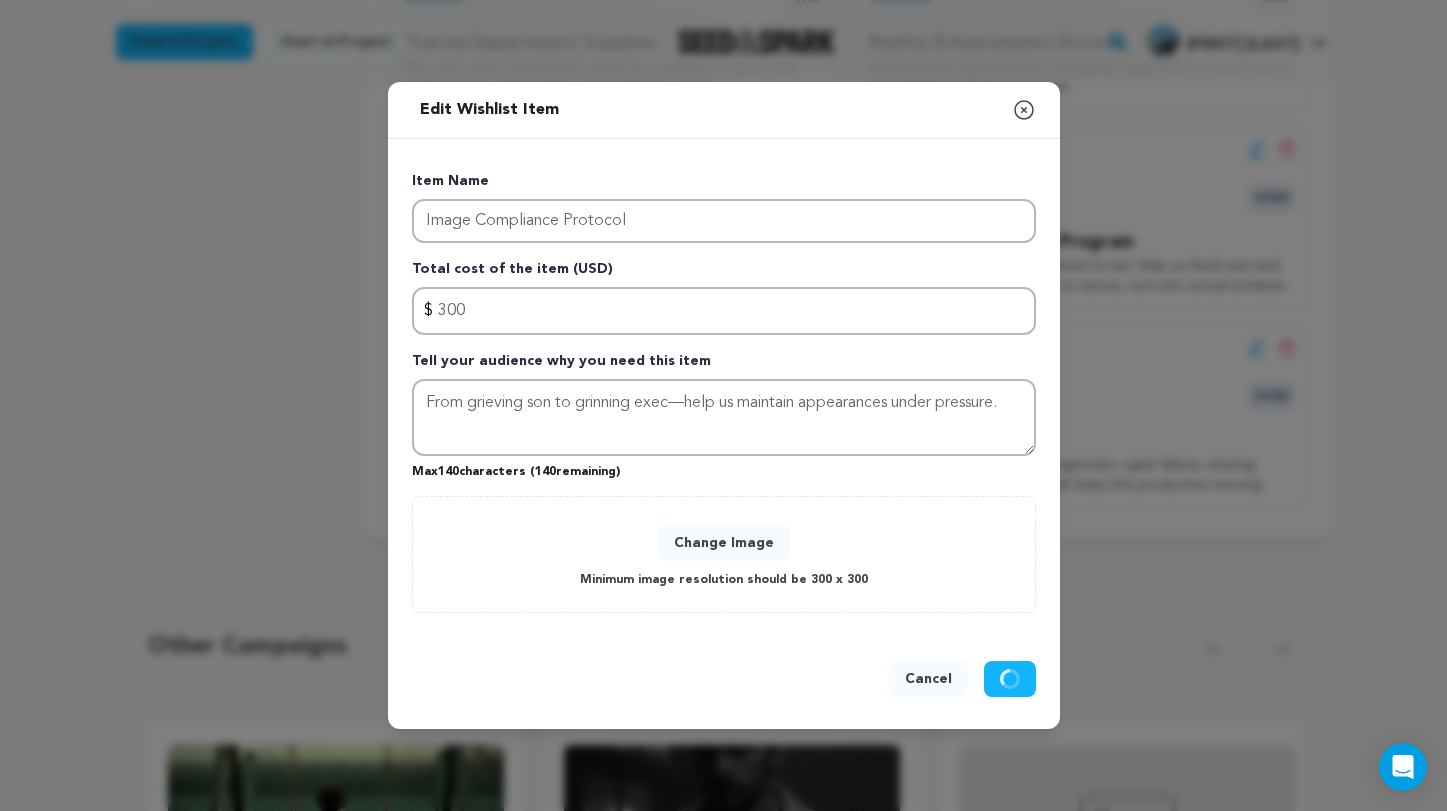 type 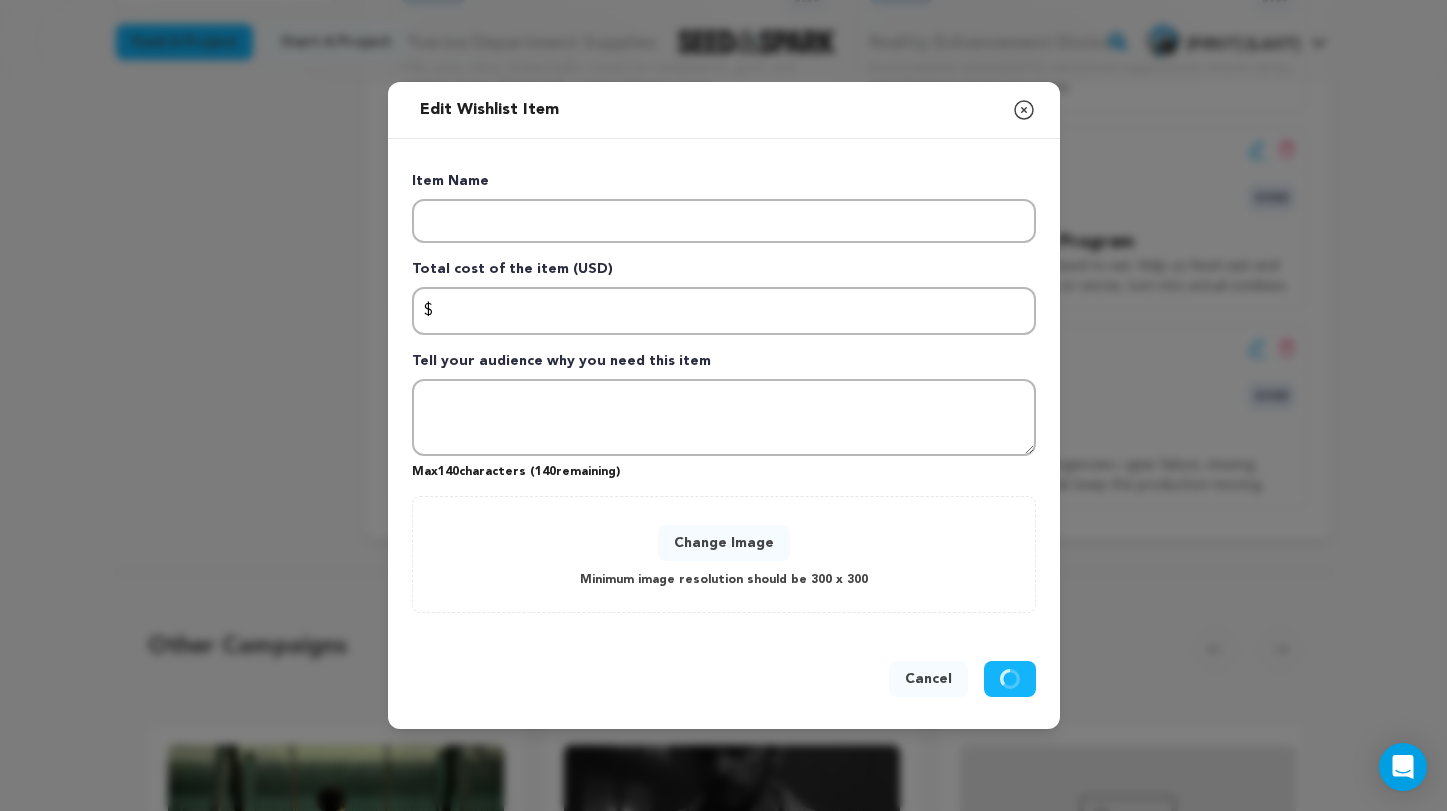 scroll, scrollTop: 0, scrollLeft: 0, axis: both 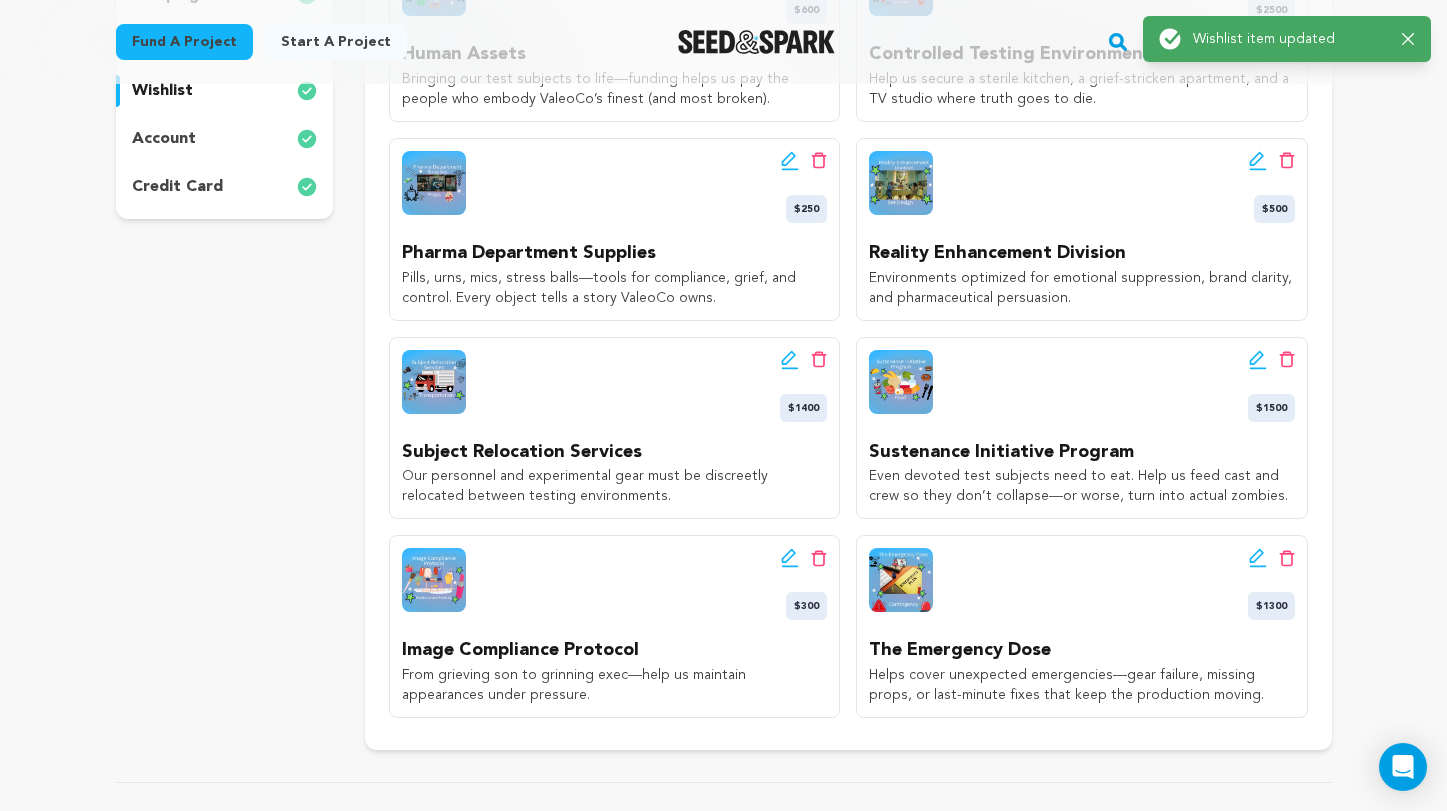 click 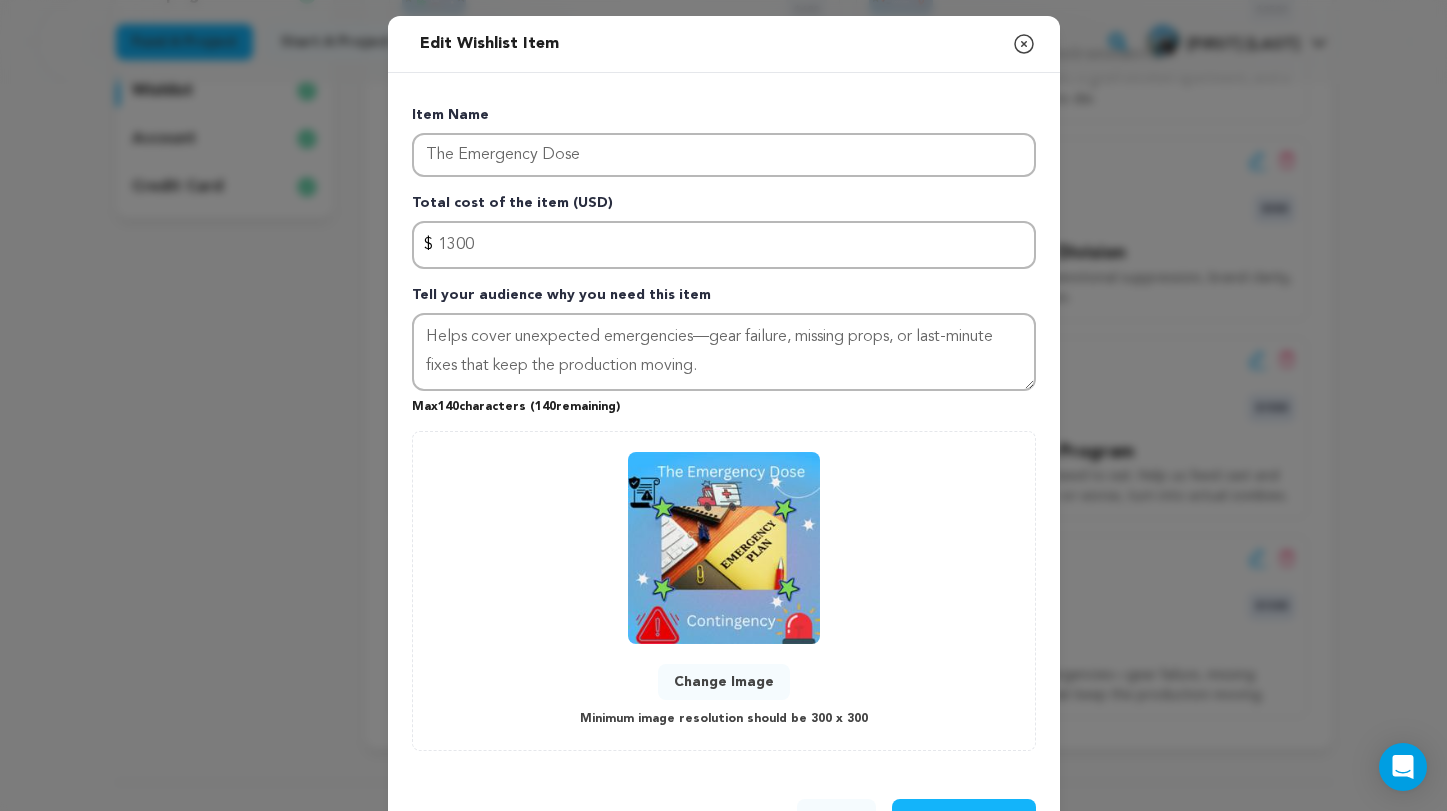click on "Change Image" at bounding box center (724, 682) 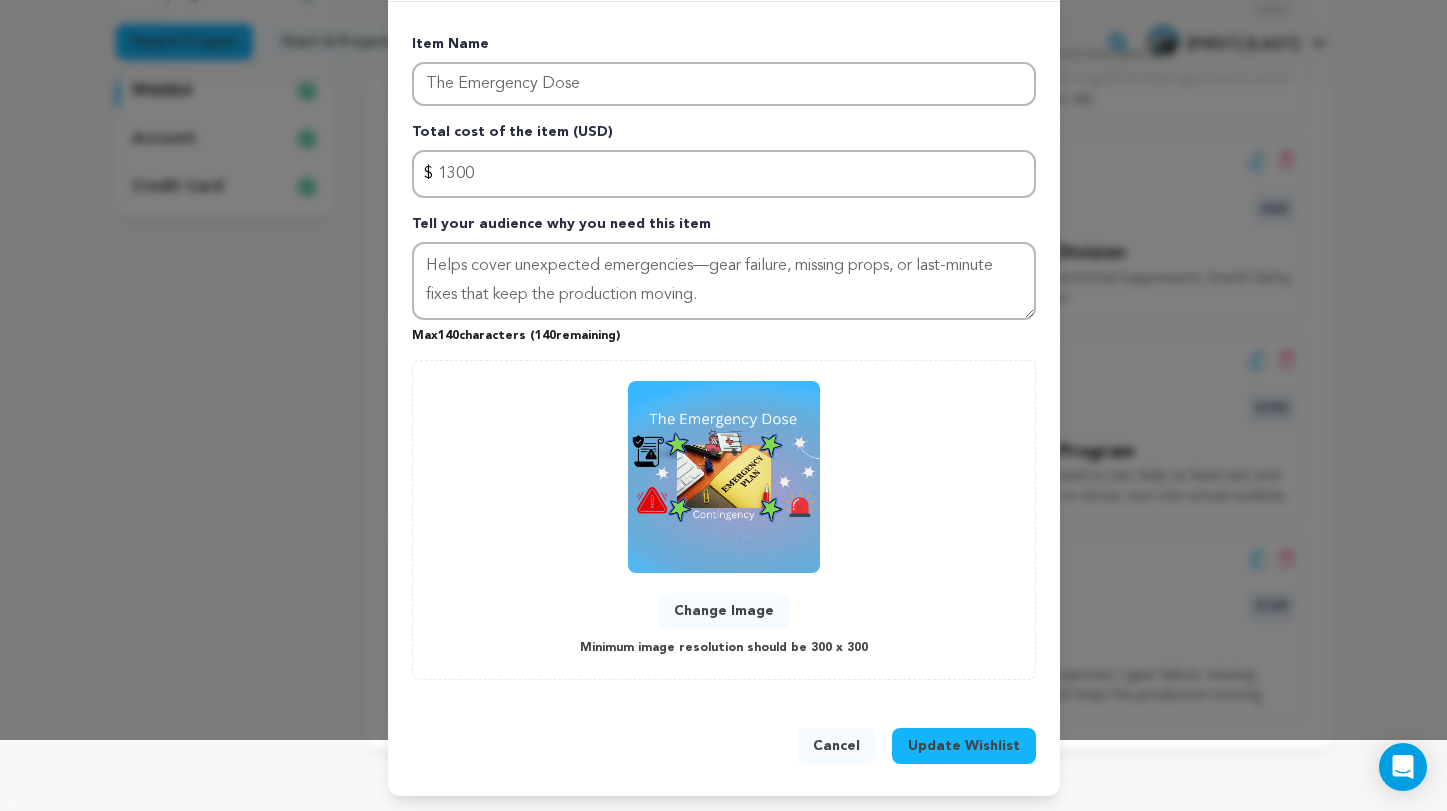 scroll, scrollTop: 70, scrollLeft: 0, axis: vertical 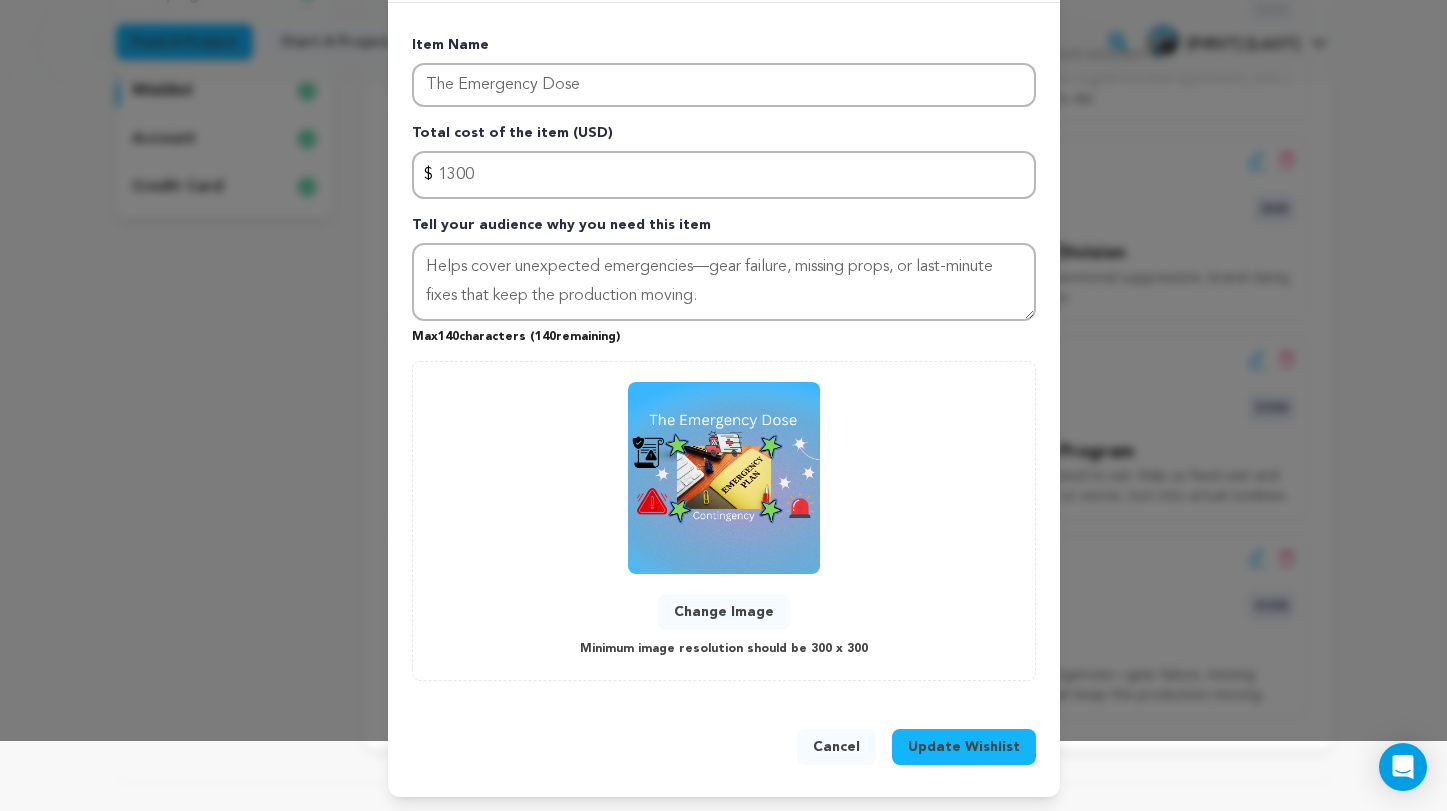 click on "Update Wishlist" at bounding box center [964, 747] 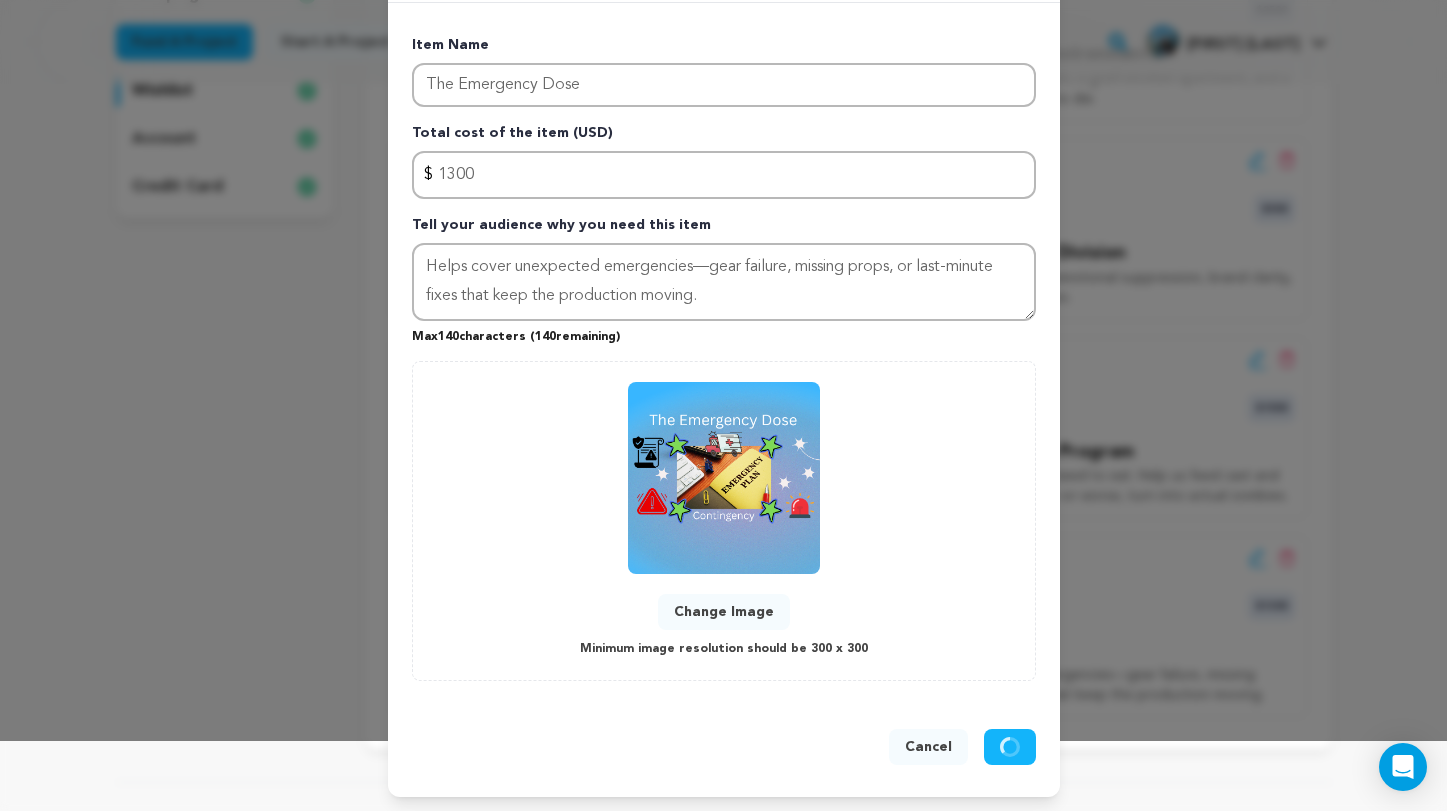 type 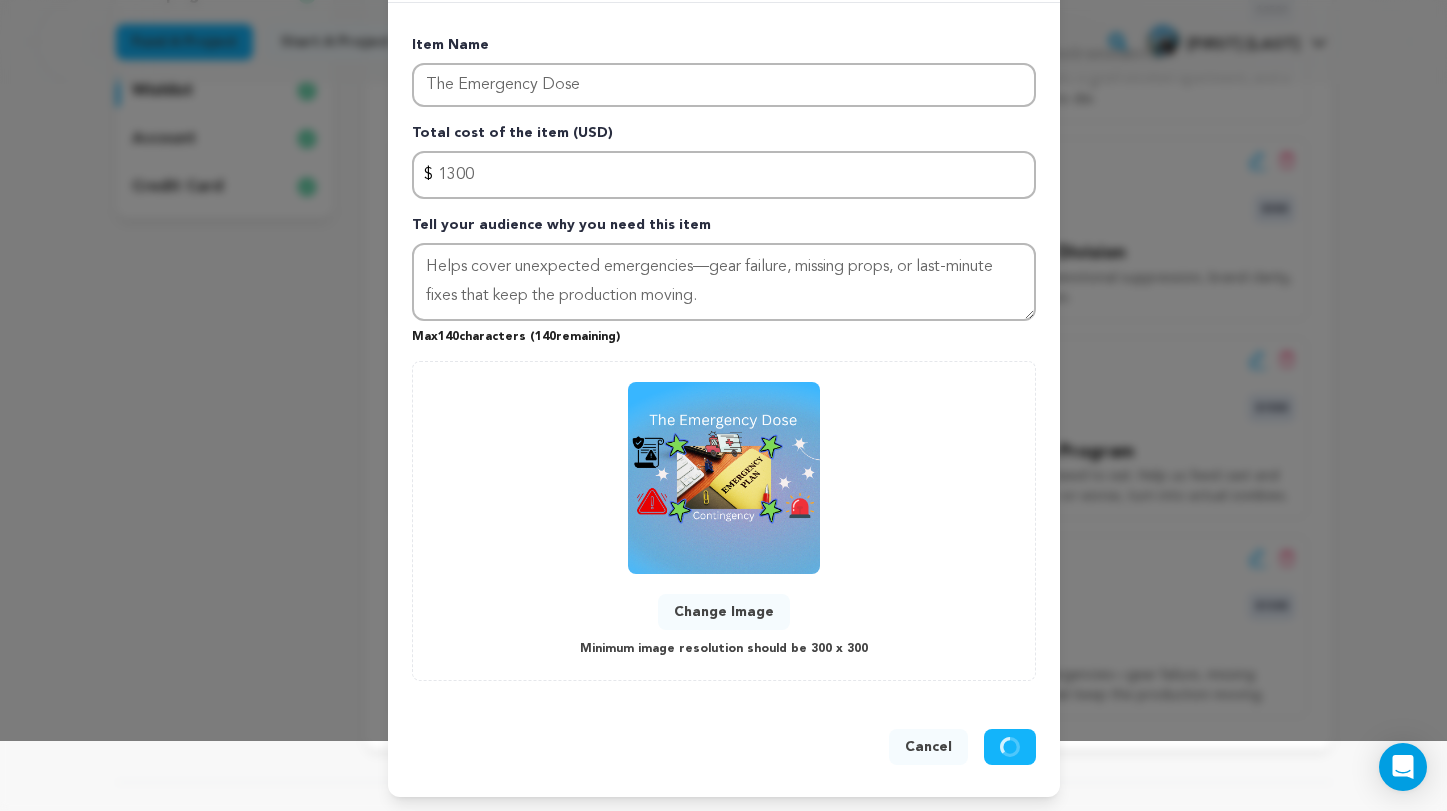 type 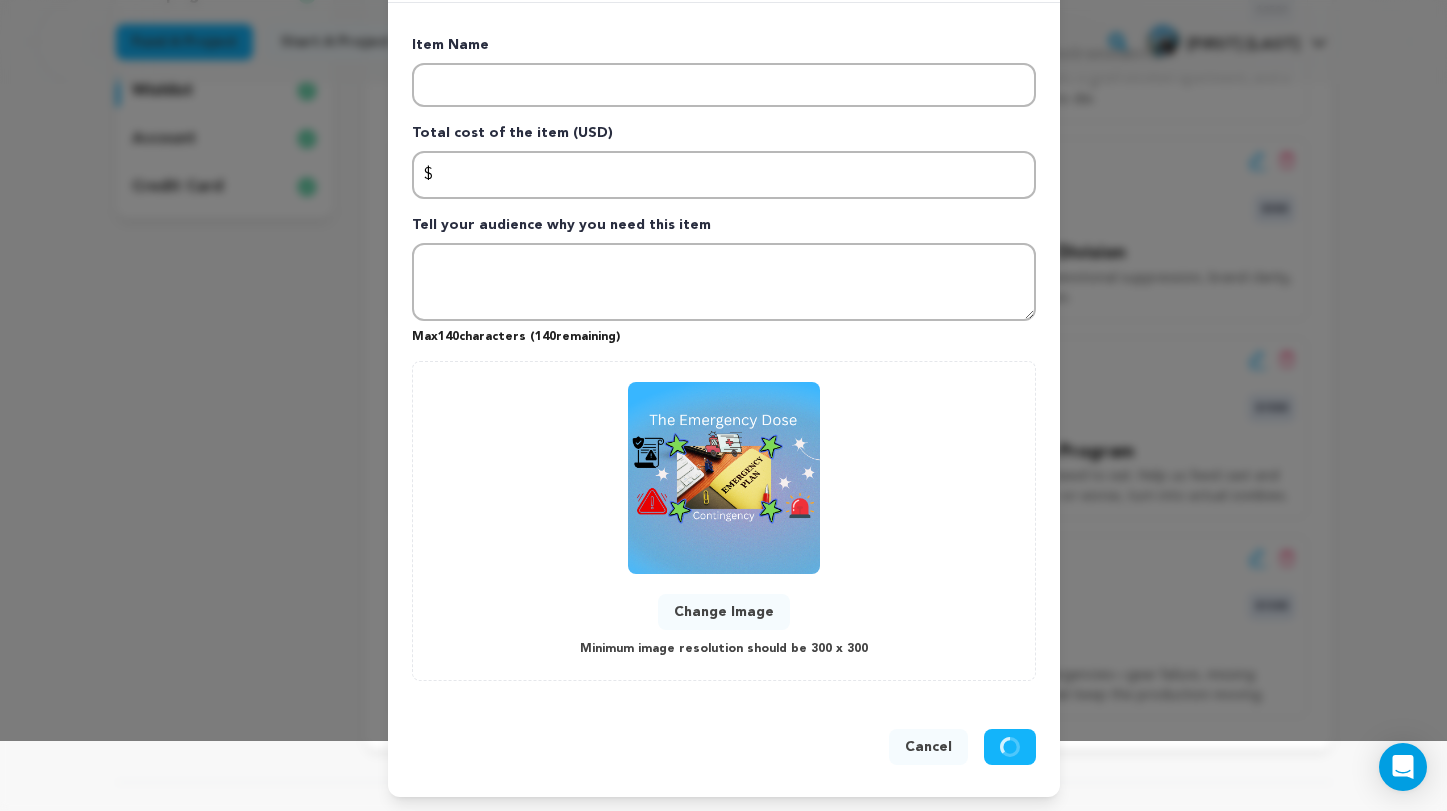 scroll, scrollTop: 0, scrollLeft: 0, axis: both 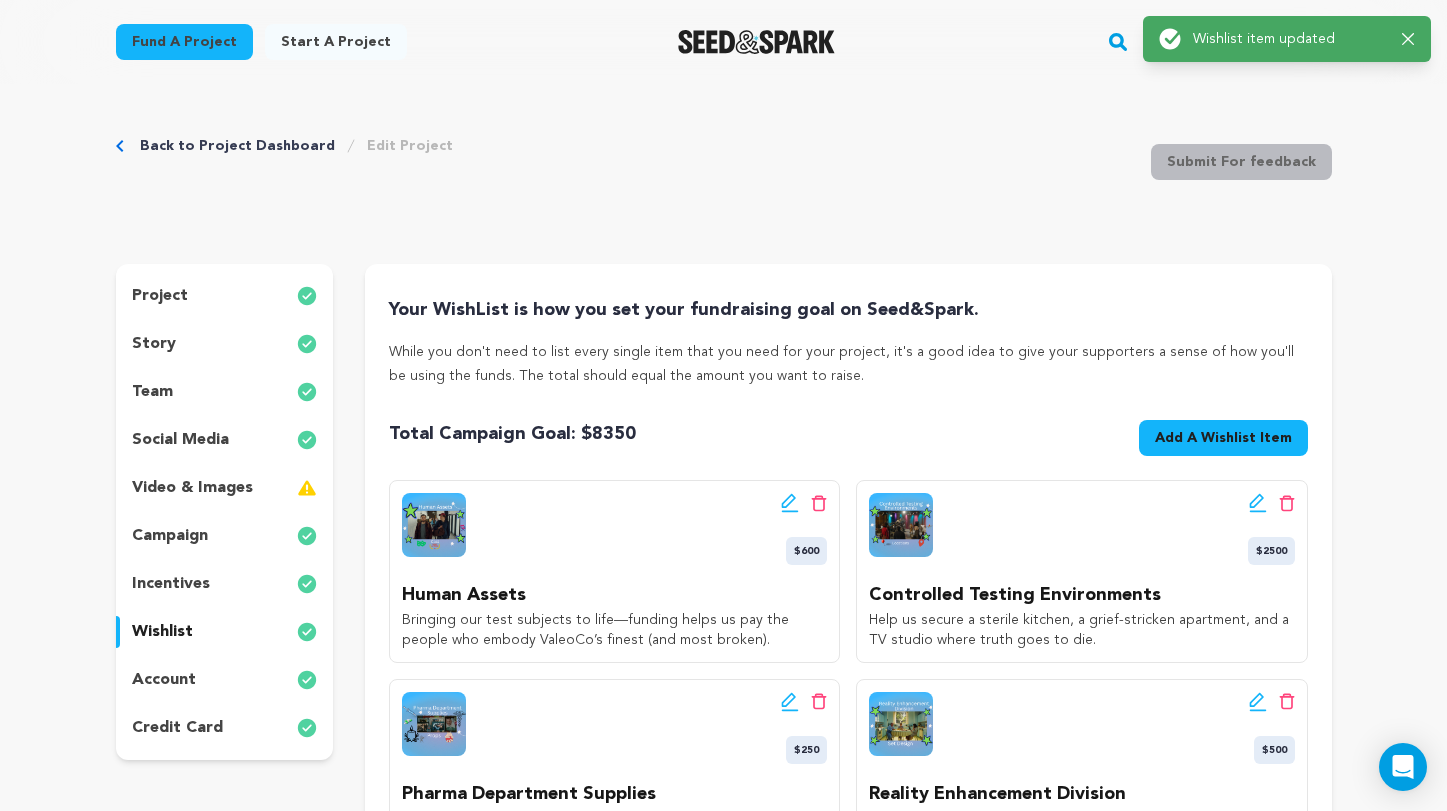 click on "Back to Project Dashboard" at bounding box center [237, 146] 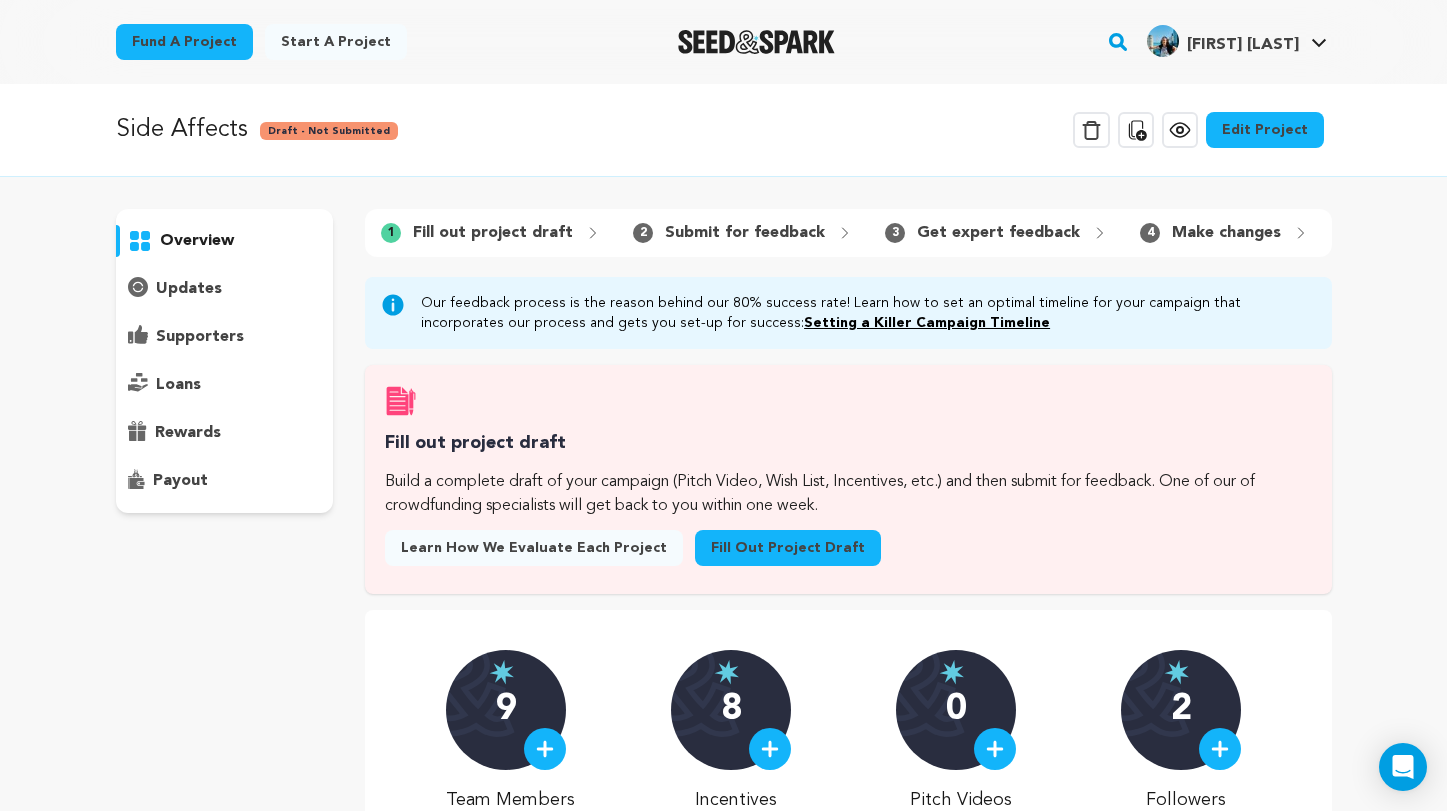 scroll, scrollTop: 0, scrollLeft: 0, axis: both 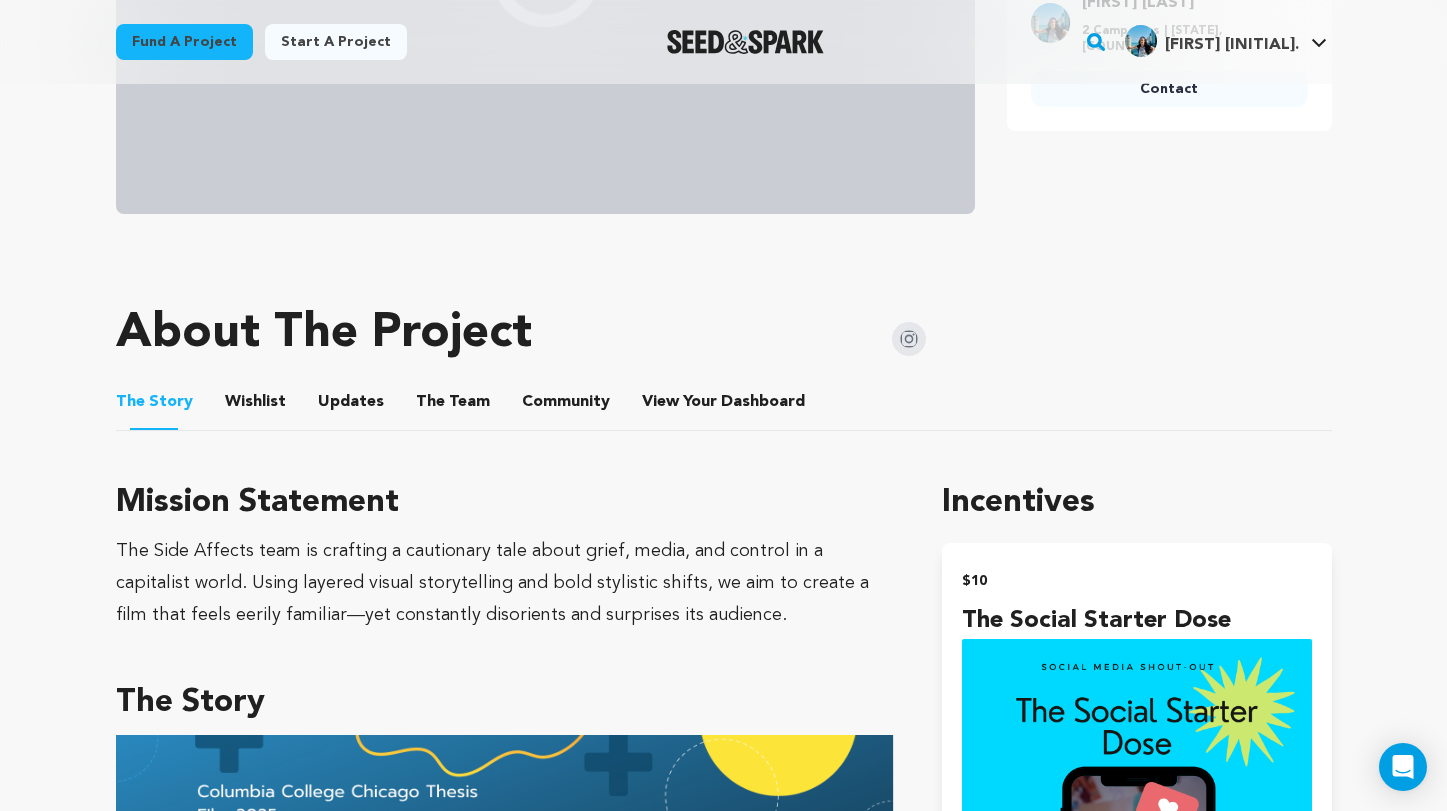 click on "Wishlist" at bounding box center (255, 406) 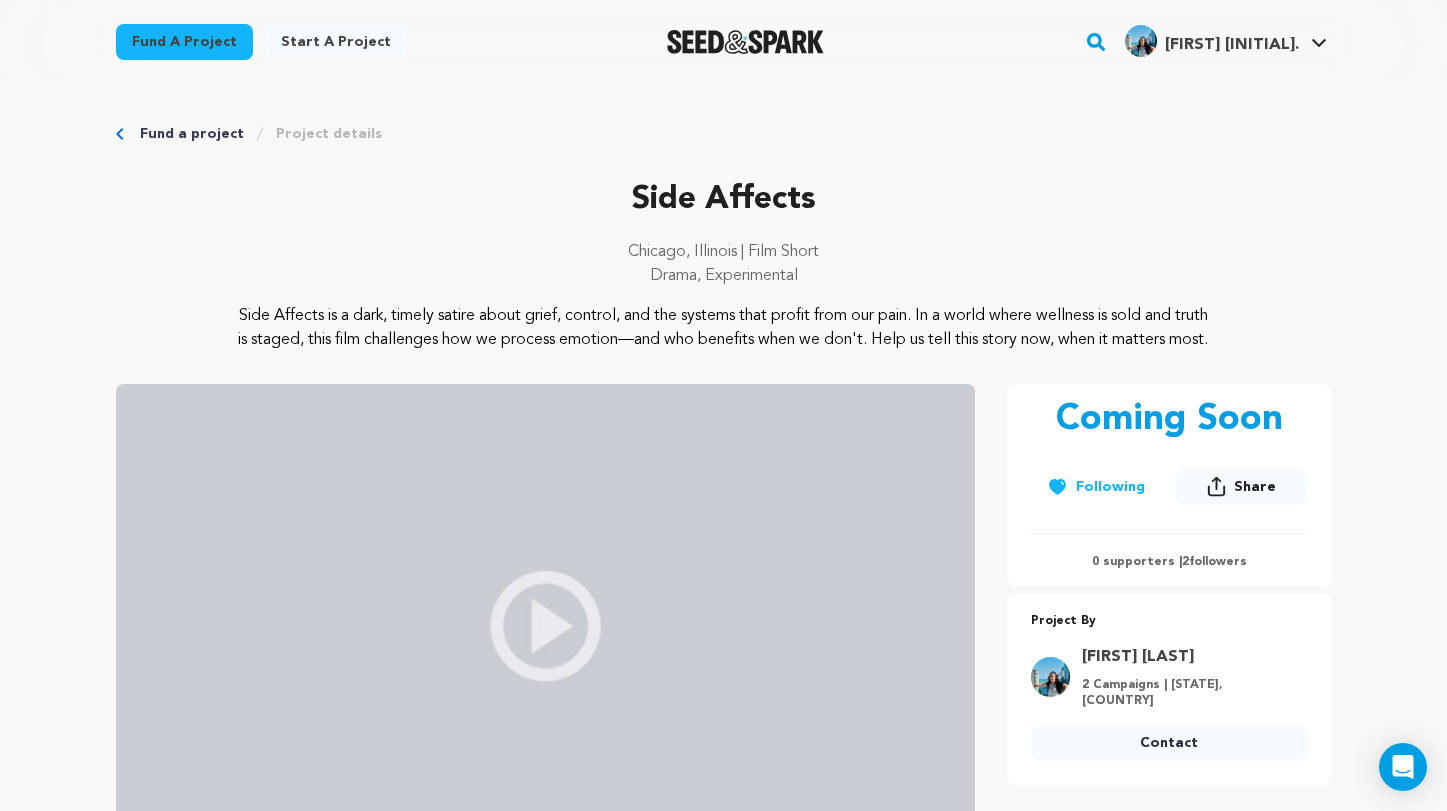 scroll, scrollTop: 0, scrollLeft: 0, axis: both 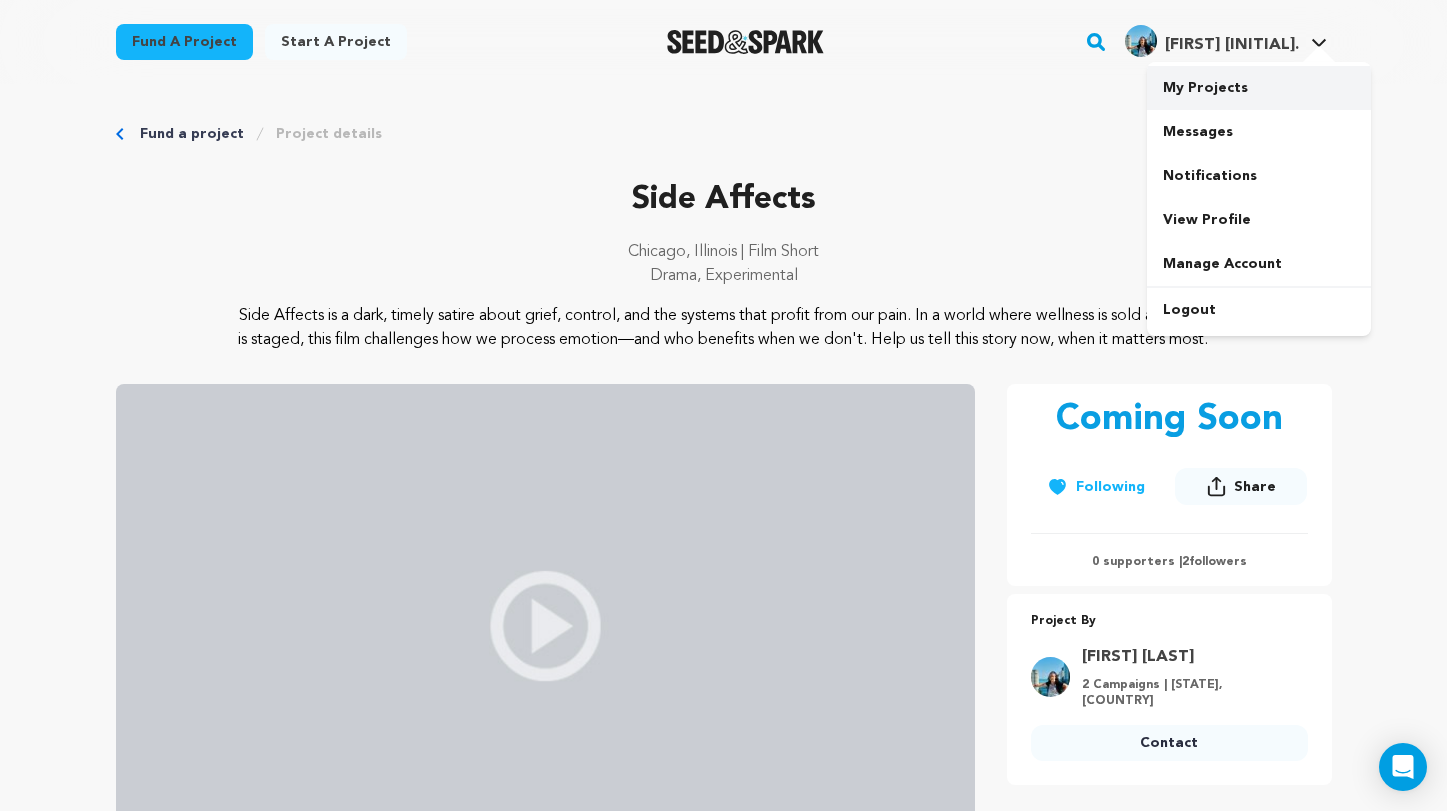 click on "My Projects" at bounding box center (1259, 88) 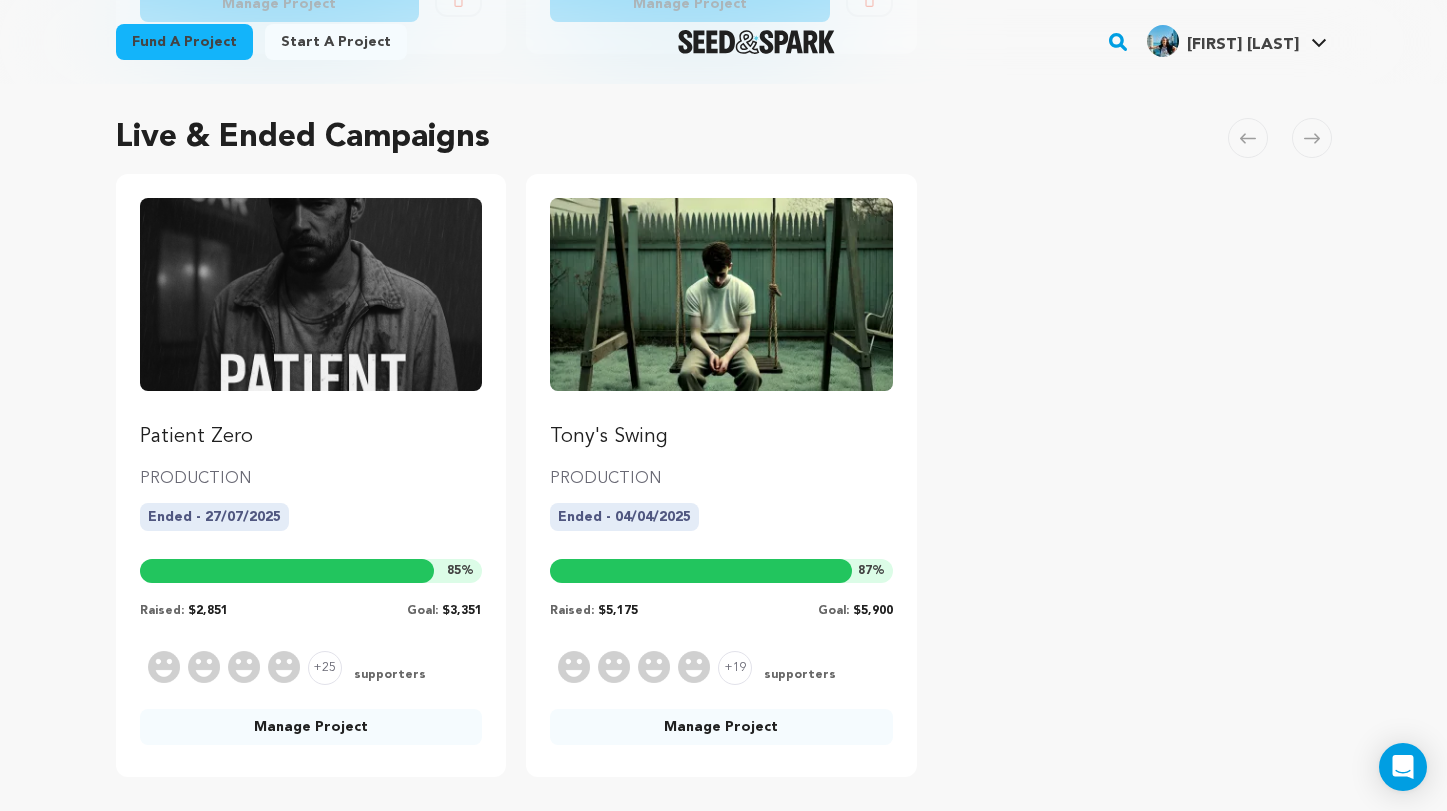 scroll, scrollTop: 862, scrollLeft: 0, axis: vertical 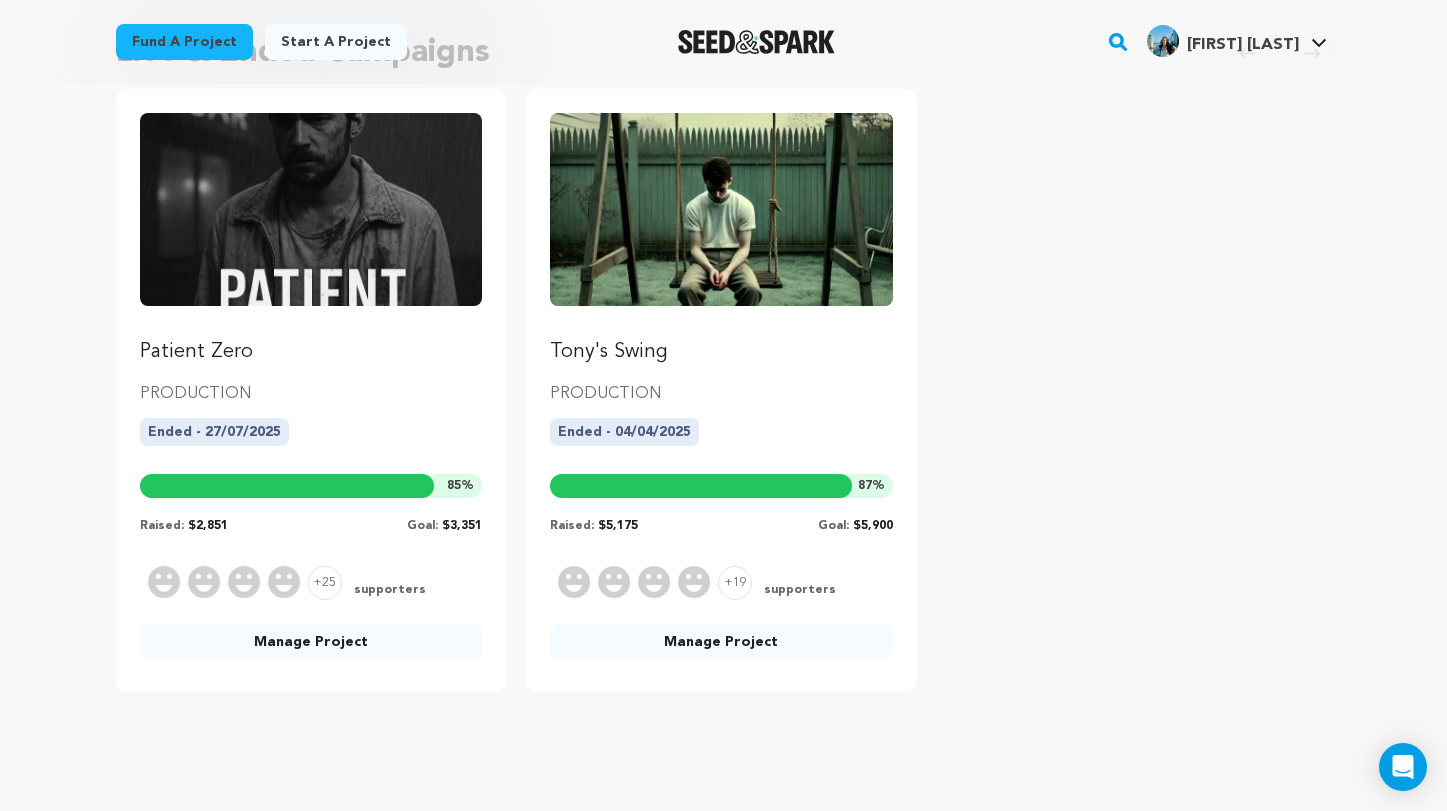click on "Manage Project" at bounding box center [721, 642] 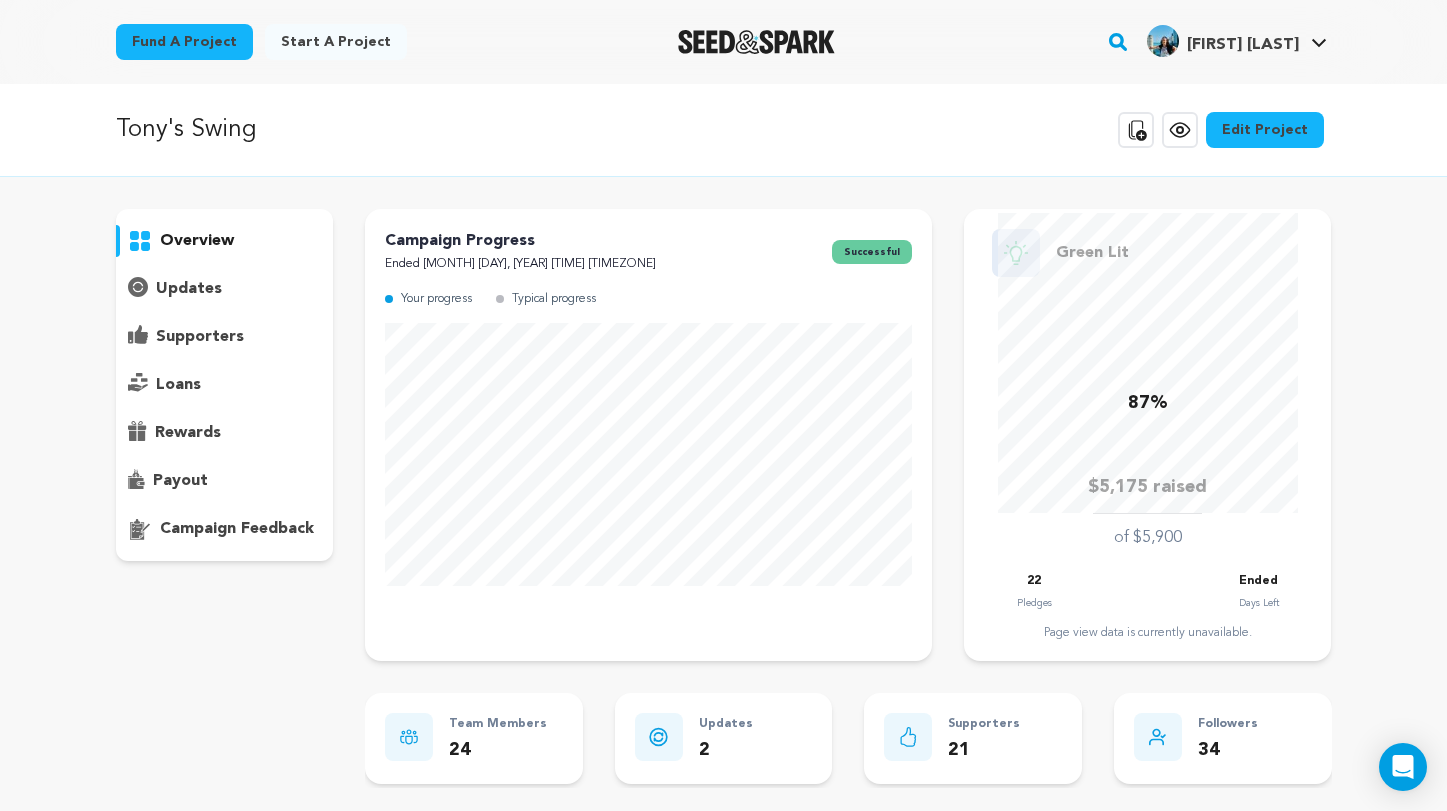 scroll, scrollTop: 0, scrollLeft: 0, axis: both 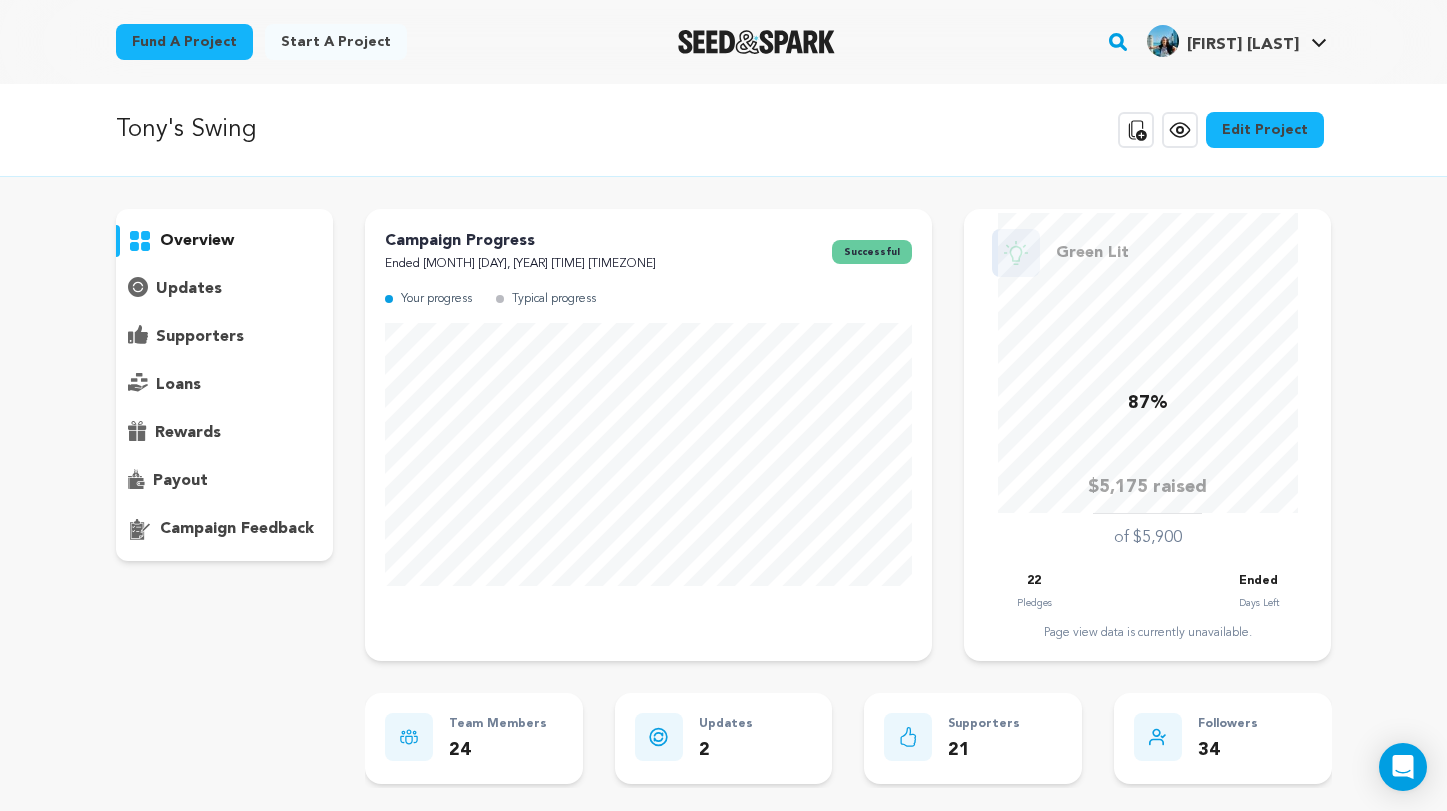 click on "supporters" at bounding box center [225, 337] 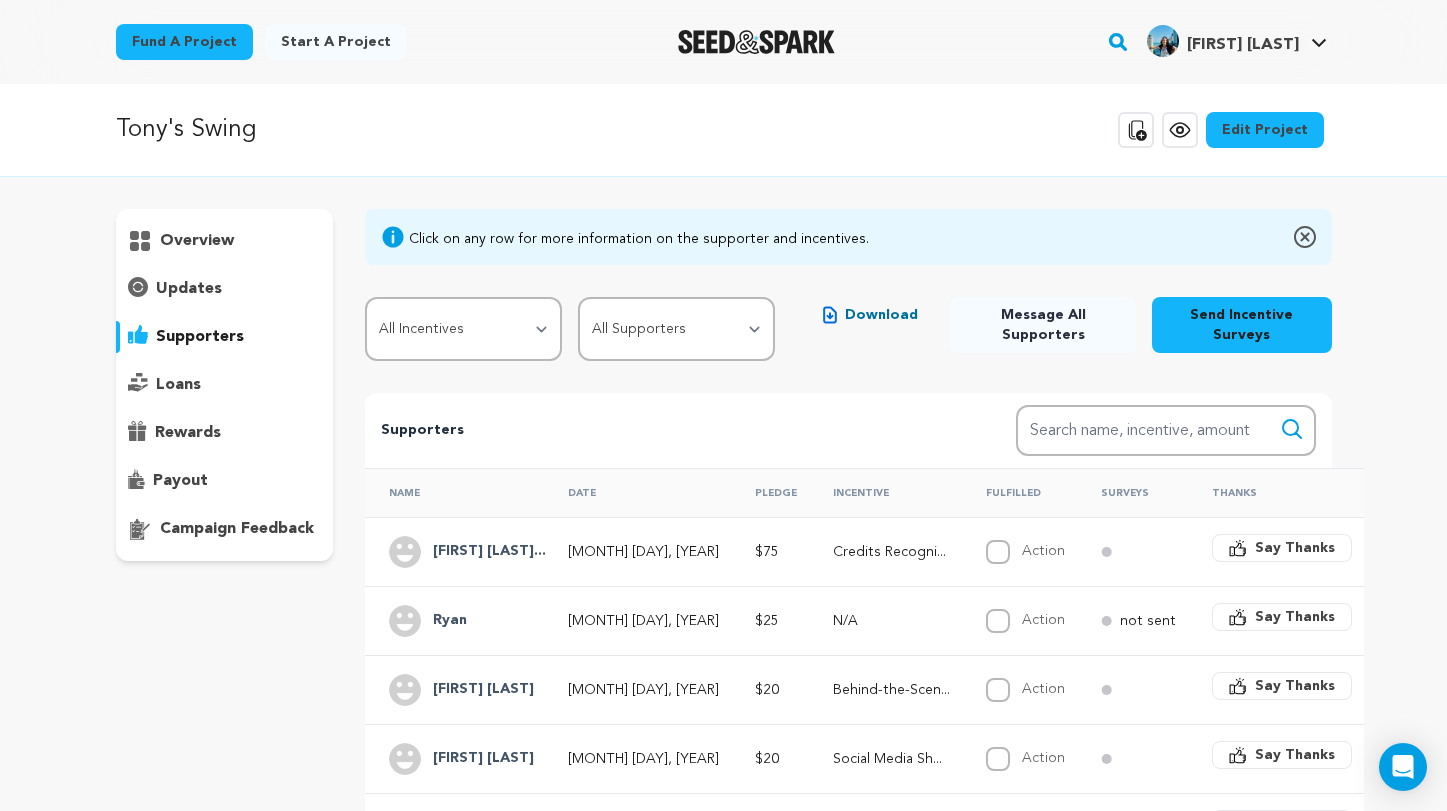 click on "updates" at bounding box center (225, 289) 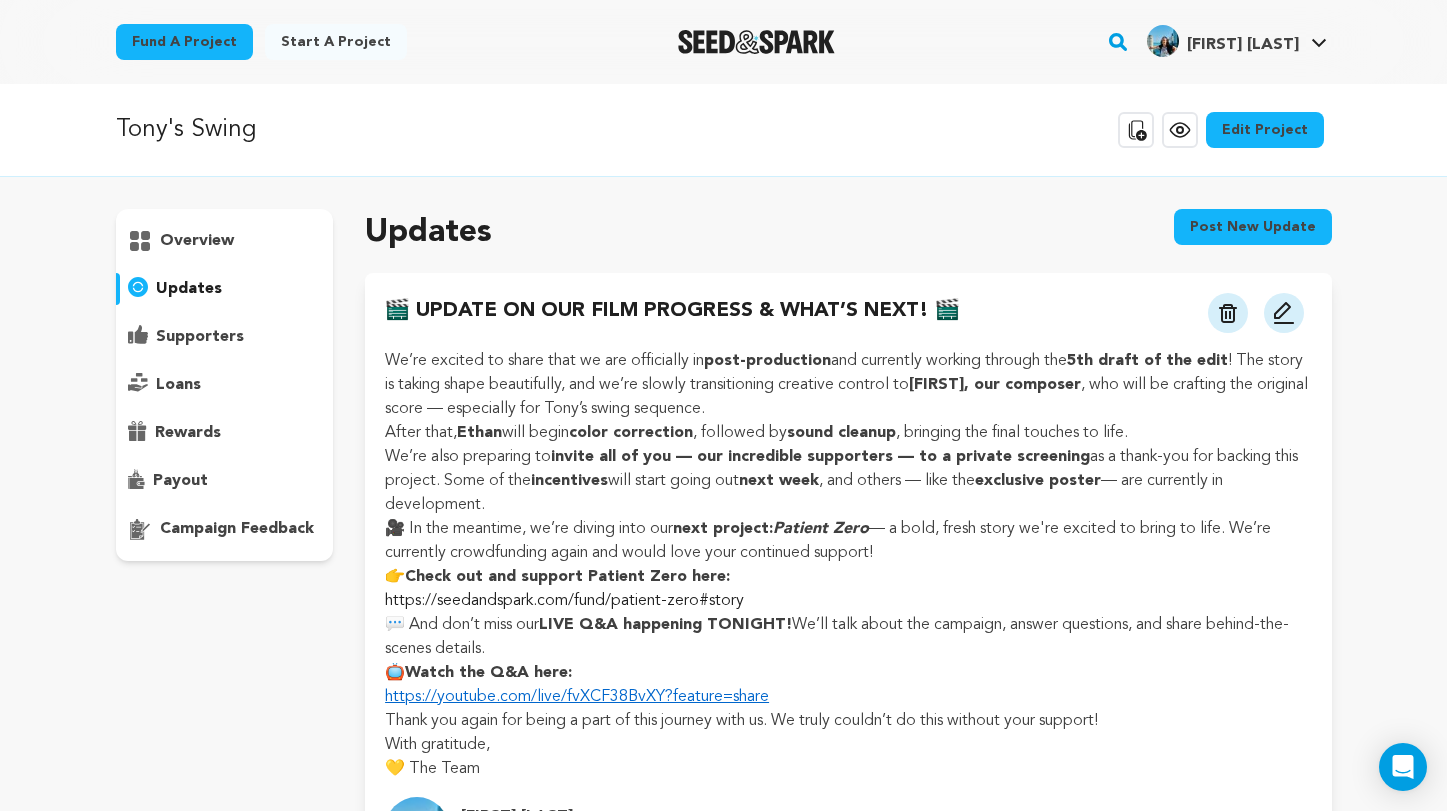 click on "Post new update" at bounding box center (1253, 233) 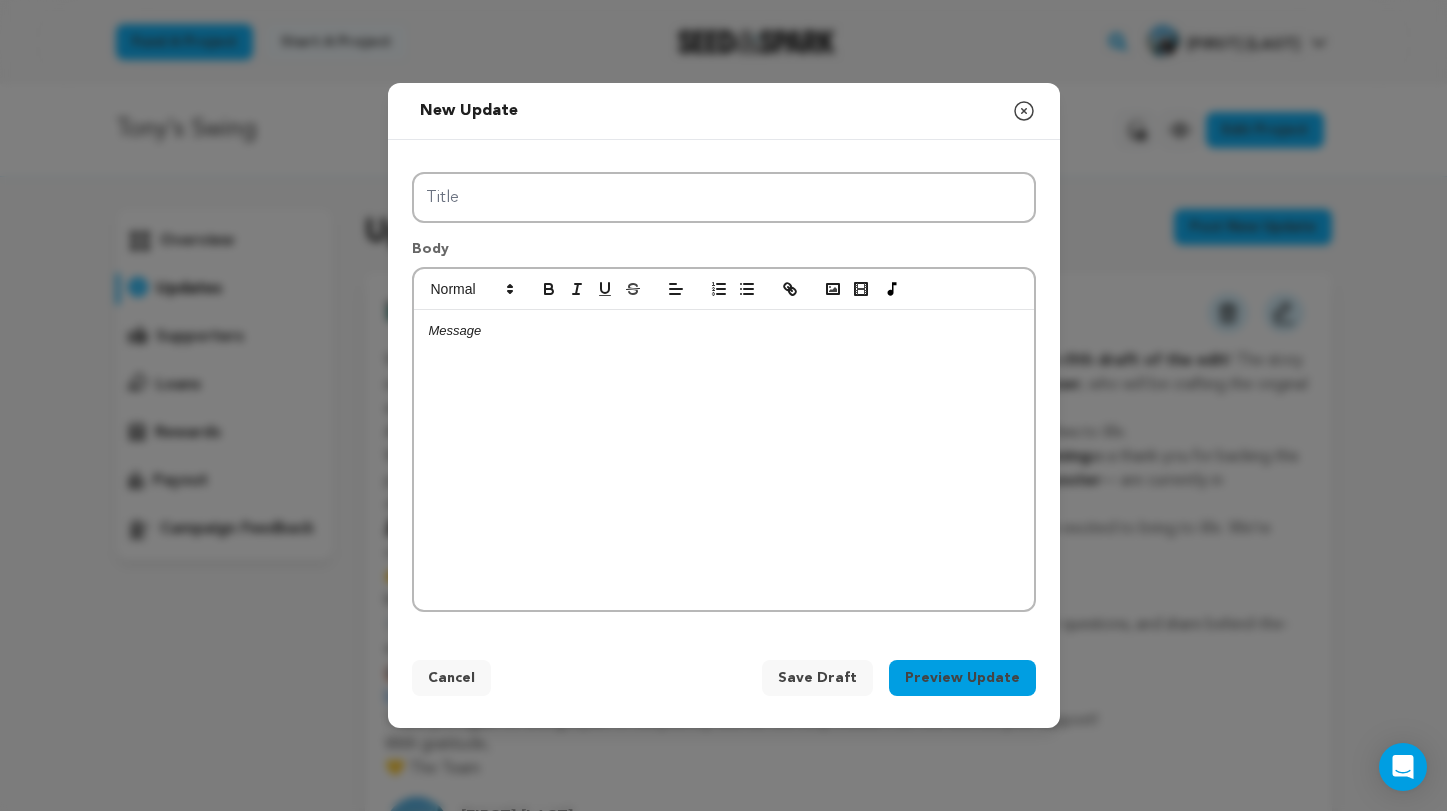 click at bounding box center (724, 460) 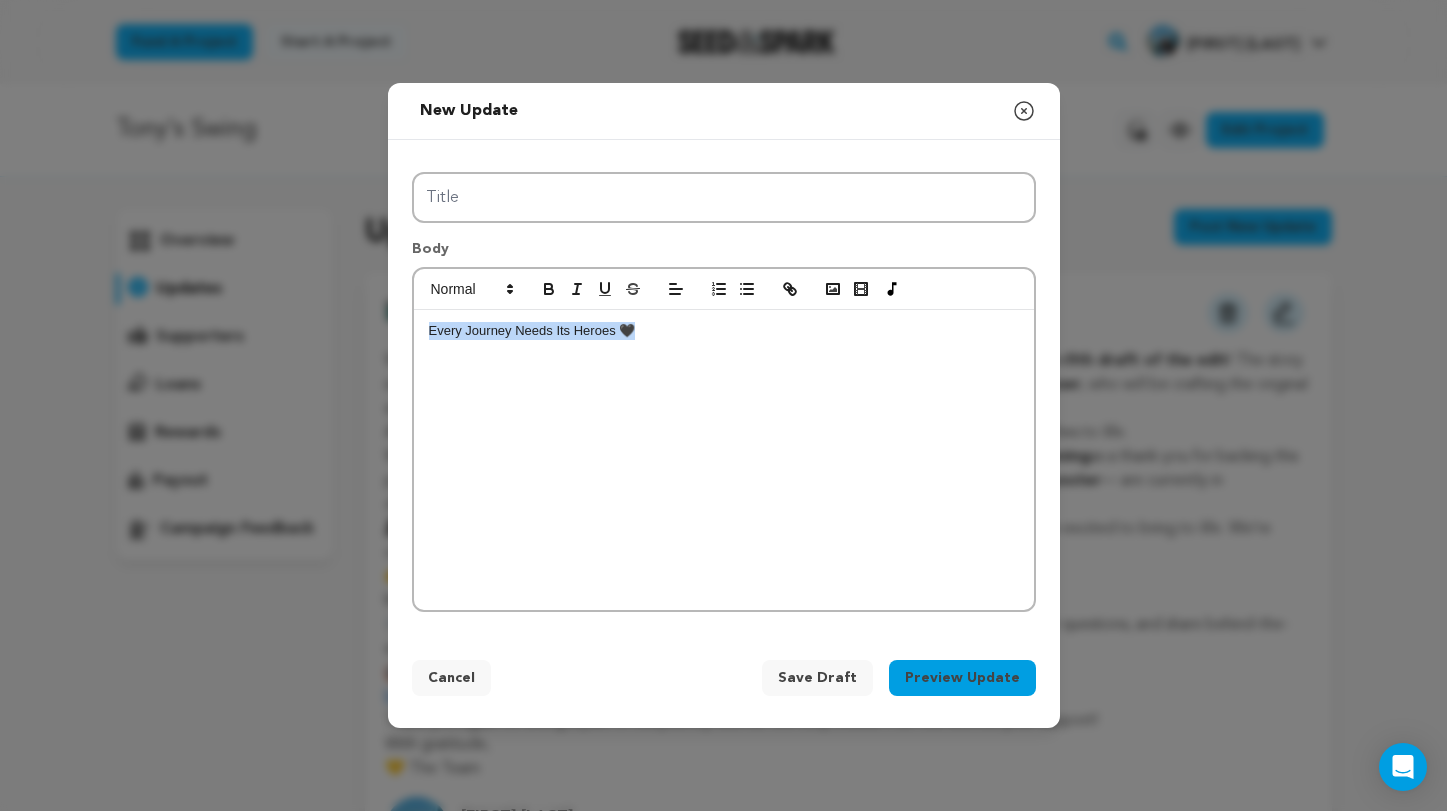 drag, startPoint x: 704, startPoint y: 337, endPoint x: 368, endPoint y: 339, distance: 336.00595 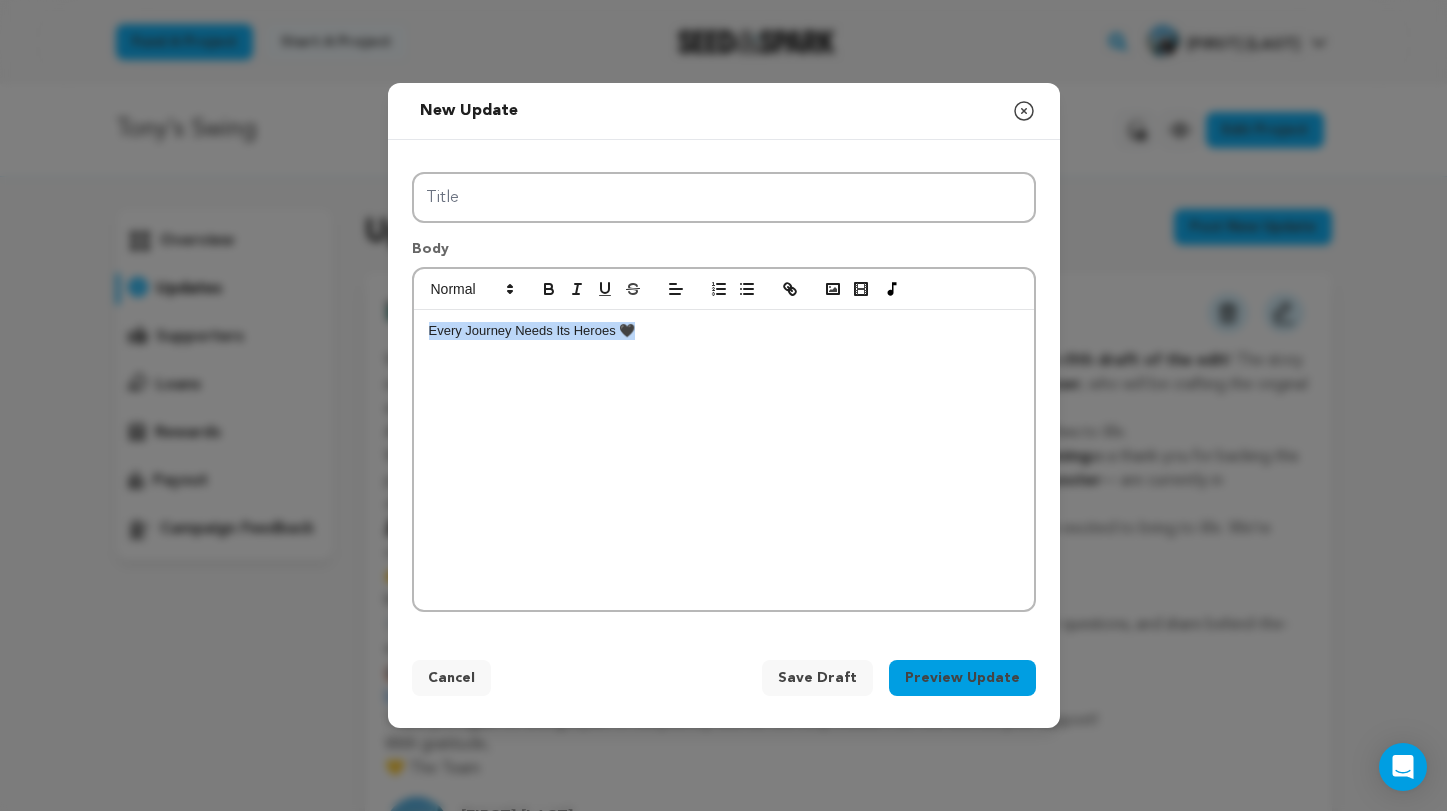 drag, startPoint x: 668, startPoint y: 343, endPoint x: 424, endPoint y: 330, distance: 244.34607 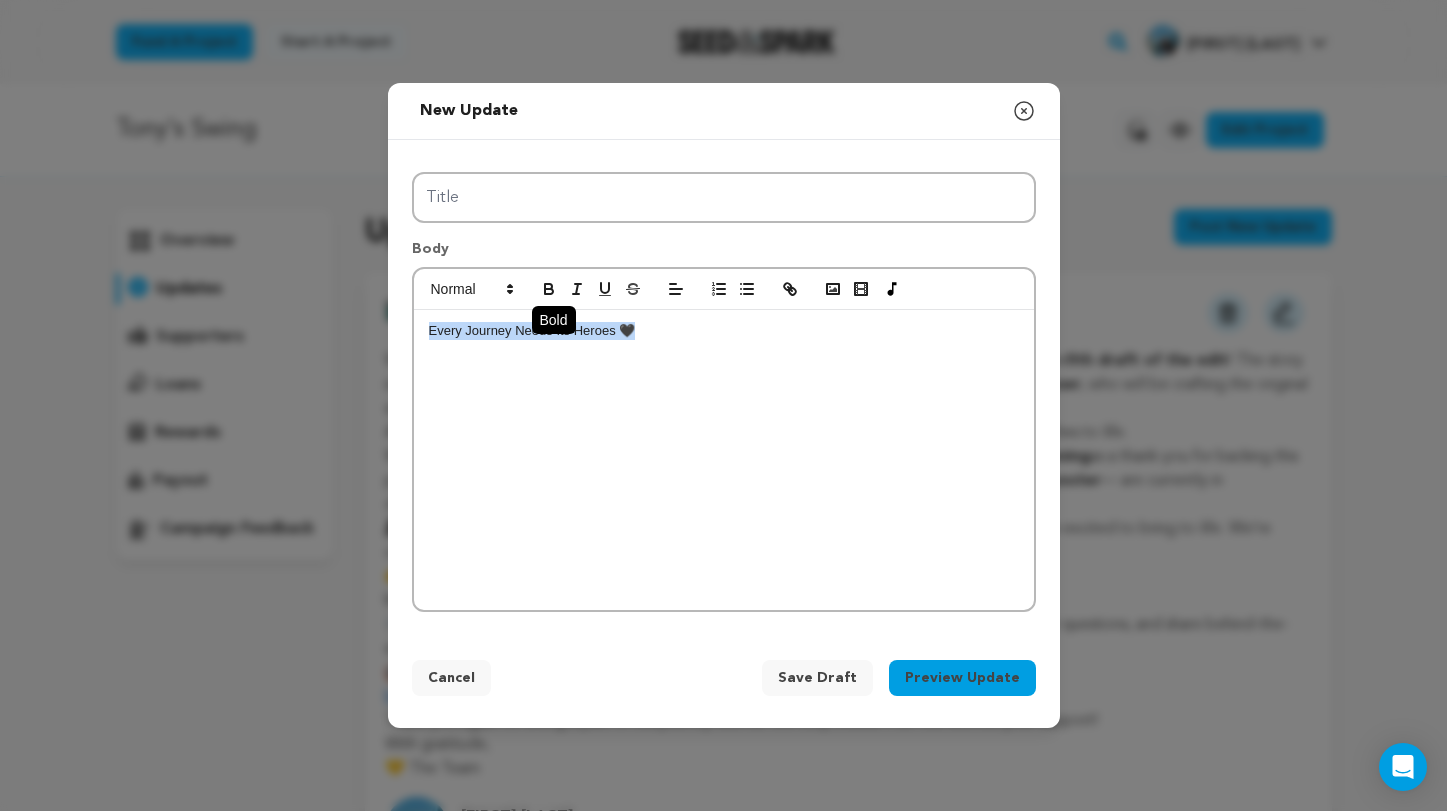 click 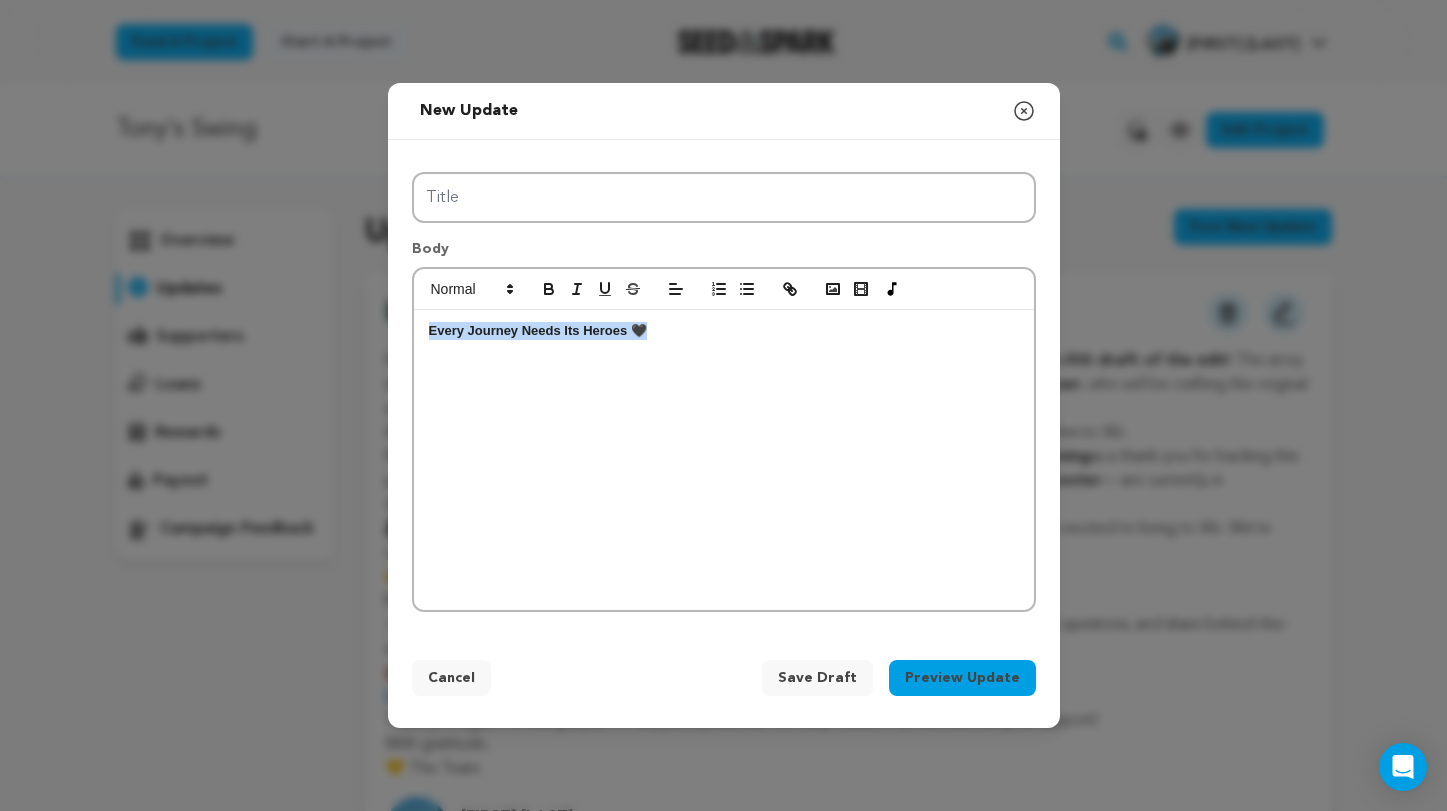 click on "Every Journey Needs Its Heroes 🖤" at bounding box center [724, 460] 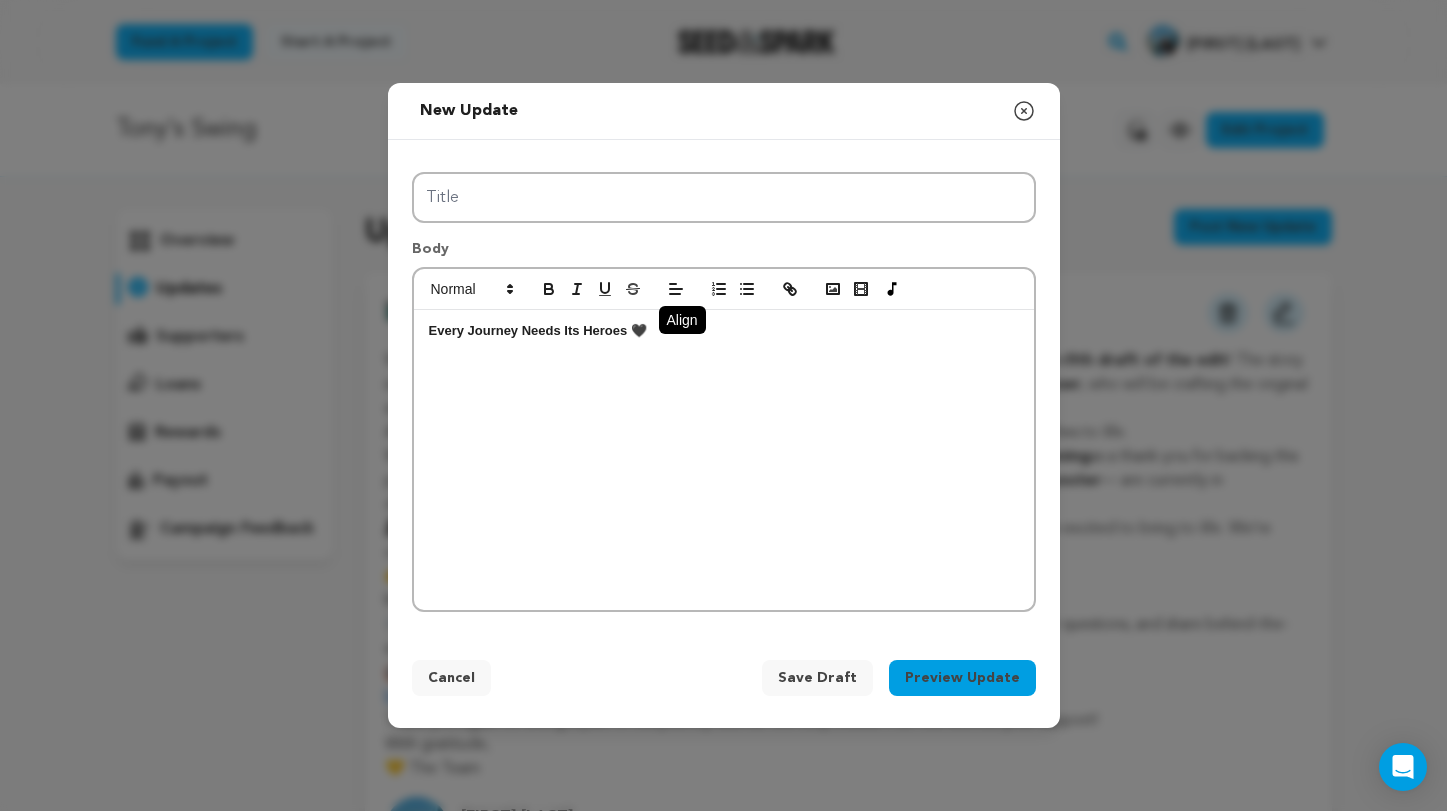 scroll, scrollTop: 18, scrollLeft: 0, axis: vertical 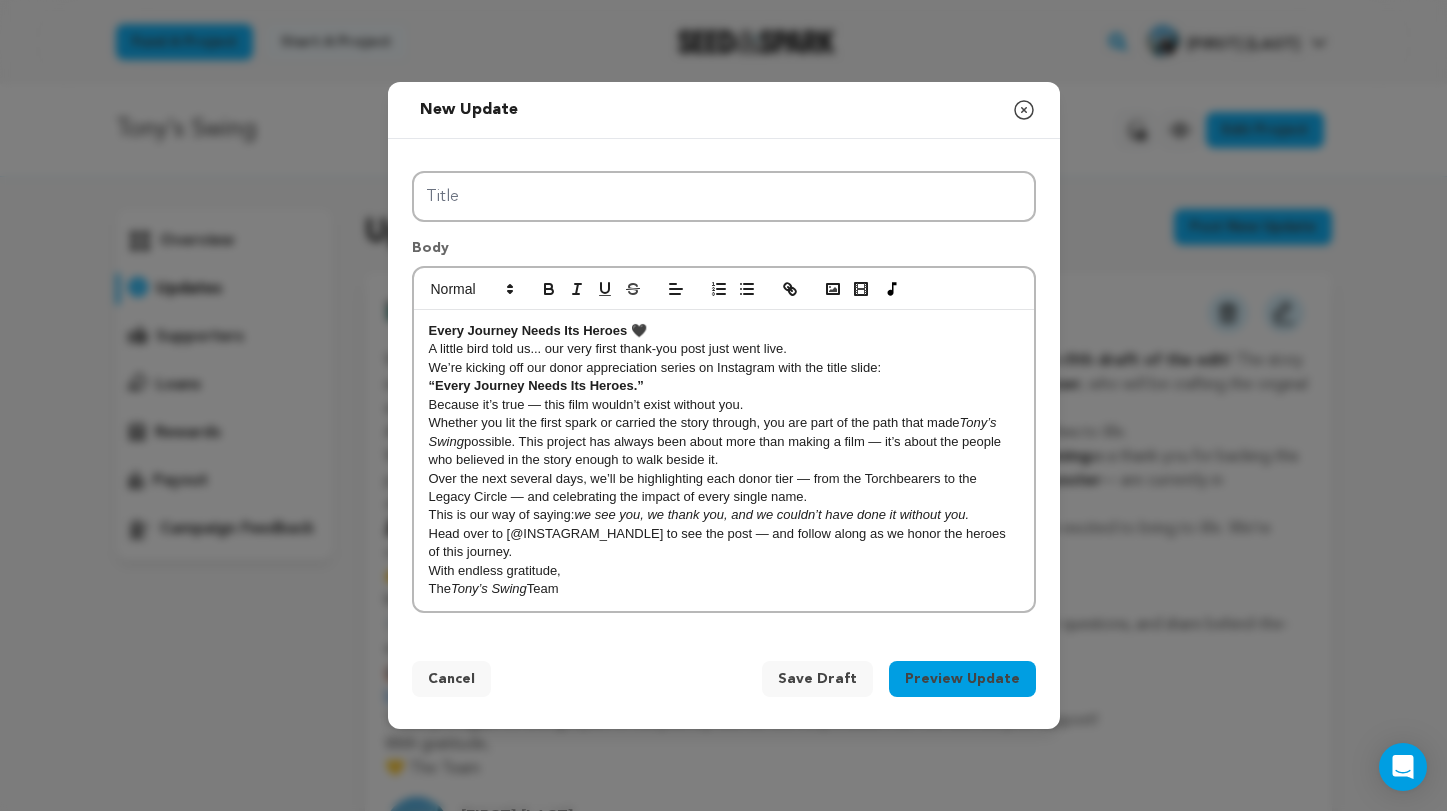 click on "Head over to [@YourInstagramHandle] to see the post — and follow along as we honor the heroes of this journey." at bounding box center (724, 543) 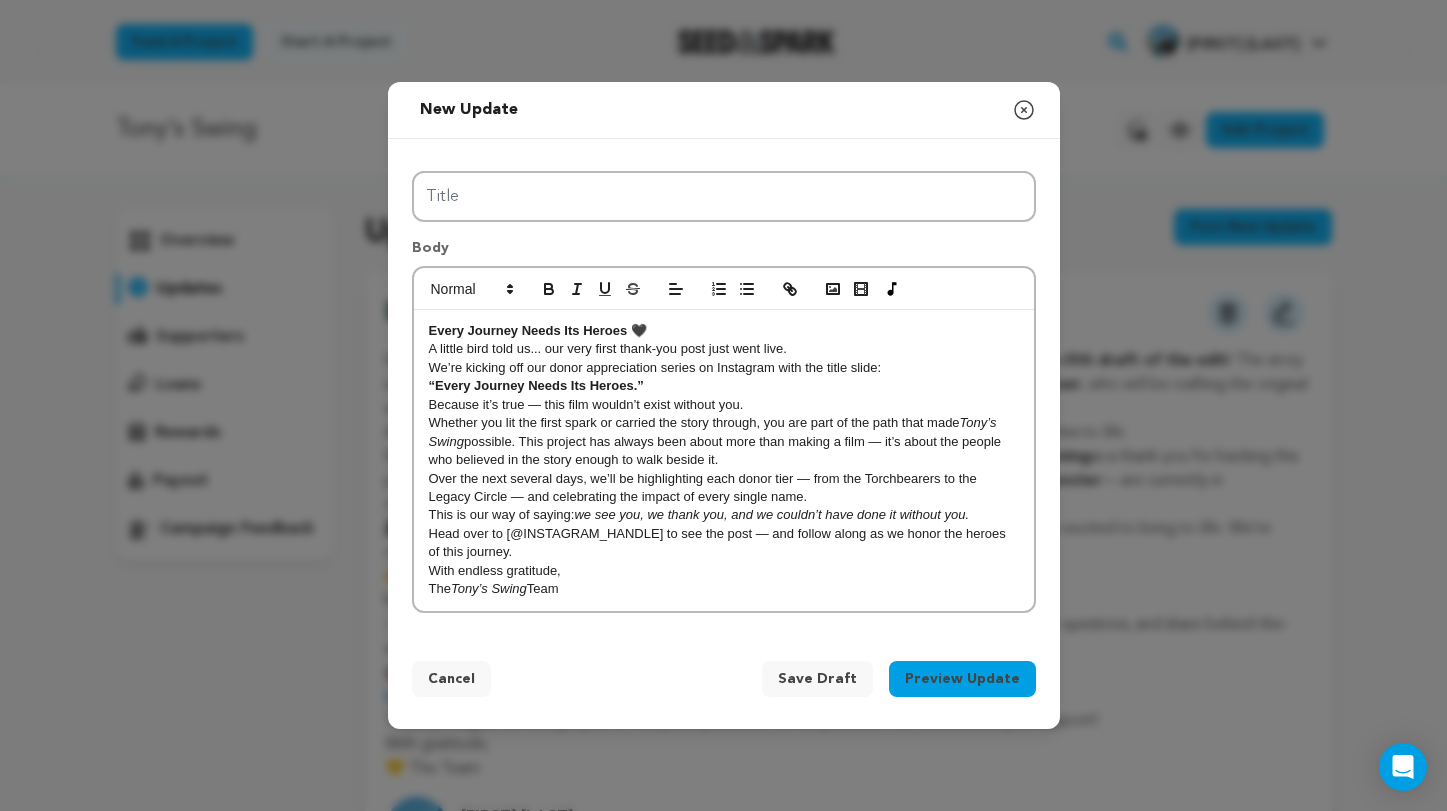 type 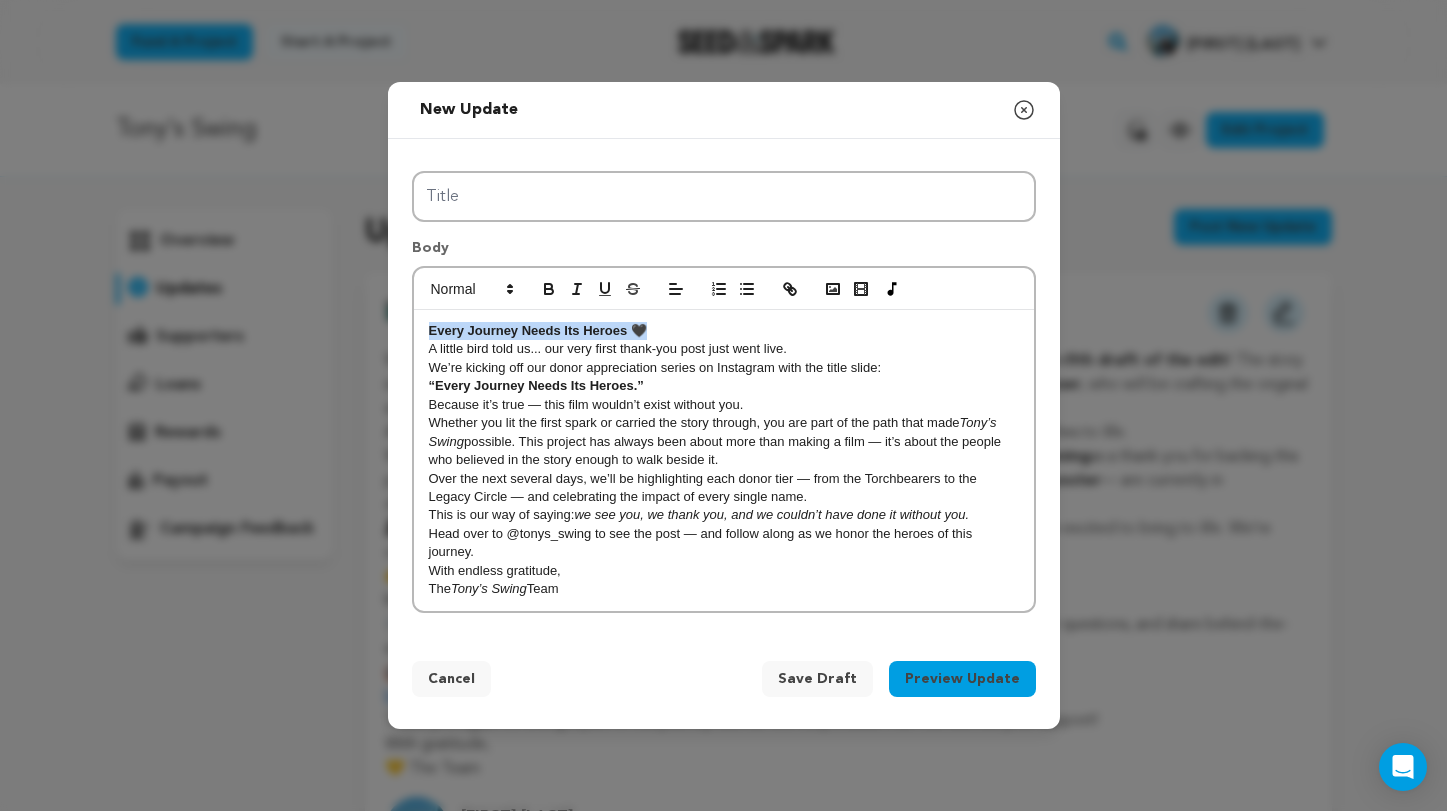 drag, startPoint x: 653, startPoint y: 329, endPoint x: 406, endPoint y: 319, distance: 247.20235 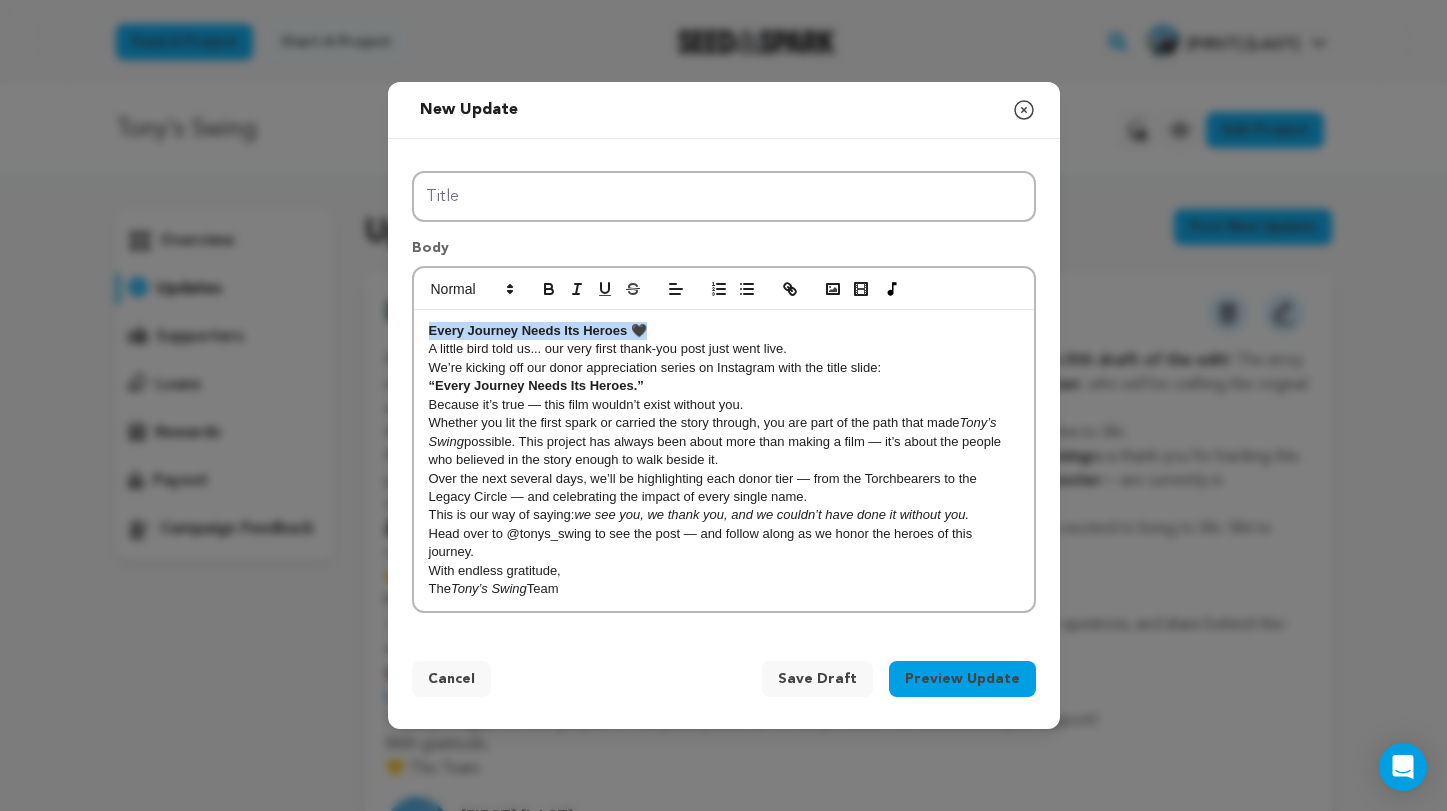 copy on "Every Journey Needs Its Heroes 🖤" 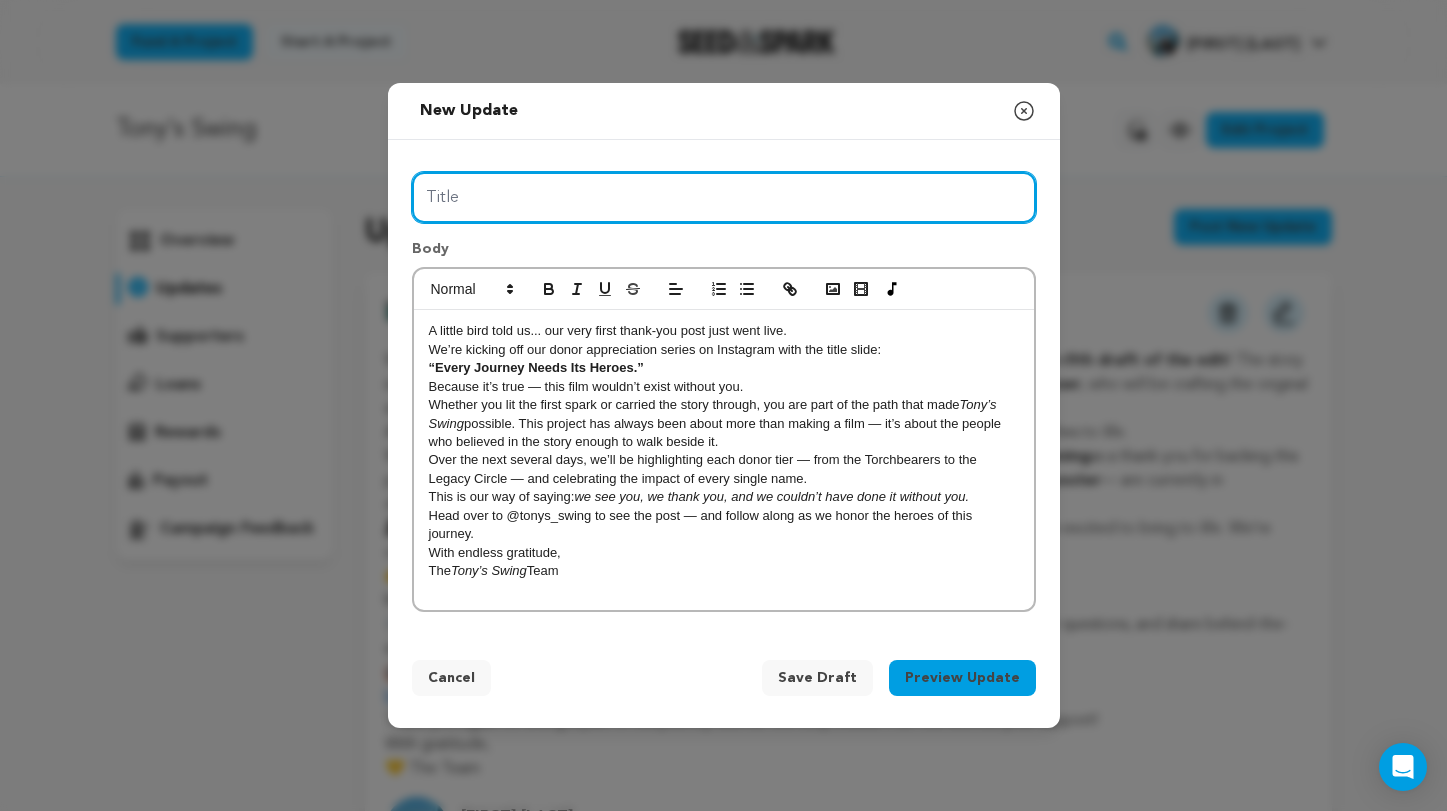 click on "Title" at bounding box center (724, 197) 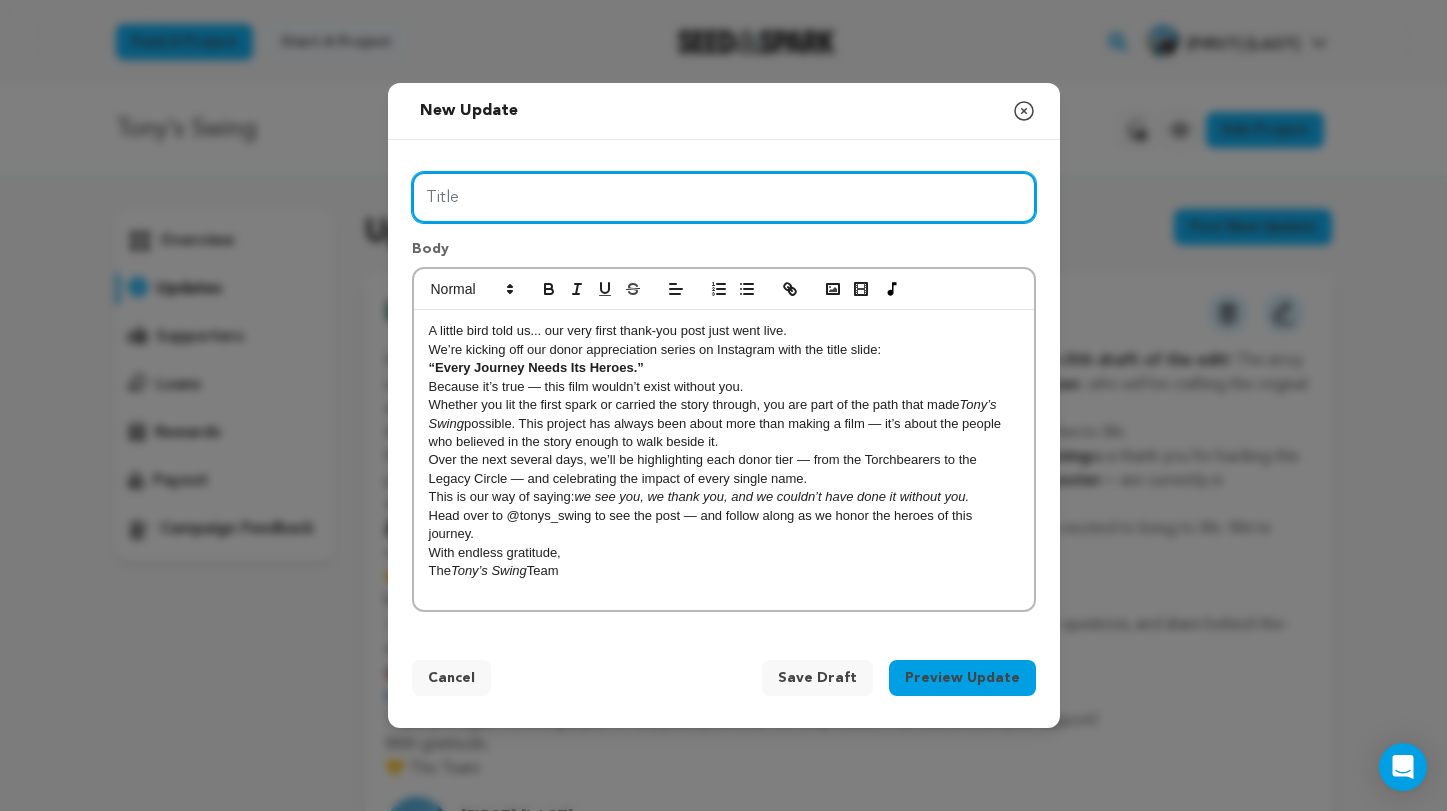 paste on "Every Journey Needs Its Heroes 🖤" 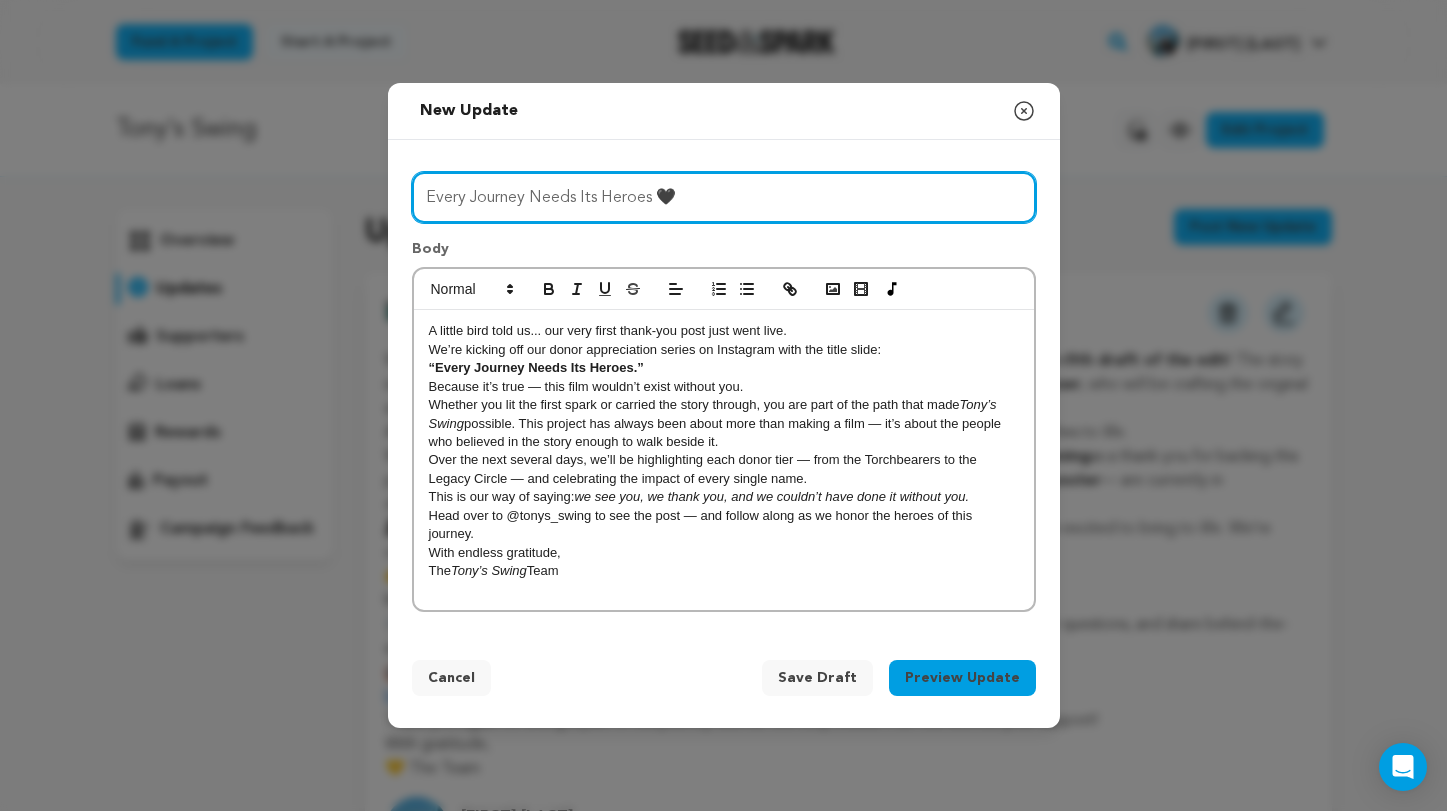 type on "Every Journey Needs Its Heroes 🖤" 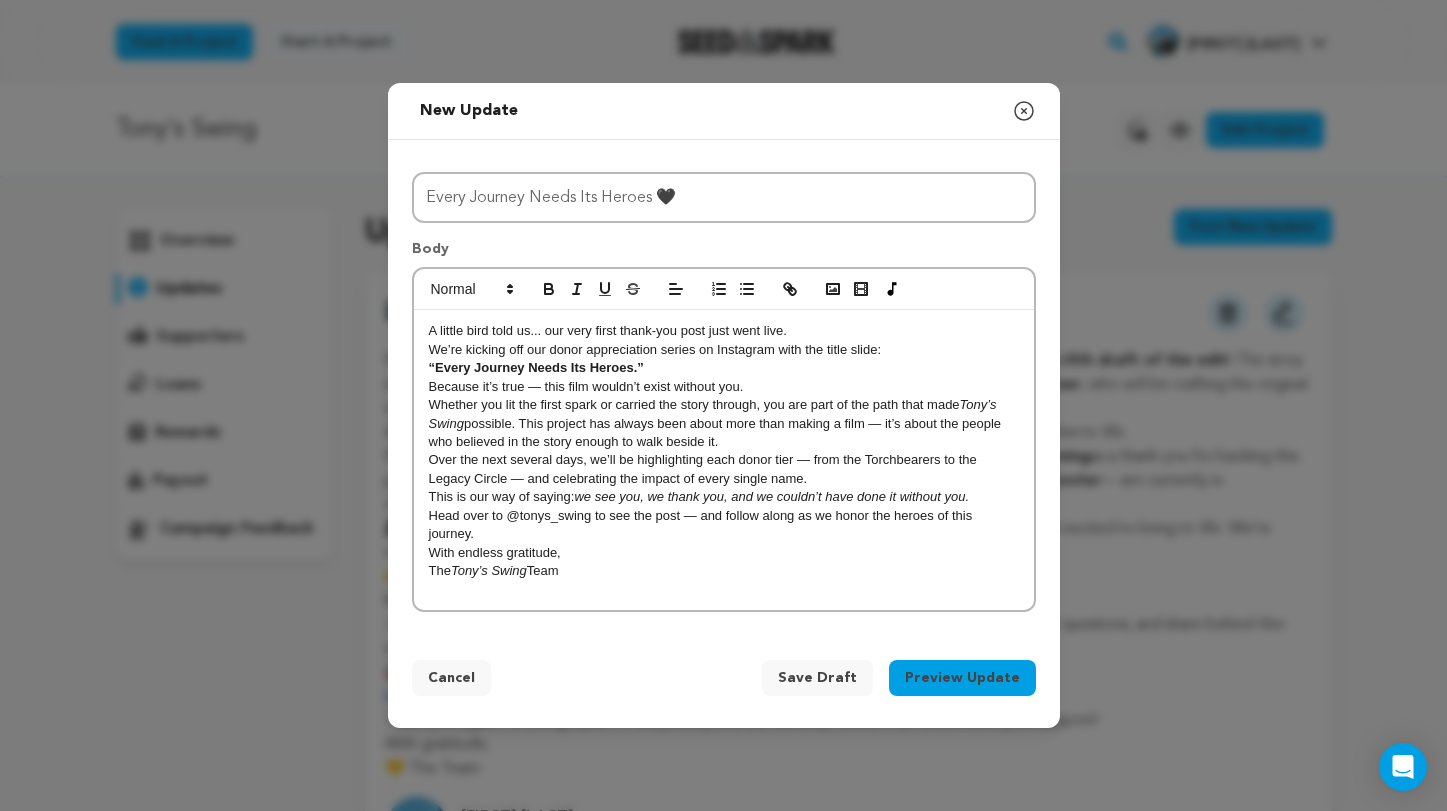 click on "Preview Update" at bounding box center (962, 678) 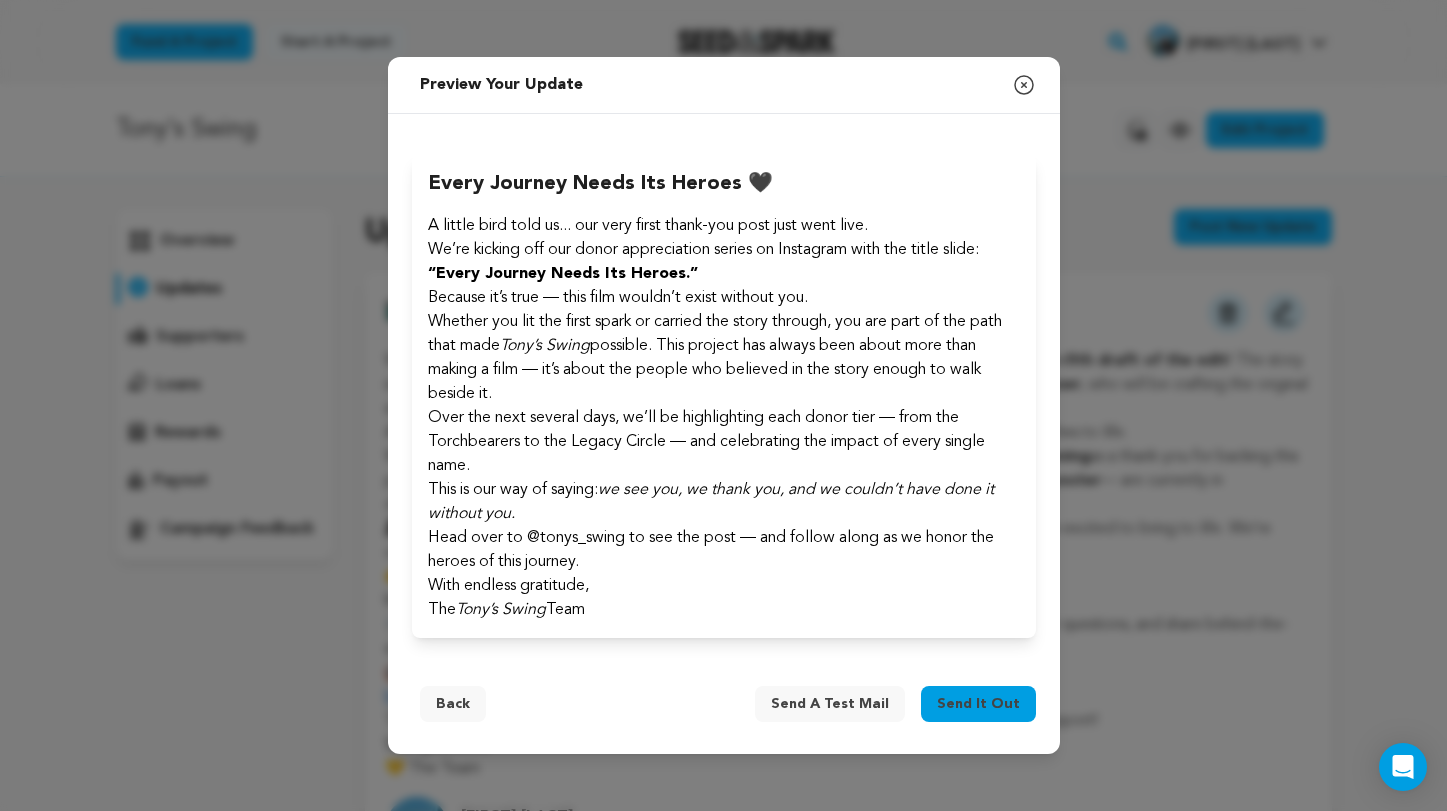 click on "Cancel
Save Draft
Preview Update
Back
Send a test mail
Send it out" at bounding box center [724, 708] 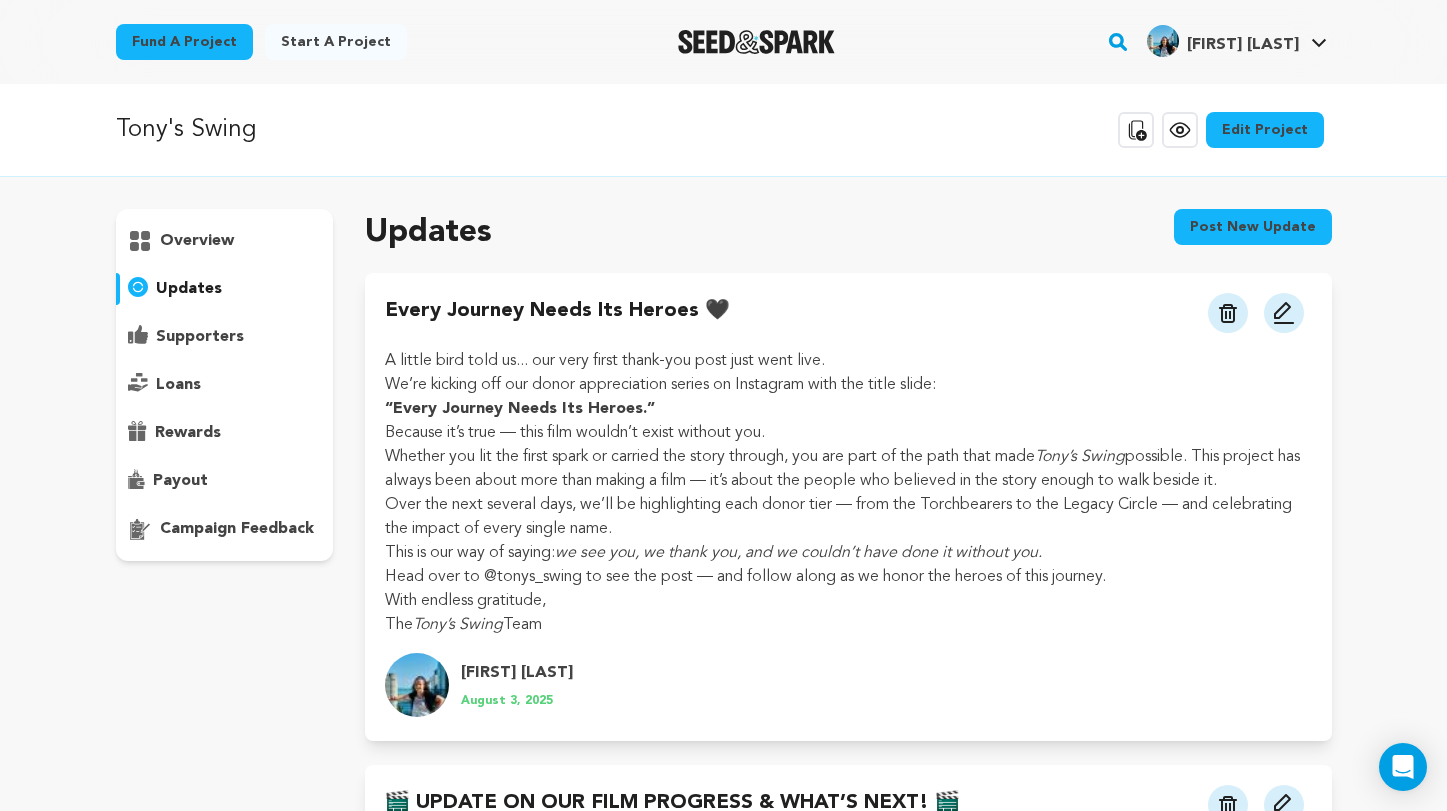 scroll, scrollTop: 0, scrollLeft: 0, axis: both 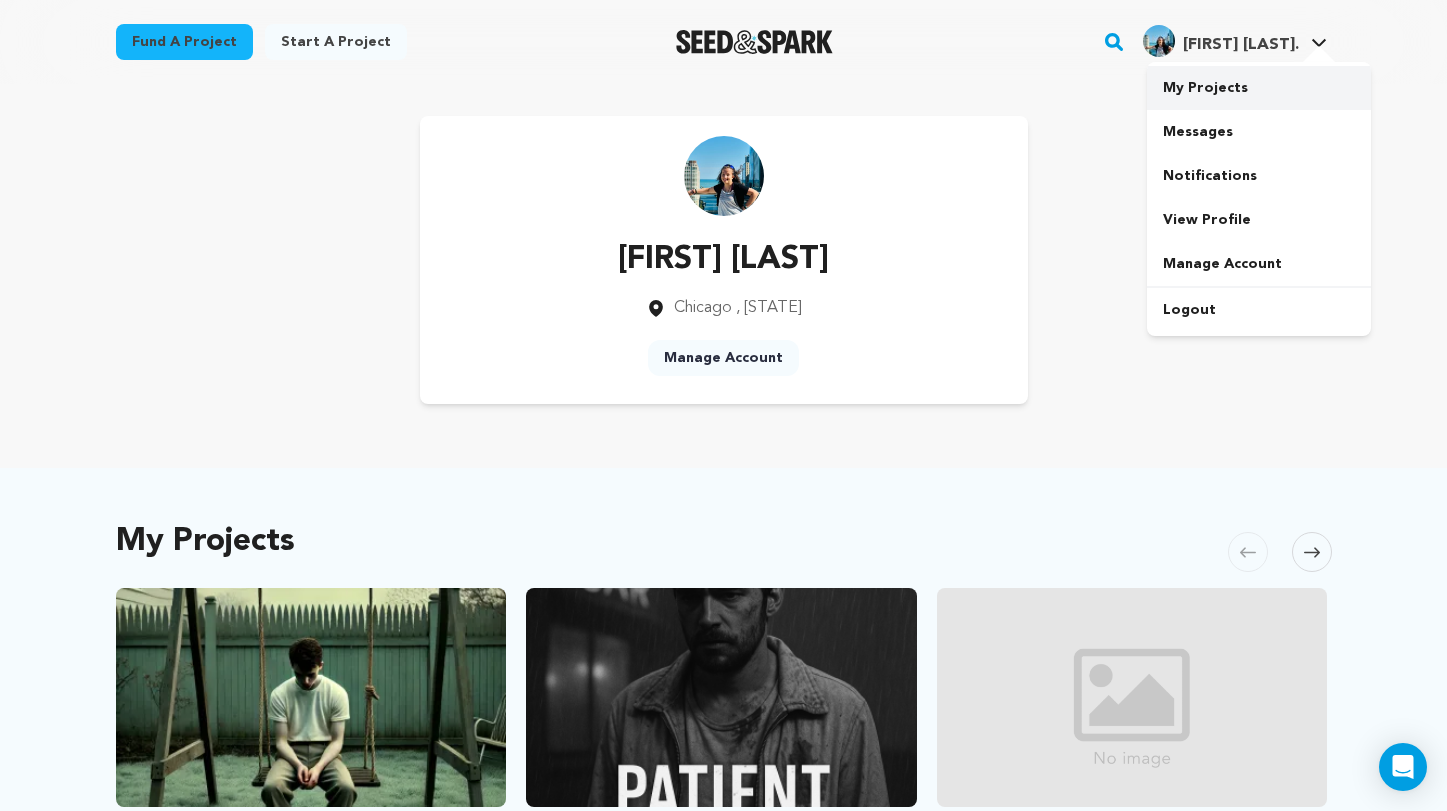 click on "My Projects" at bounding box center [1259, 88] 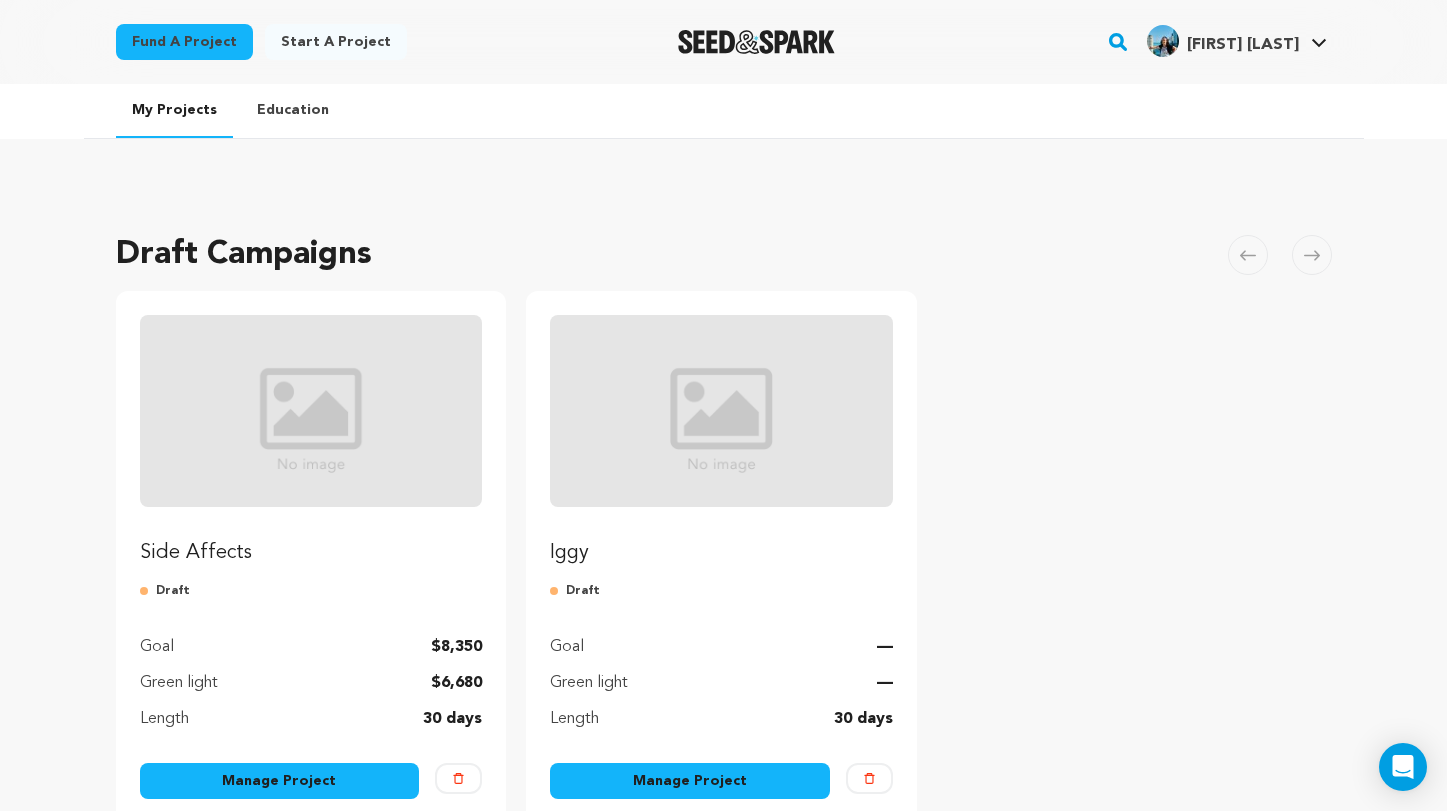 scroll, scrollTop: 0, scrollLeft: 0, axis: both 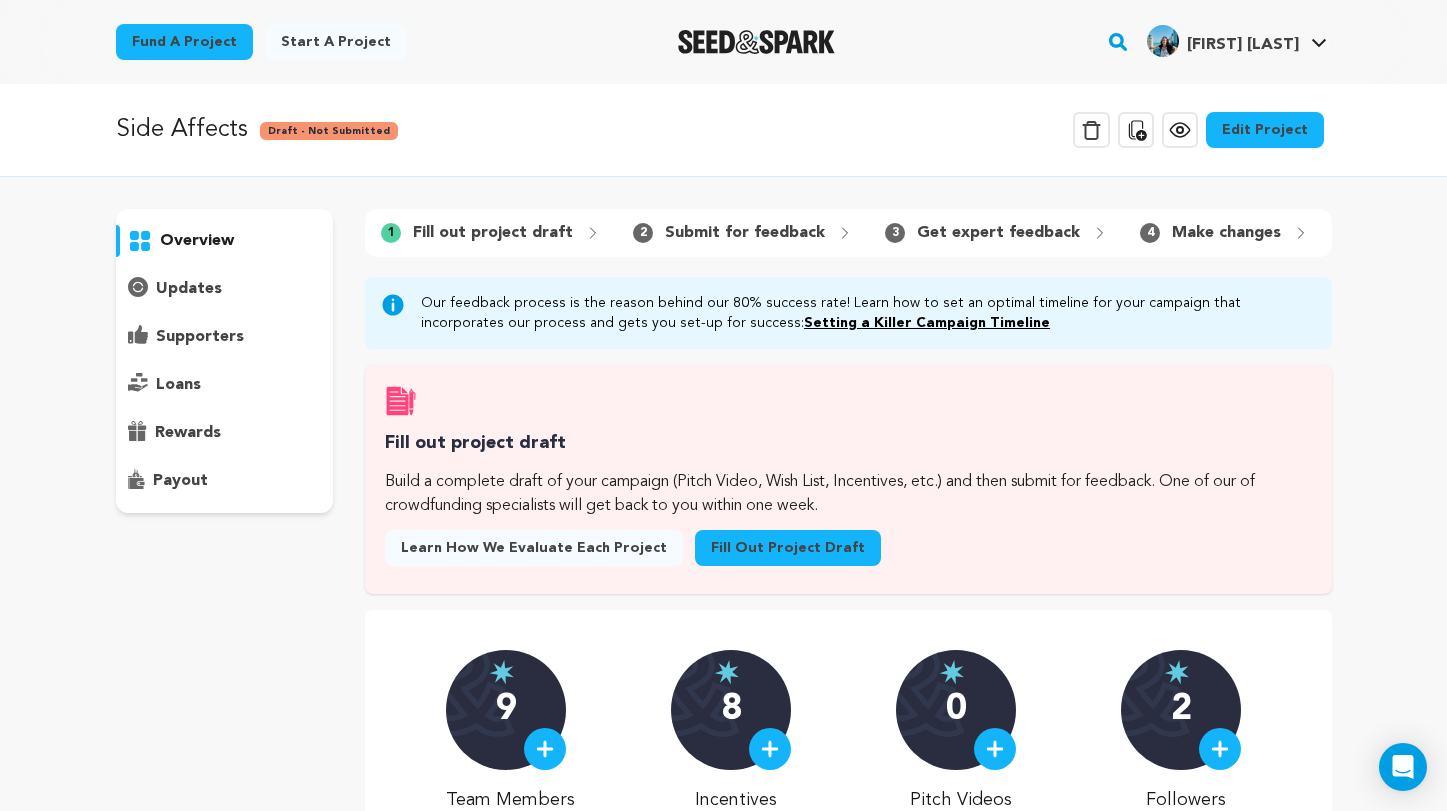 click on "Edit Project" at bounding box center (1265, 130) 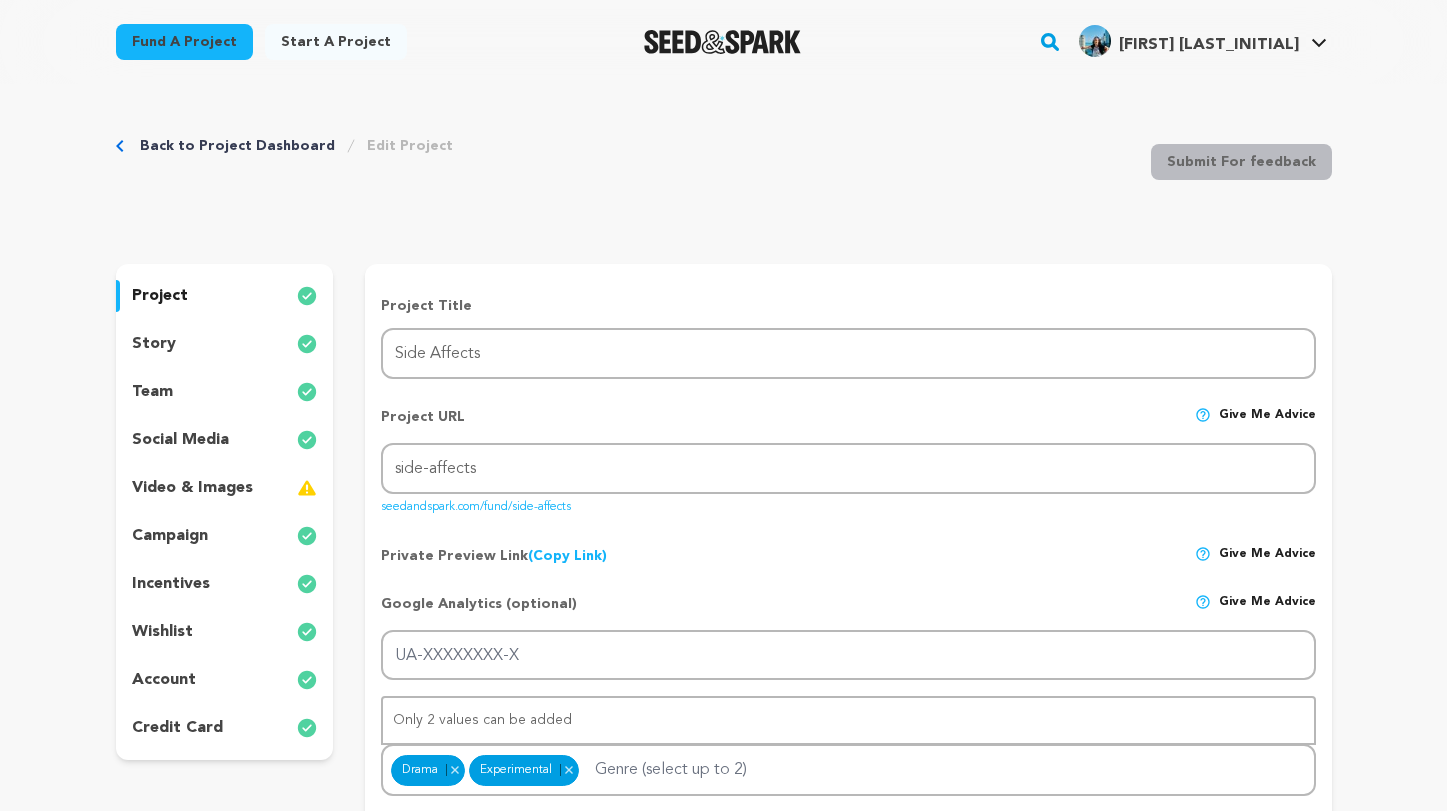 scroll, scrollTop: 0, scrollLeft: 0, axis: both 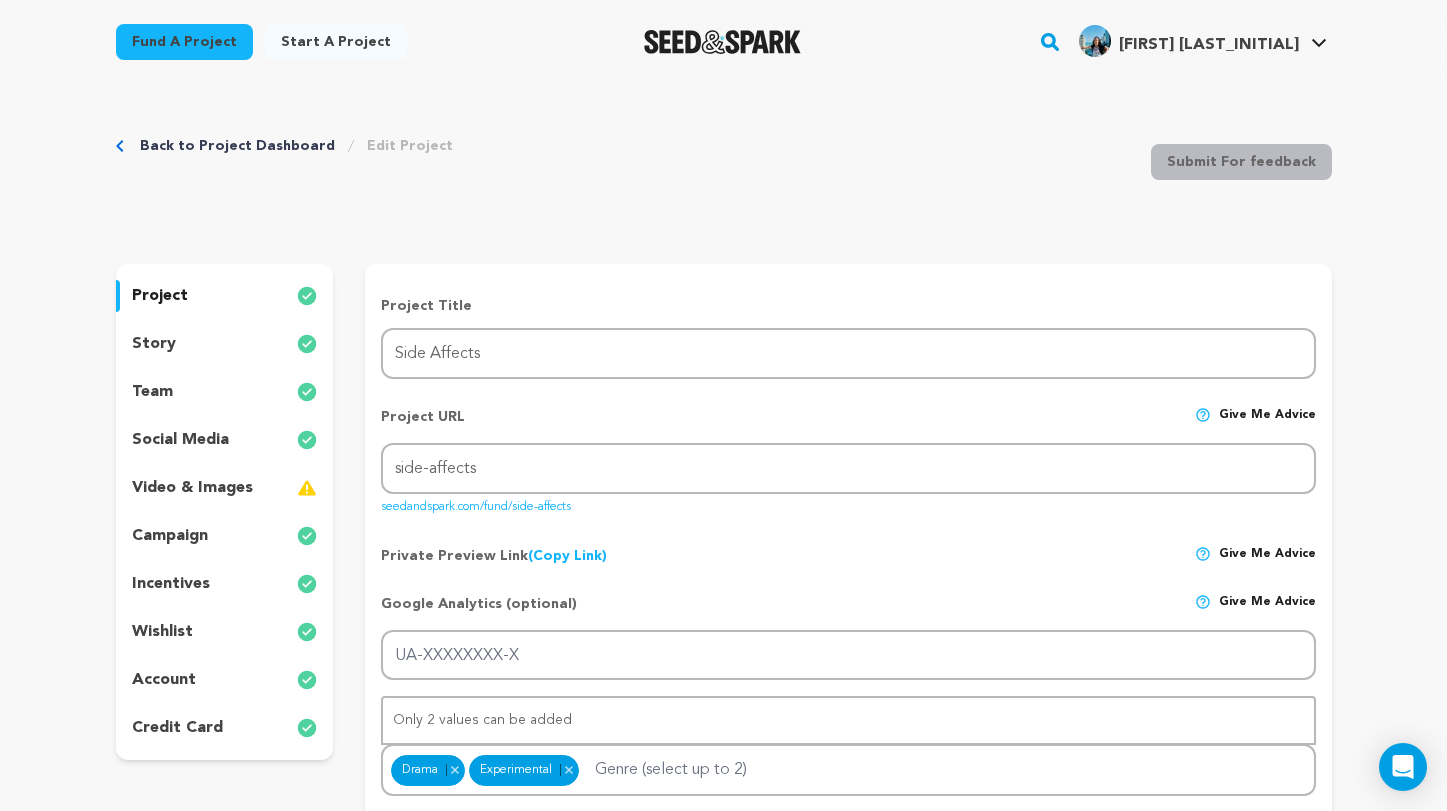 click on "team" at bounding box center (225, 392) 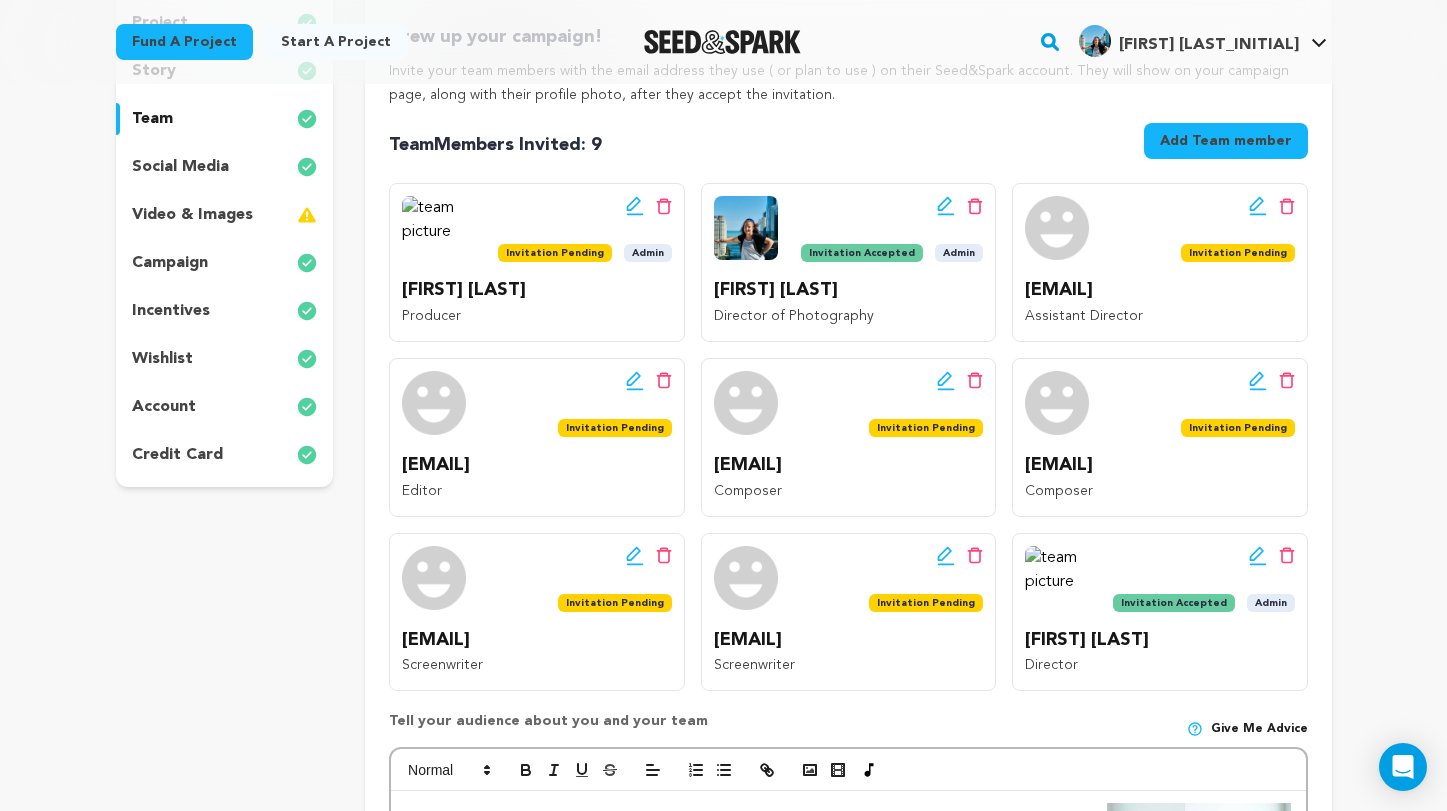 scroll, scrollTop: 293, scrollLeft: 0, axis: vertical 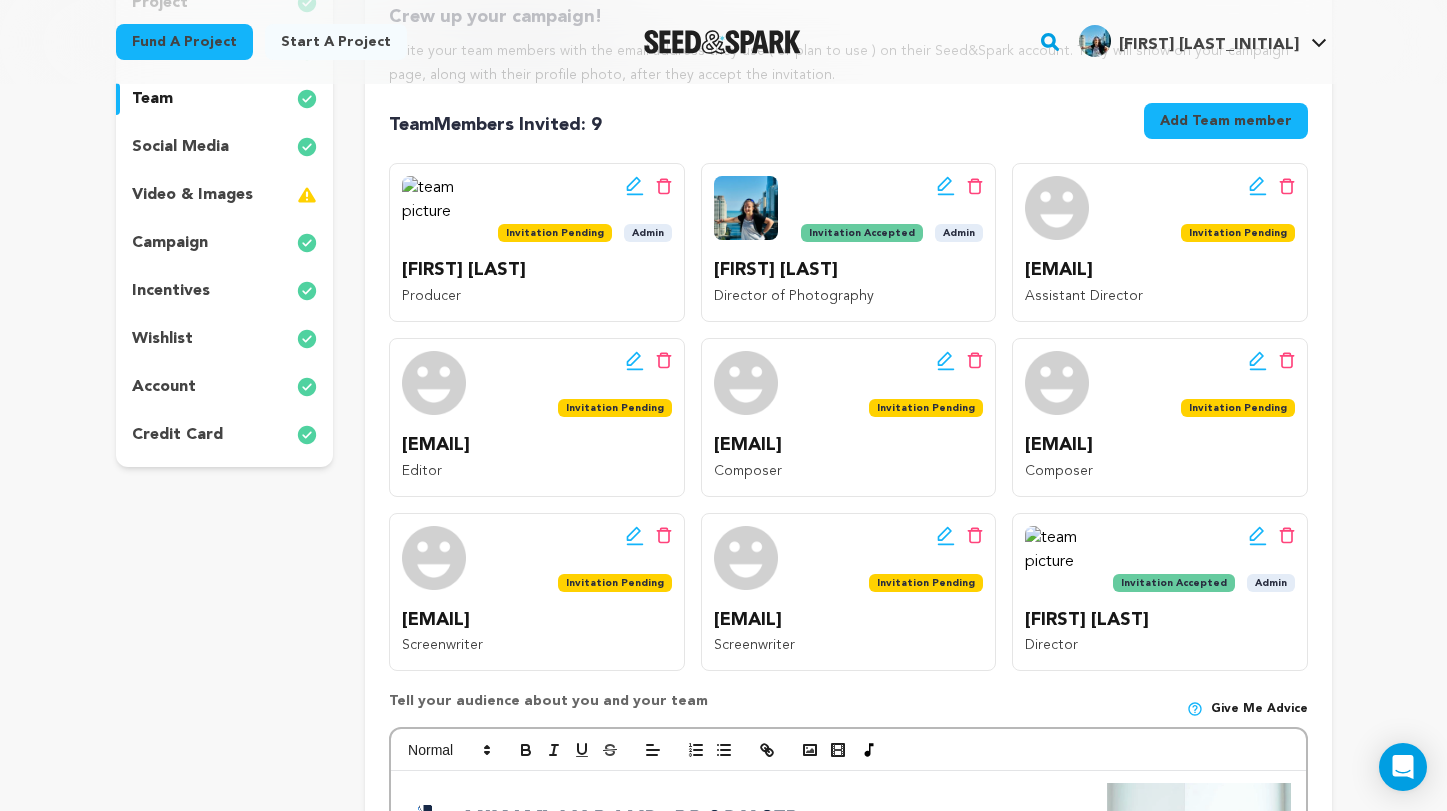 click 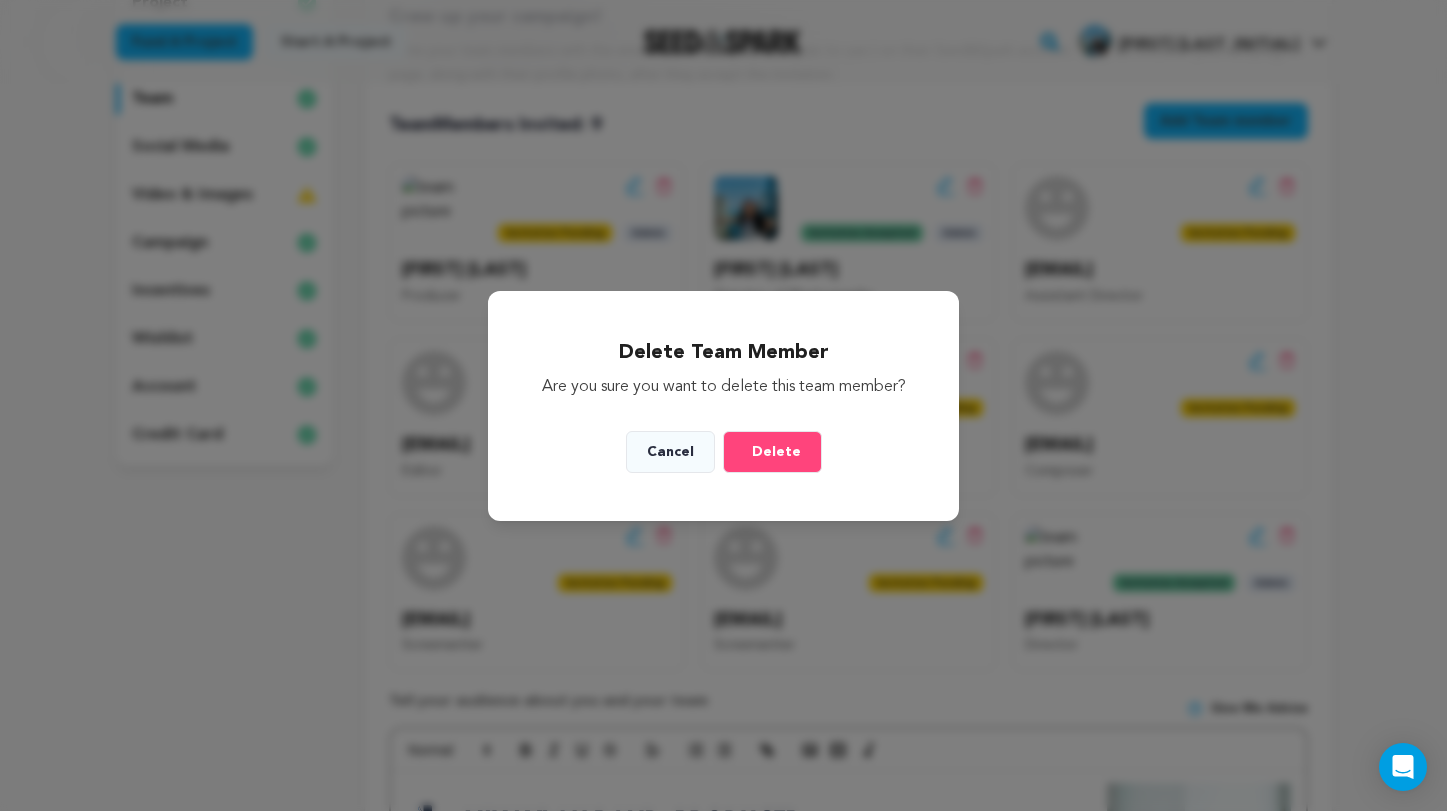click on "Cancel" at bounding box center [670, 452] 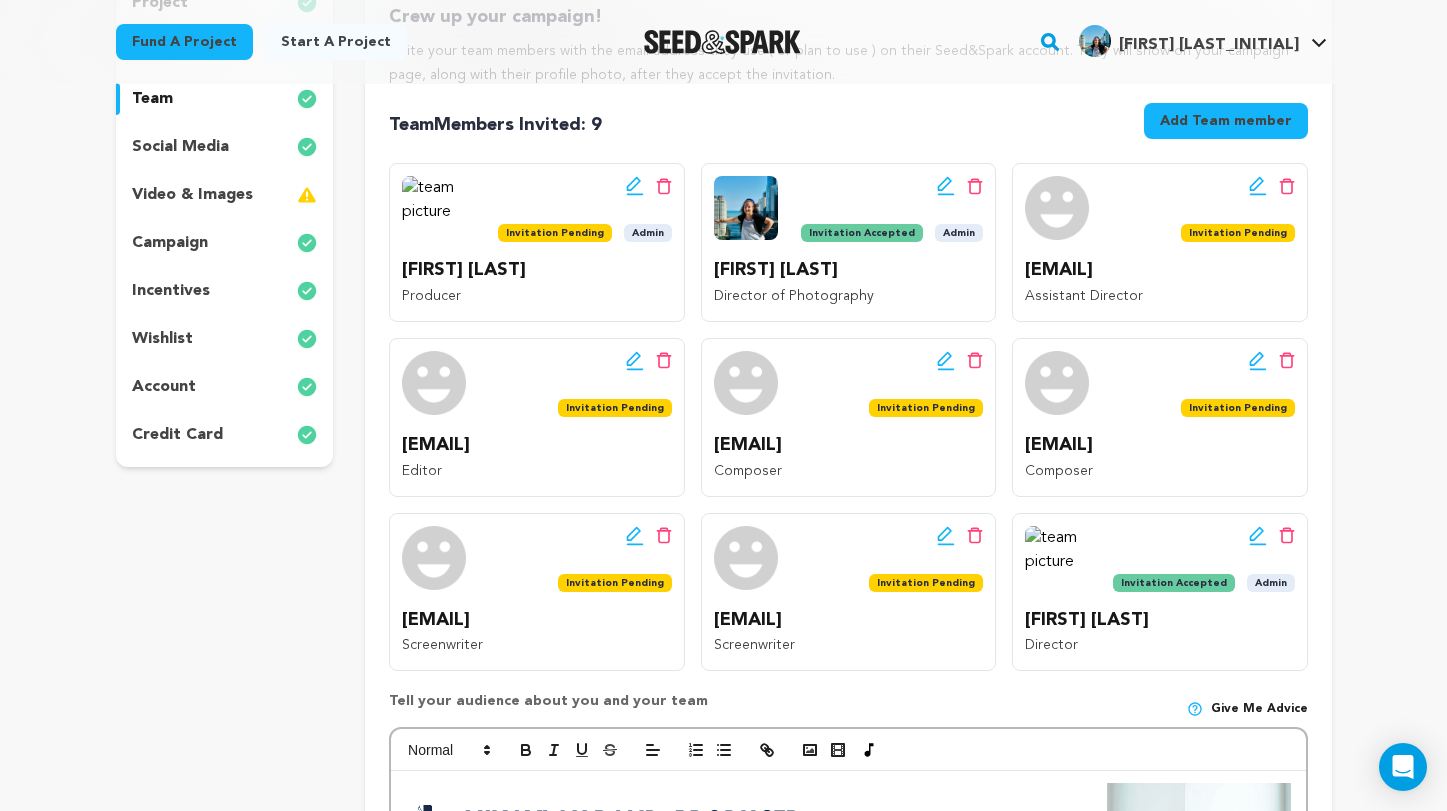 click 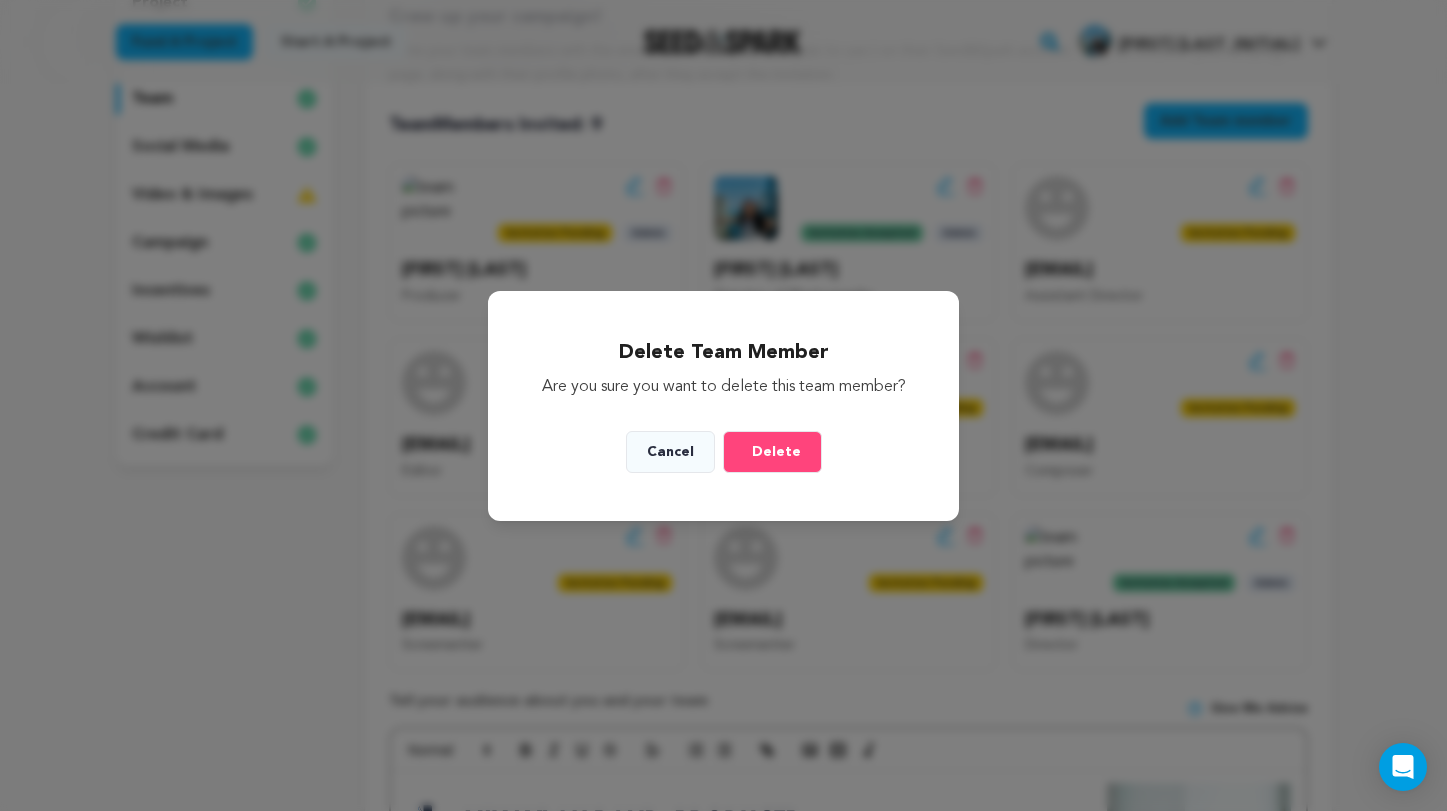 click on "Delete" at bounding box center (776, 452) 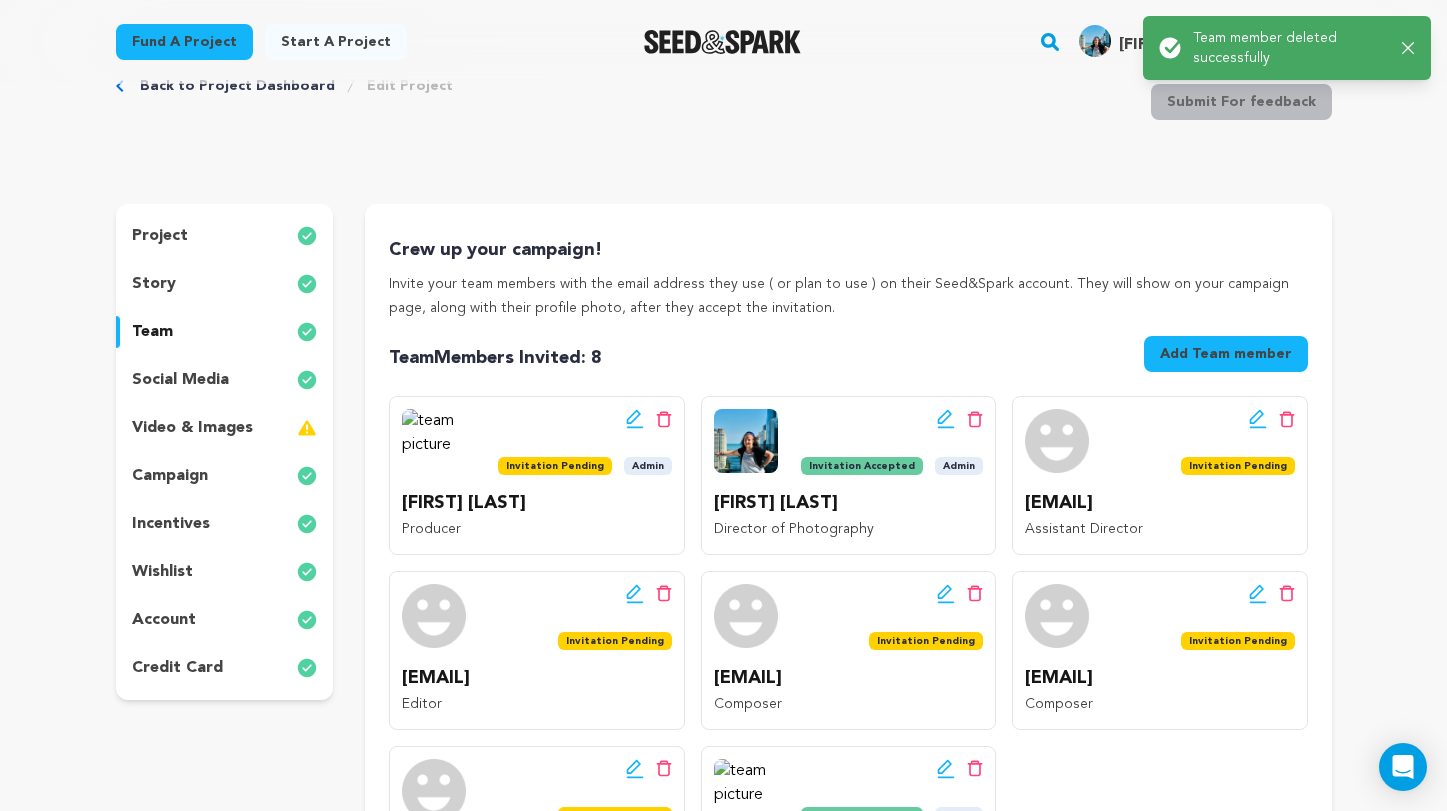 scroll, scrollTop: 0, scrollLeft: 0, axis: both 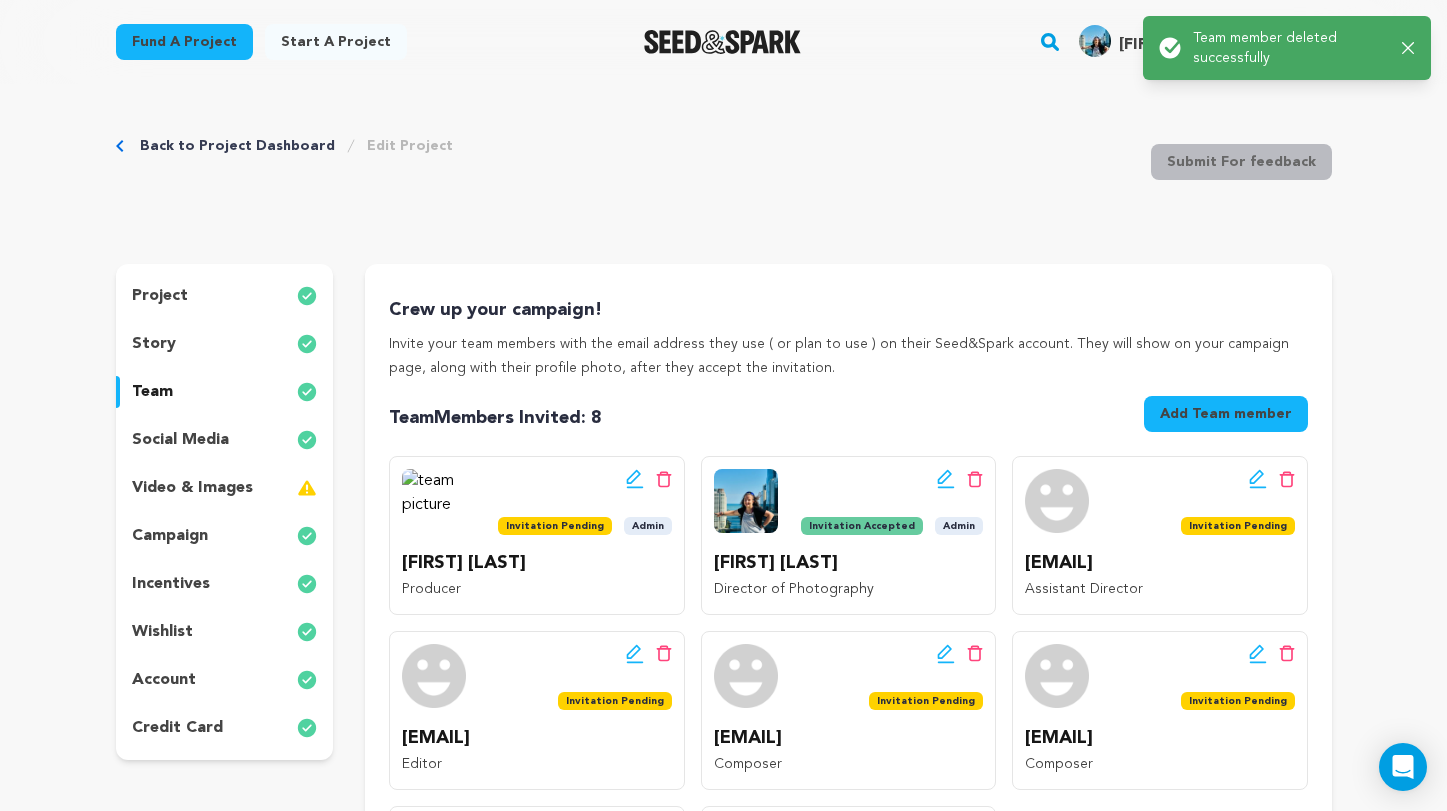click on "Add Team member" at bounding box center (1226, 414) 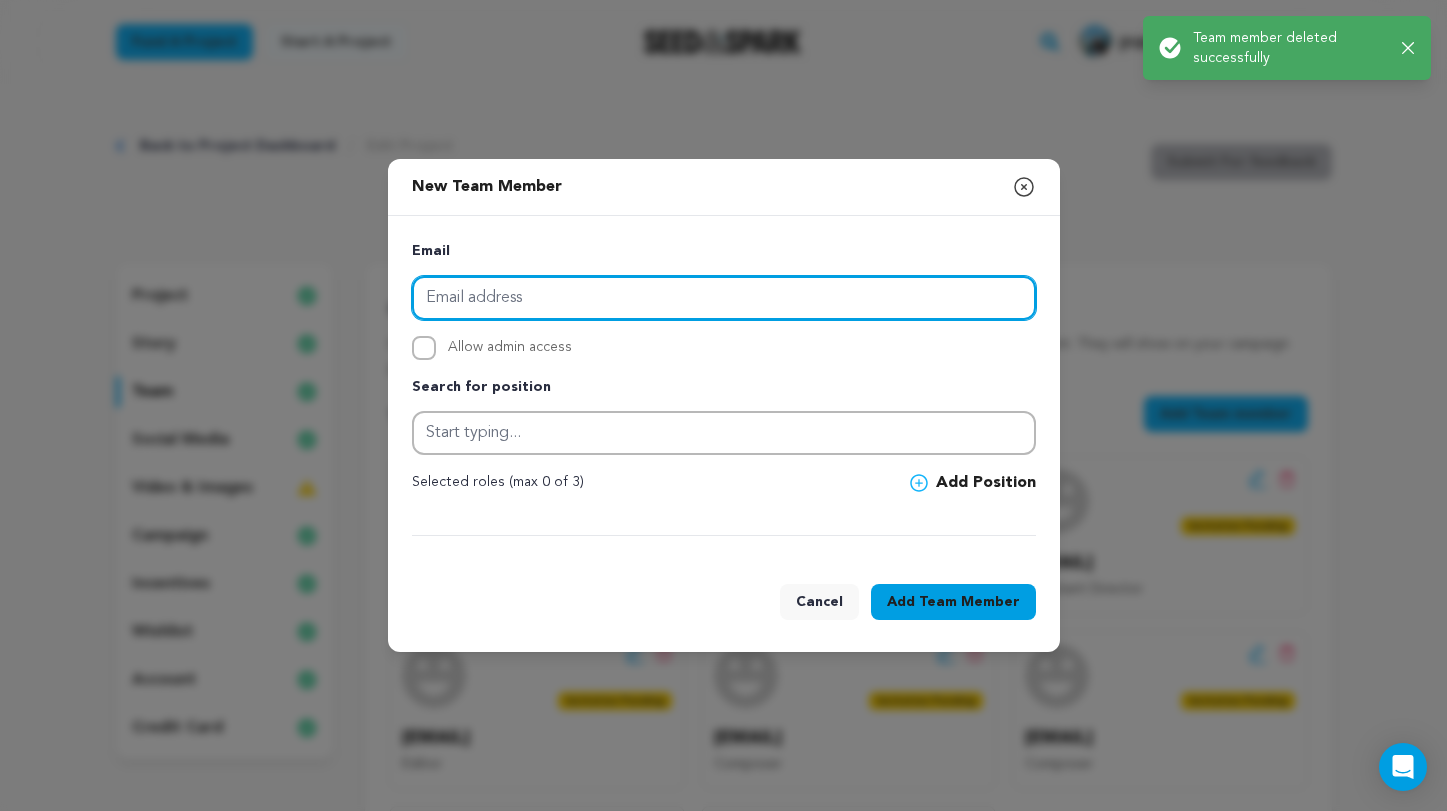 click at bounding box center (724, 298) 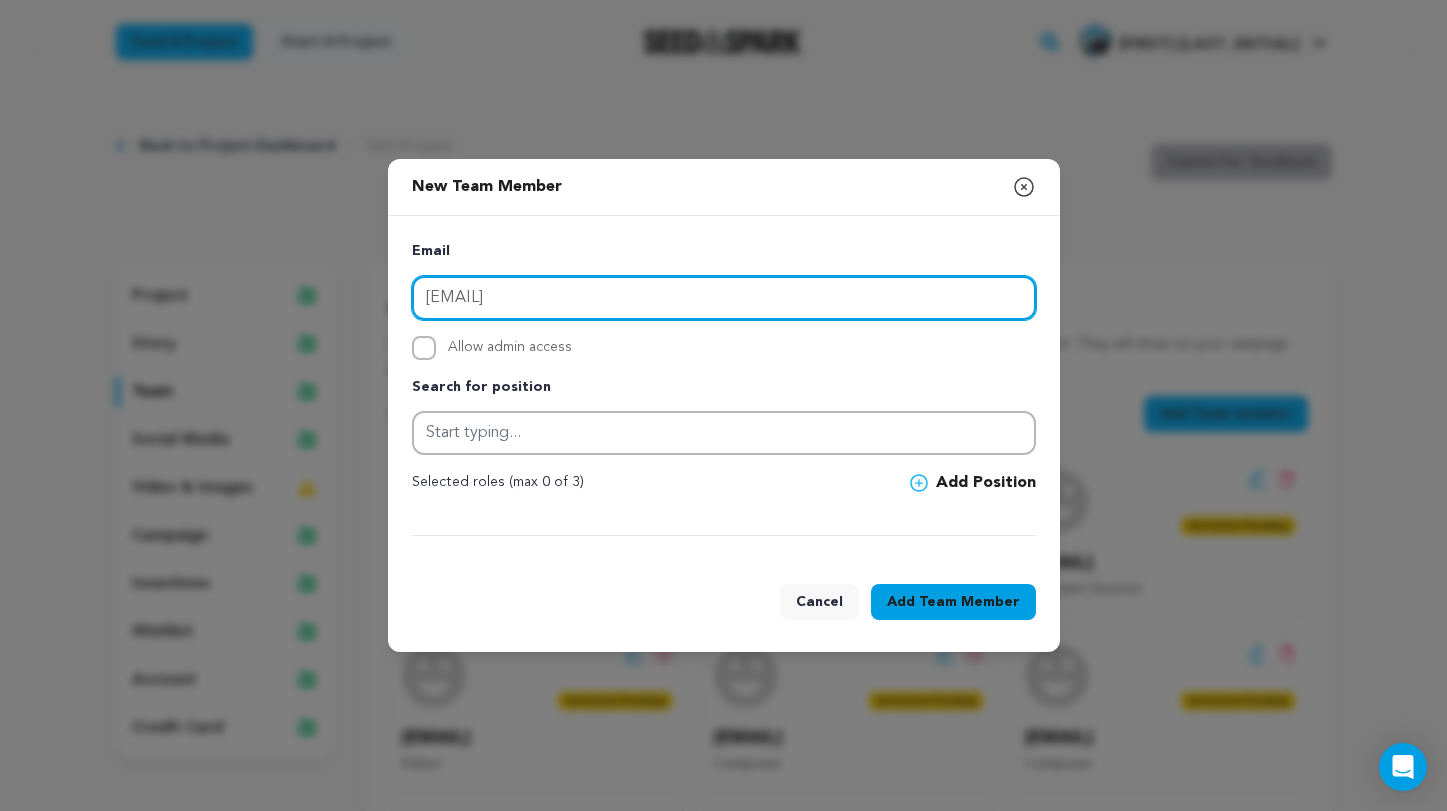 type on "[EMAIL]" 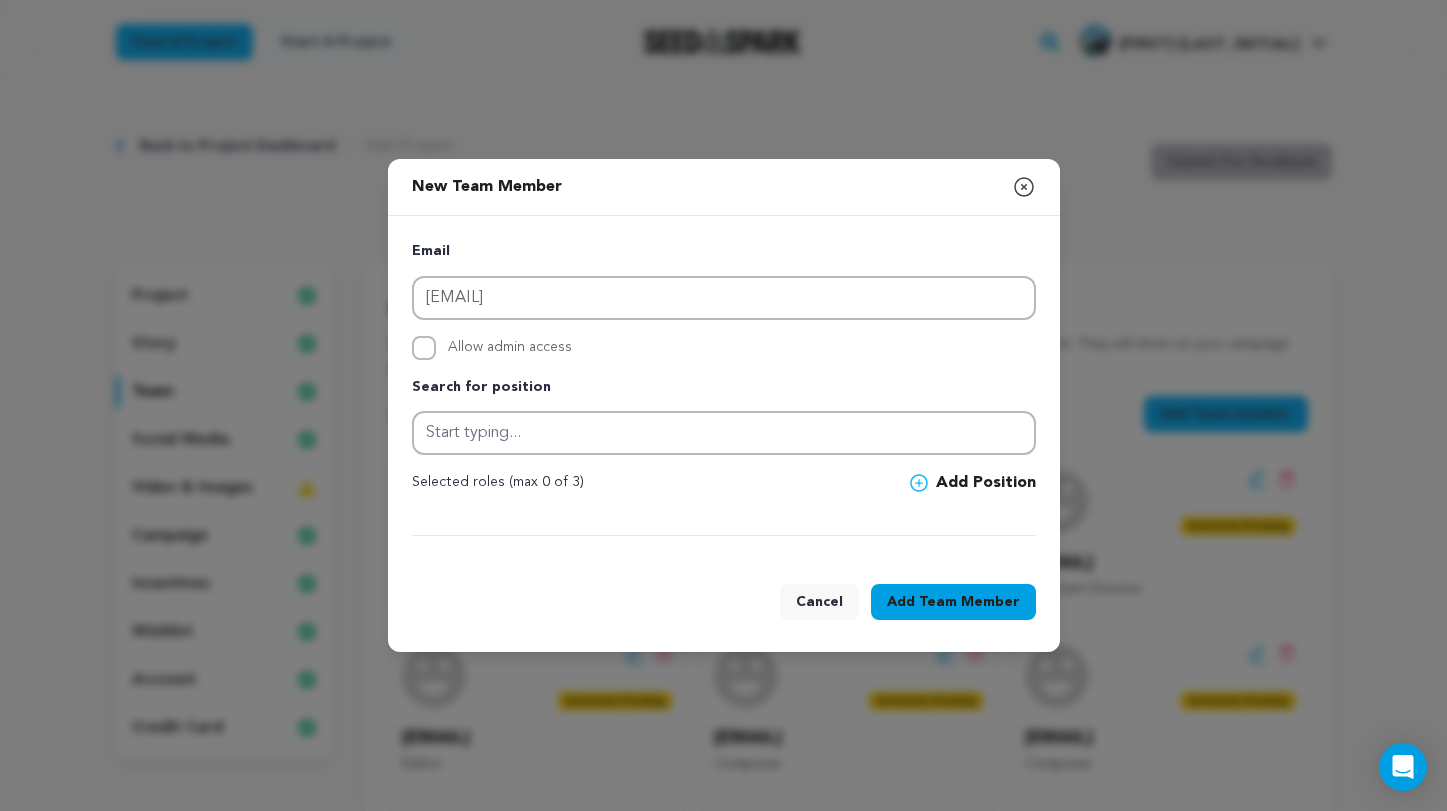 click on "Allow admin access" at bounding box center [424, 348] 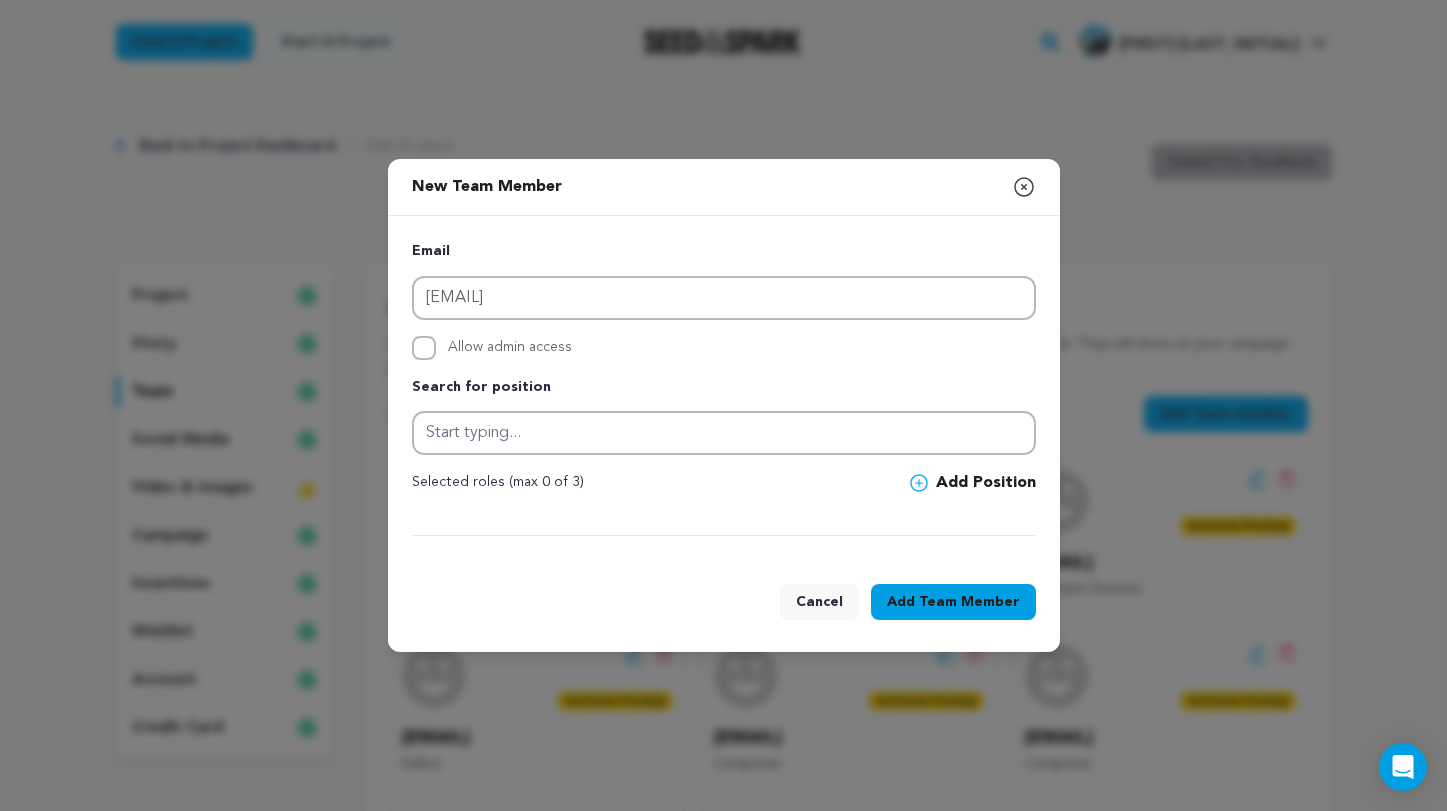 checkbox on "true" 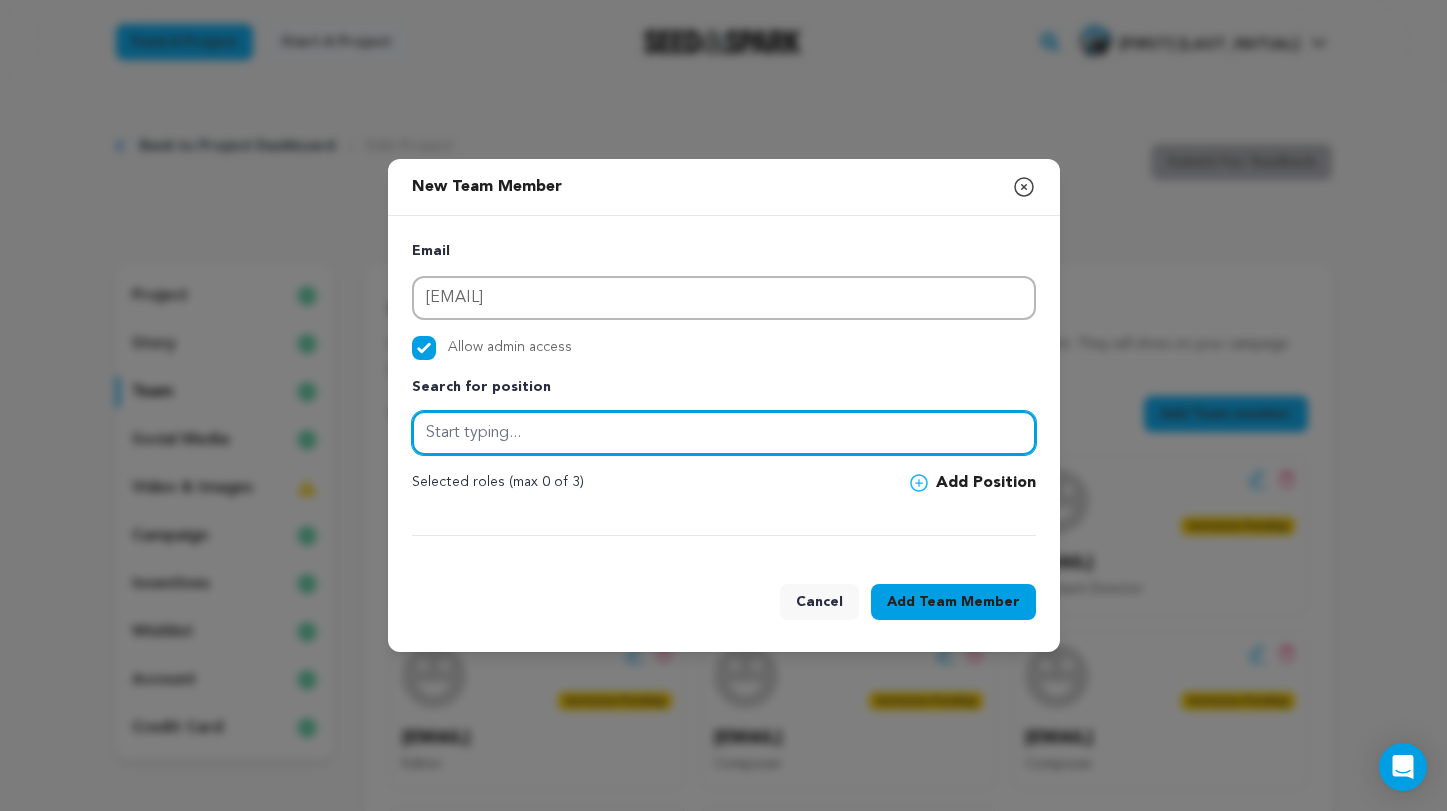 click at bounding box center [724, 433] 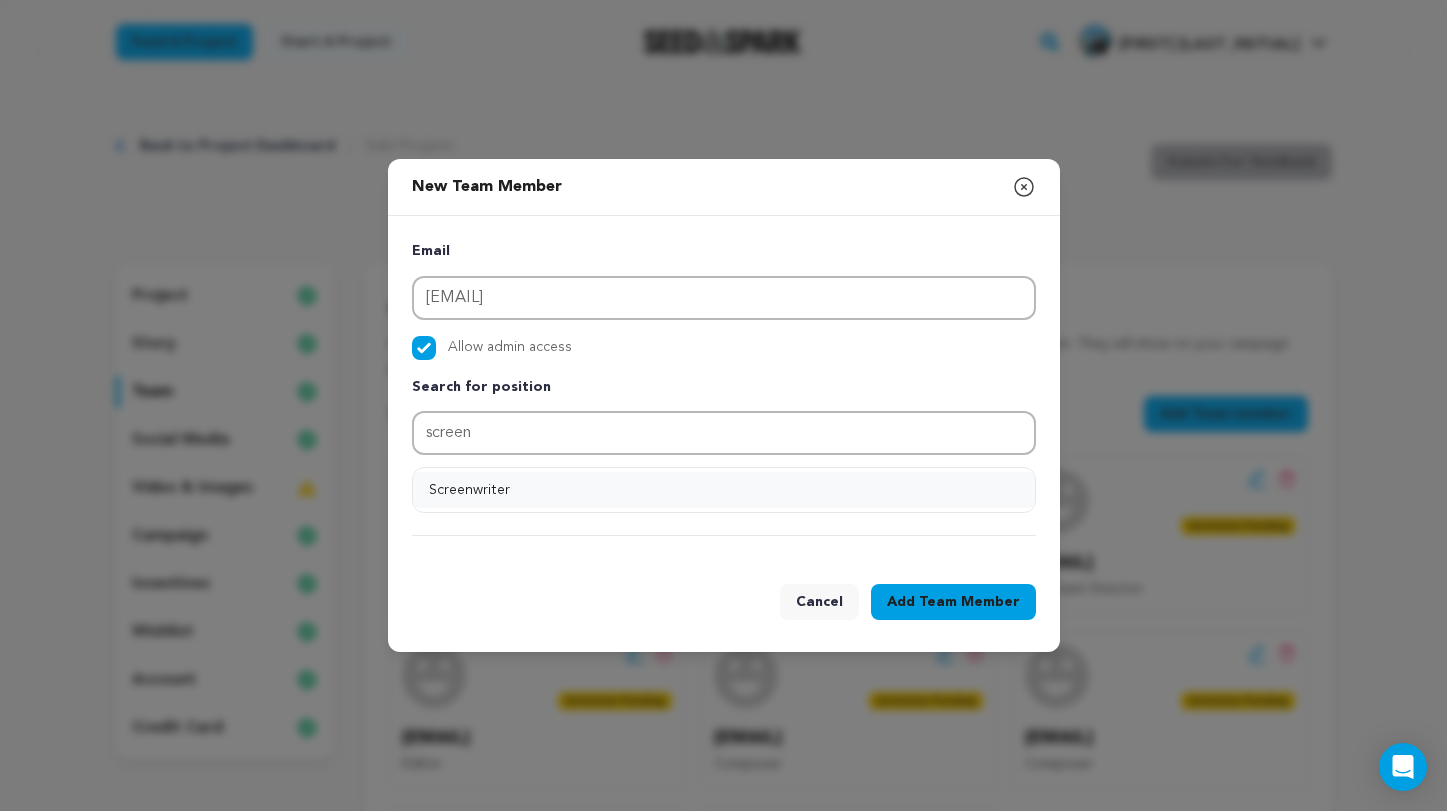 click on "Screenwriter" at bounding box center (724, 490) 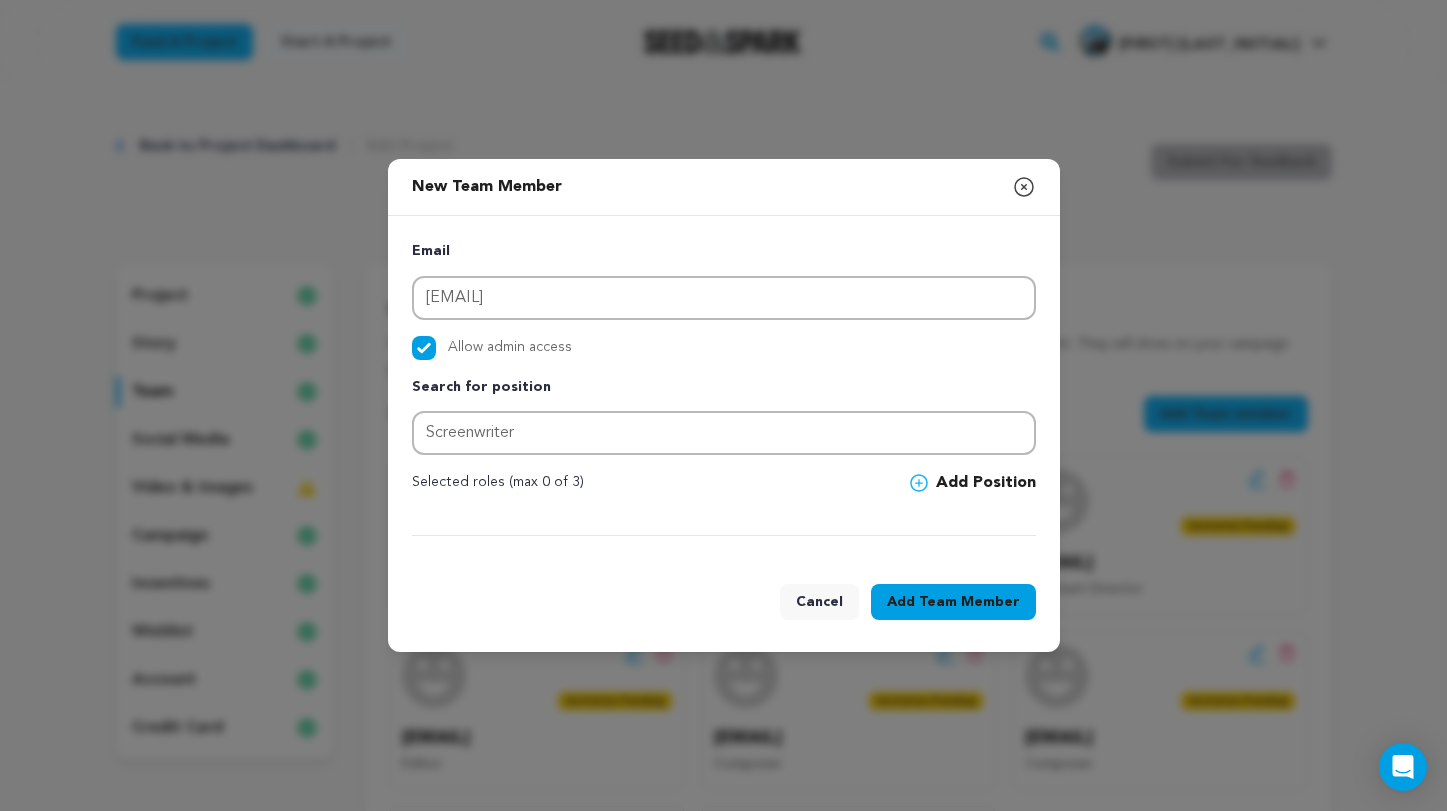 click on "Team Member" at bounding box center [969, 602] 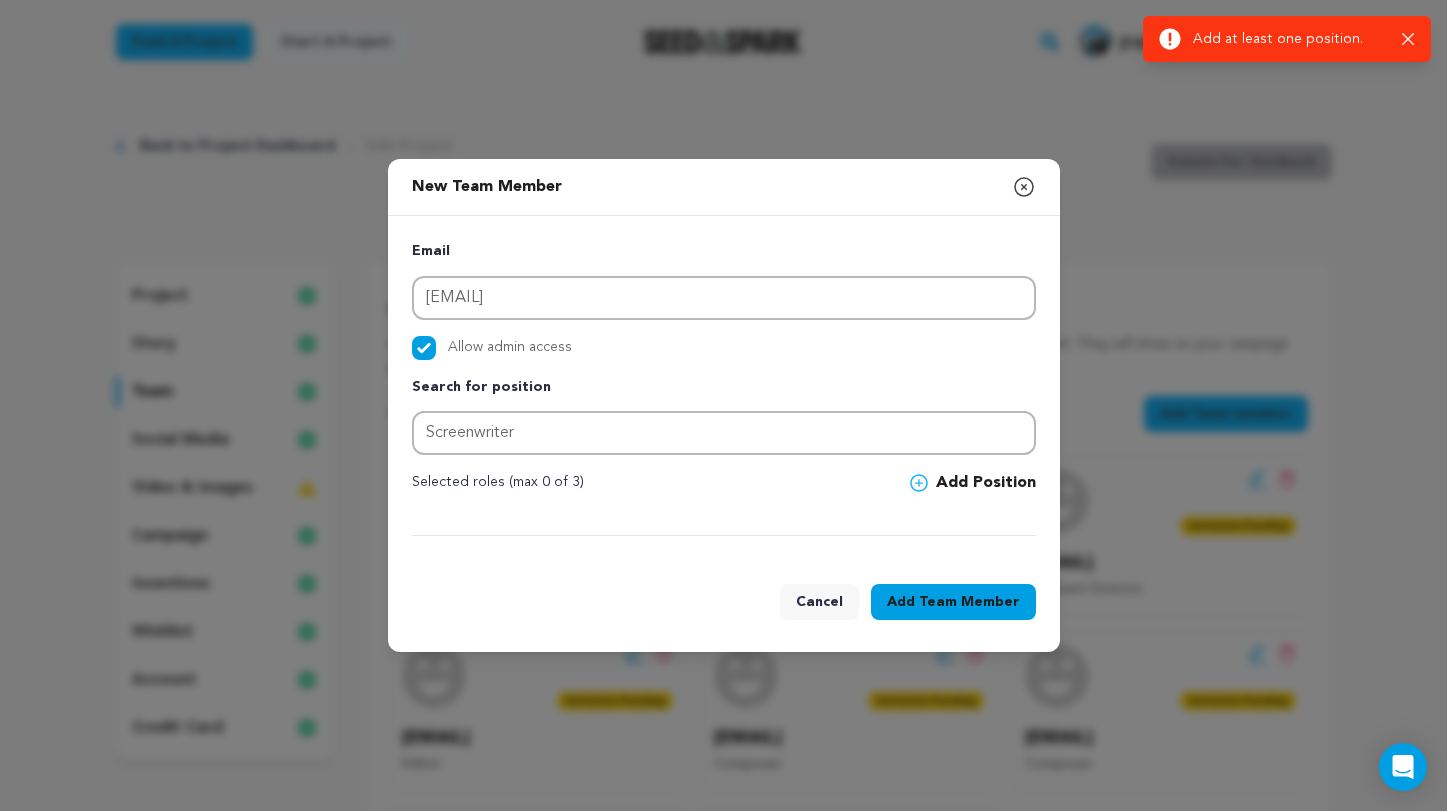 click on "Add Position" at bounding box center (973, 483) 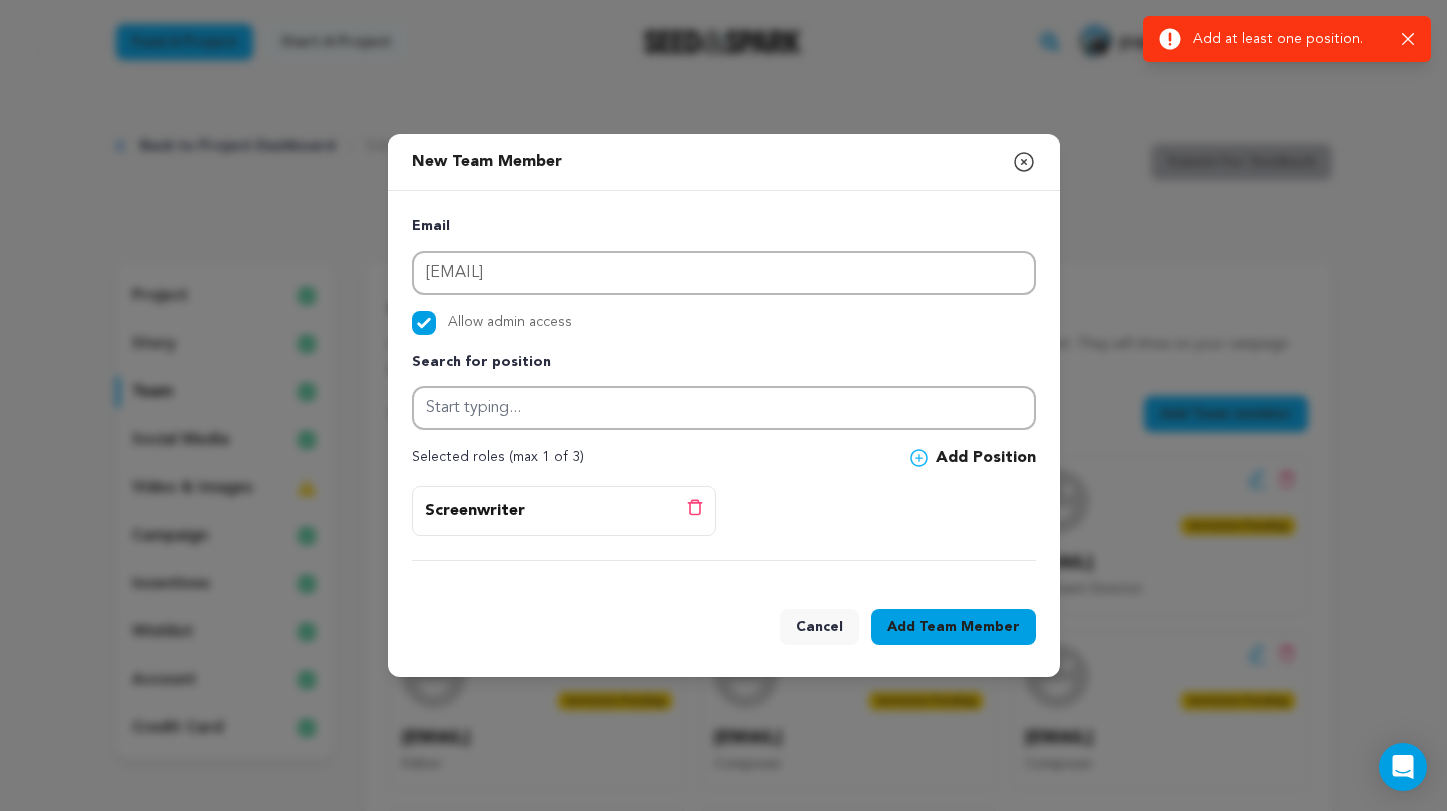 click on "Team Member" at bounding box center (969, 627) 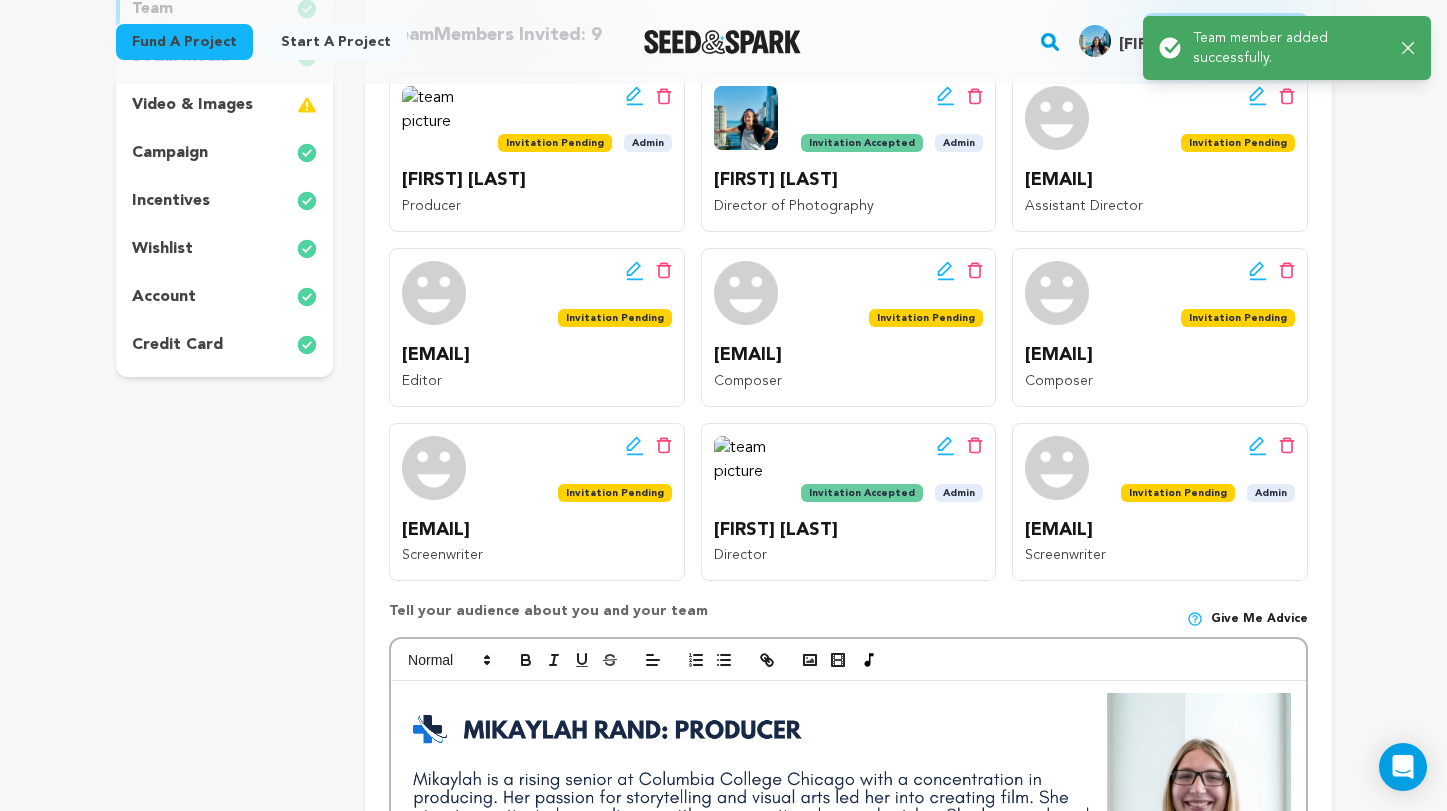 scroll, scrollTop: 420, scrollLeft: 0, axis: vertical 